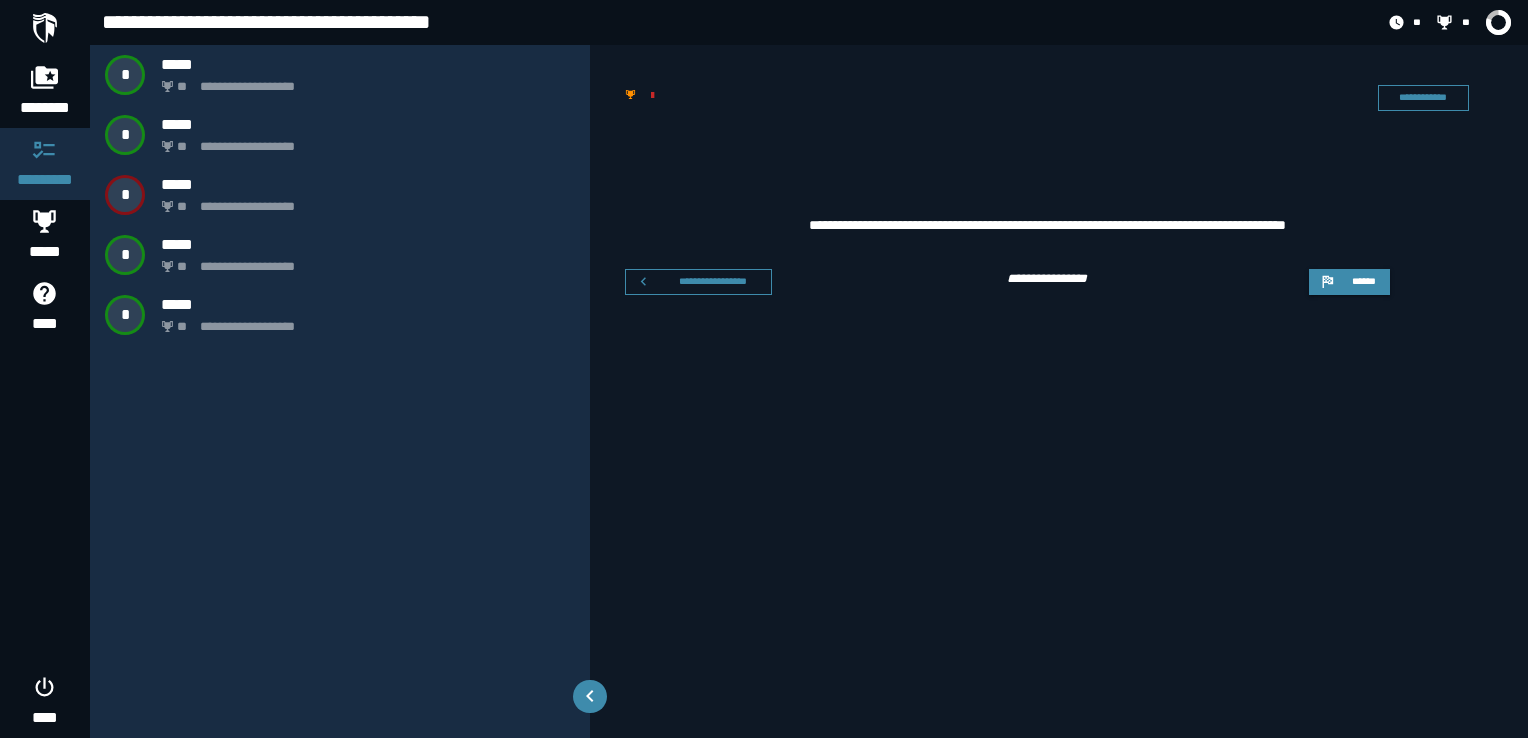 scroll, scrollTop: 0, scrollLeft: 0, axis: both 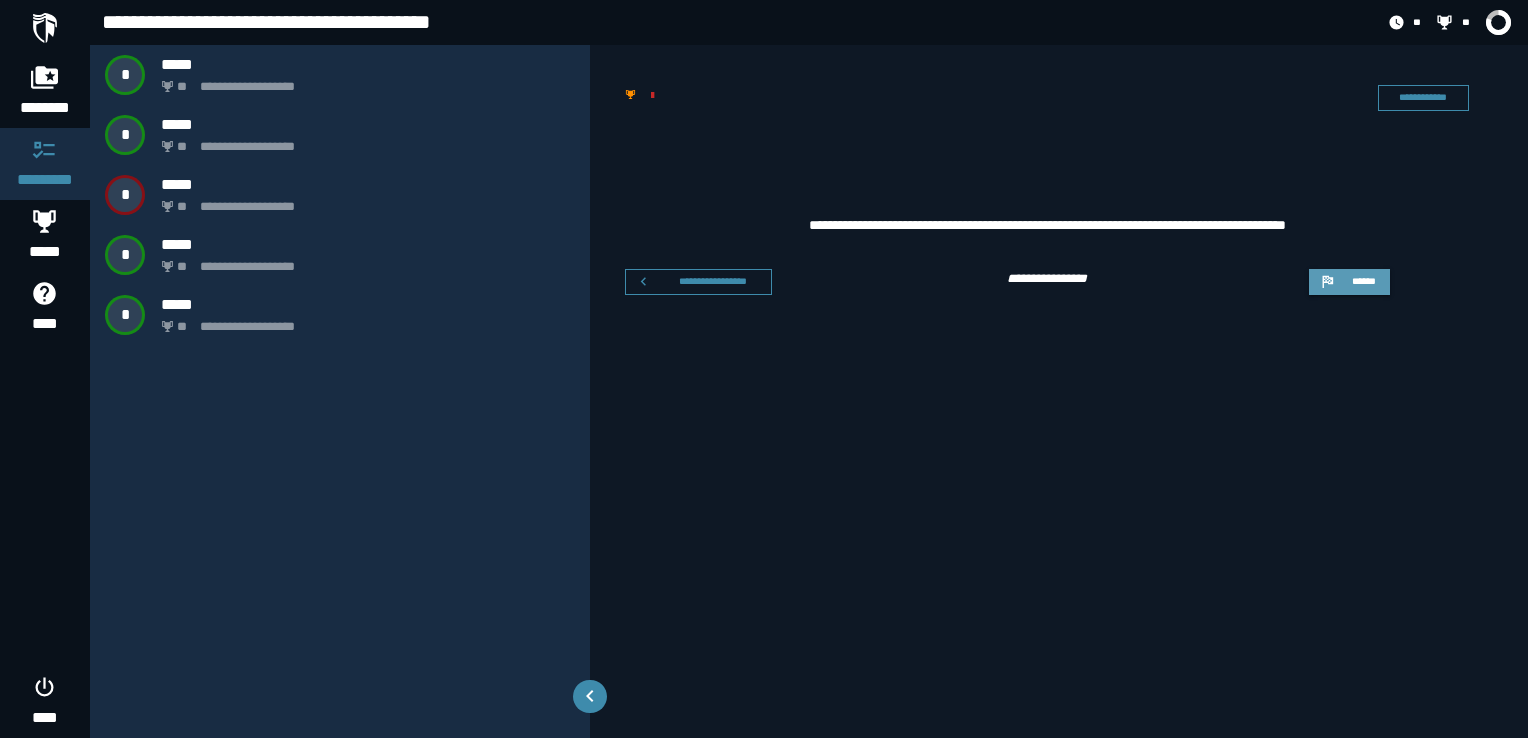 click on "******" at bounding box center (1349, 282) 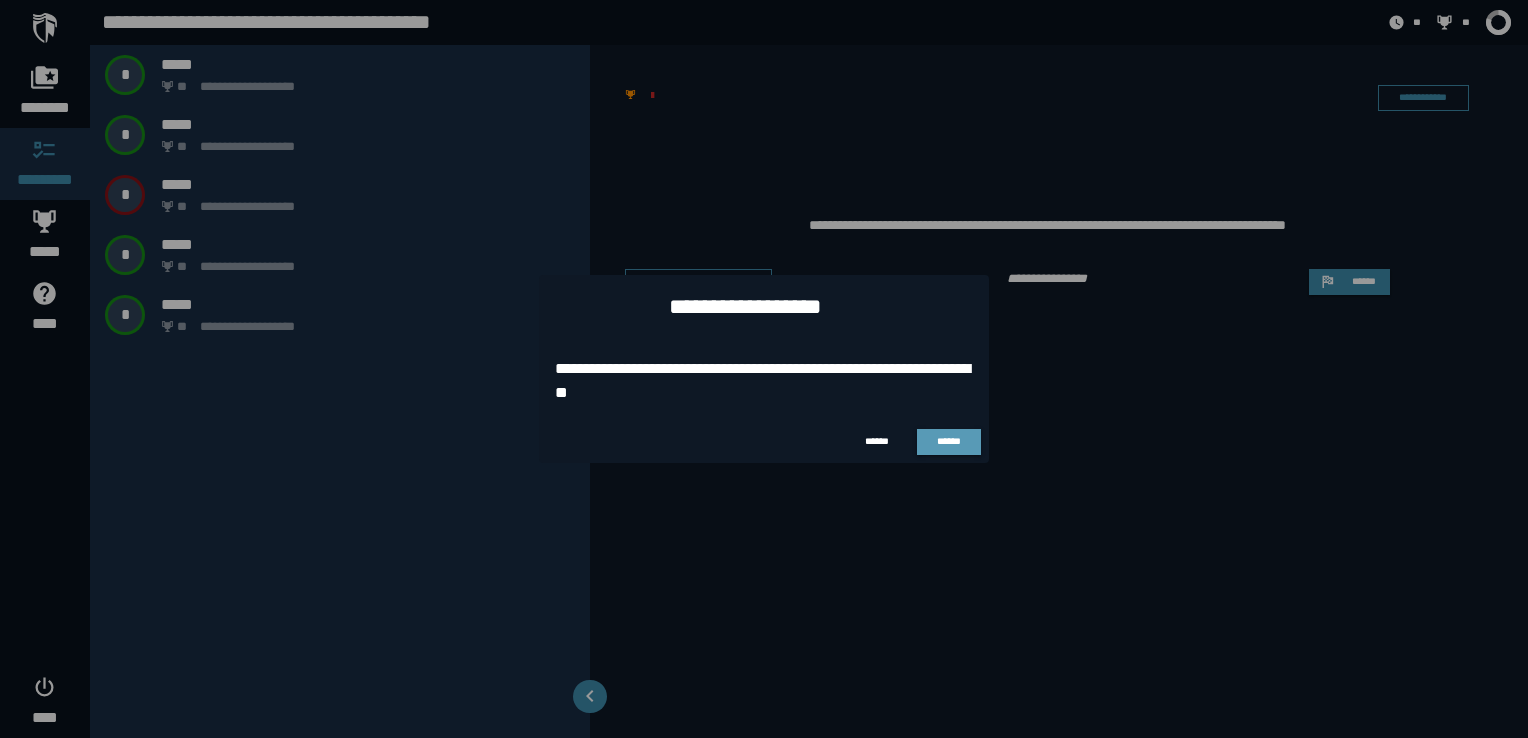 click on "******" at bounding box center (949, 441) 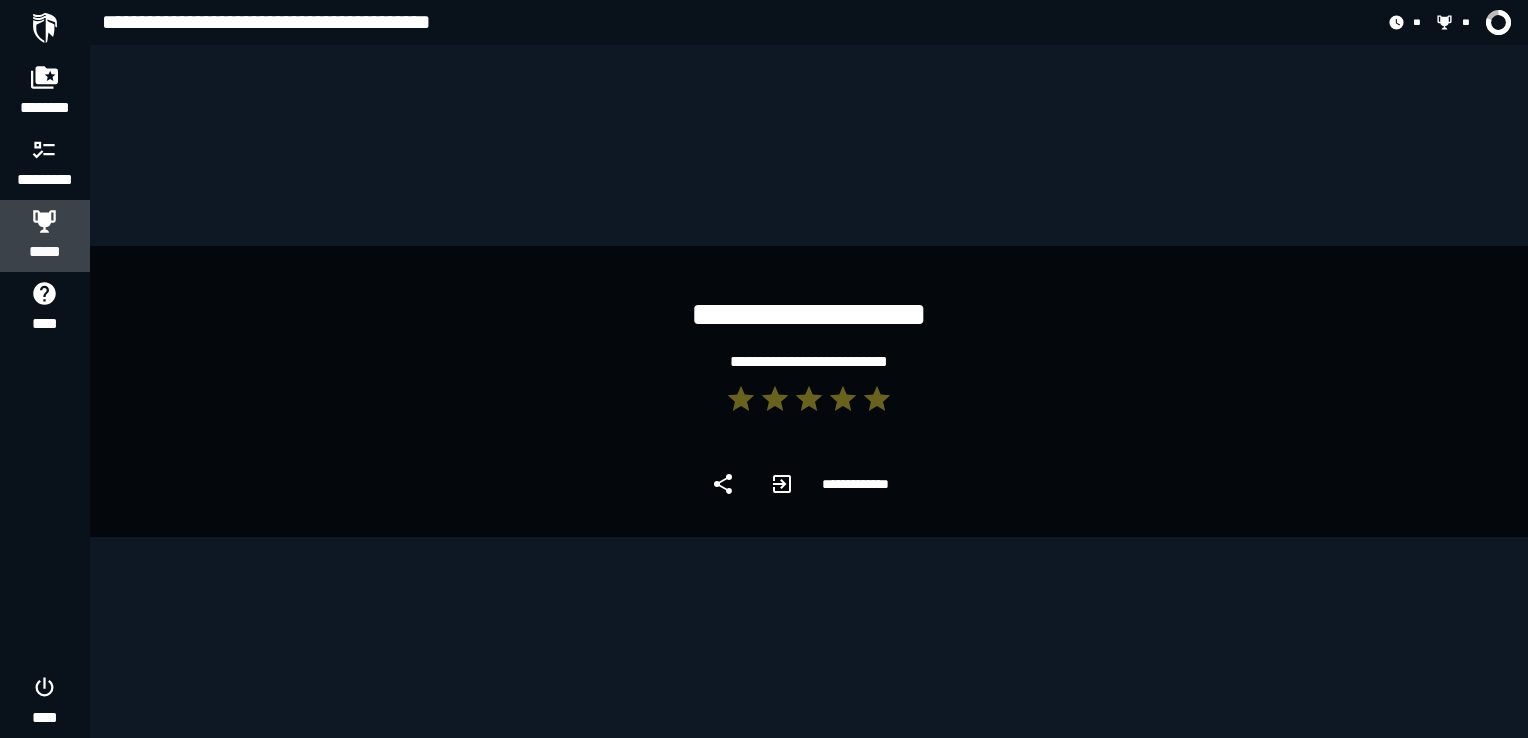 click on "*****" at bounding box center (45, 252) 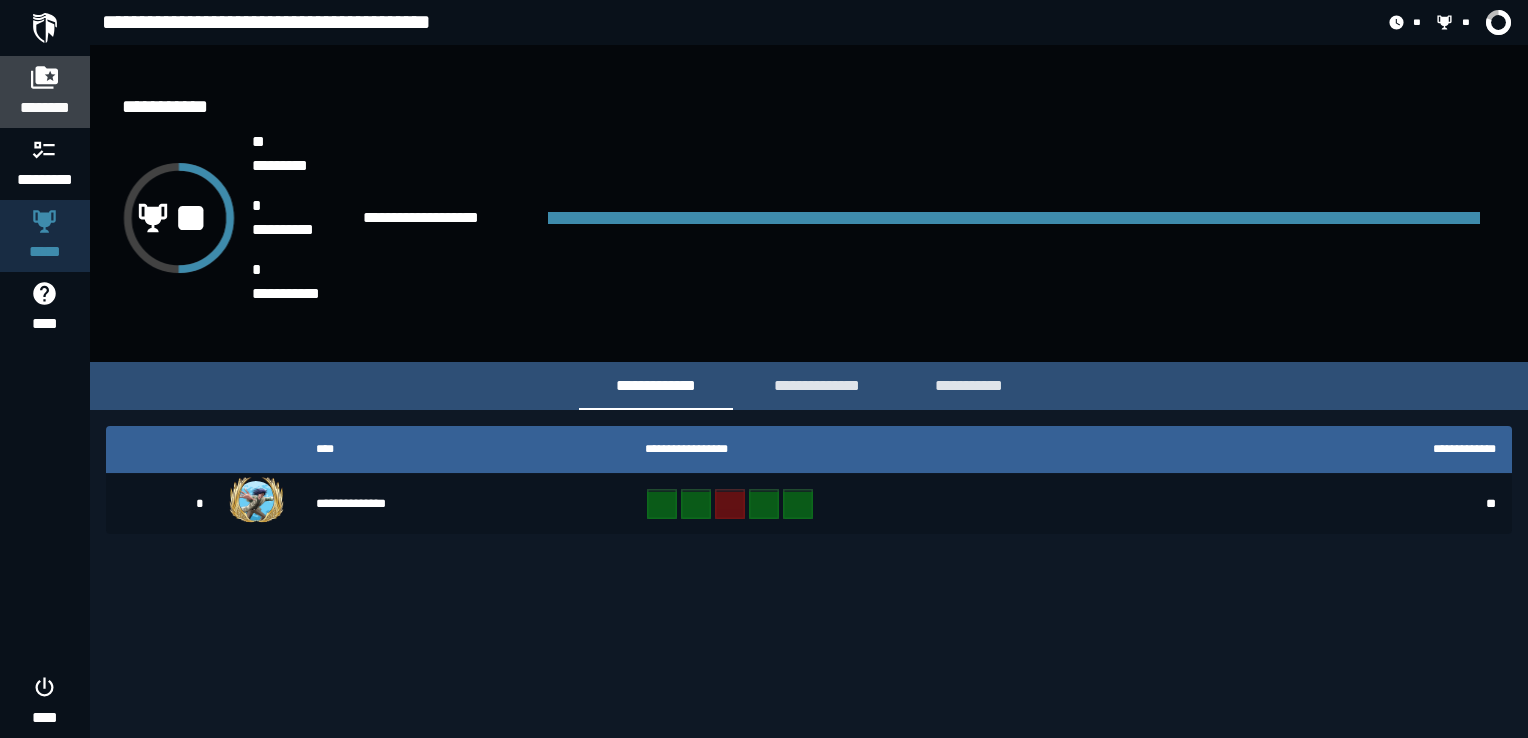 click 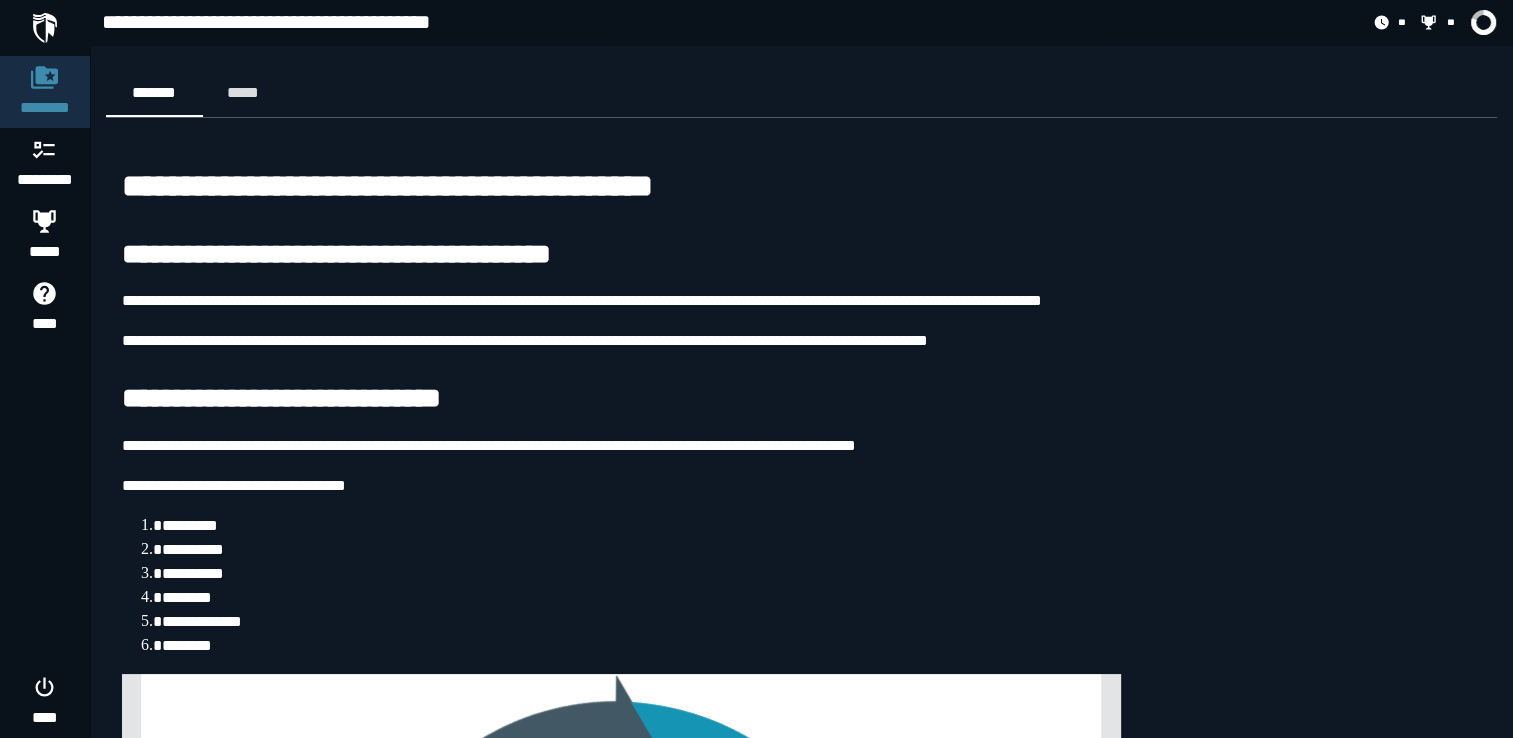 click on "******** ********* ***** **** ****" at bounding box center (45, 369) 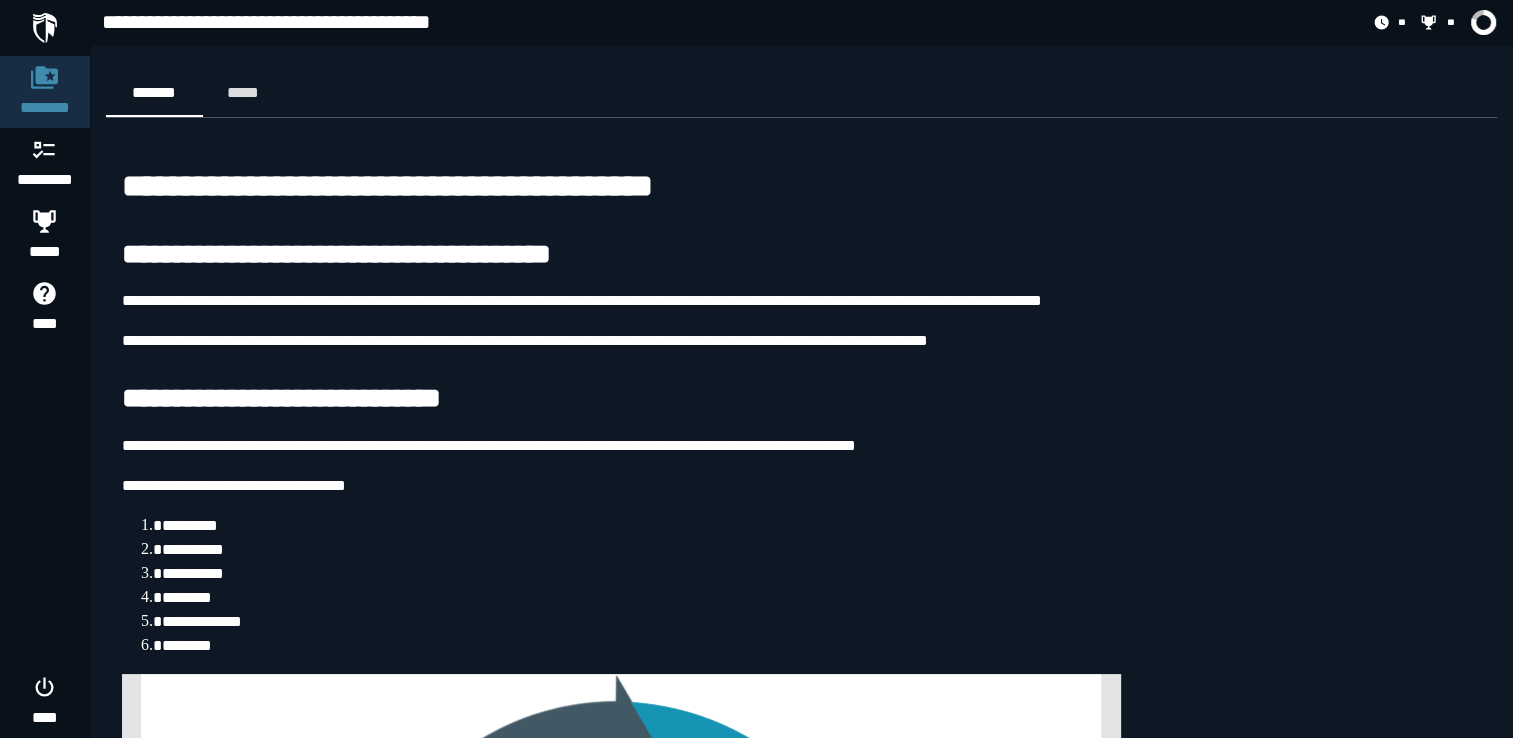 click at bounding box center [45, 28] 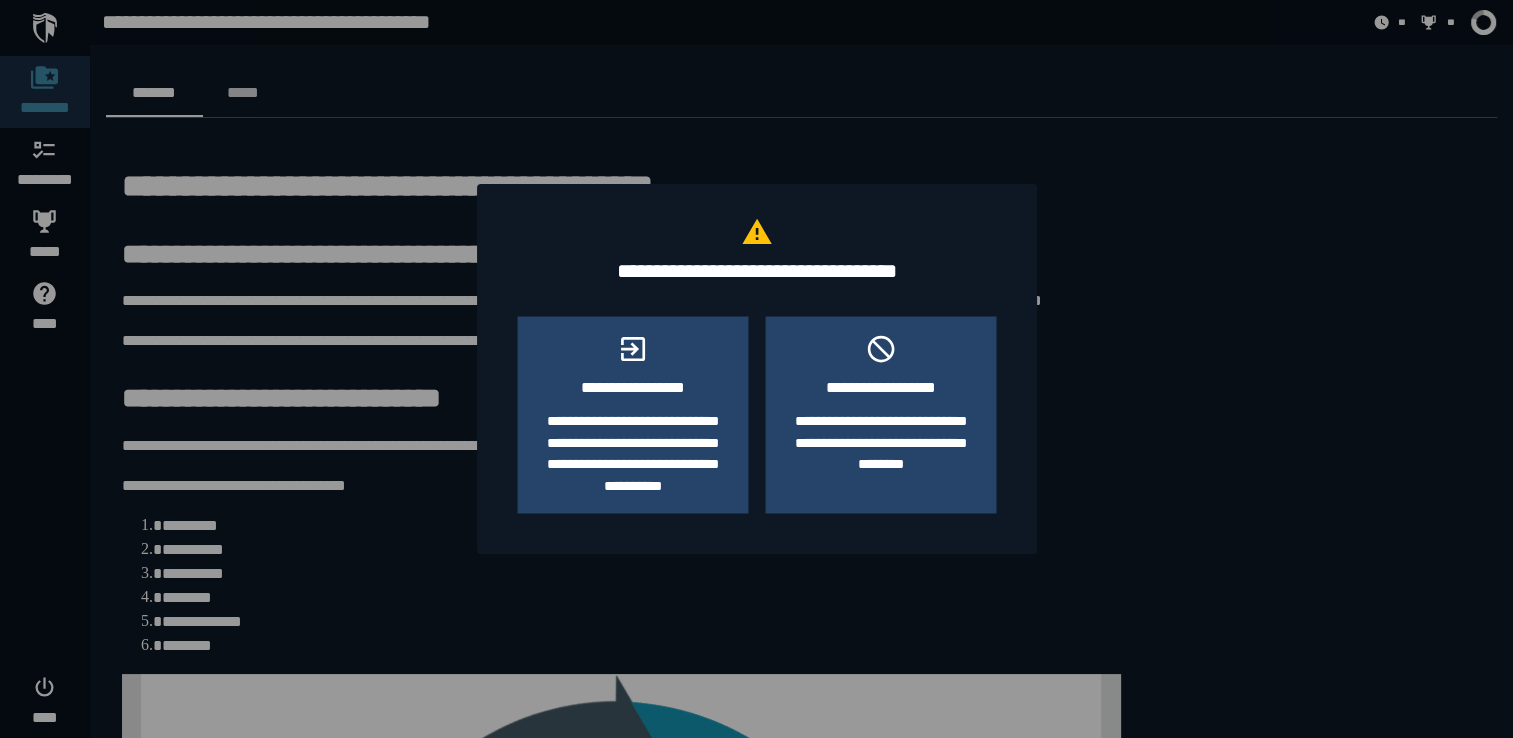 click at bounding box center (756, 369) 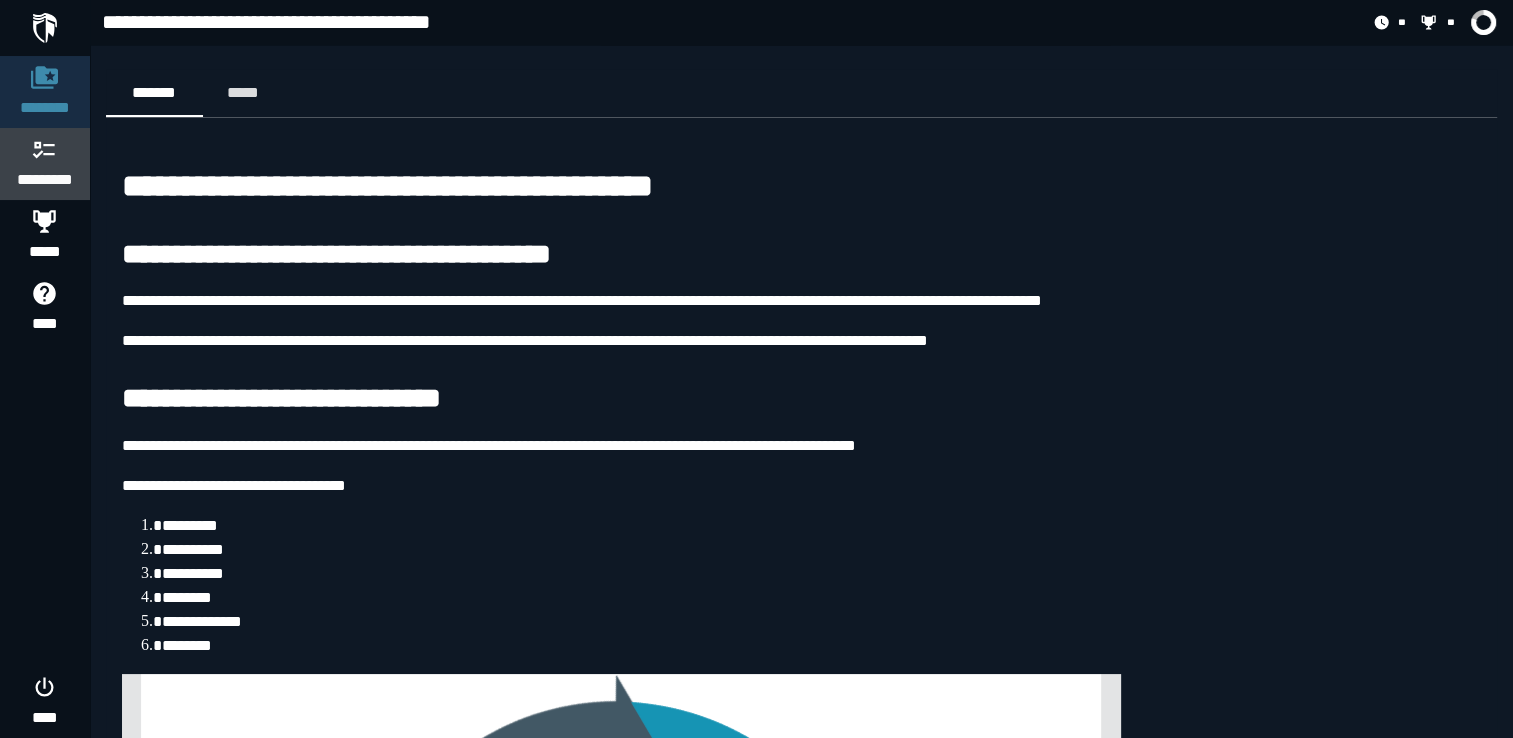 click on "*********" at bounding box center (45, 180) 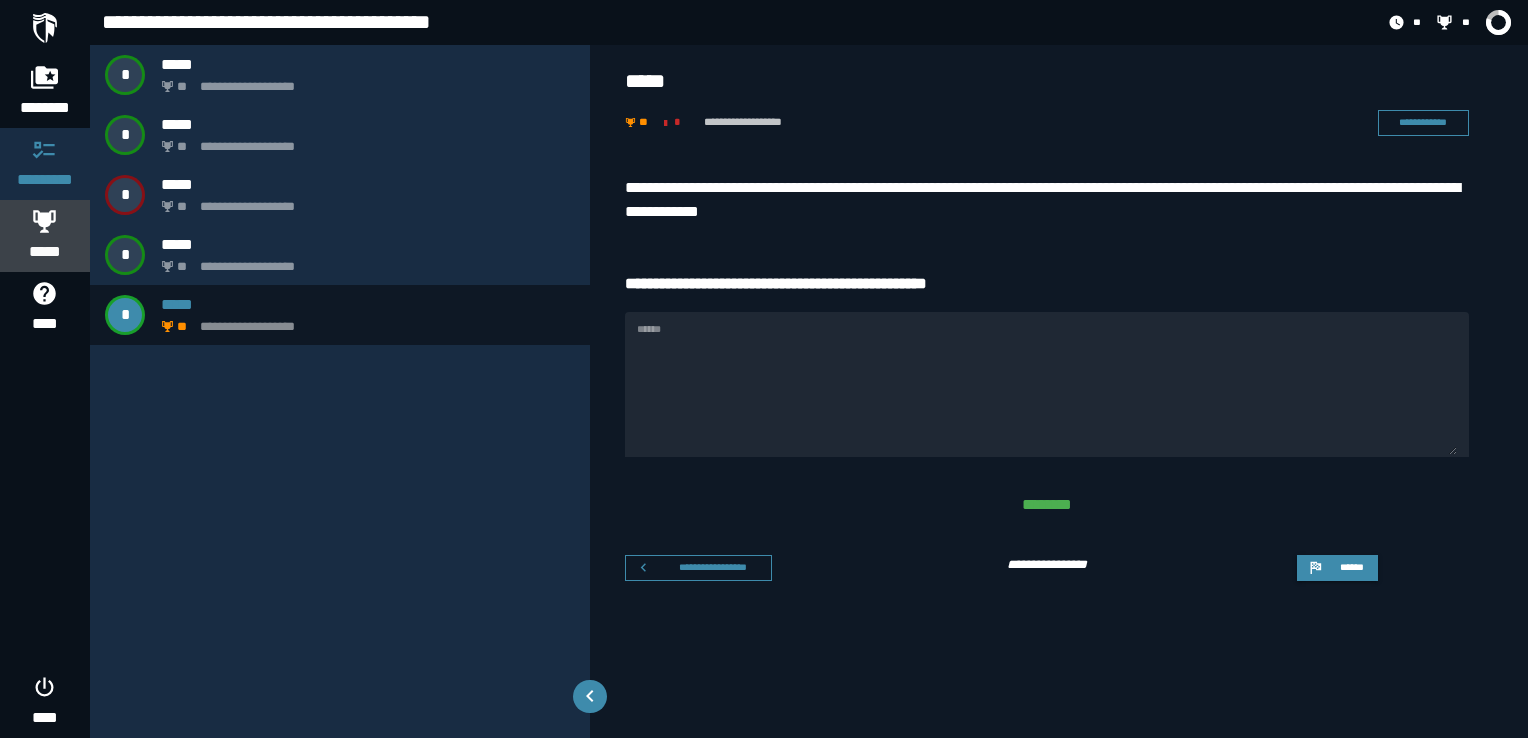 click on "*****" at bounding box center [45, 252] 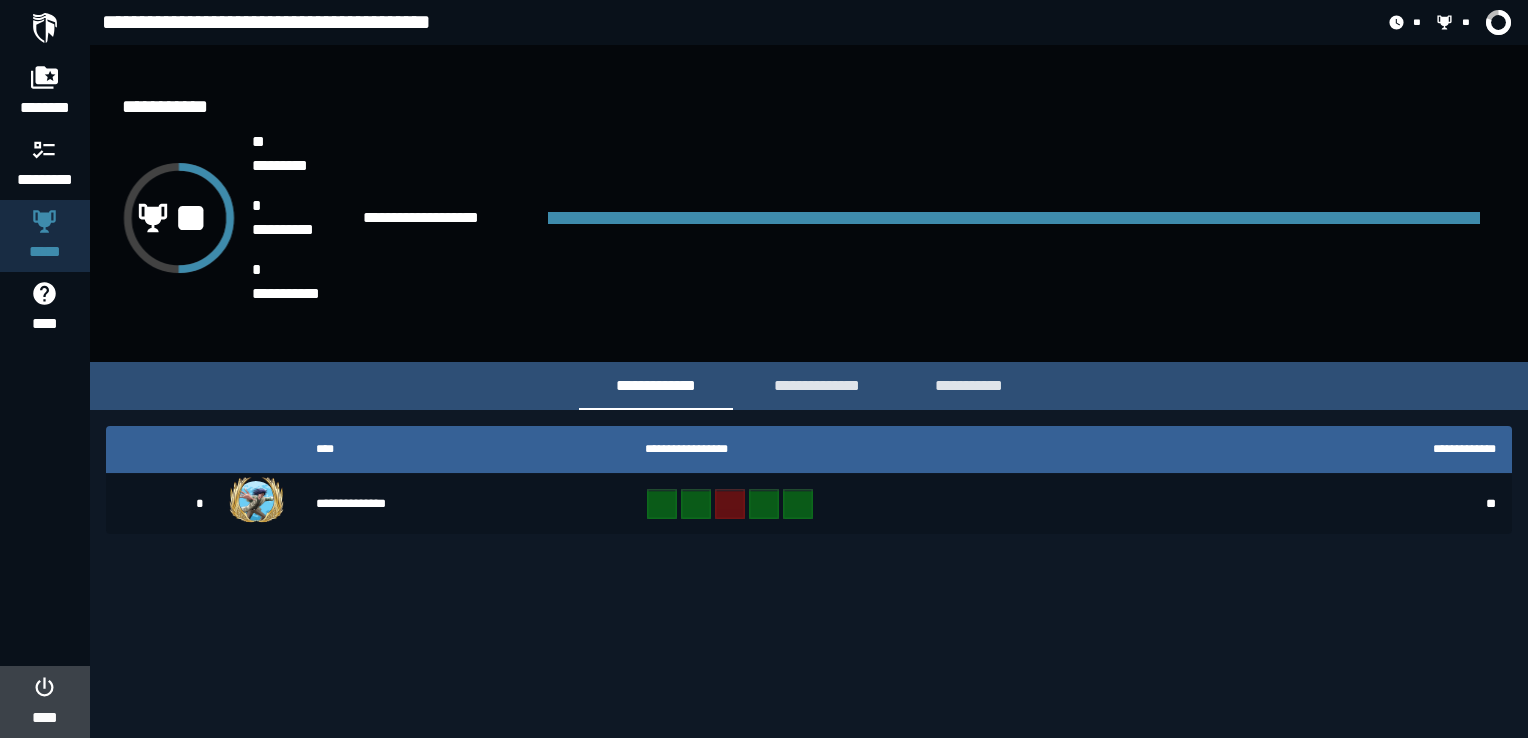 click 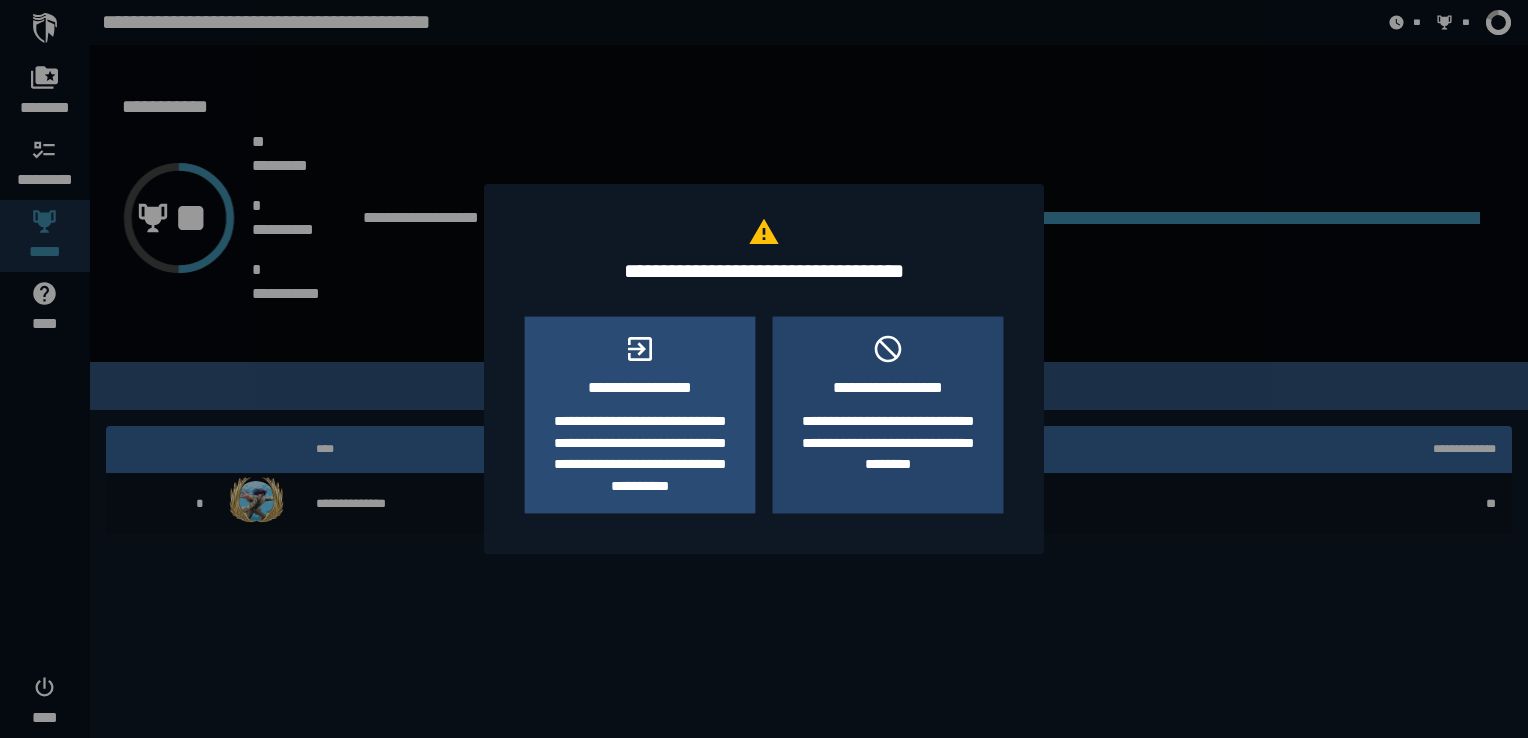 click on "**********" 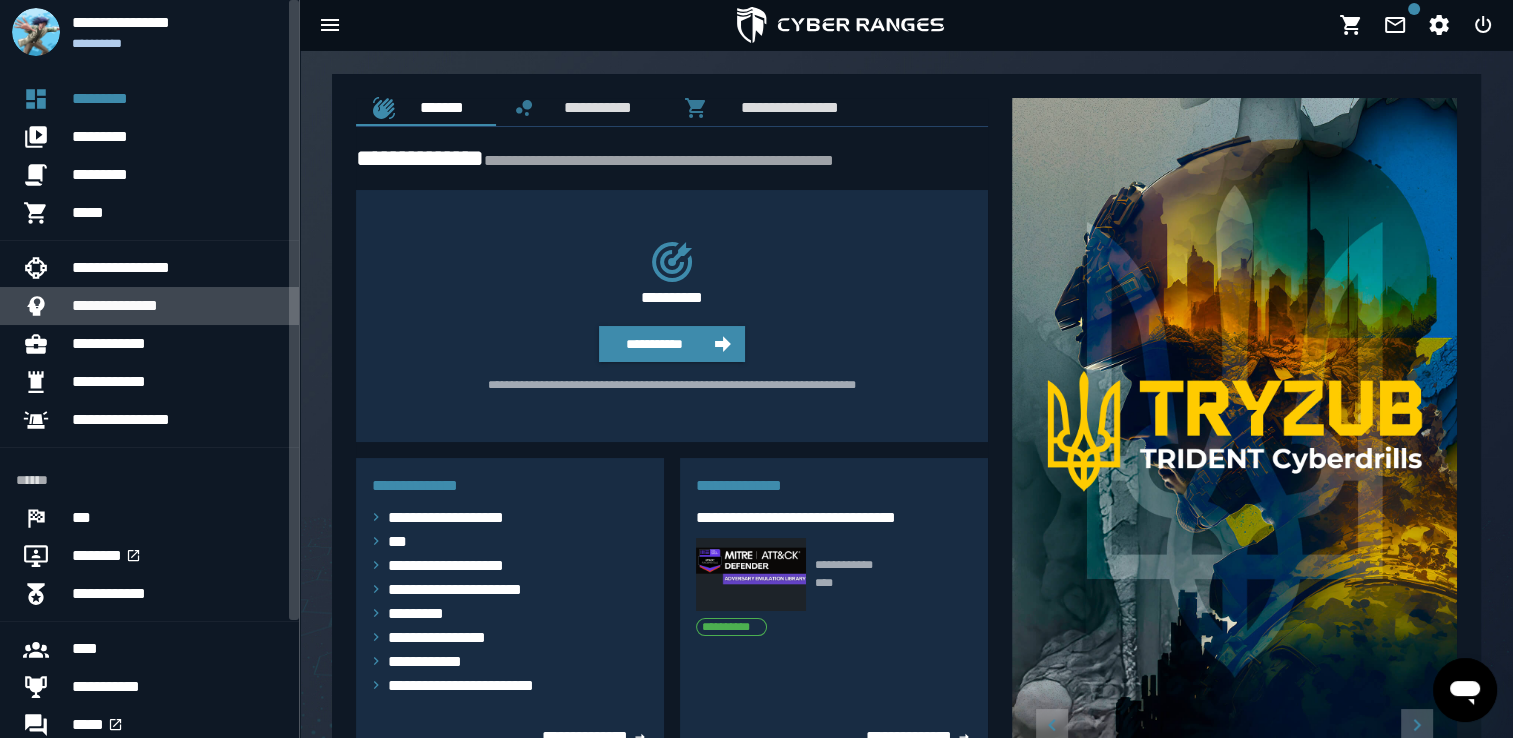 click on "**********" at bounding box center (177, 306) 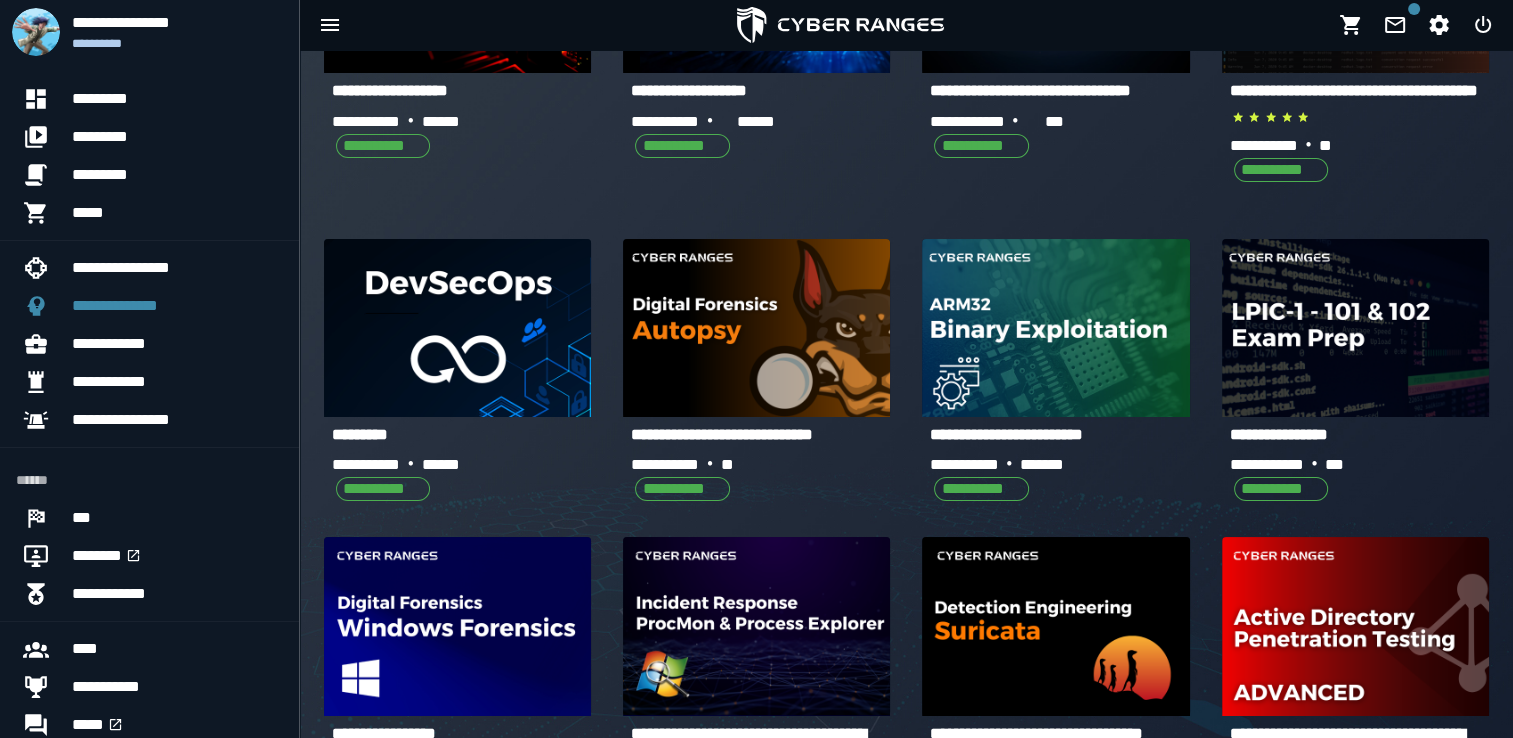 scroll, scrollTop: 0, scrollLeft: 0, axis: both 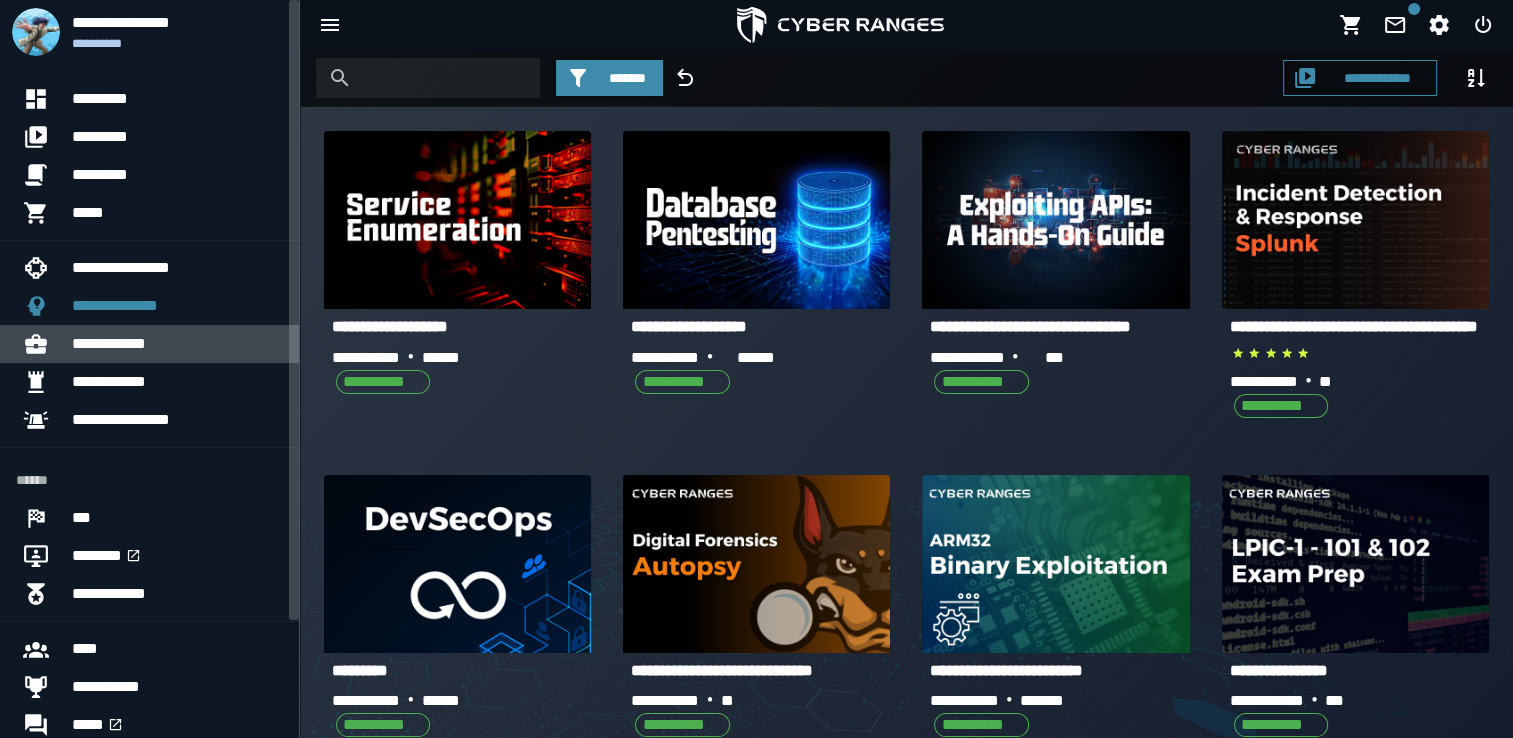 click on "**********" at bounding box center (177, 344) 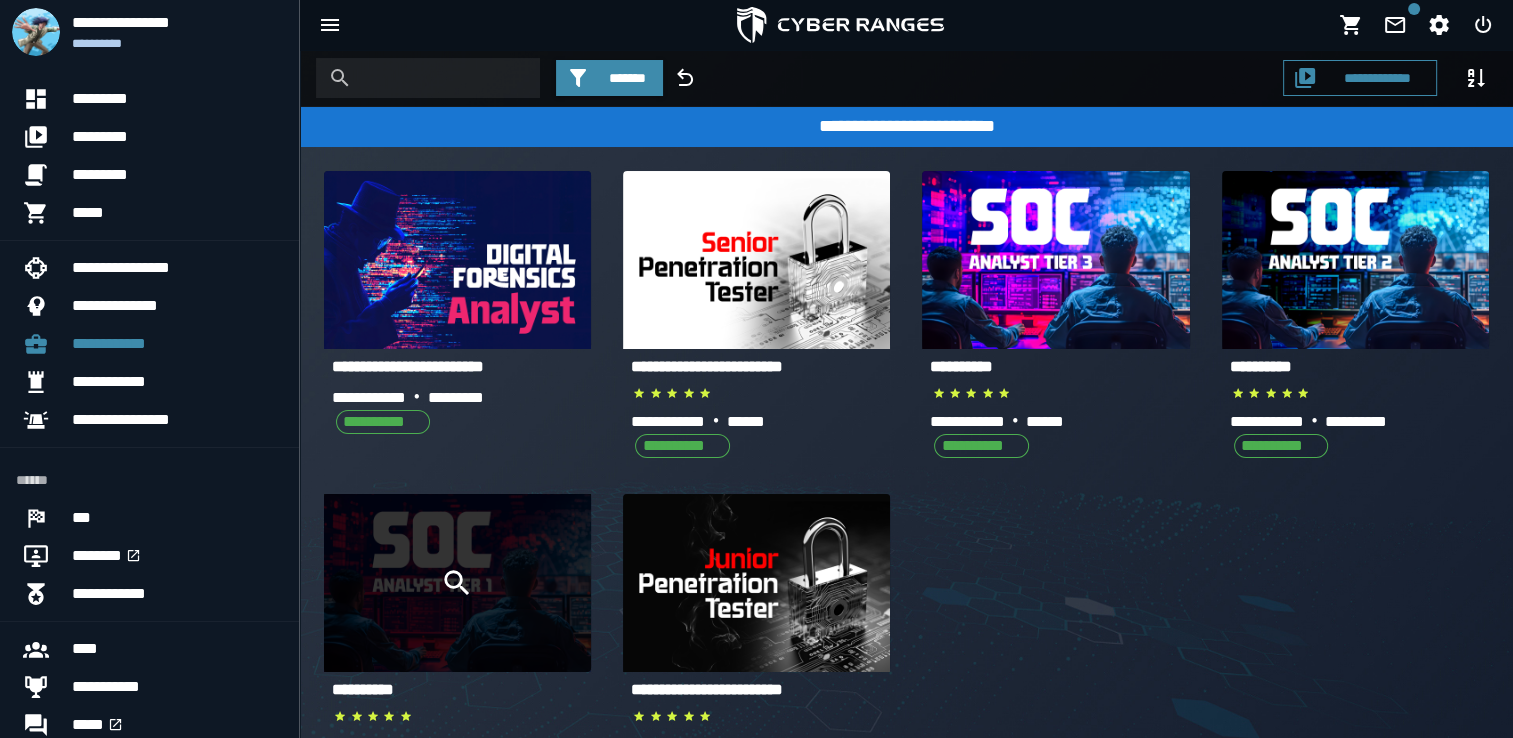 click 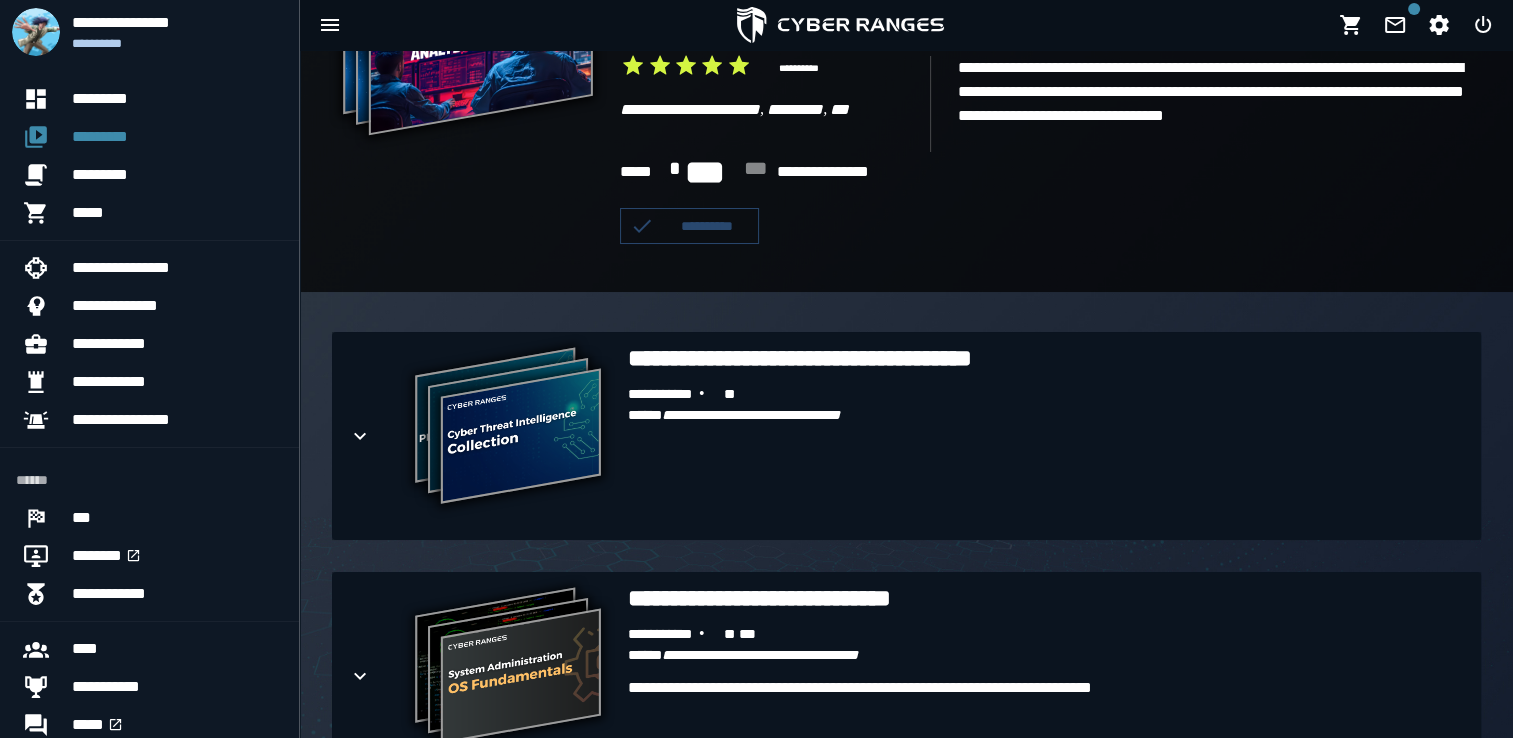 scroll, scrollTop: 444, scrollLeft: 0, axis: vertical 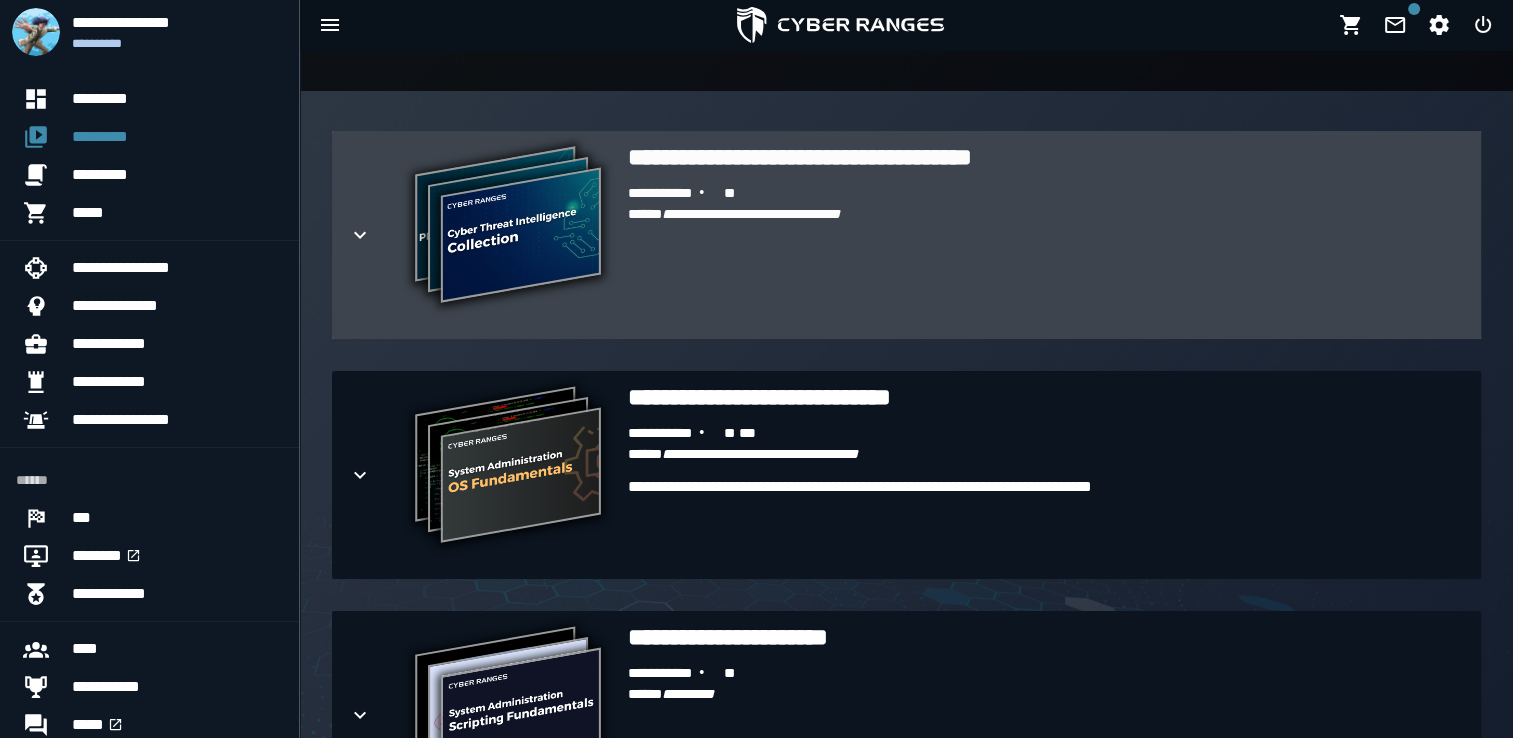 click on "**********" at bounding box center [1046, 253] 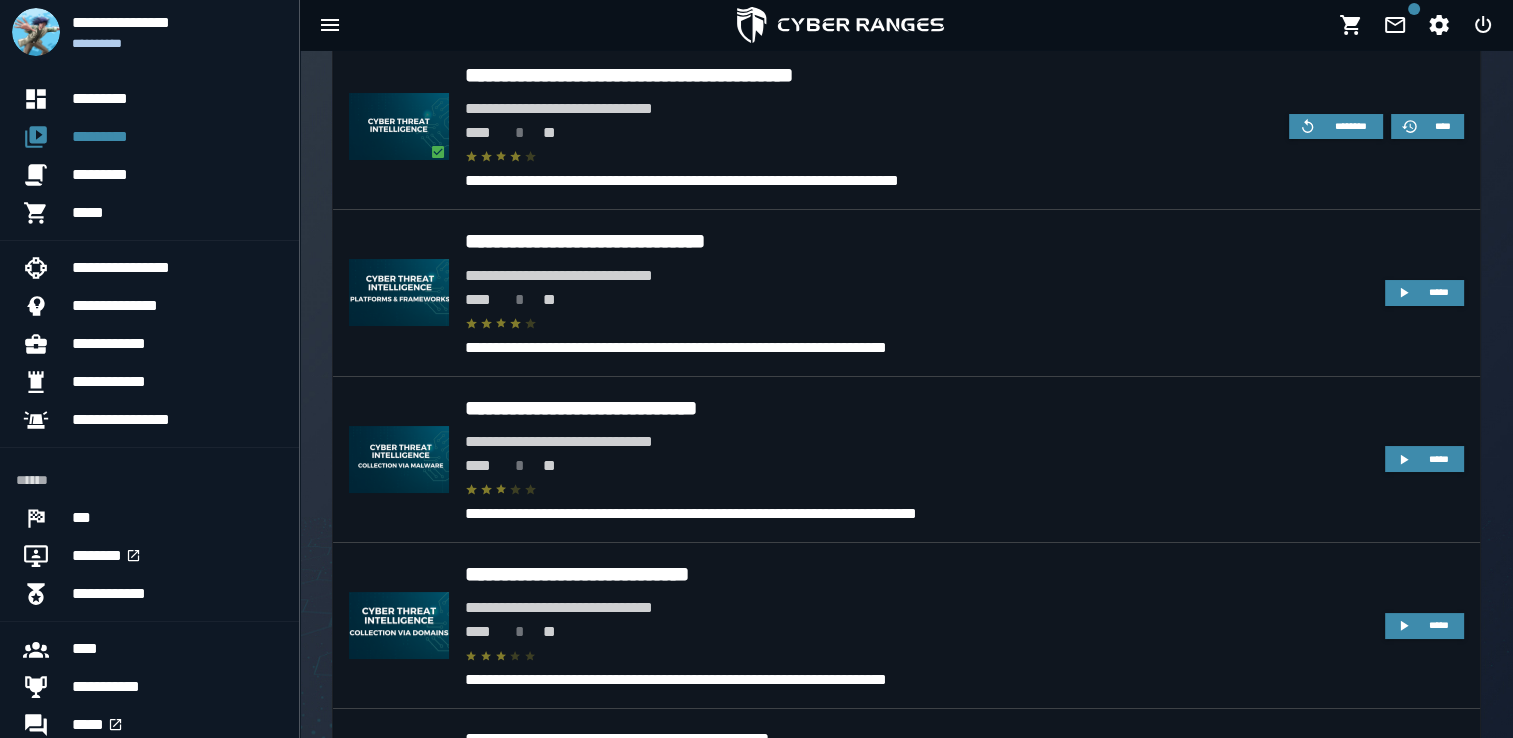 scroll, scrollTop: 751, scrollLeft: 0, axis: vertical 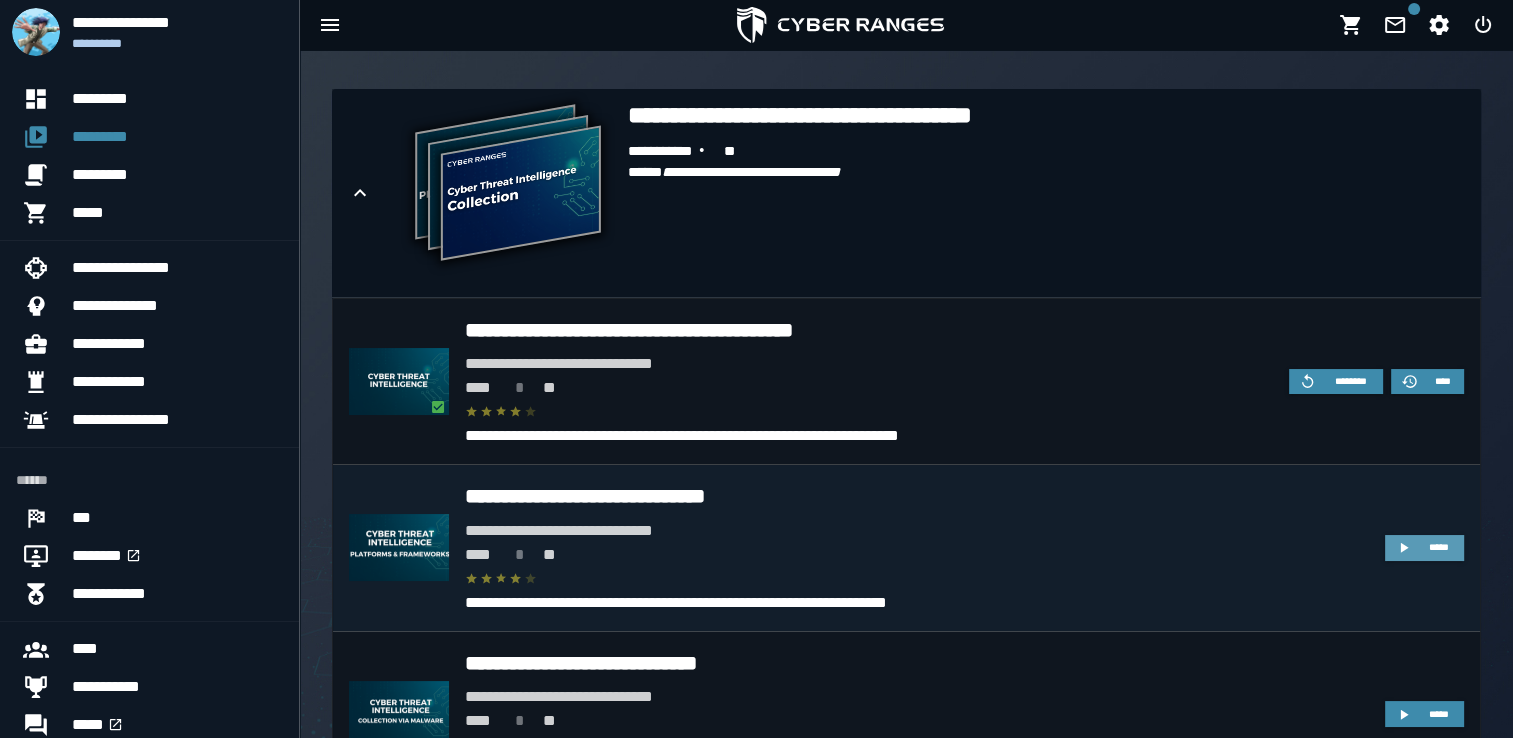 click on "*****" at bounding box center (1424, 548) 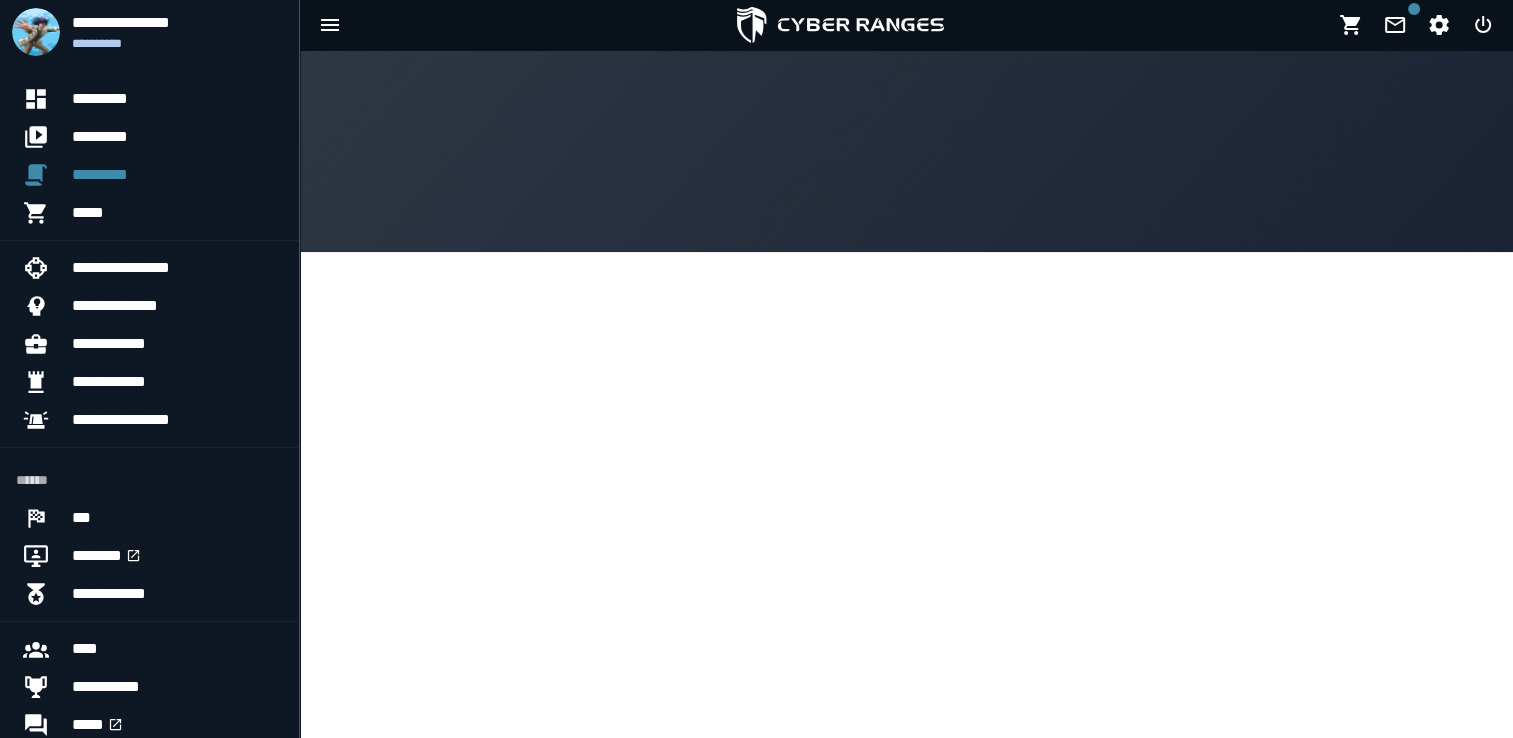 scroll, scrollTop: 0, scrollLeft: 0, axis: both 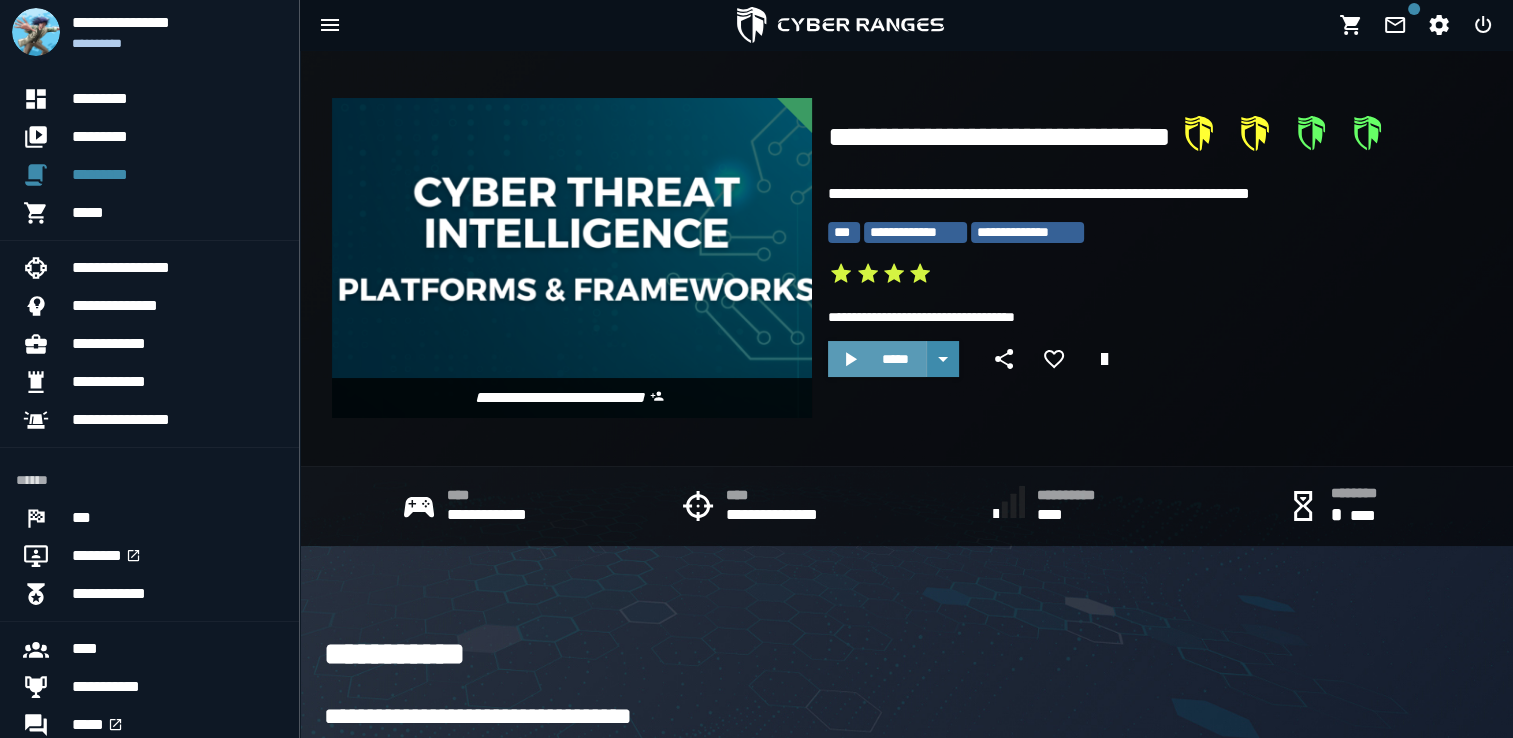 click on "*****" at bounding box center [877, 359] 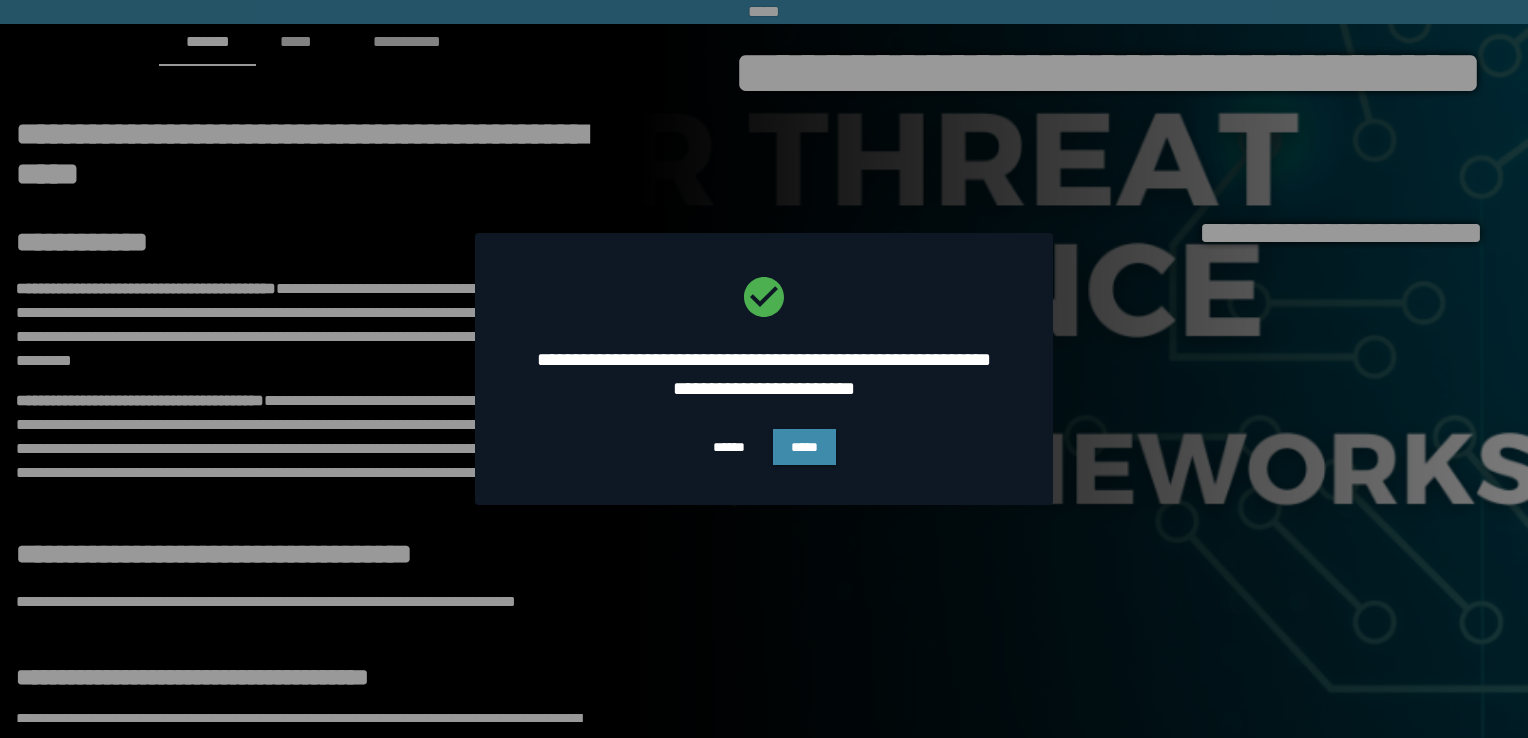 click on "**********" 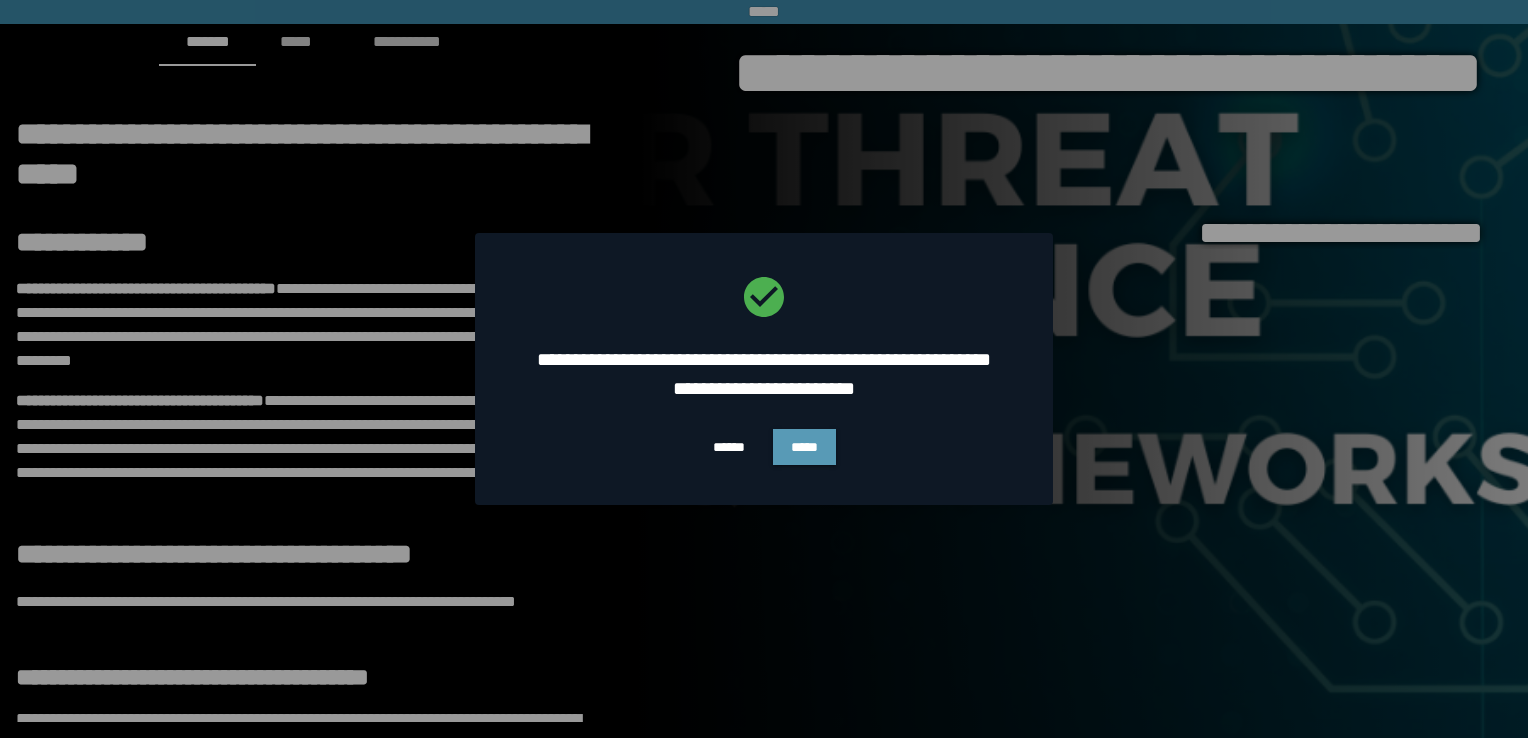 click on "*****" at bounding box center (804, 447) 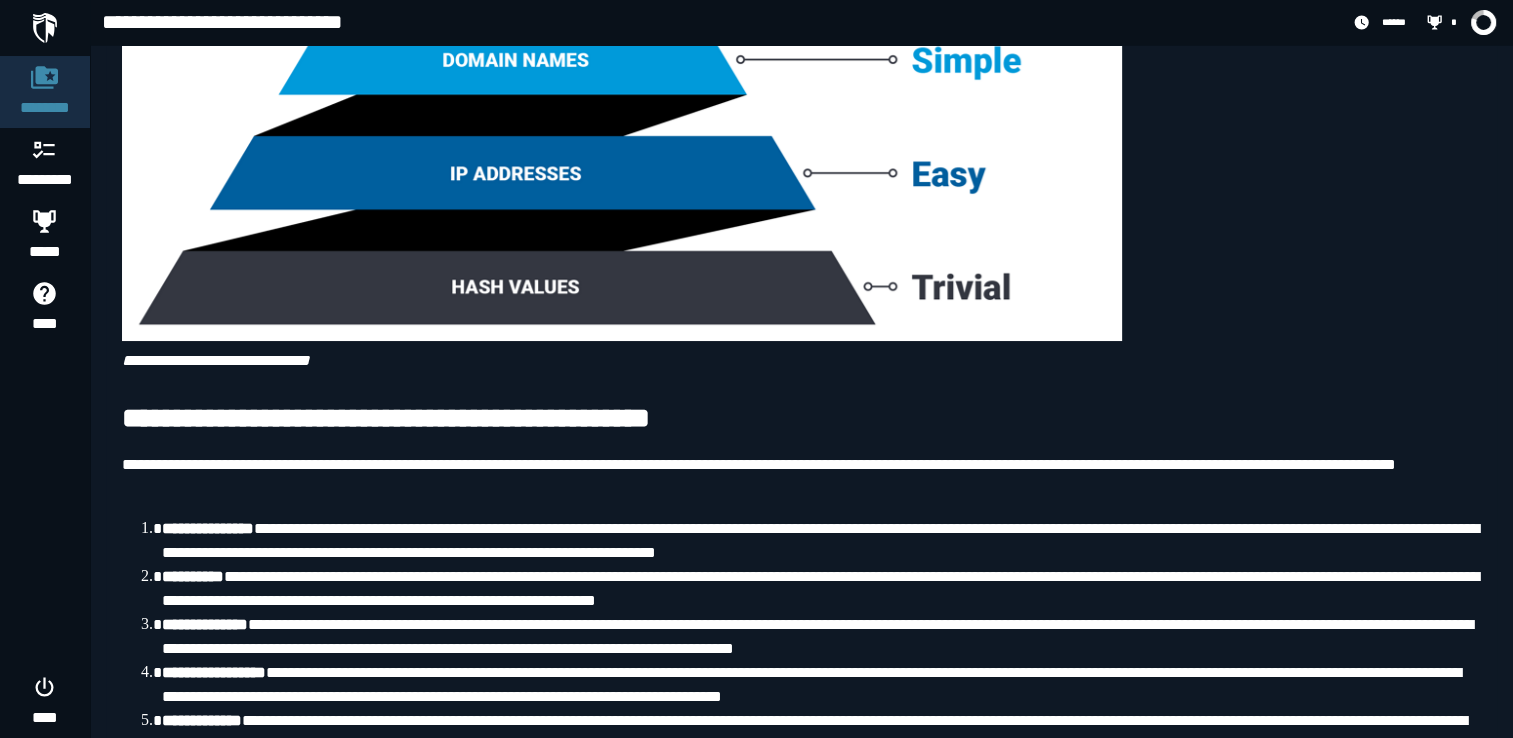 scroll, scrollTop: 7928, scrollLeft: 0, axis: vertical 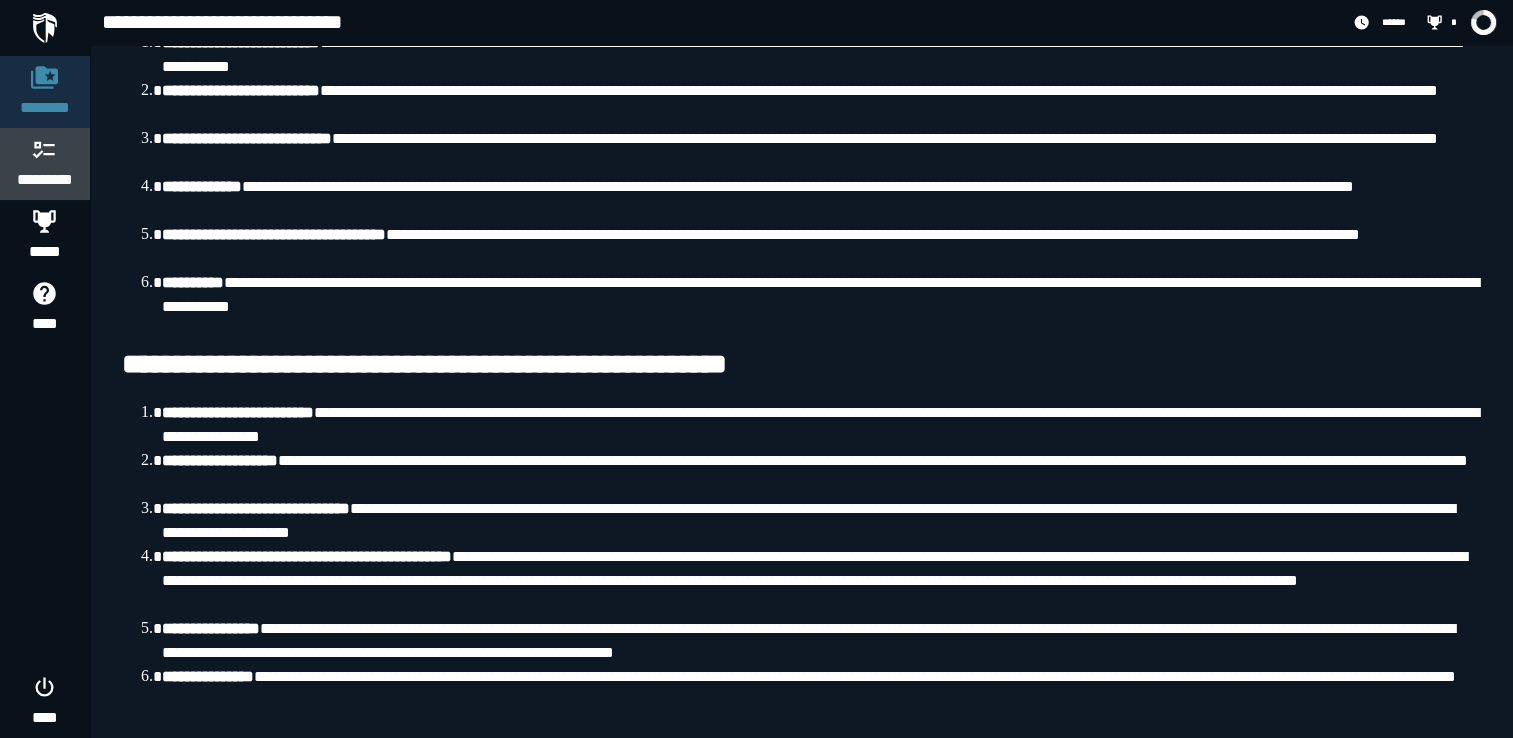 click on "*********" at bounding box center (45, 180) 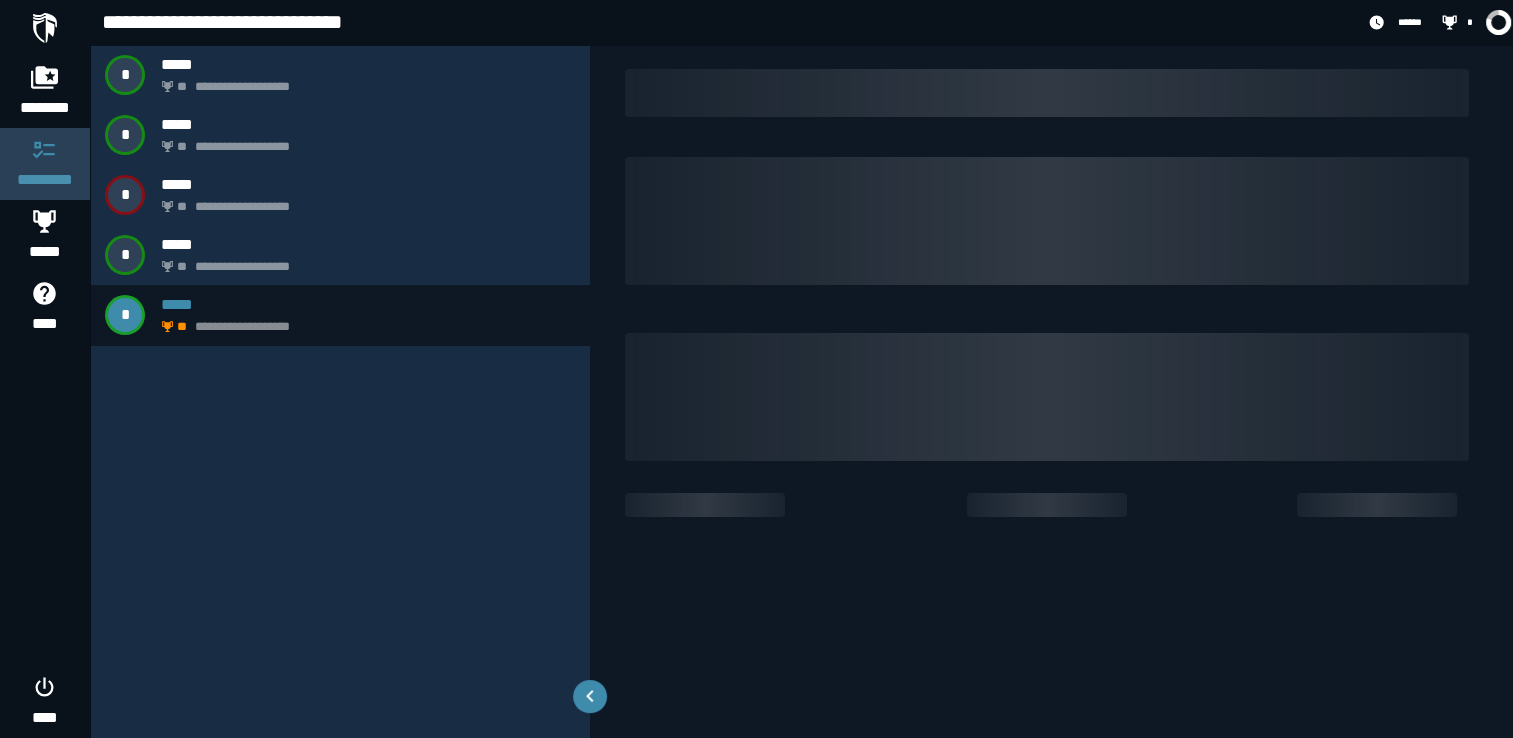 scroll, scrollTop: 0, scrollLeft: 0, axis: both 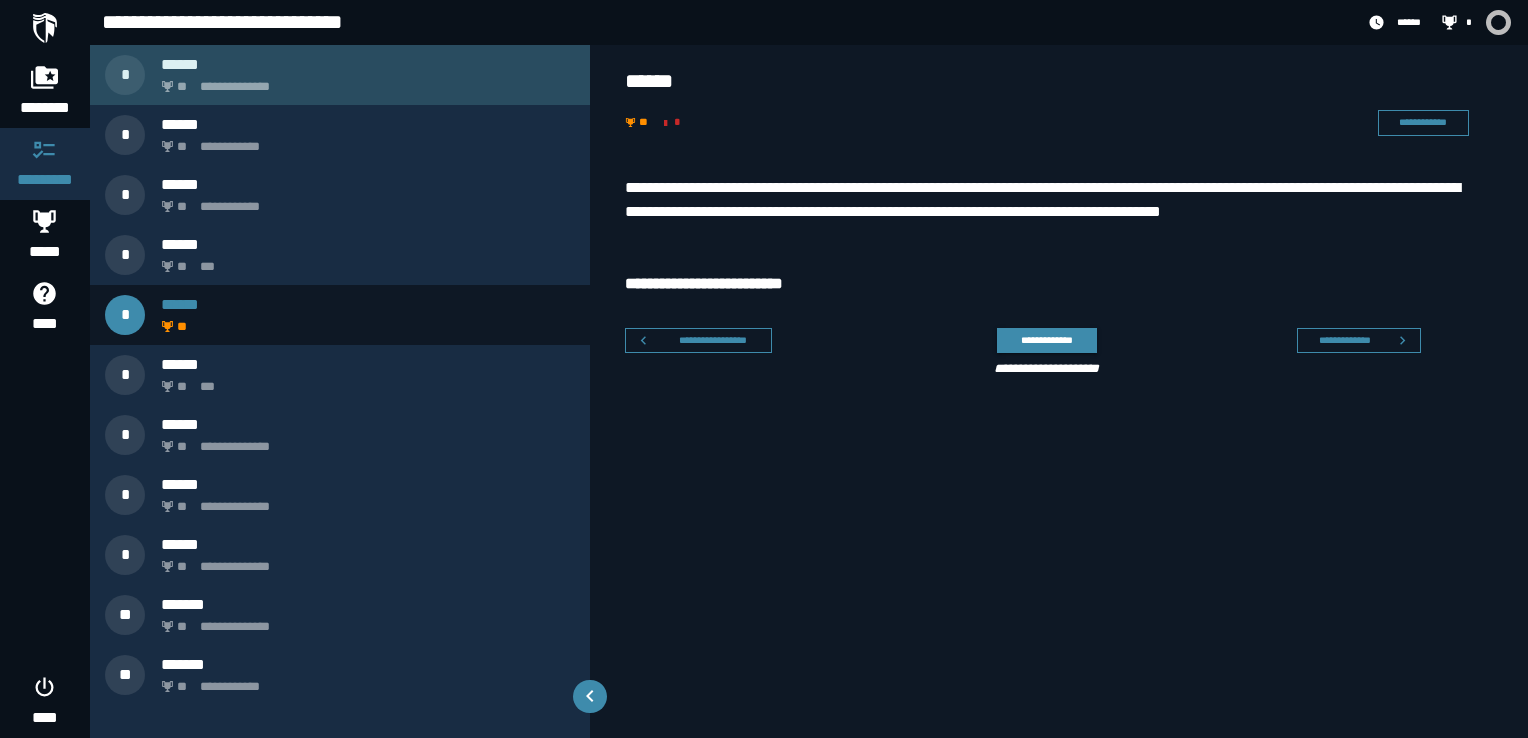 click on "**********" at bounding box center [364, 81] 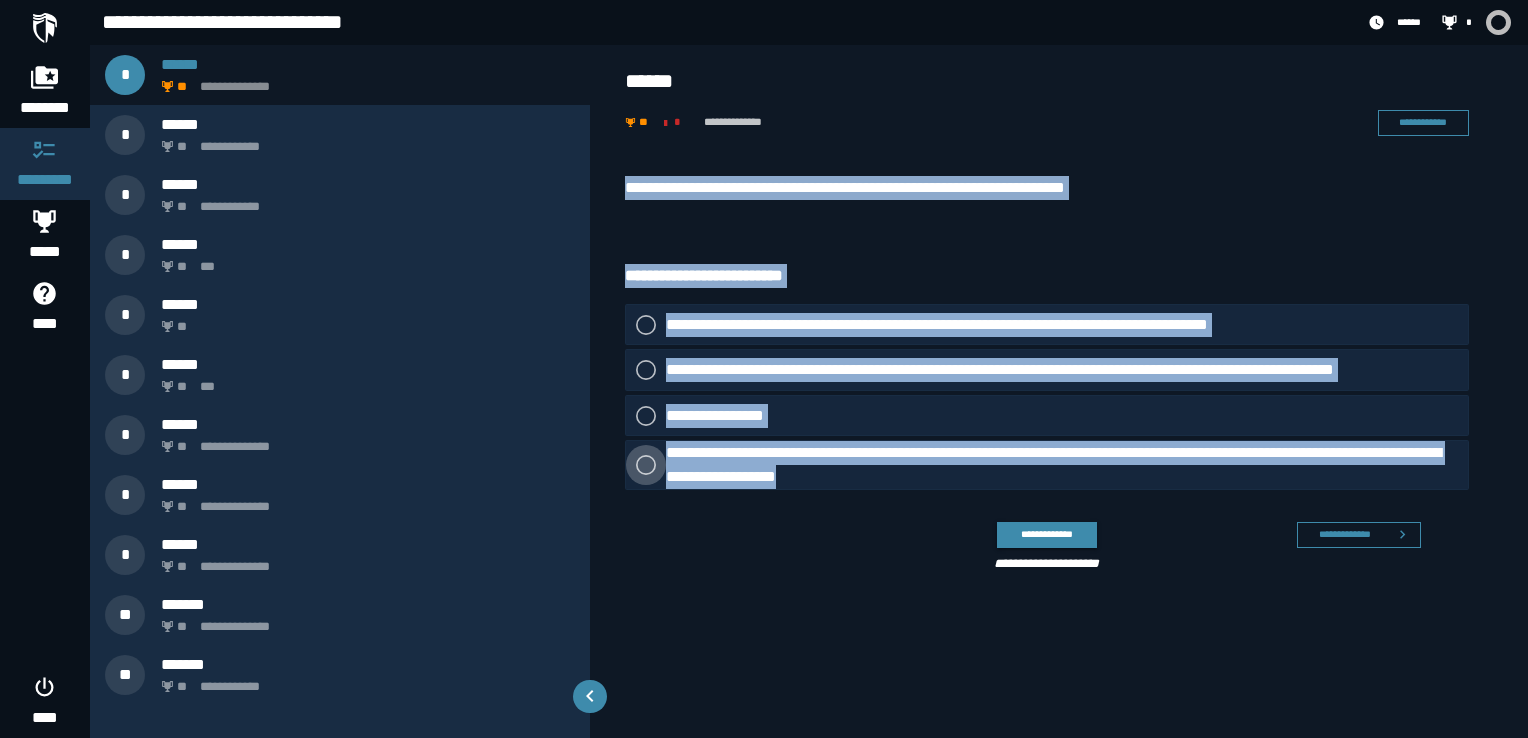drag, startPoint x: 616, startPoint y: 181, endPoint x: 1027, endPoint y: 487, distance: 512.40314 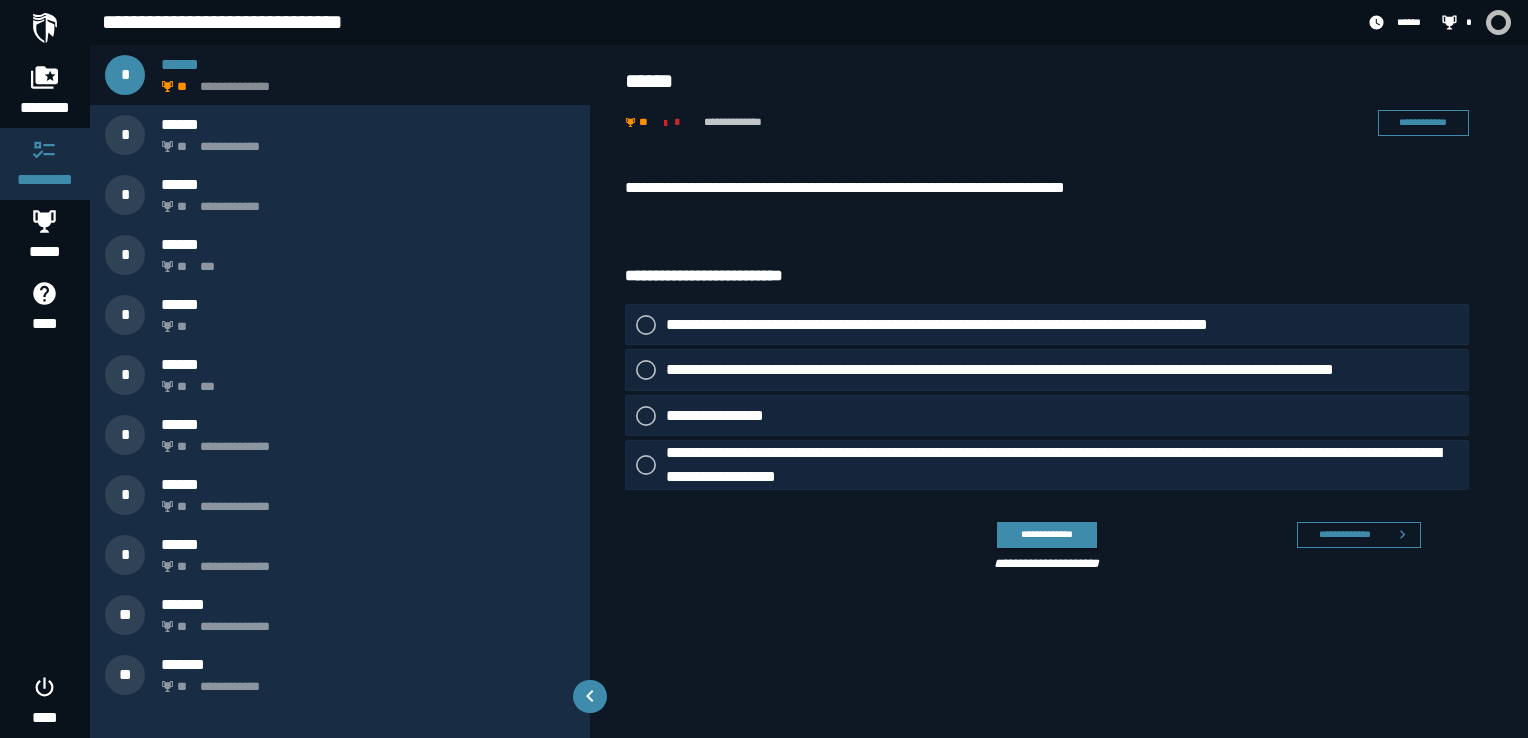 click on "**********" at bounding box center (1059, 437) 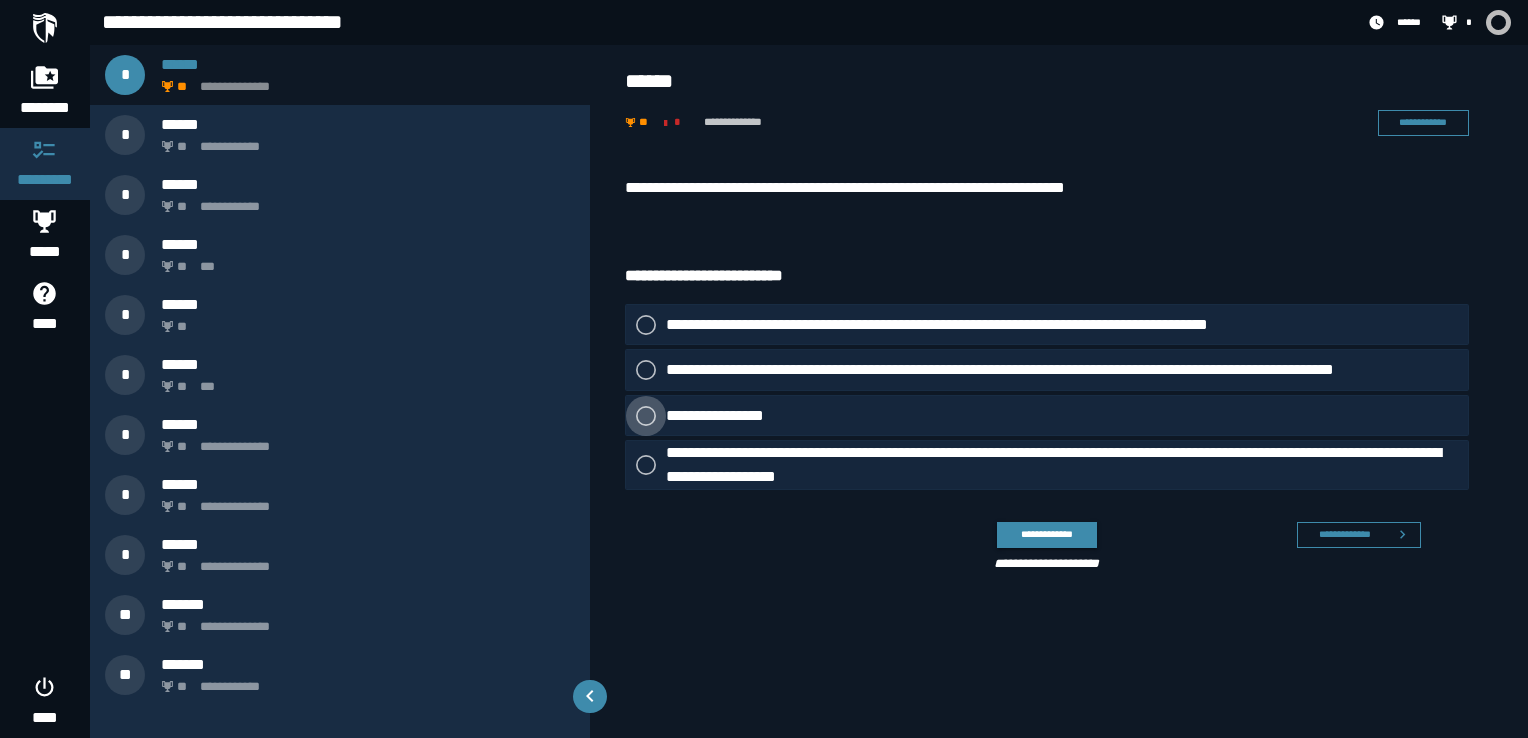 click 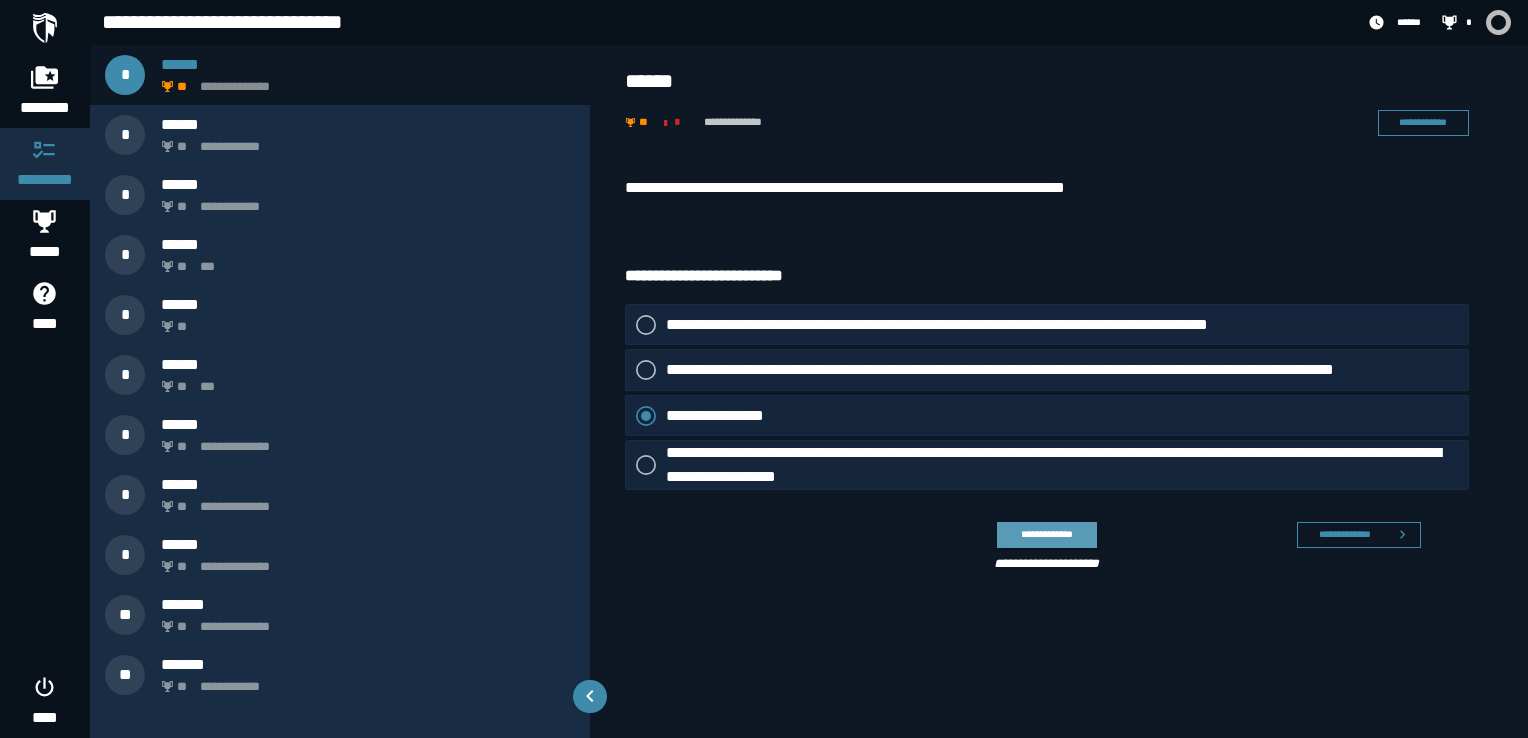 click on "**********" at bounding box center [1046, 534] 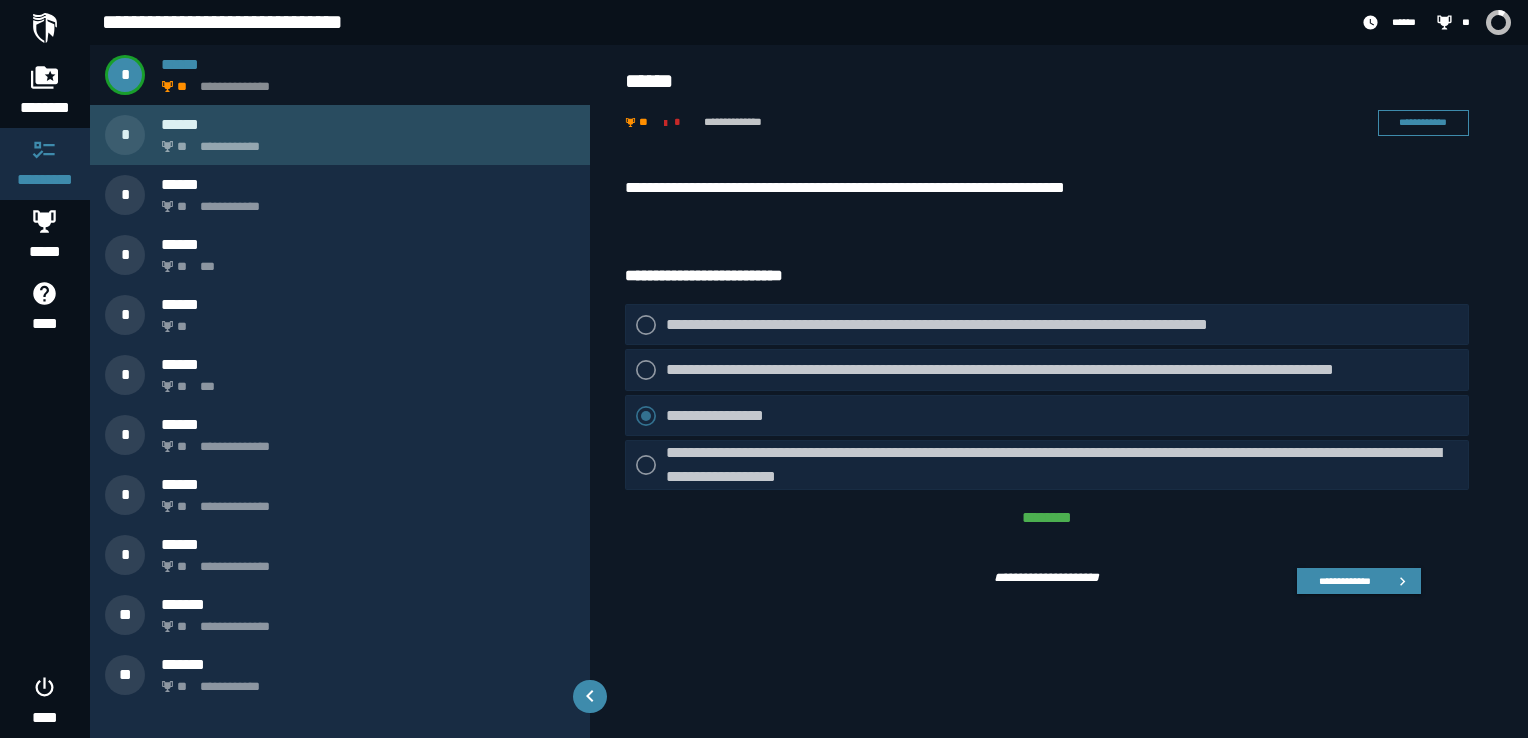 click on "**********" 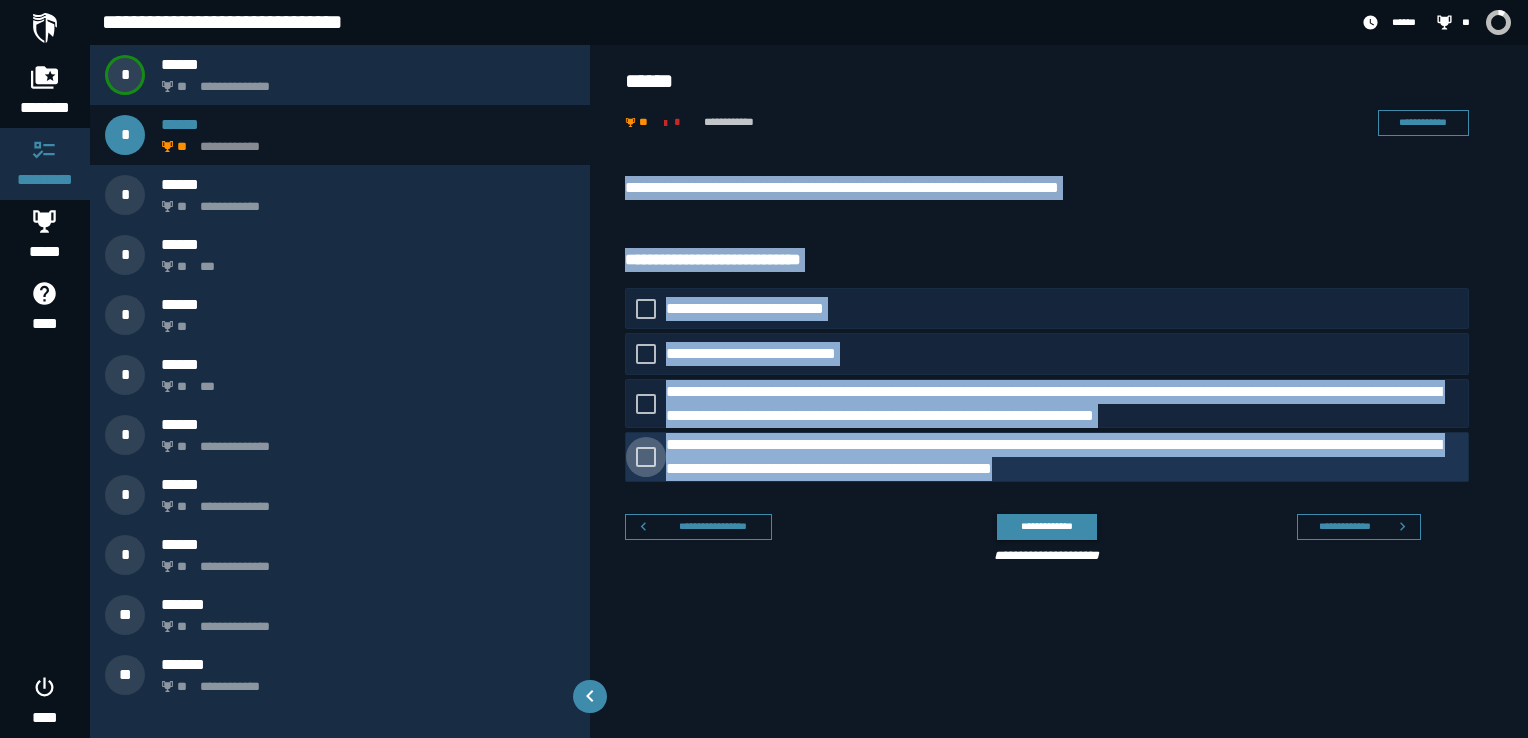 drag, startPoint x: 614, startPoint y: 189, endPoint x: 1201, endPoint y: 475, distance: 652.9663 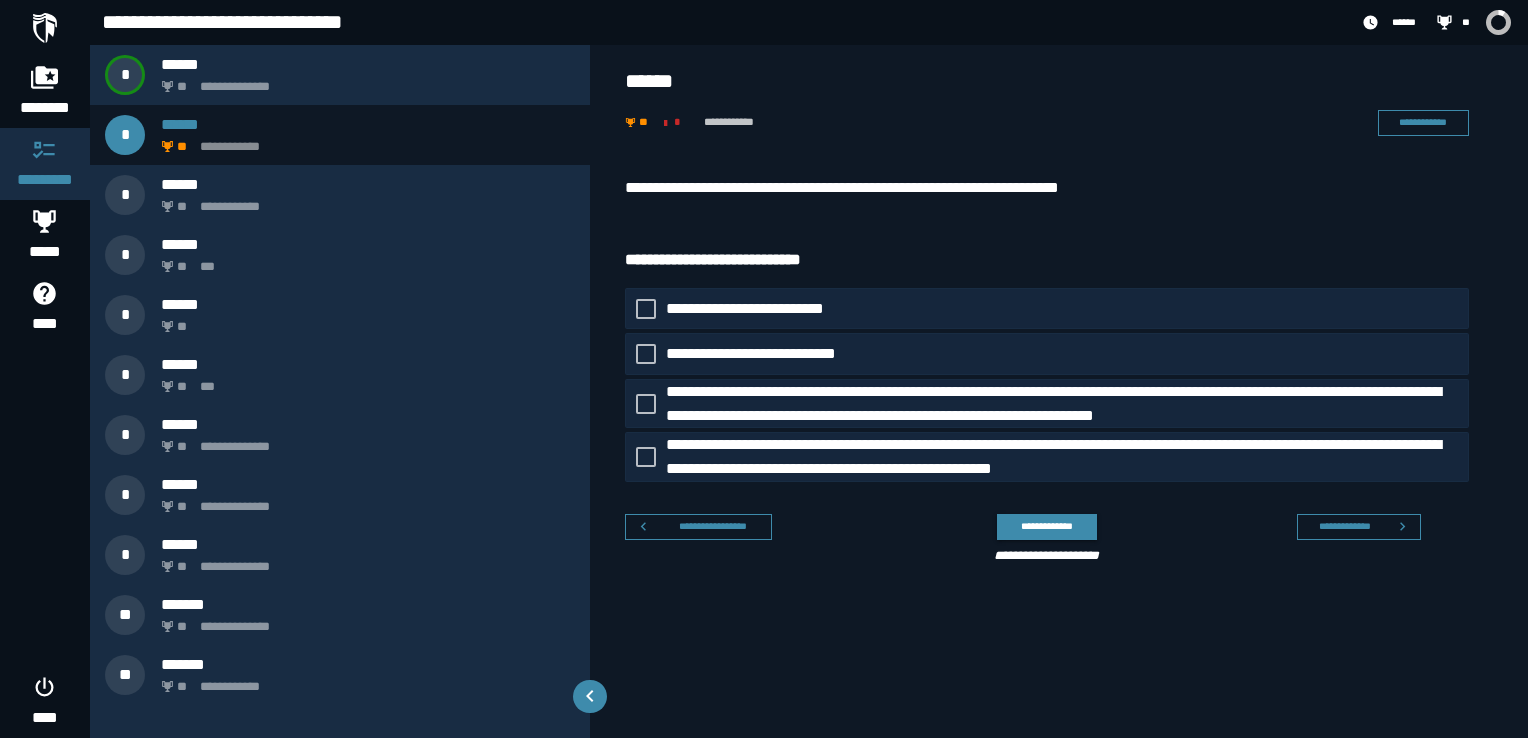 click on "**********" at bounding box center [1039, 535] 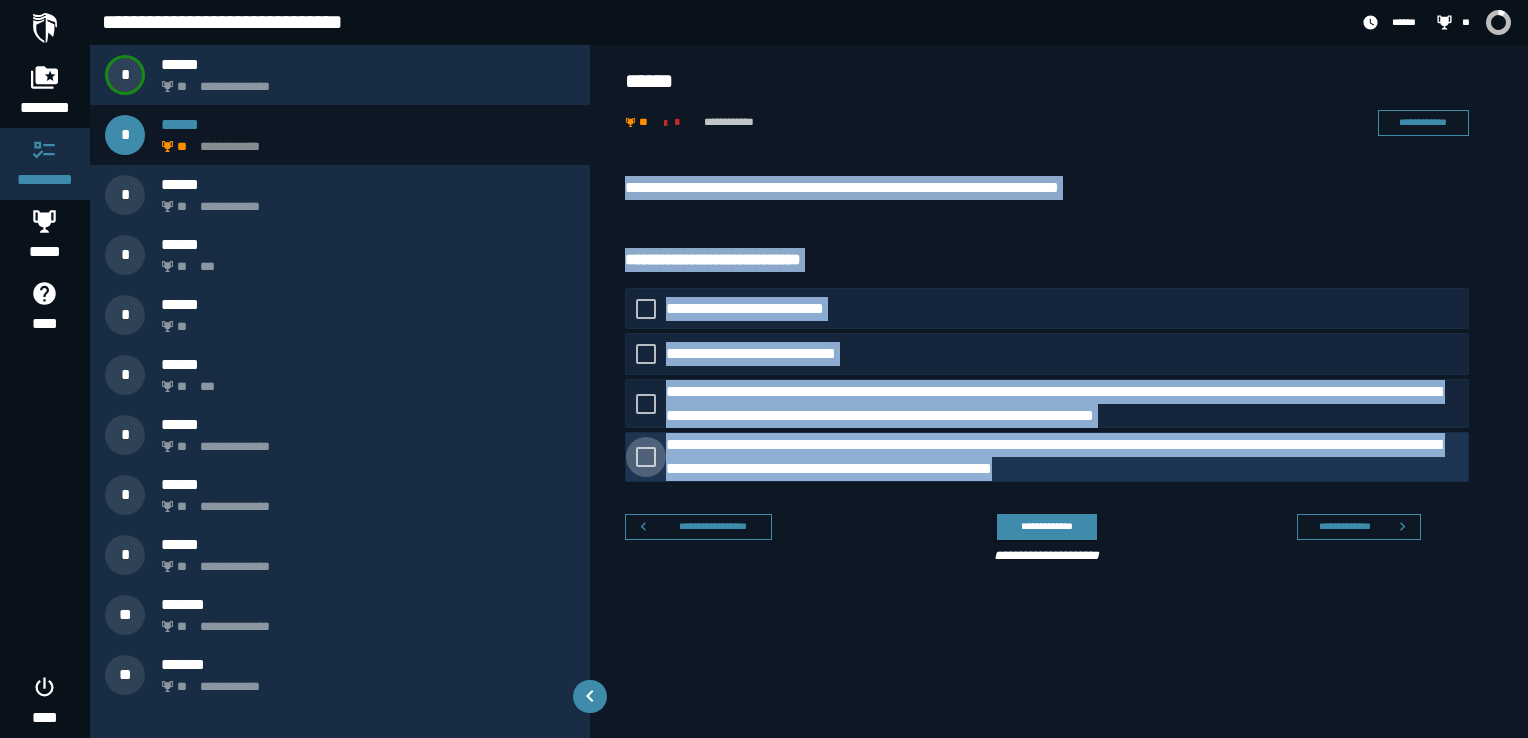 drag, startPoint x: 622, startPoint y: 185, endPoint x: 1254, endPoint y: 458, distance: 688.44244 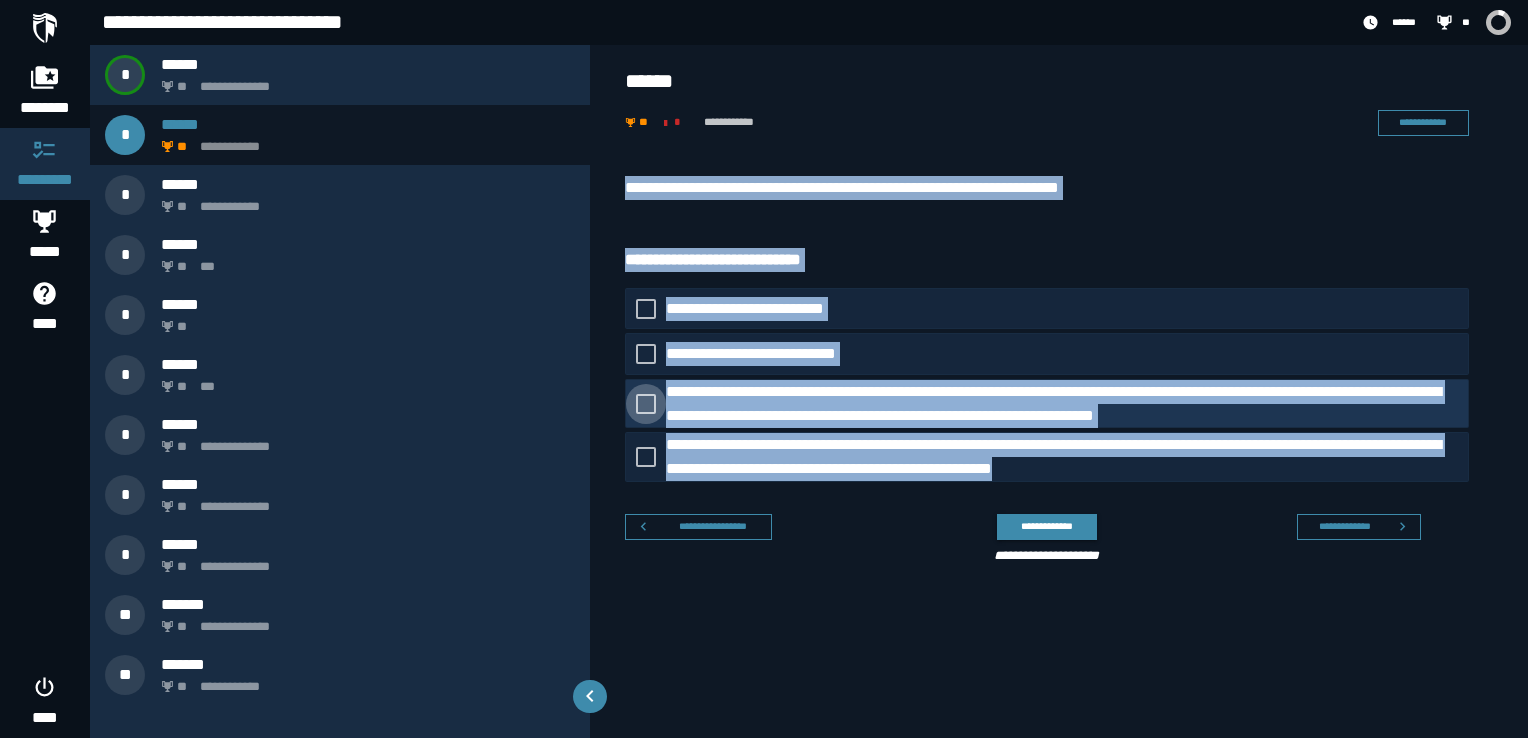 click at bounding box center (646, 404) 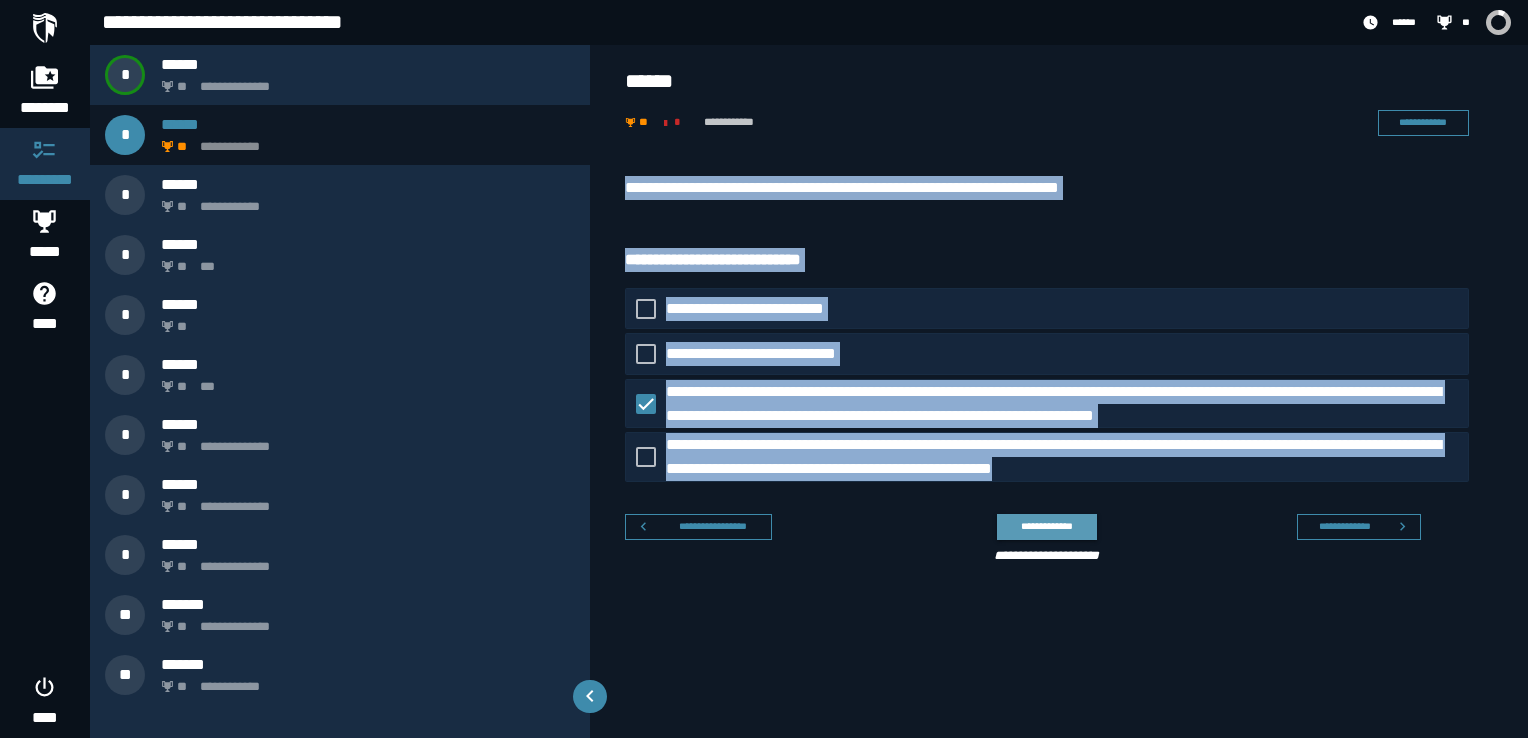 click on "**********" at bounding box center [1046, 526] 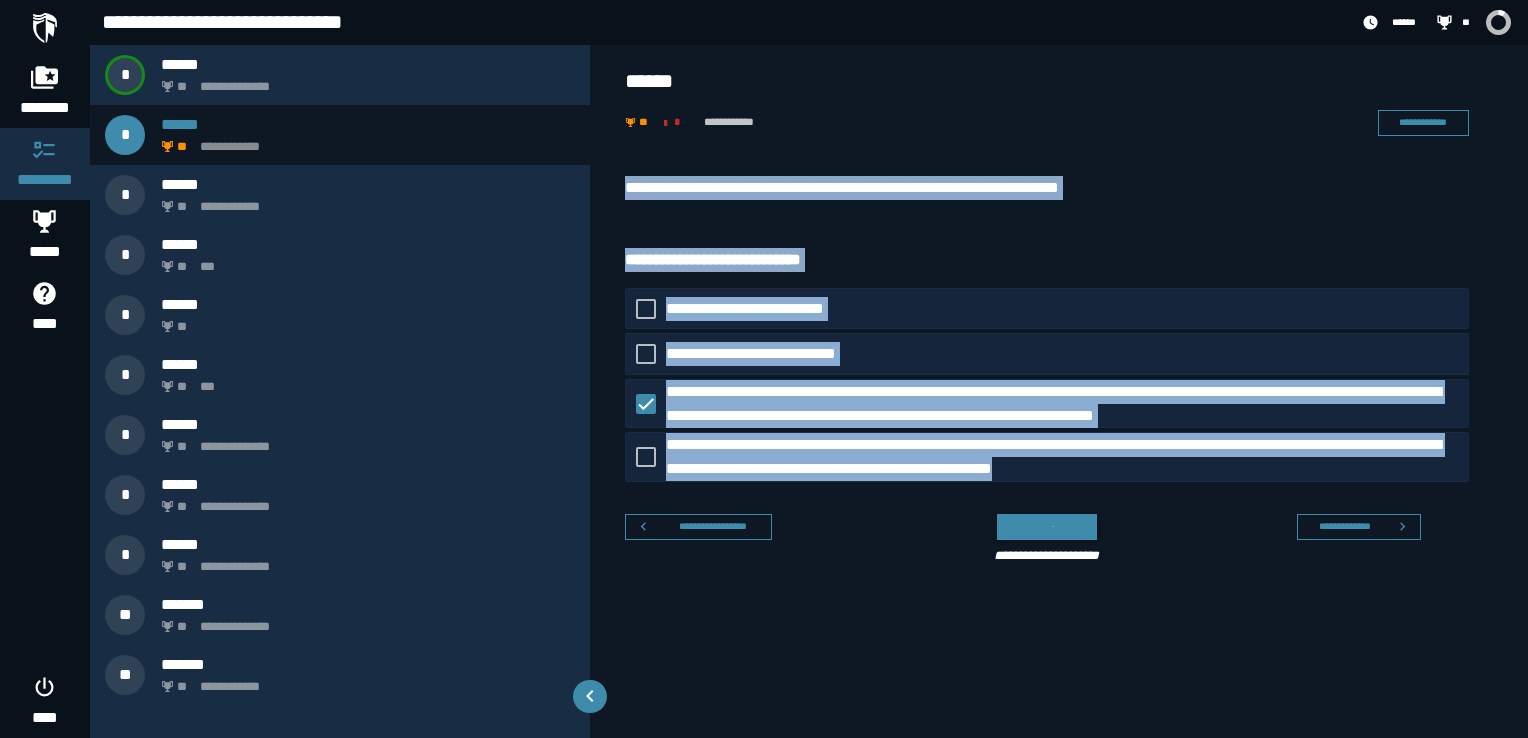 click on "**********" at bounding box center (1059, 374) 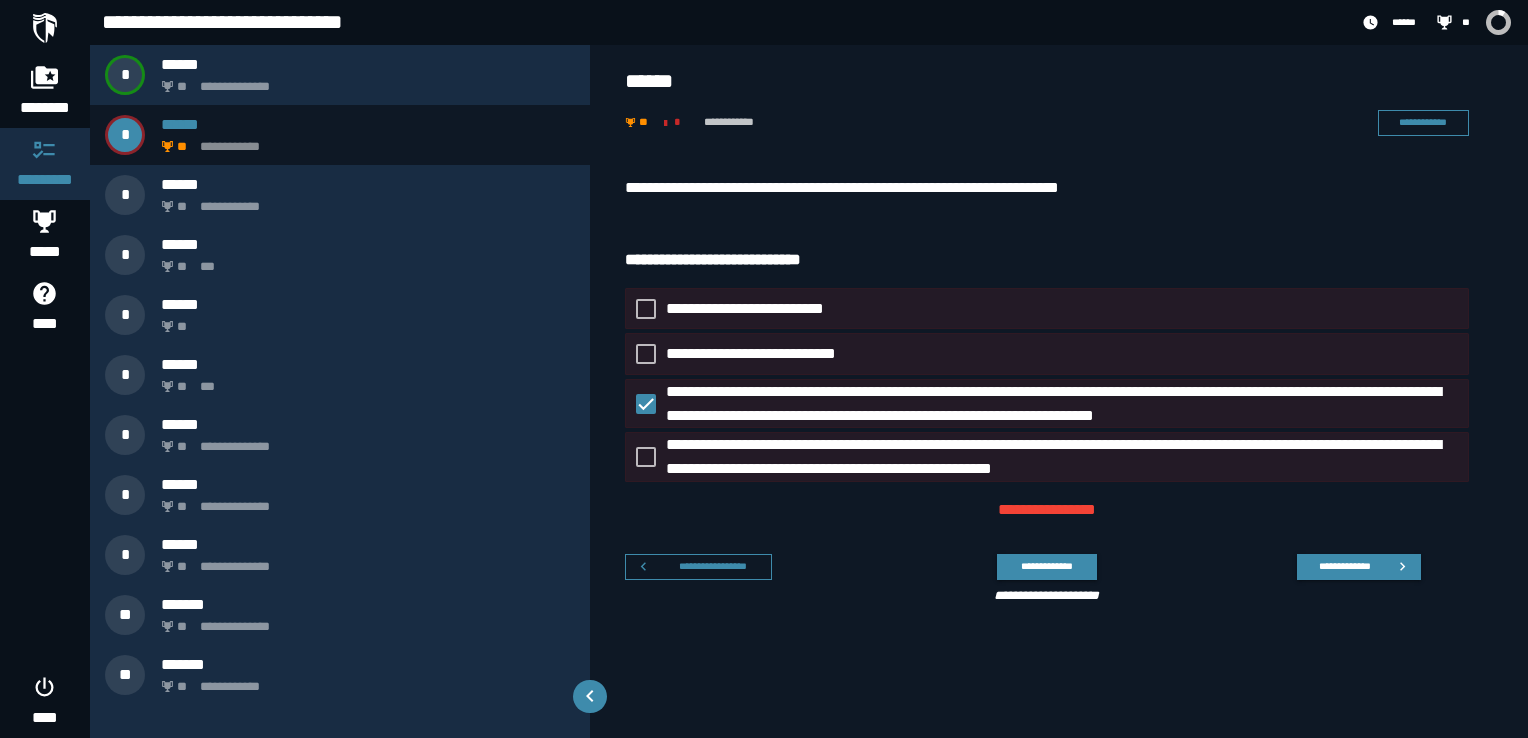 click on "**********" at bounding box center (1043, 123) 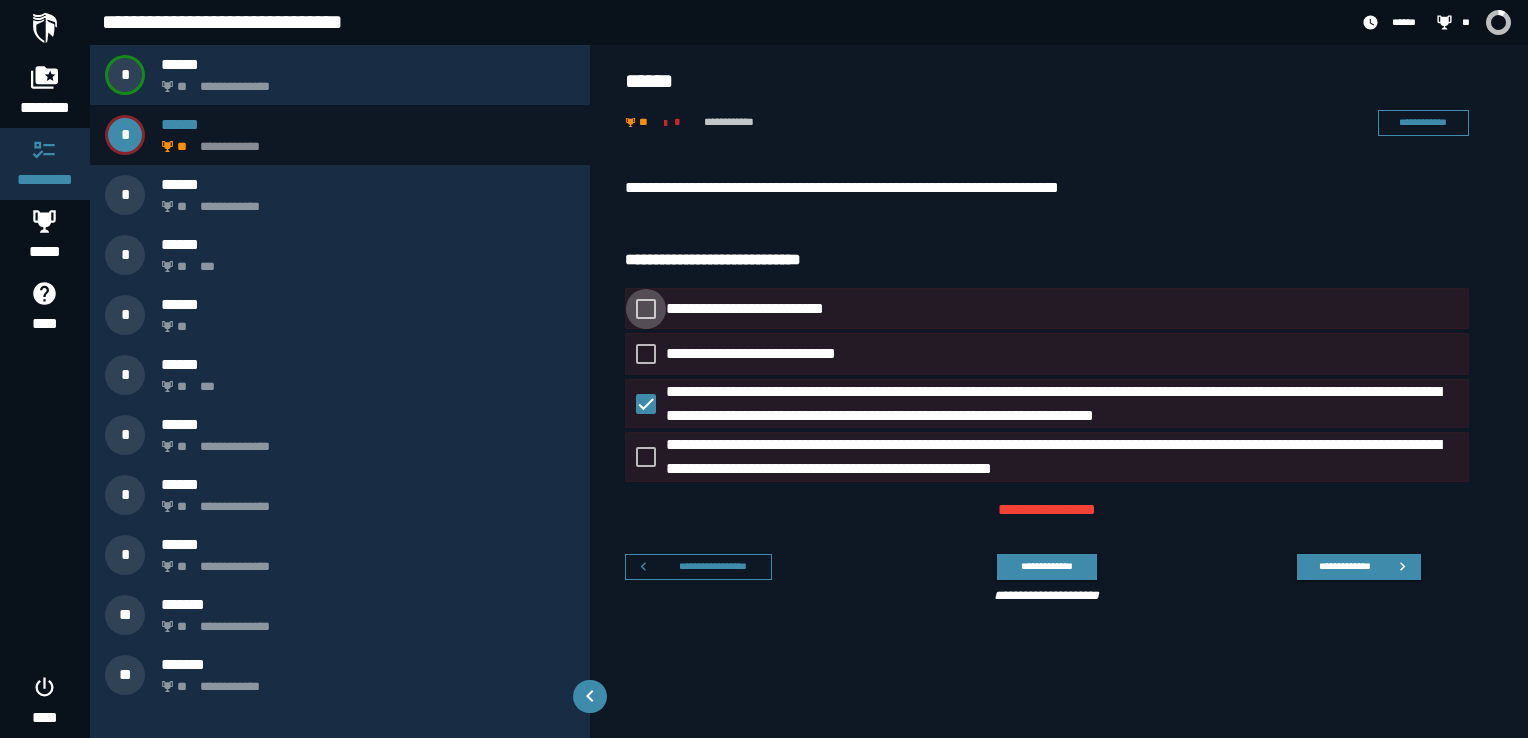 click 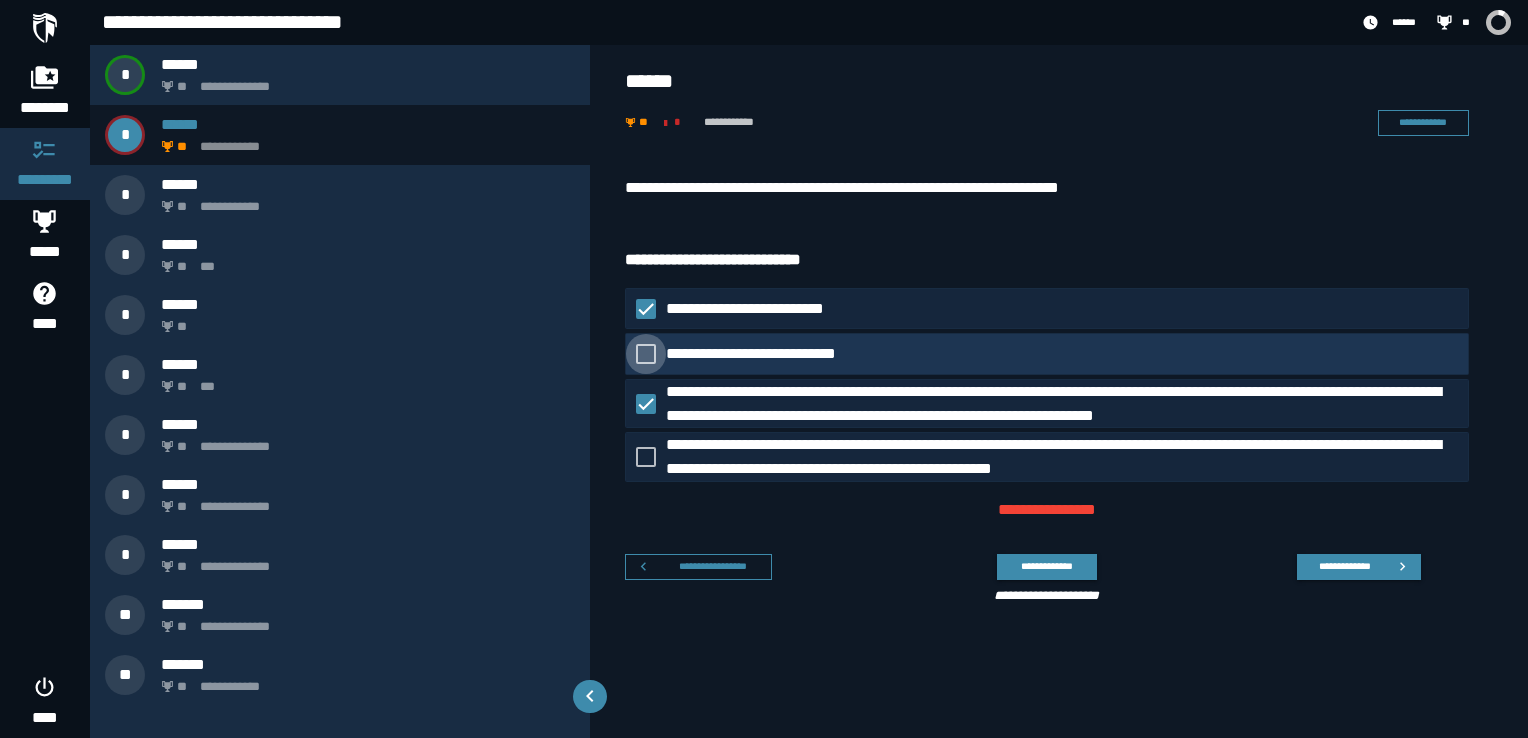 click 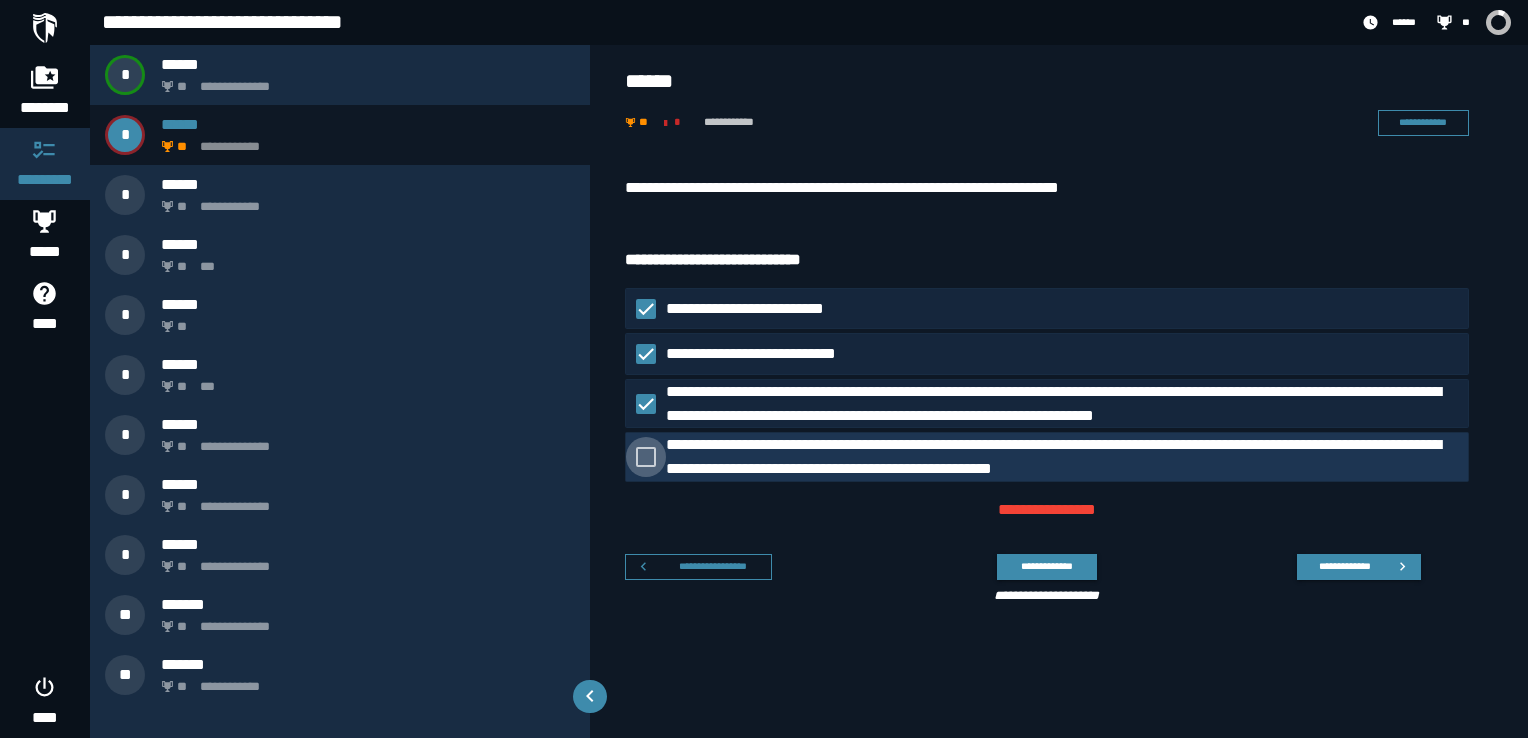 click 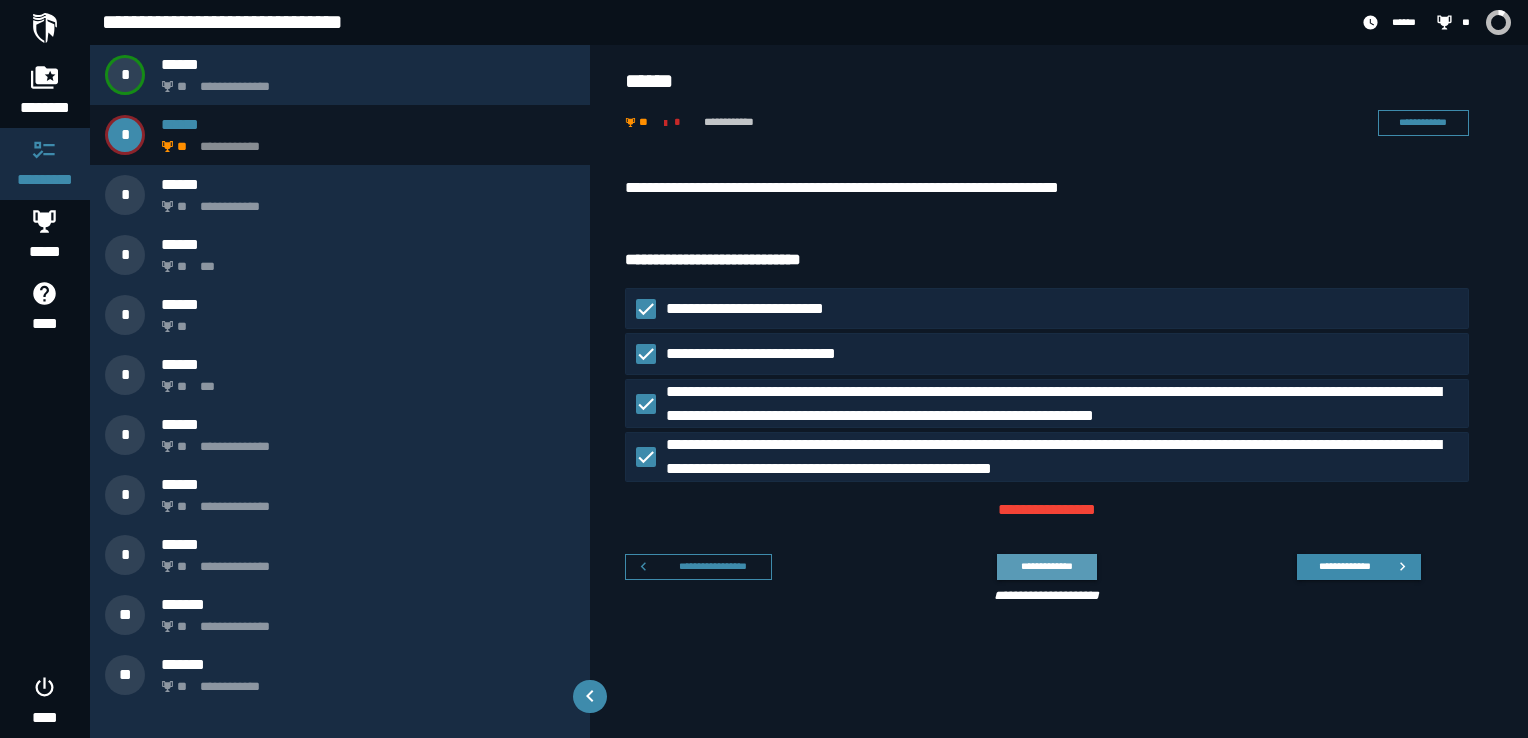 click on "**********" 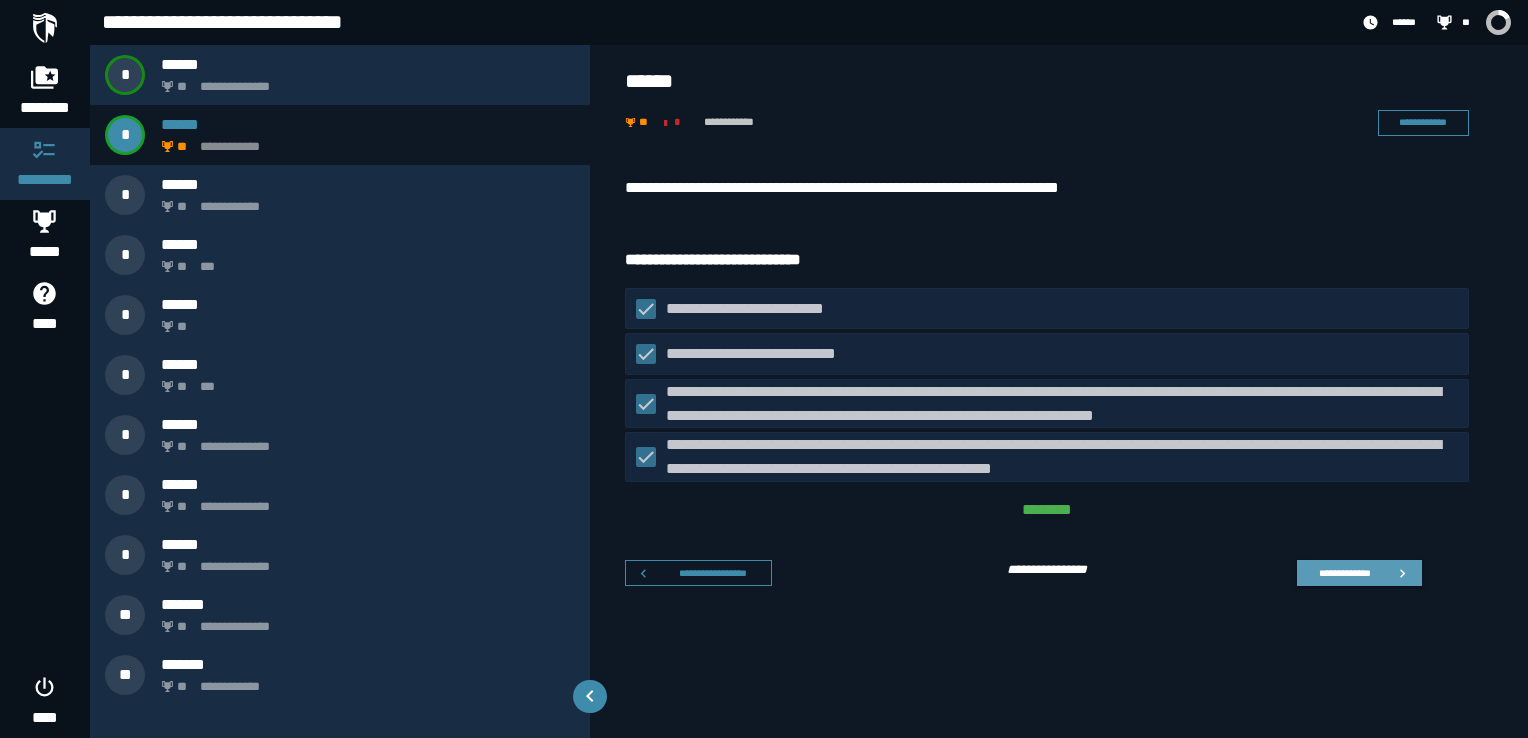 click on "**********" at bounding box center [1344, 573] 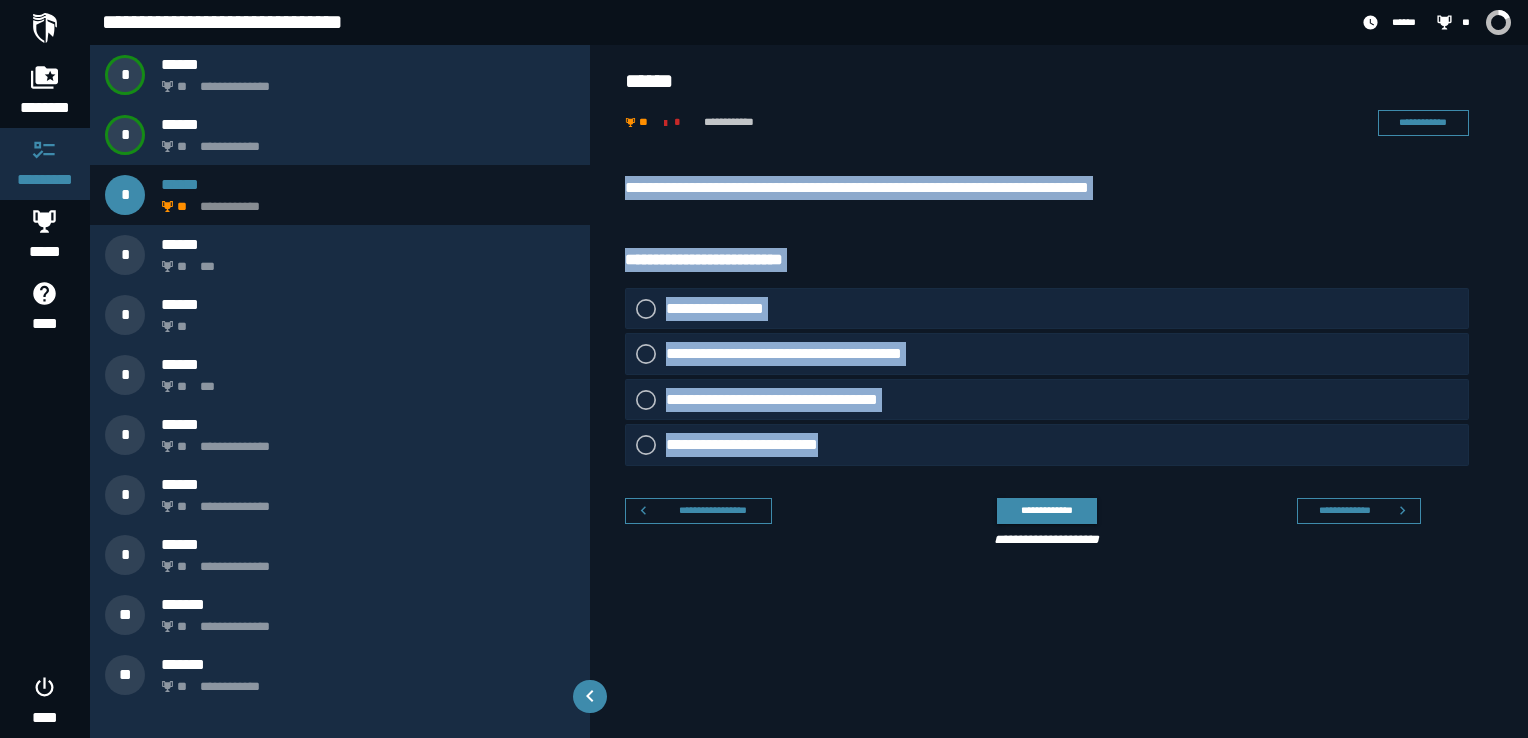 drag, startPoint x: 648, startPoint y: 198, endPoint x: 924, endPoint y: 451, distance: 374.41287 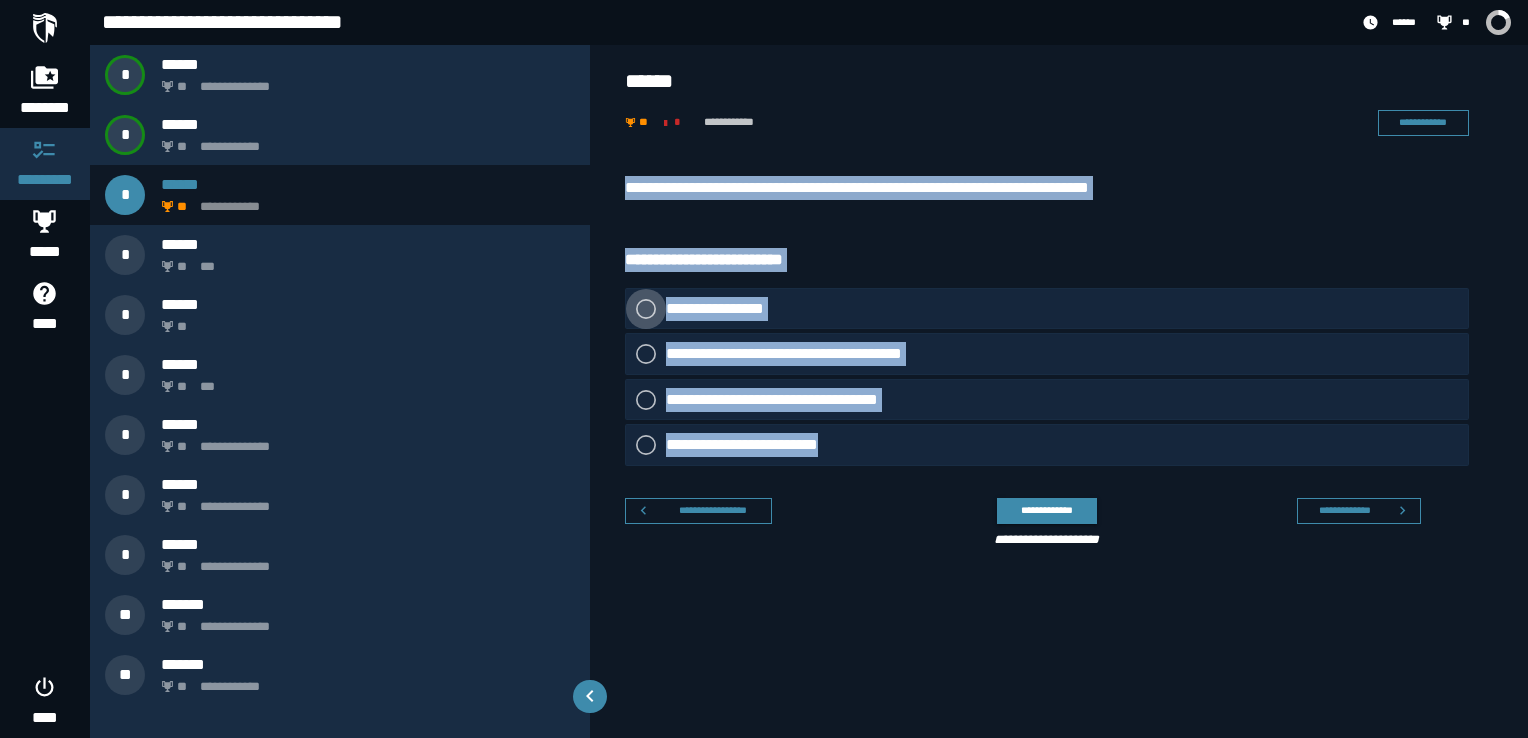 click at bounding box center (646, 309) 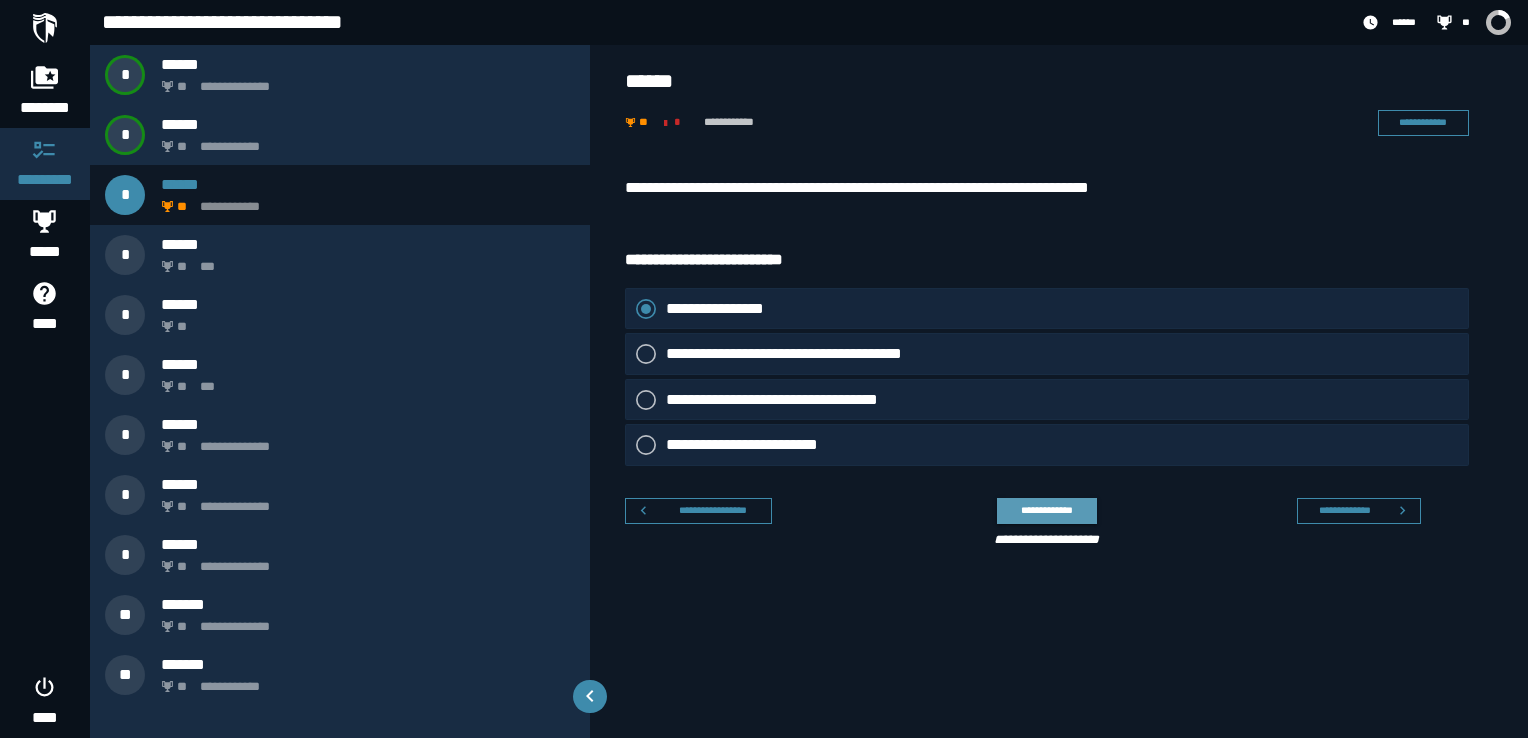 click on "**********" at bounding box center (1046, 510) 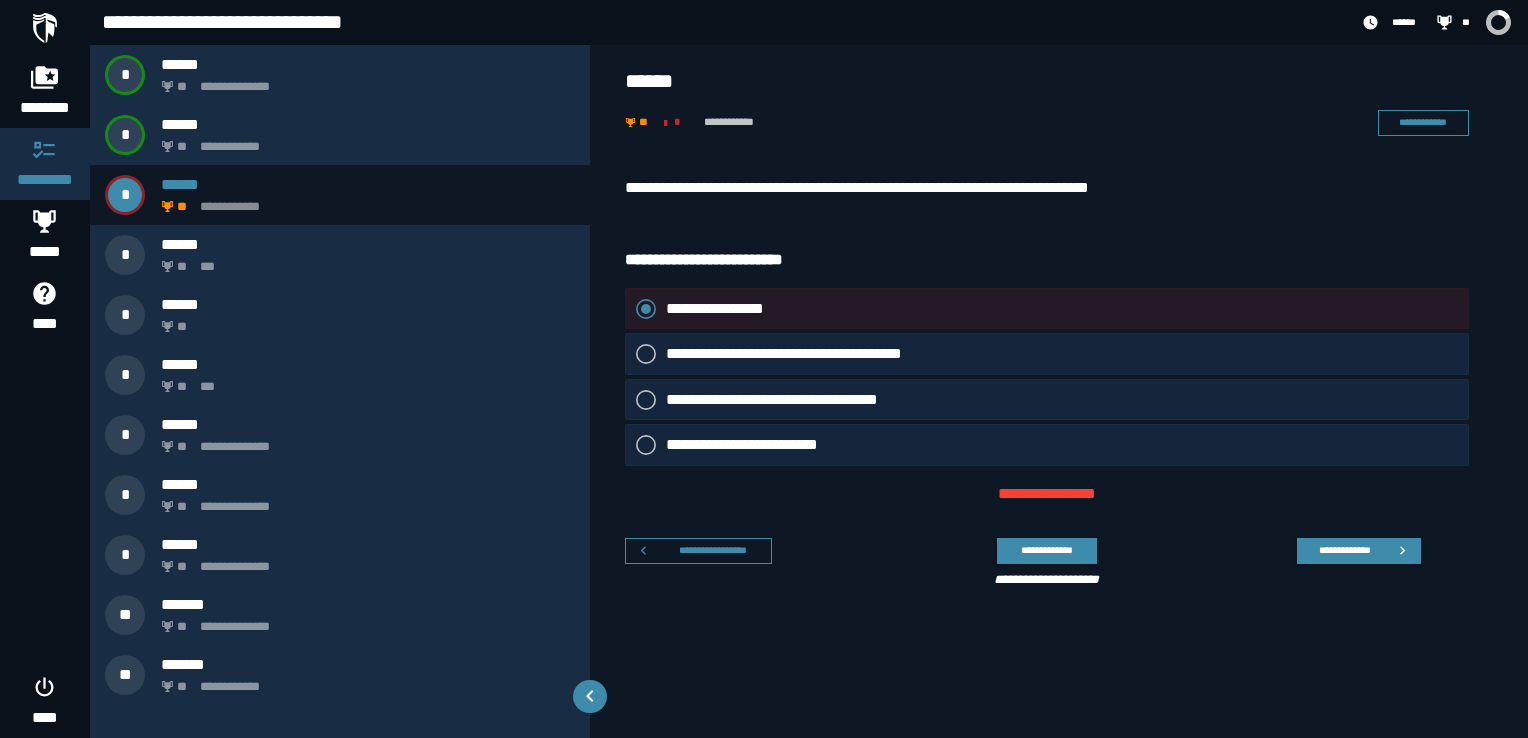 click on "**********" at bounding box center (1059, 102) 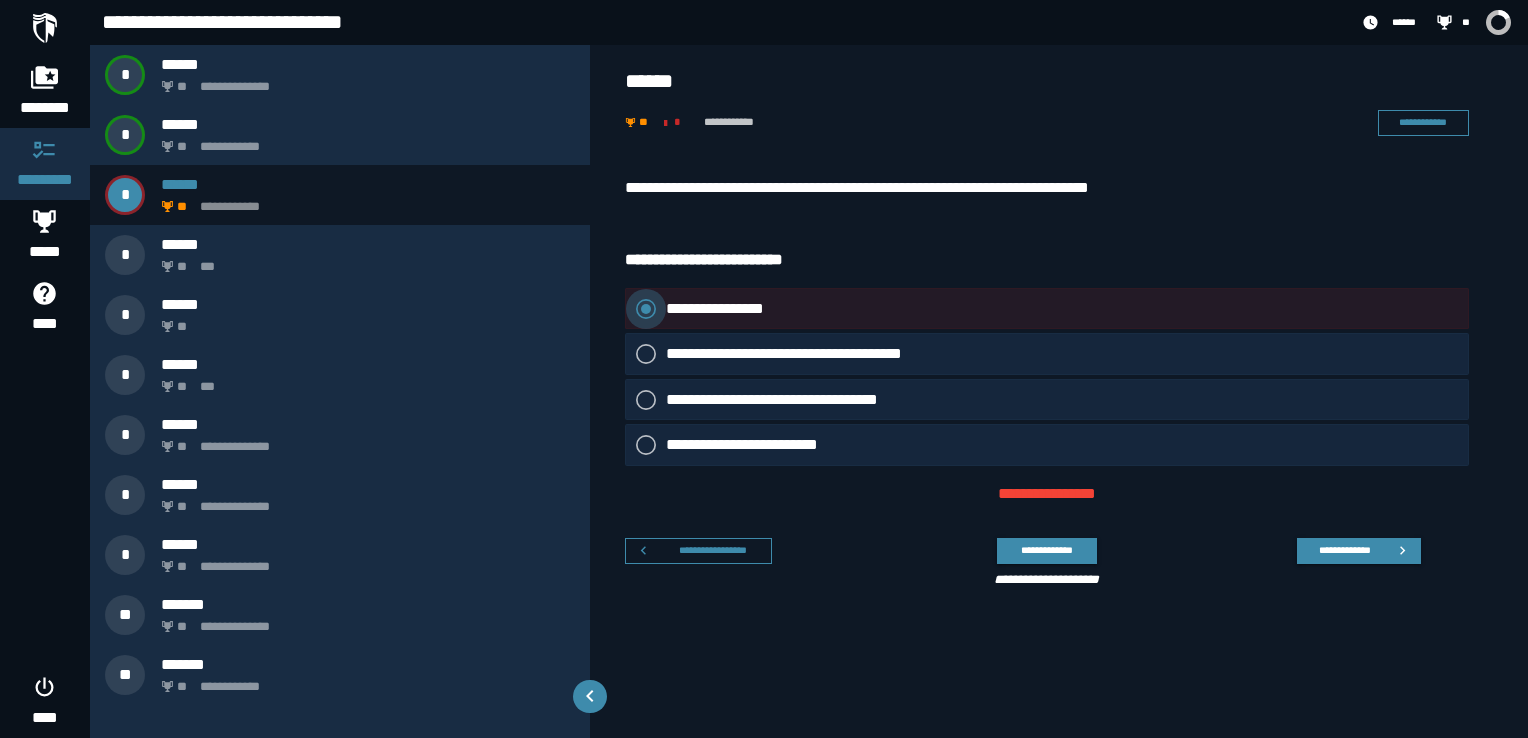 click on "**********" 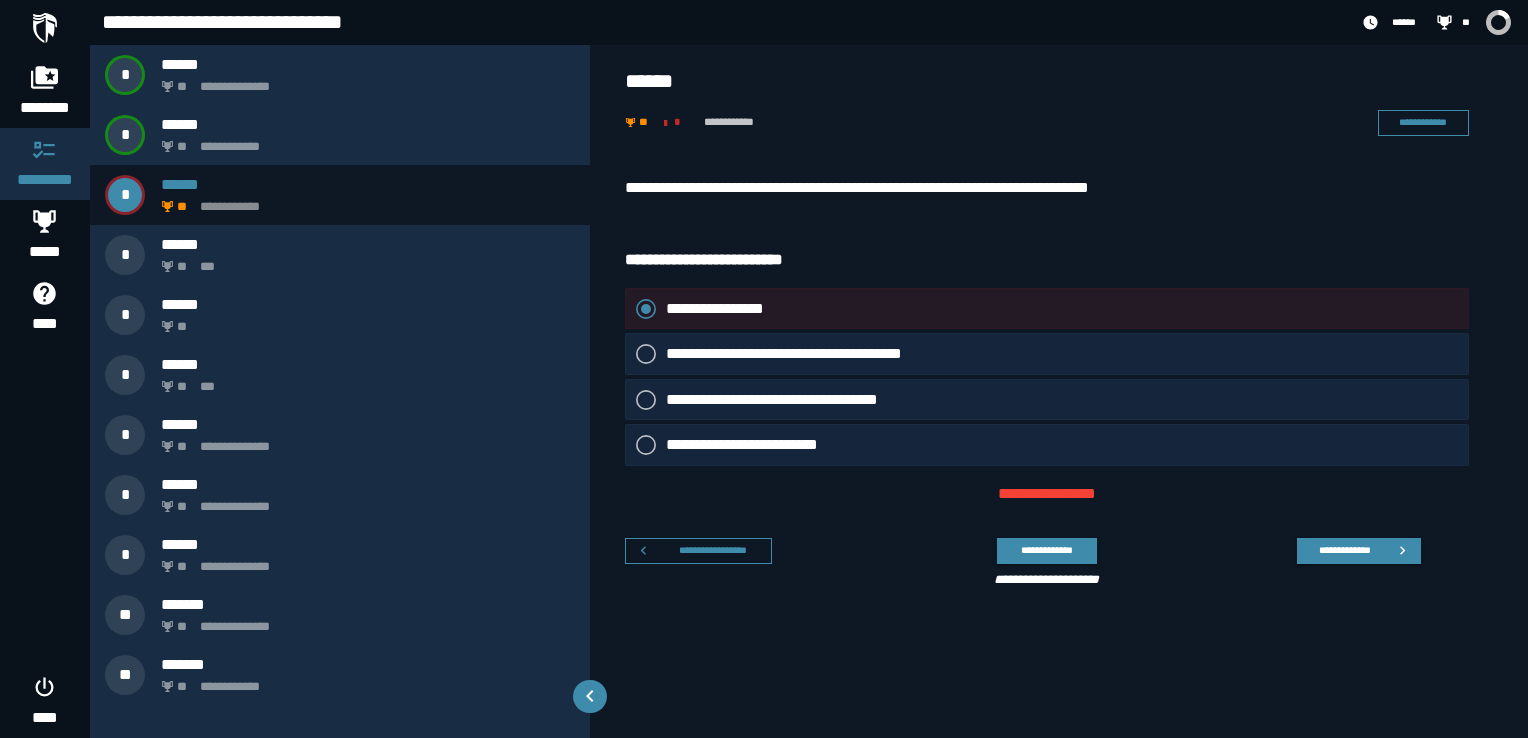 click on "**********" 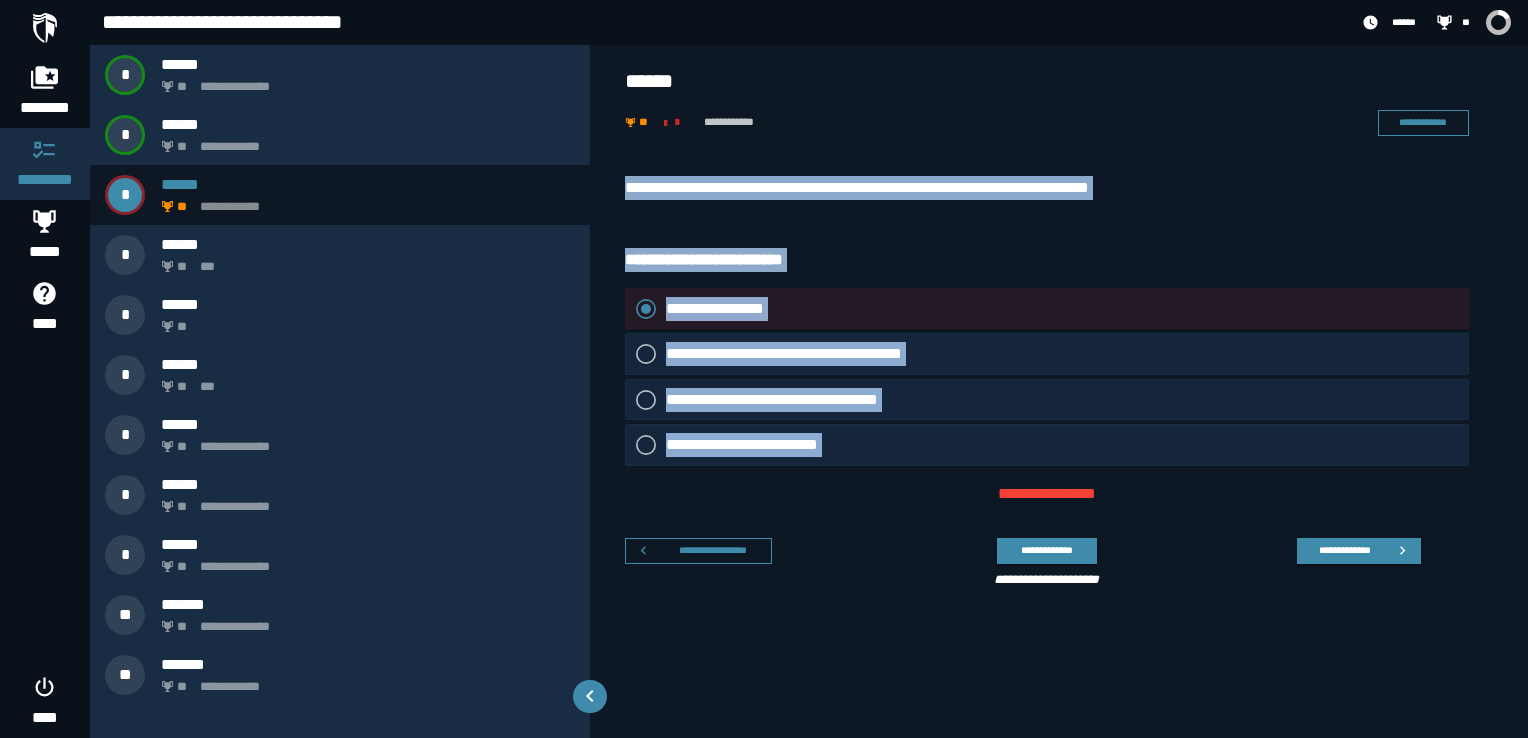 drag, startPoint x: 617, startPoint y: 181, endPoint x: 860, endPoint y: 467, distance: 375.2932 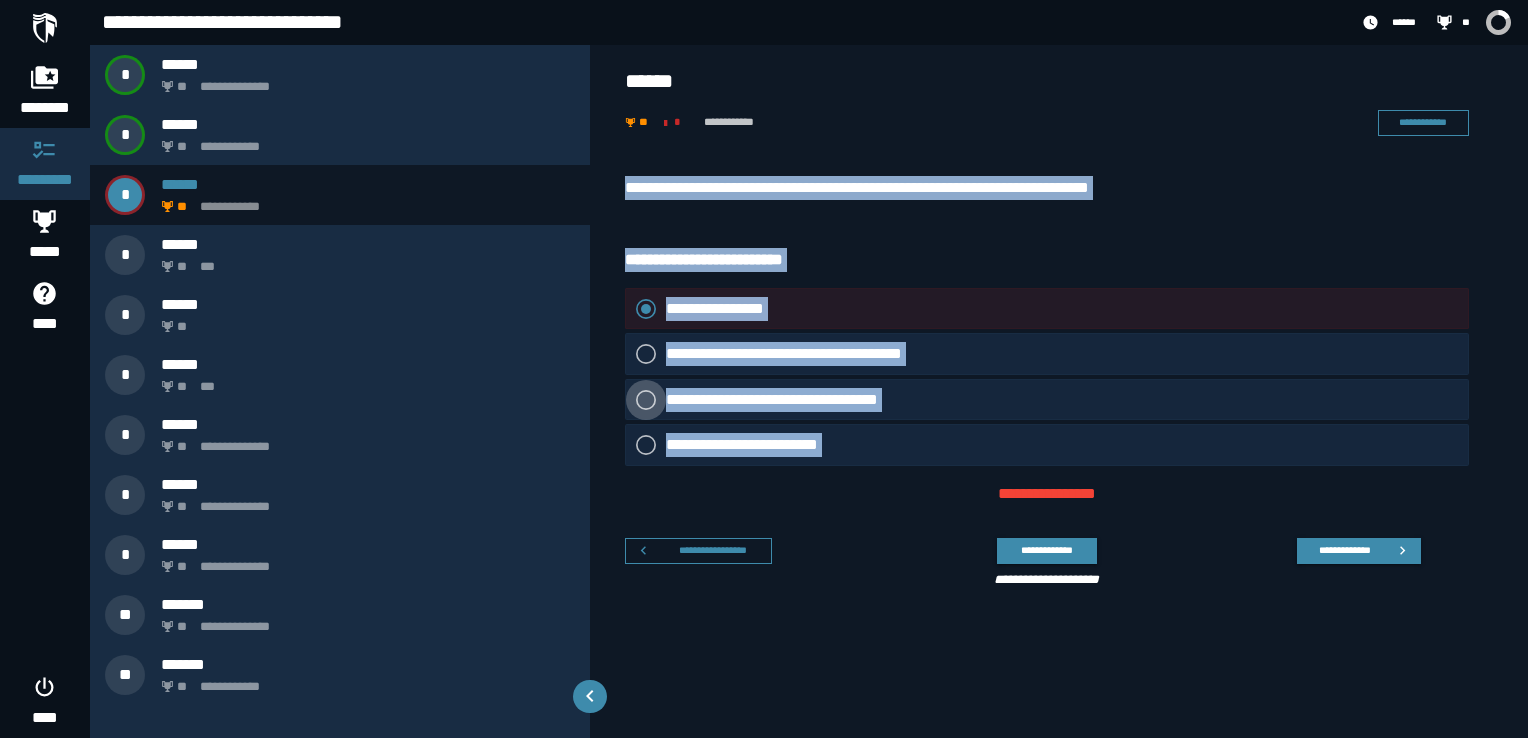 copy on "**********" 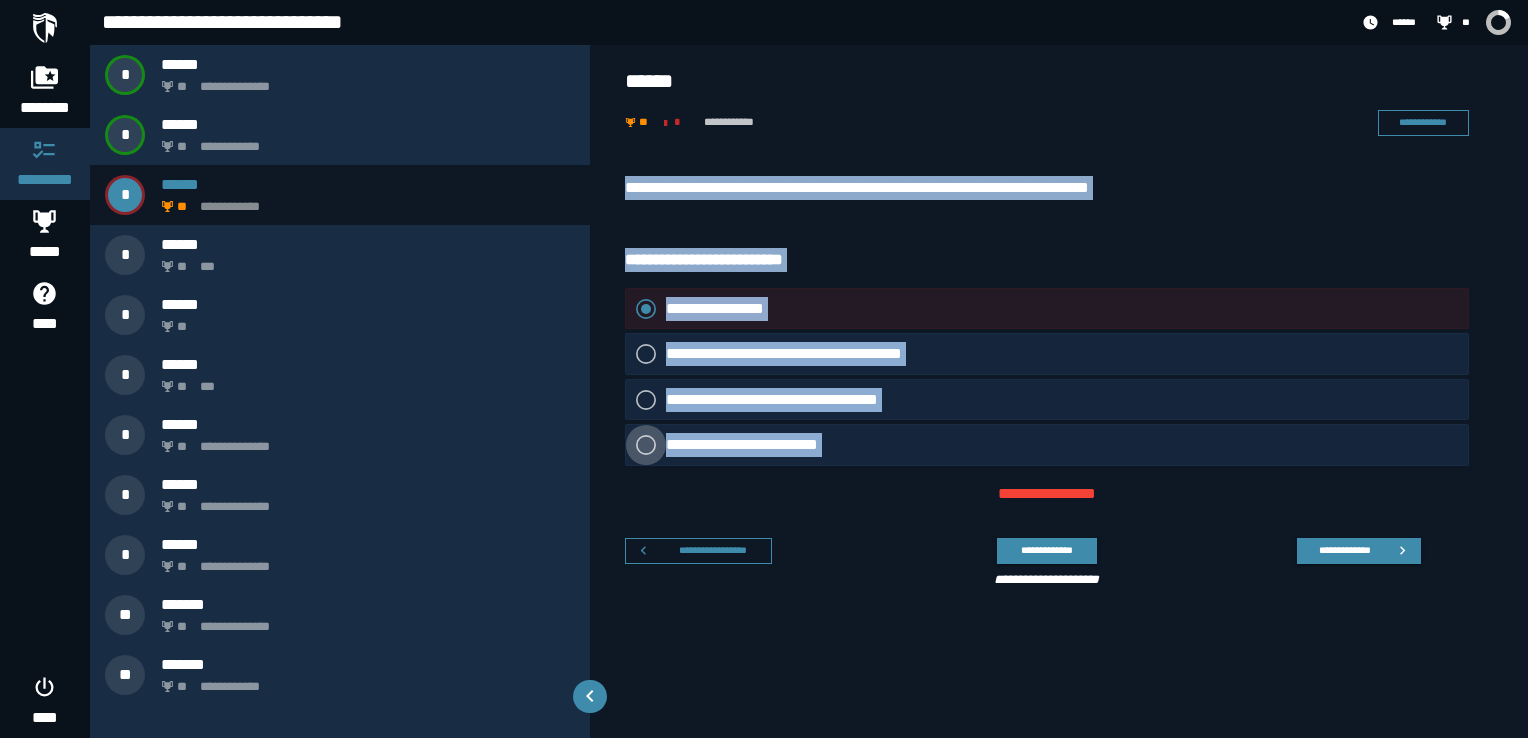 click on "**********" at bounding box center (757, 445) 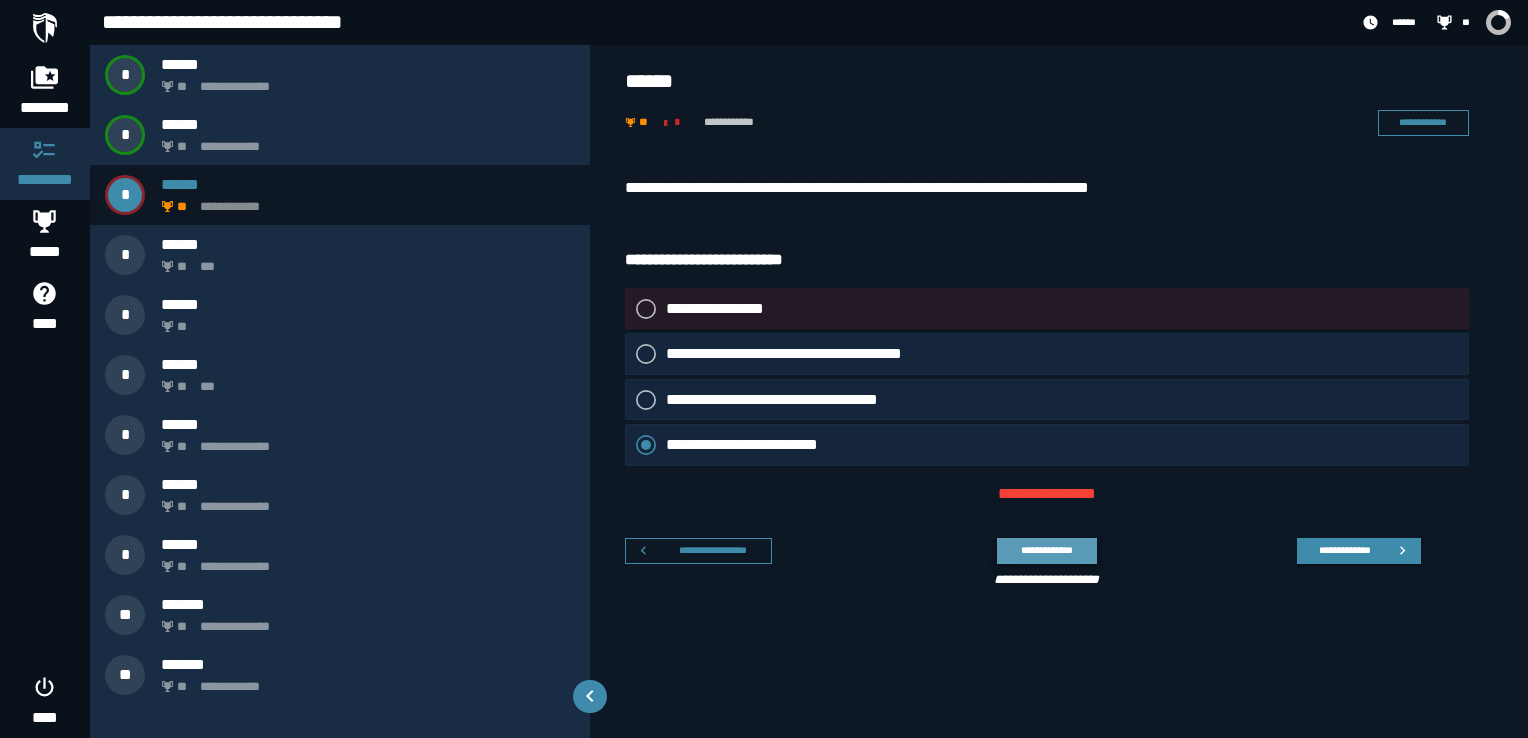 click on "**********" at bounding box center [1046, 550] 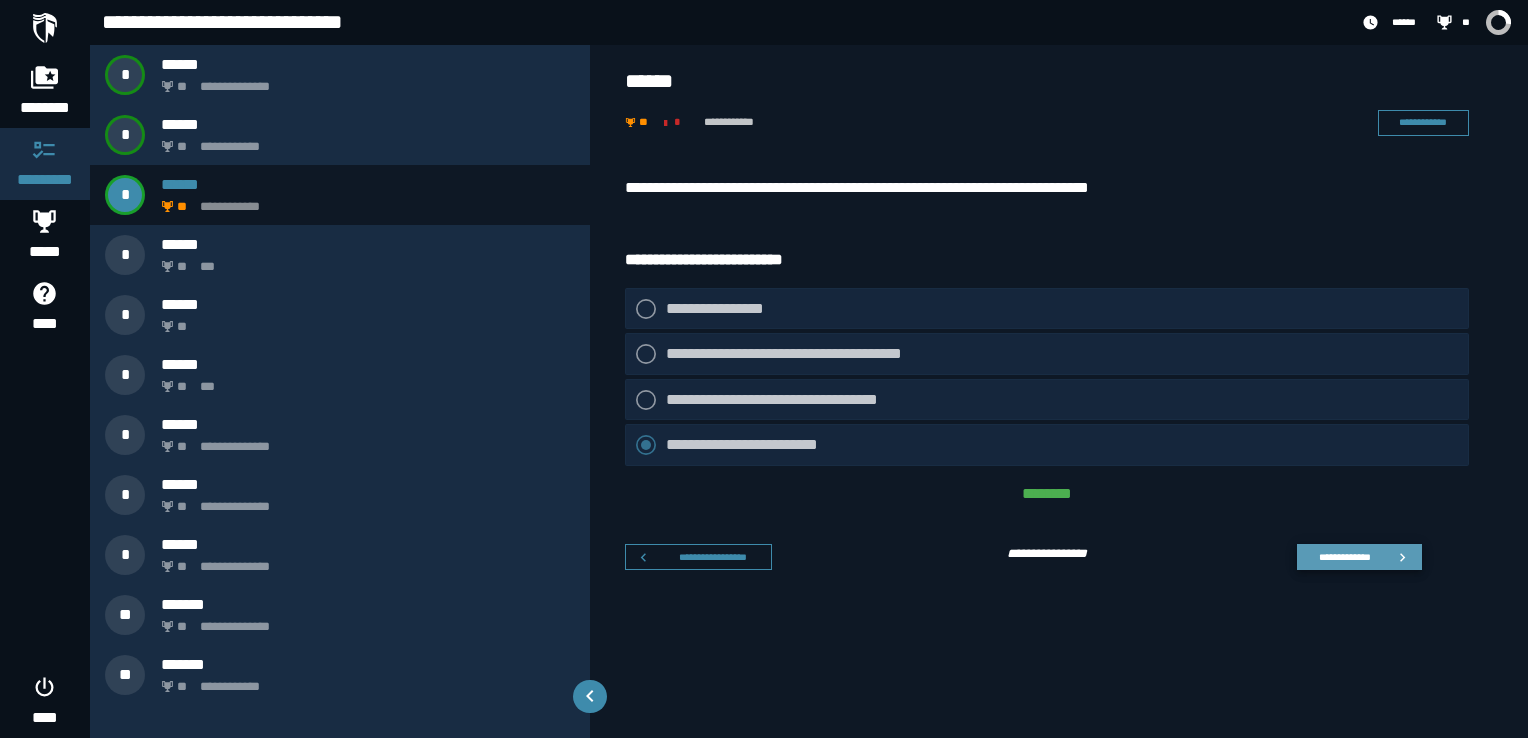 click on "**********" at bounding box center [1344, 557] 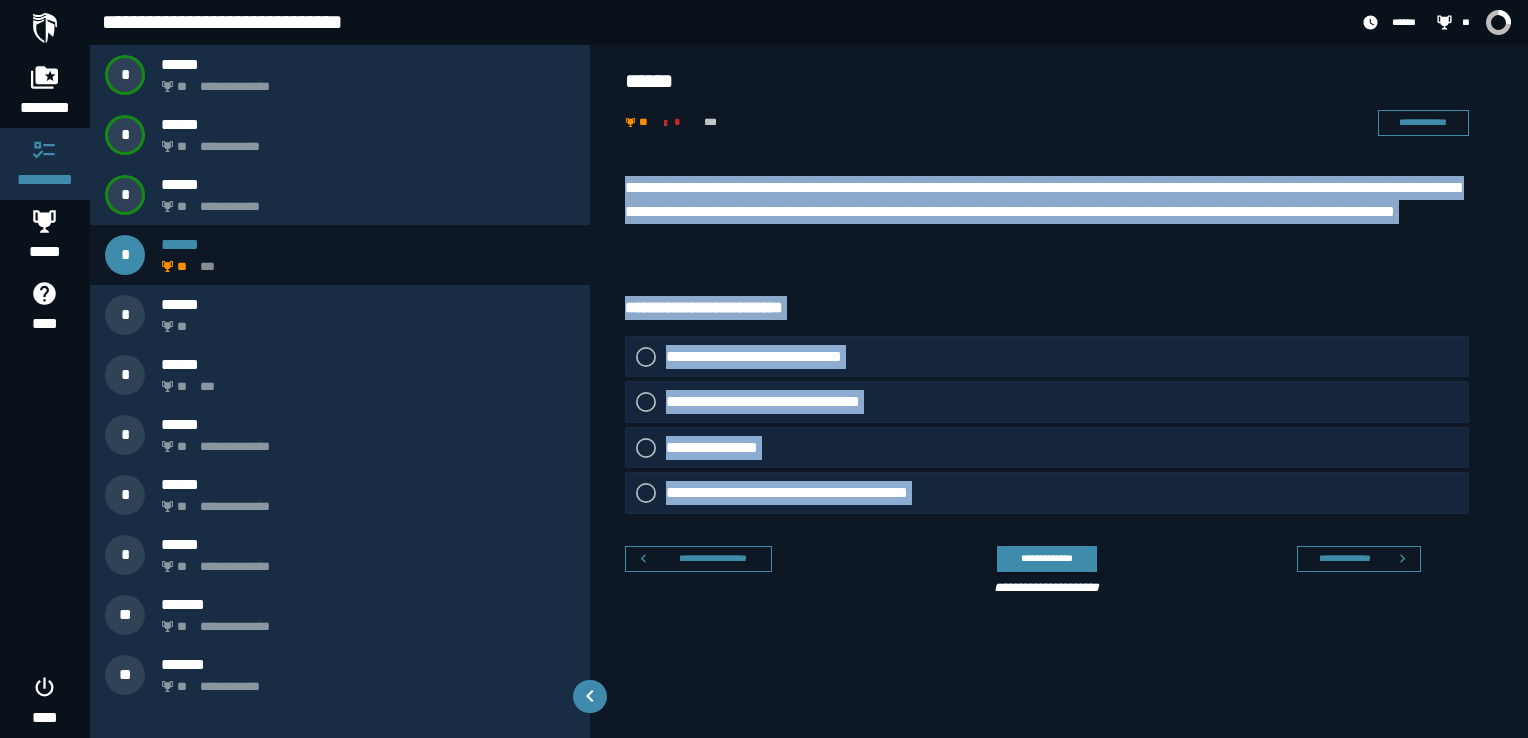 drag, startPoint x: 624, startPoint y: 184, endPoint x: 954, endPoint y: 570, distance: 507.83463 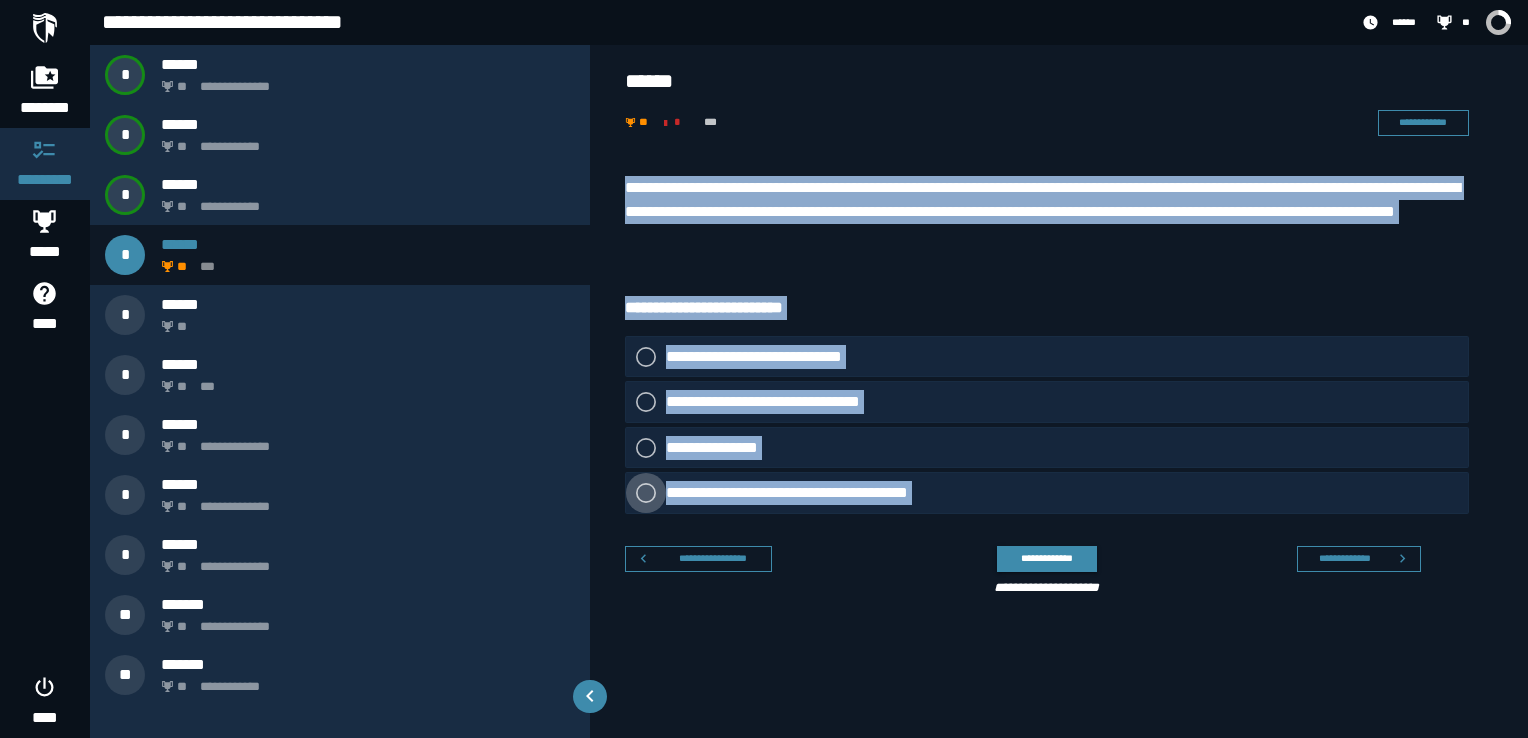 click 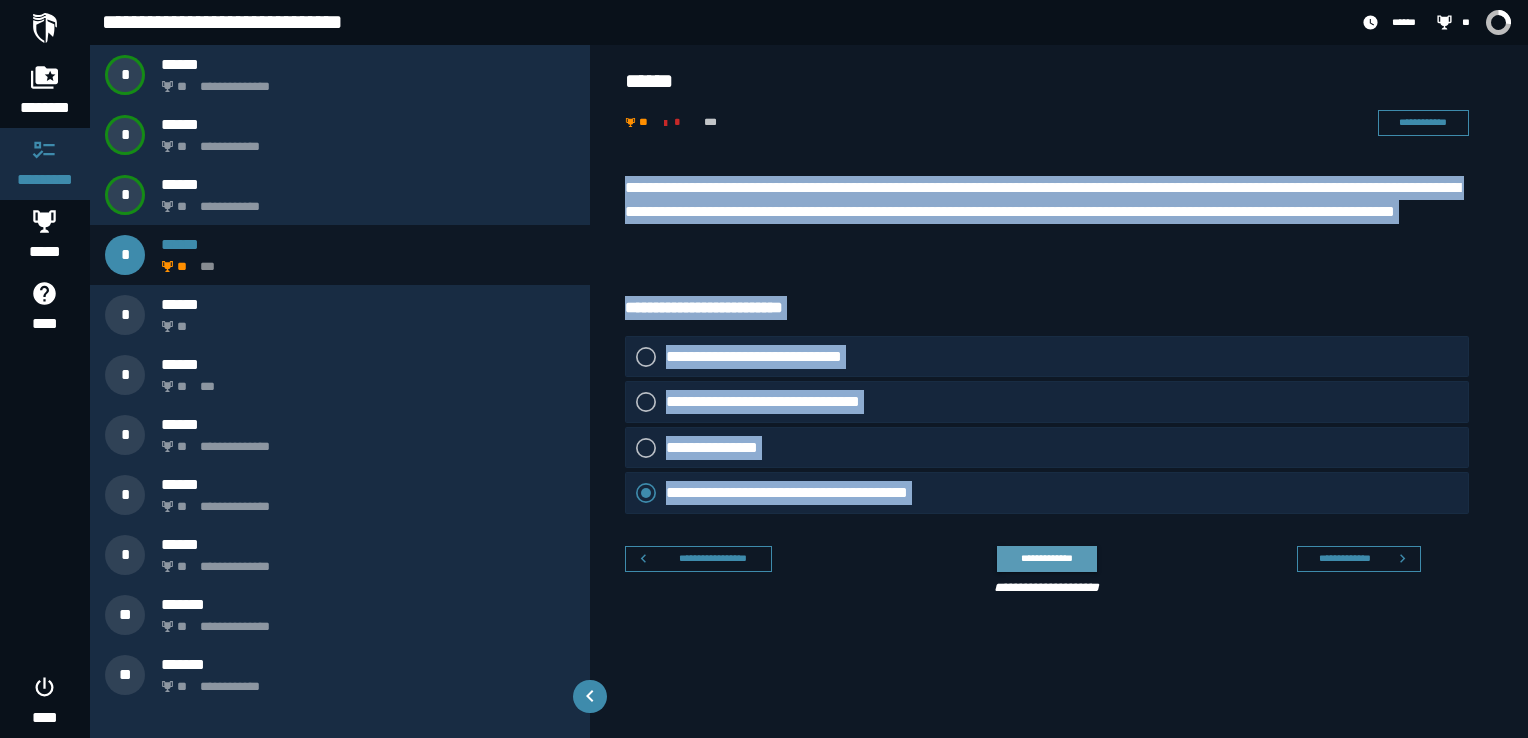 click on "**********" at bounding box center (1046, 558) 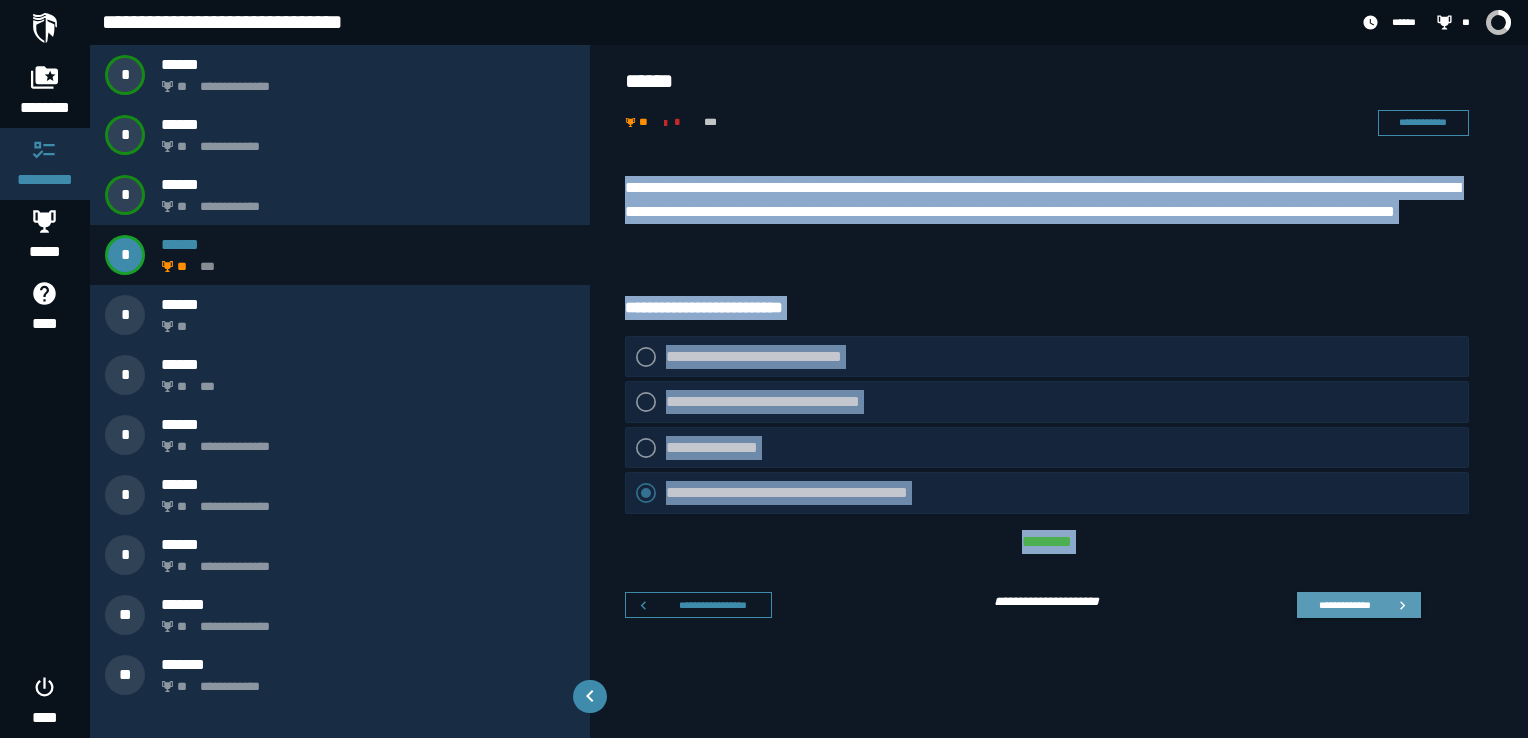 click on "**********" at bounding box center (1344, 605) 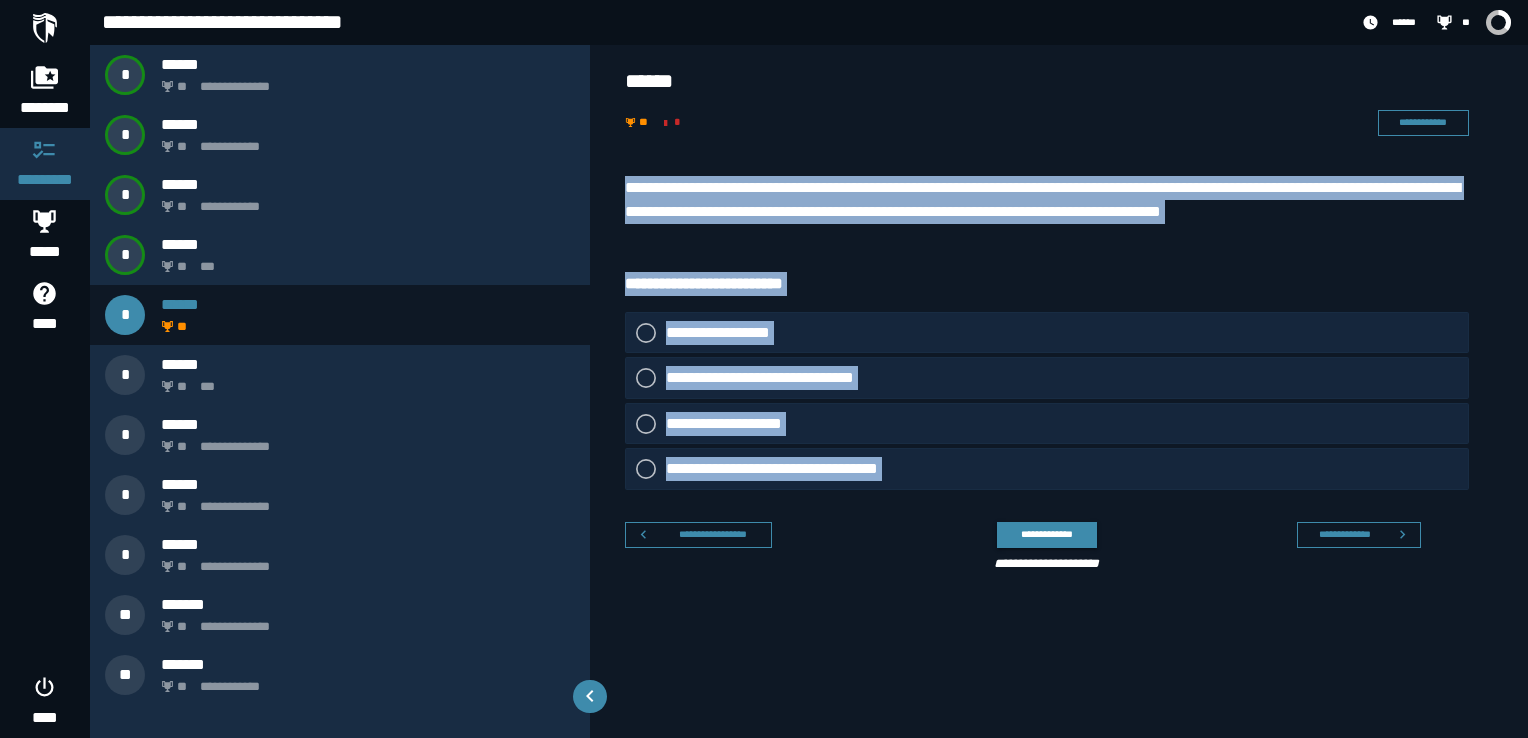 click on "**********" at bounding box center (1039, 543) 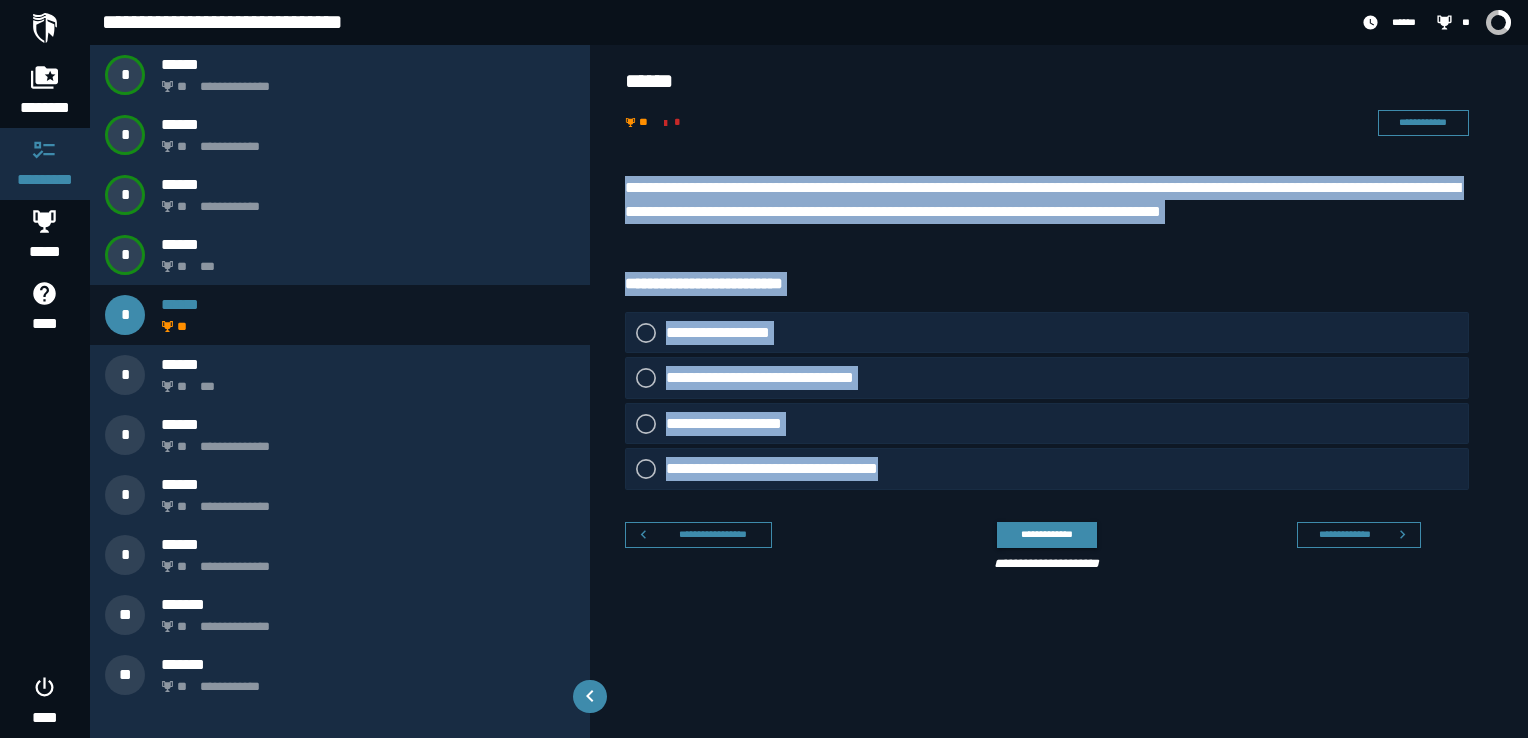 drag, startPoint x: 679, startPoint y: 216, endPoint x: 962, endPoint y: 482, distance: 388.3877 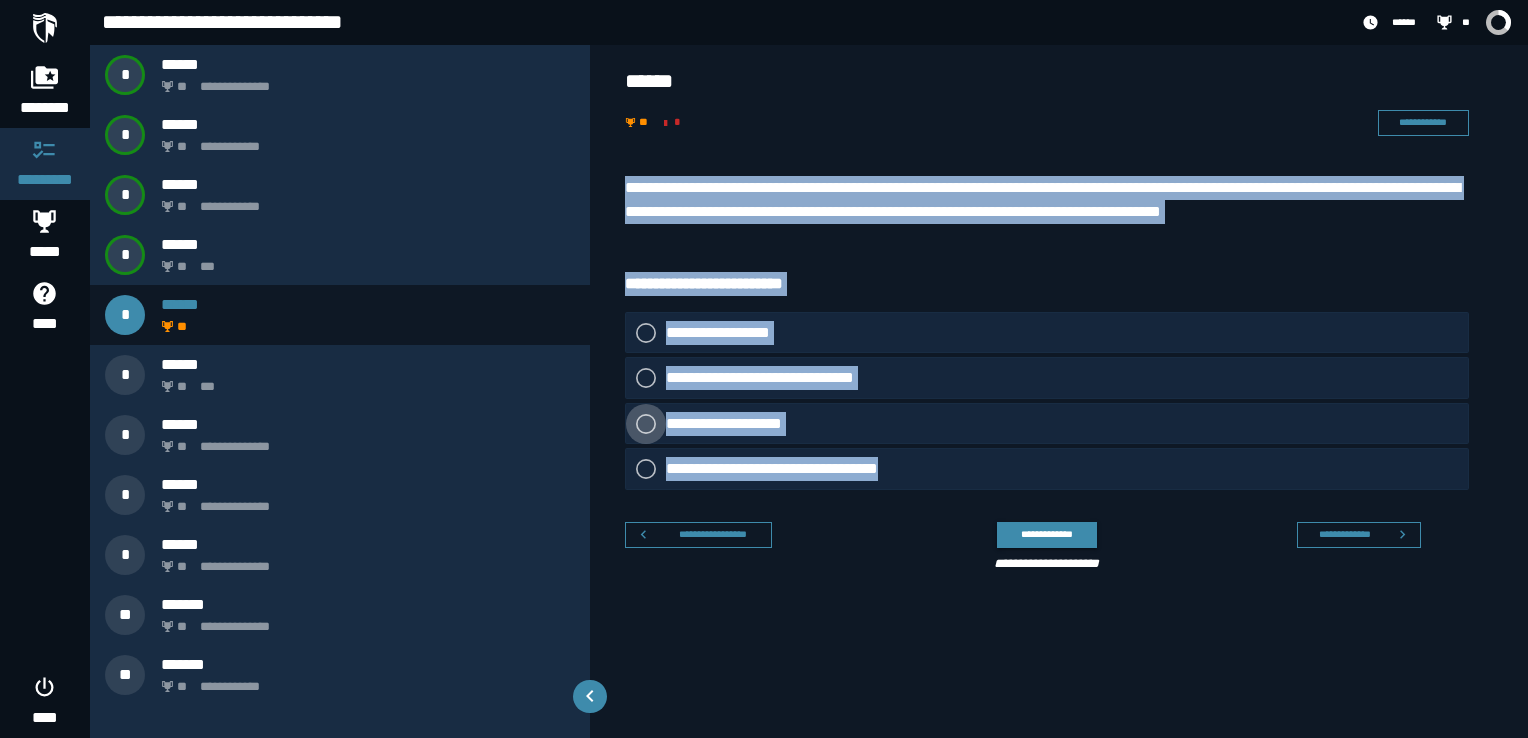 click on "**********" 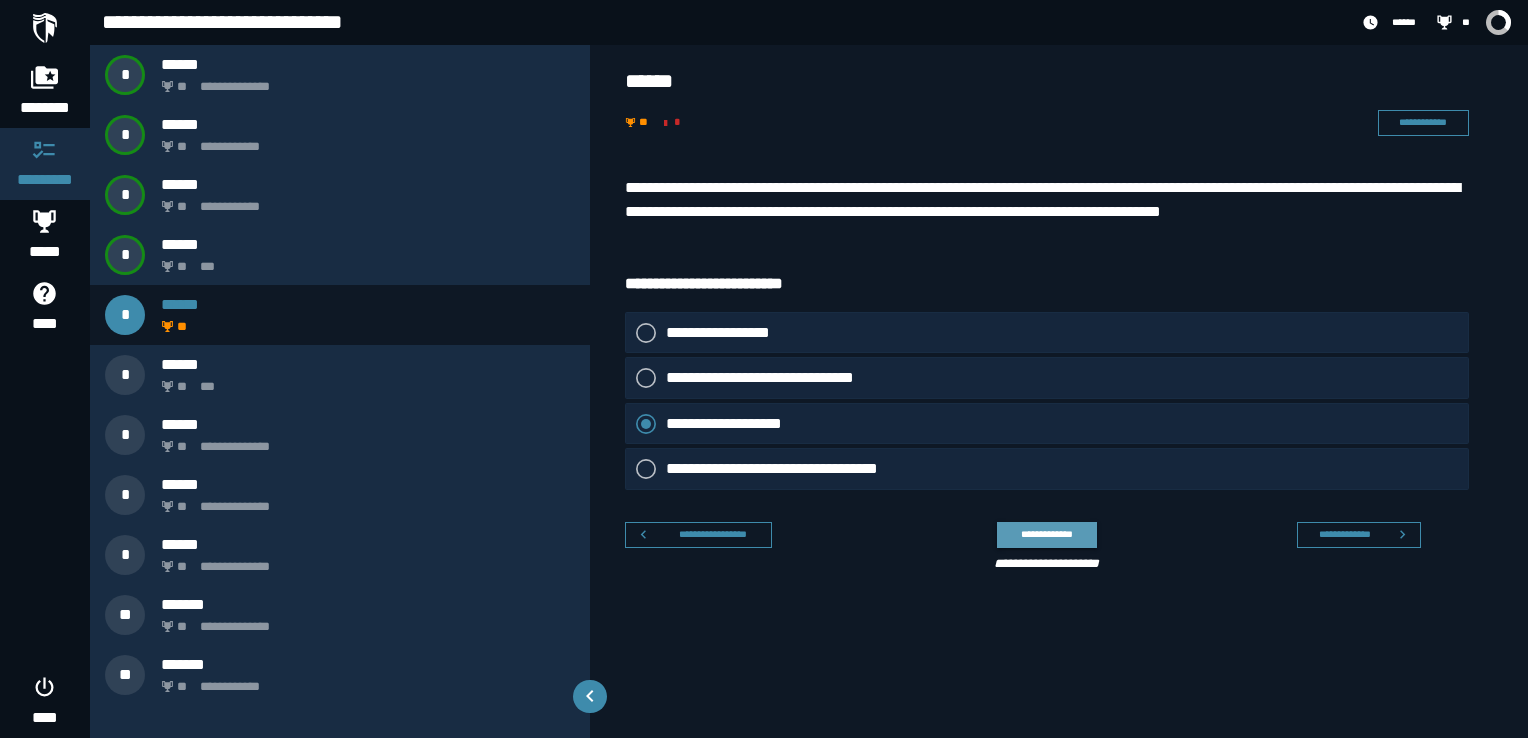 click on "**********" at bounding box center (1046, 534) 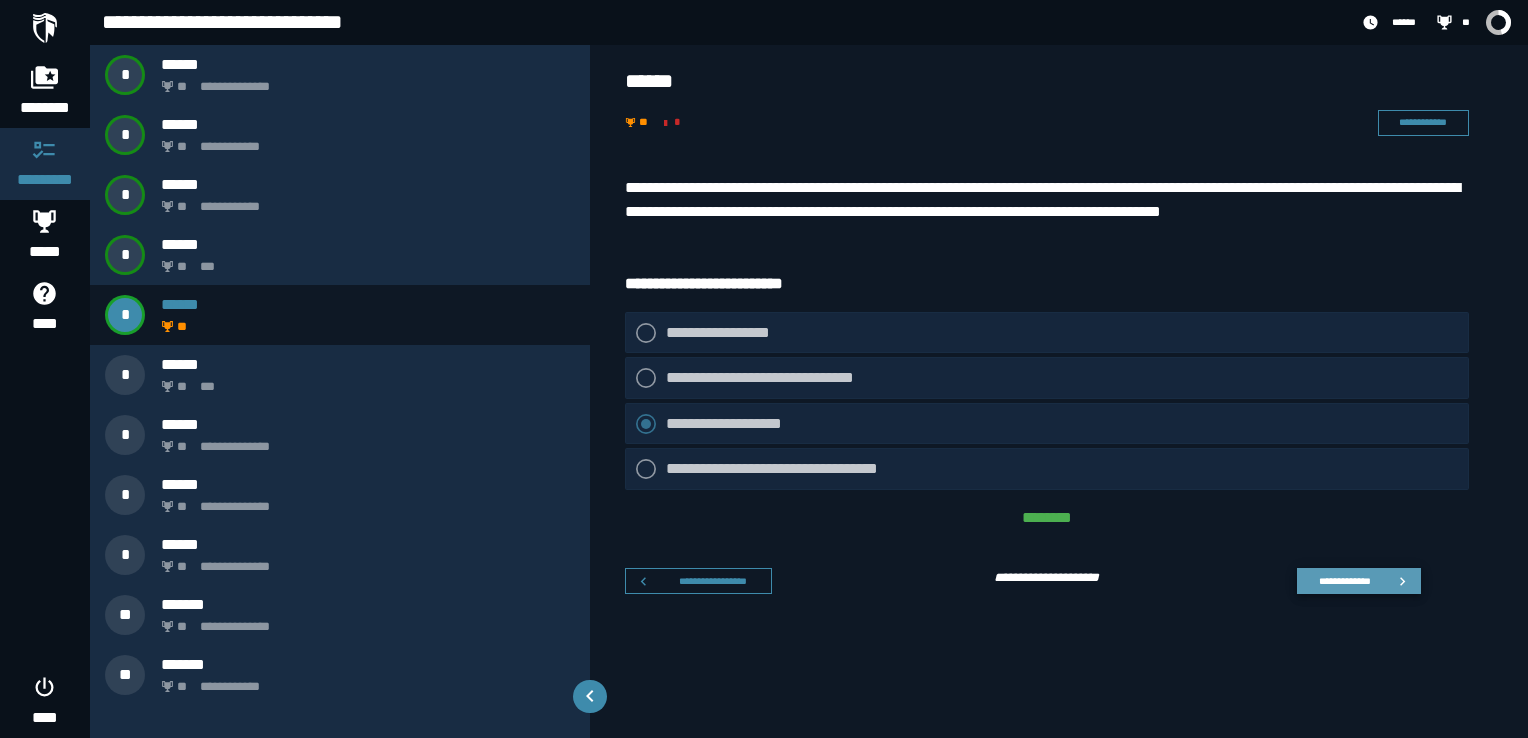 click on "**********" at bounding box center (1344, 581) 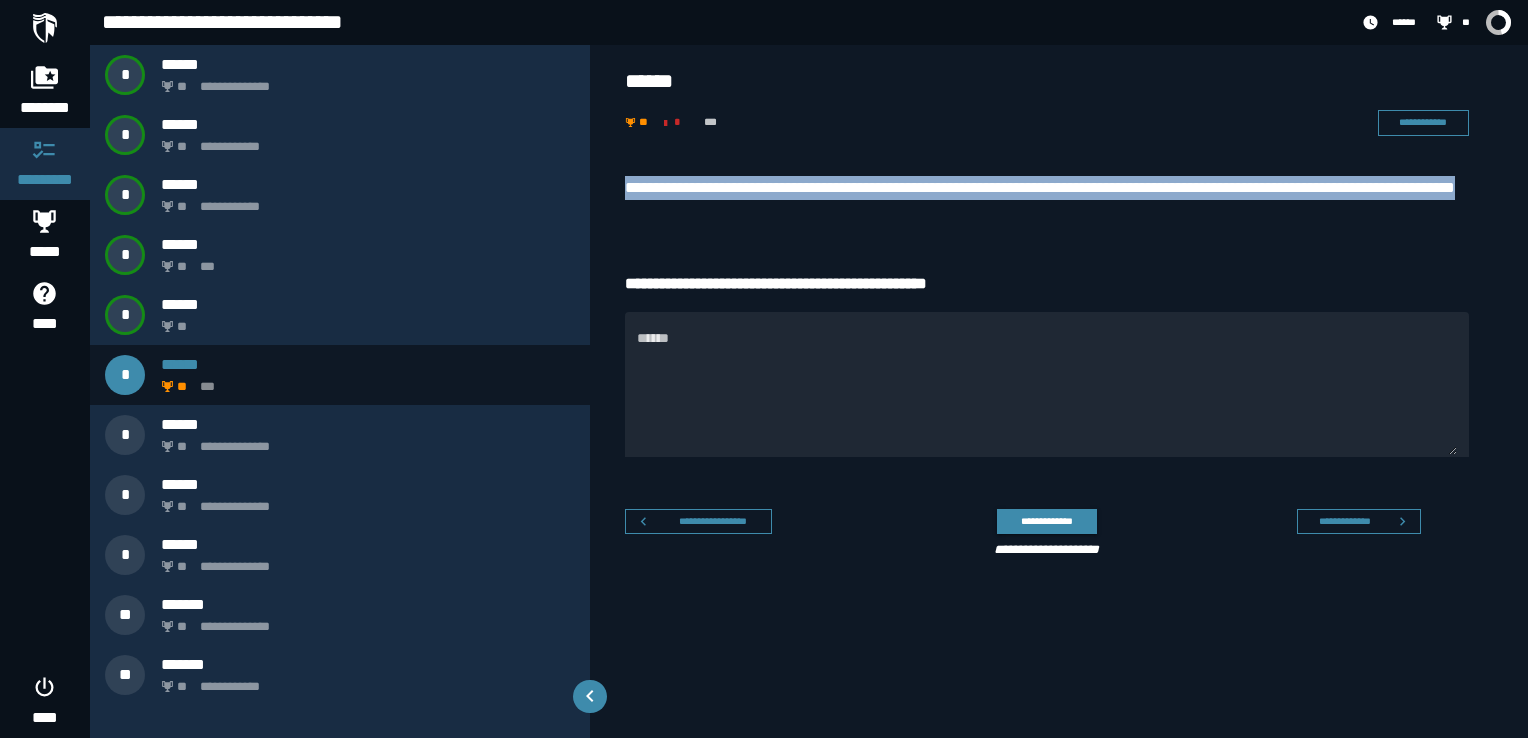 drag, startPoint x: 624, startPoint y: 178, endPoint x: 804, endPoint y: 210, distance: 182.82231 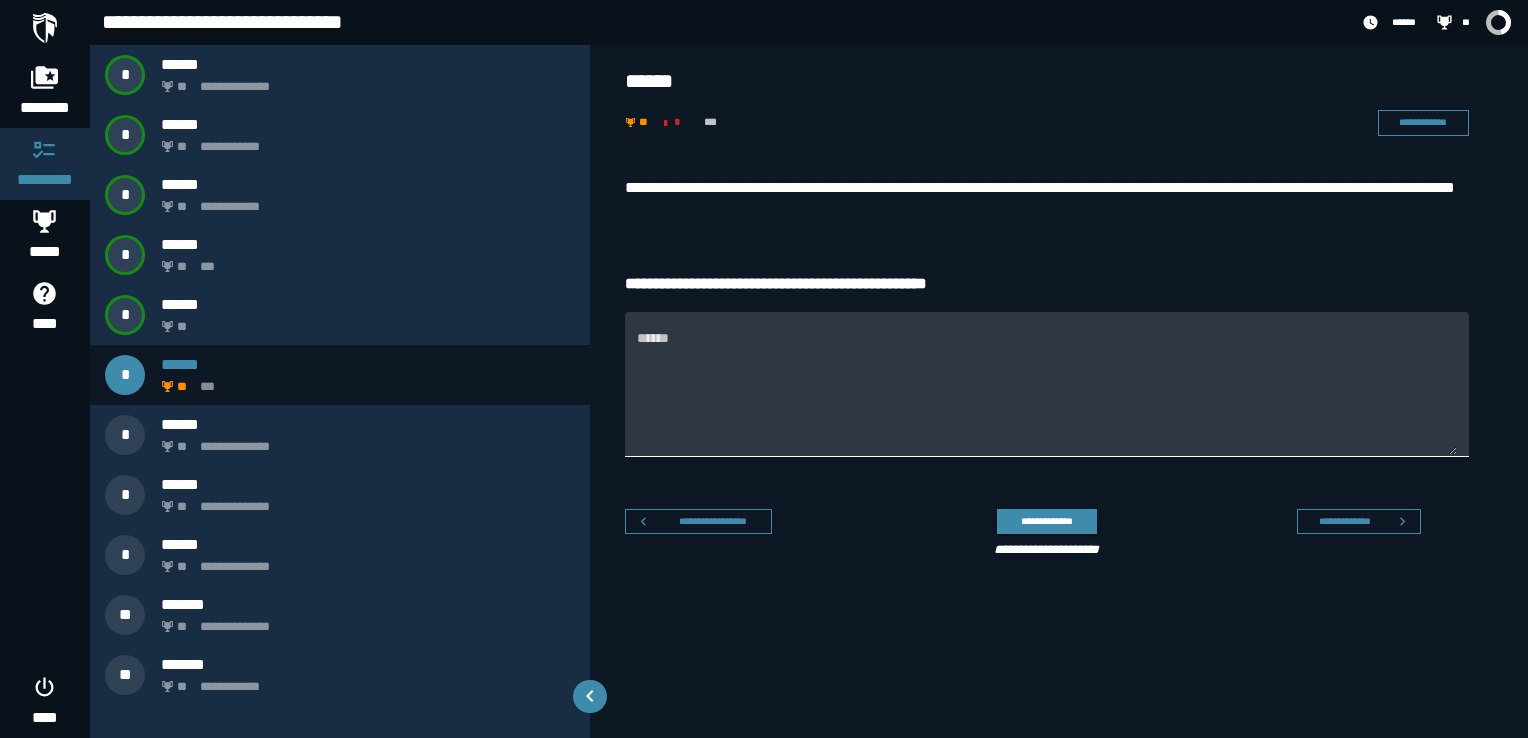 click on "******" at bounding box center (1047, 384) 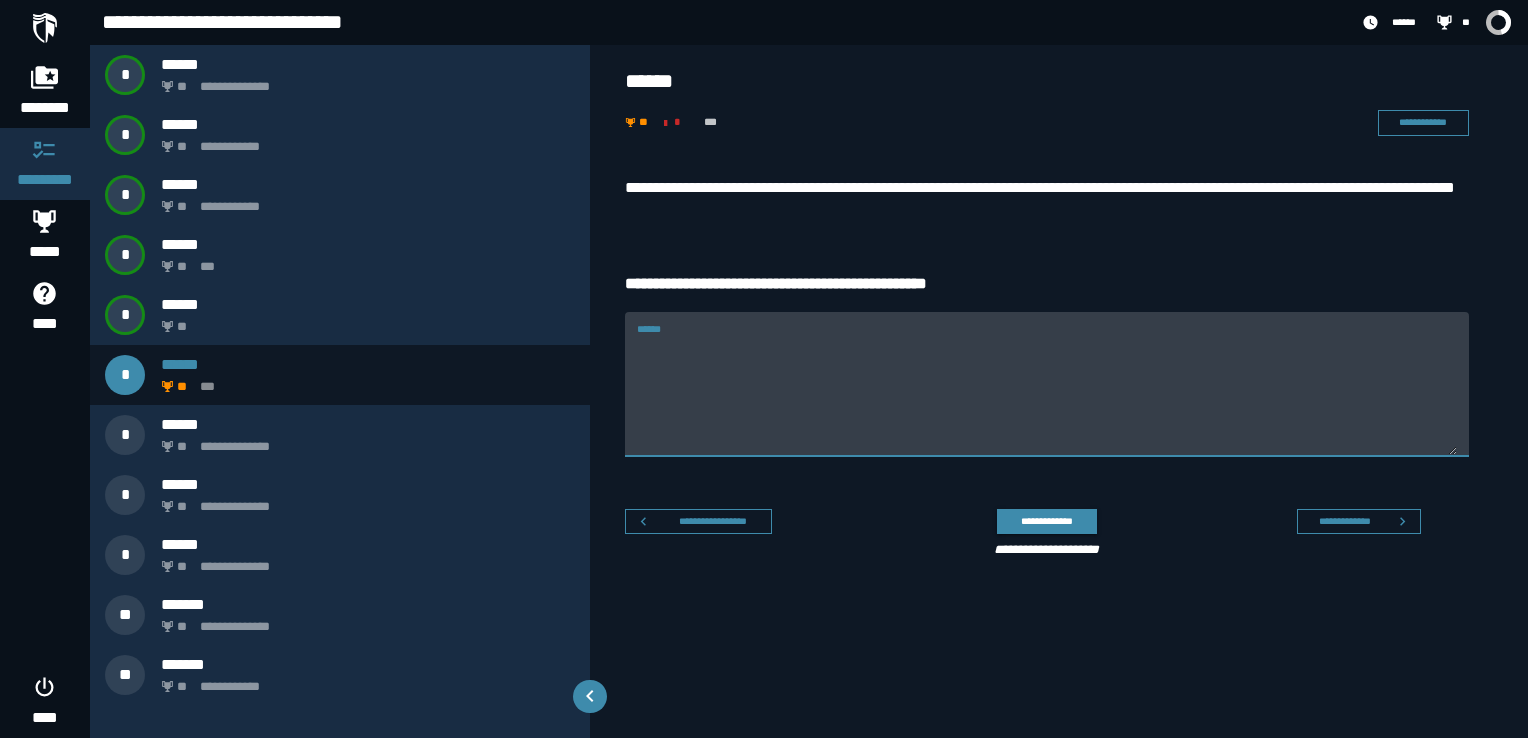 paste on "**********" 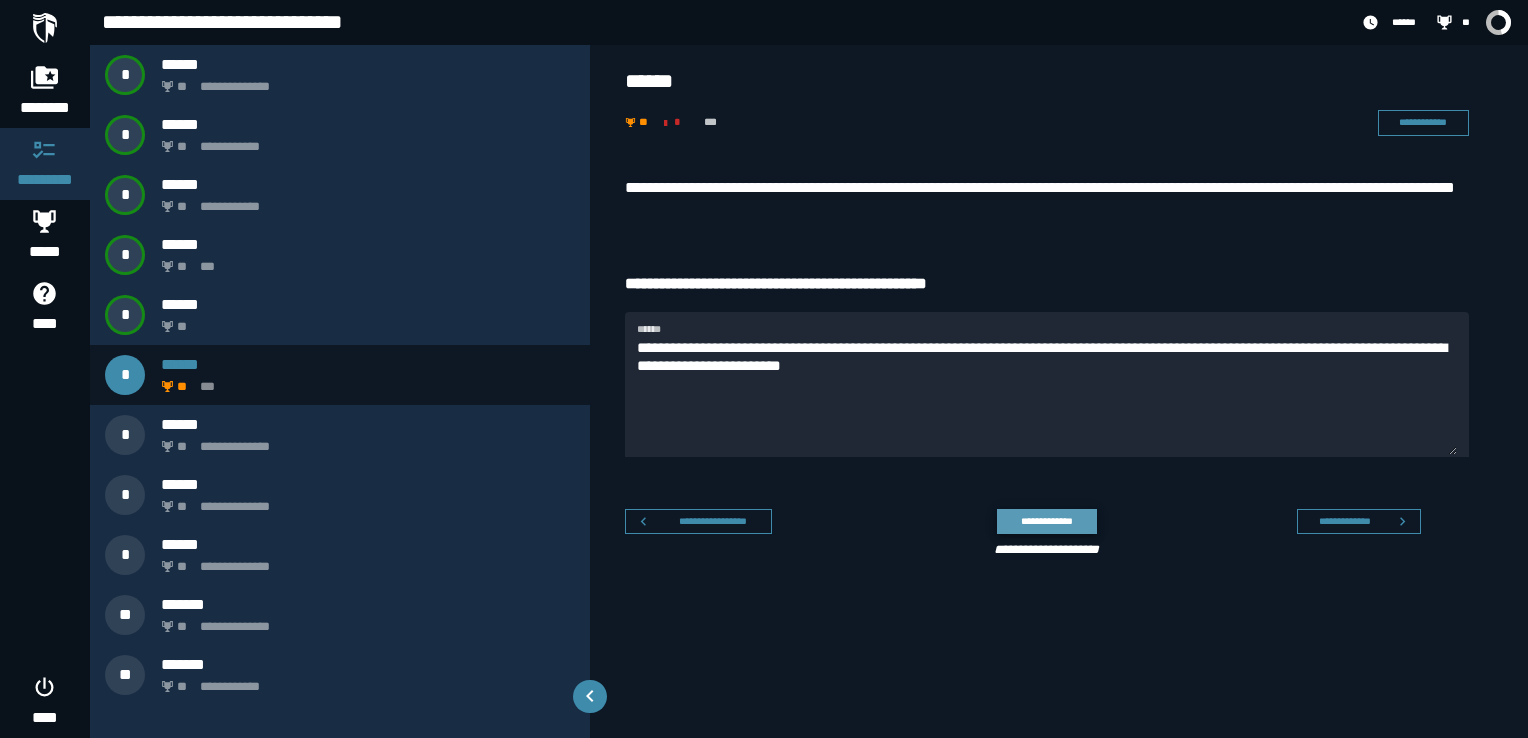 click on "**********" at bounding box center (1046, 521) 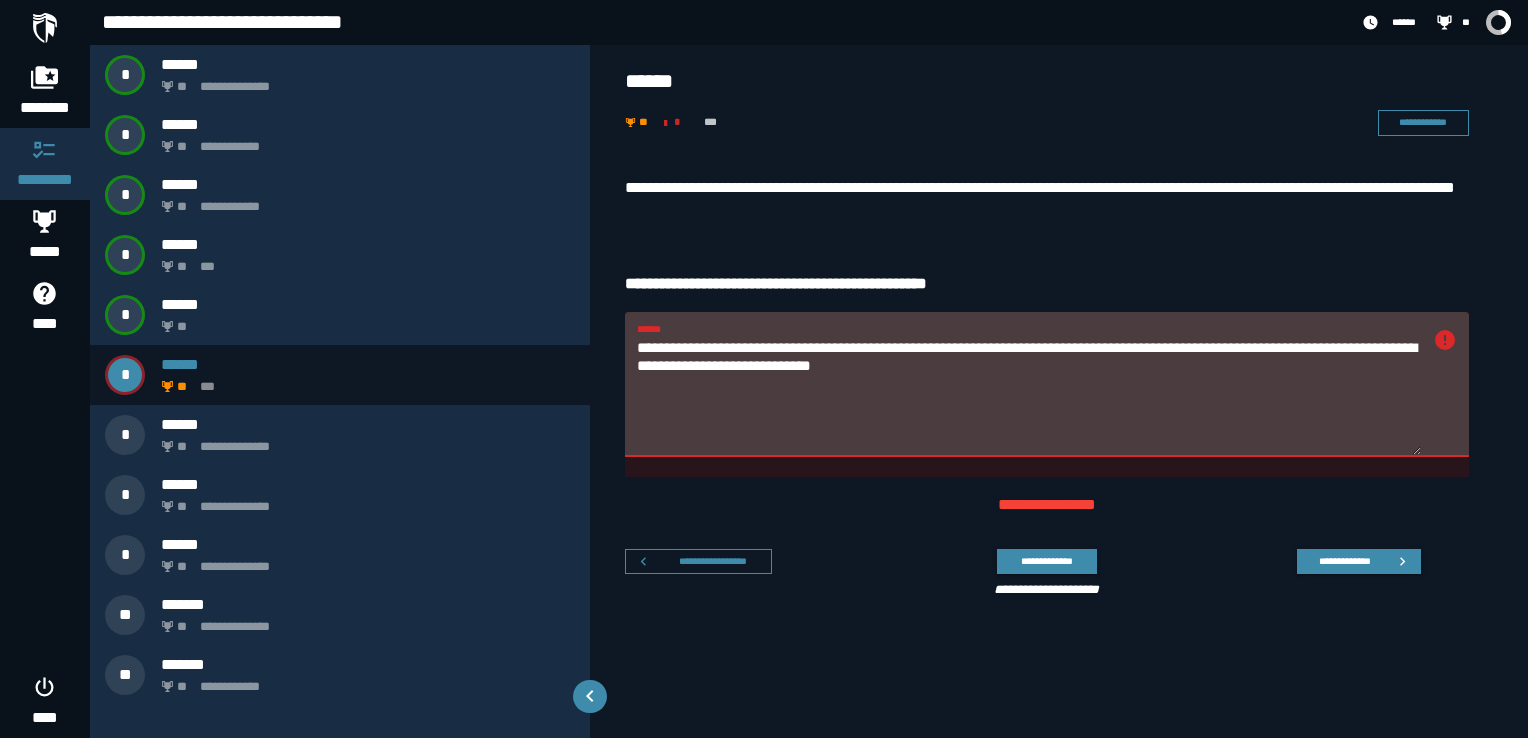 click on "**********" at bounding box center [1043, 123] 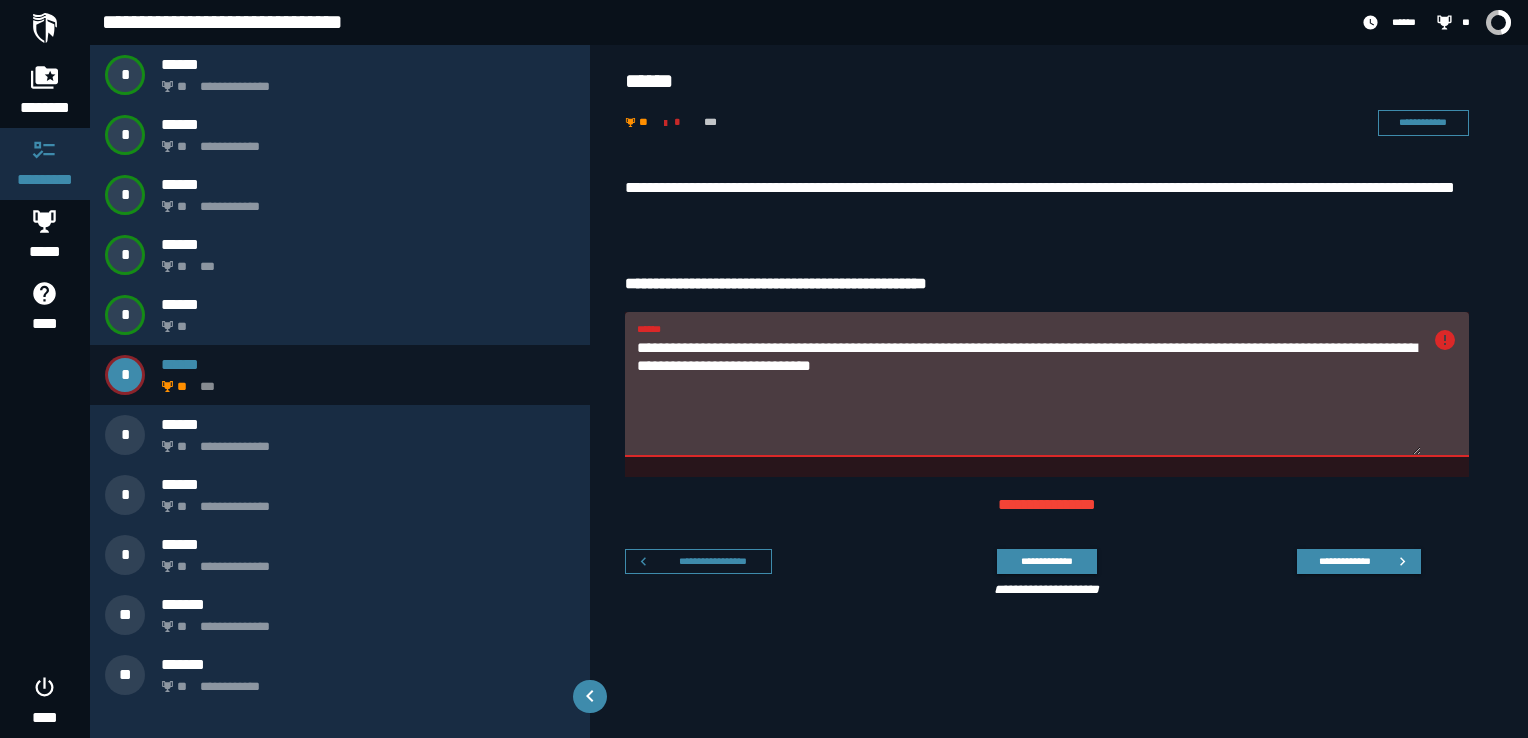 click on "**********" at bounding box center (1029, 396) 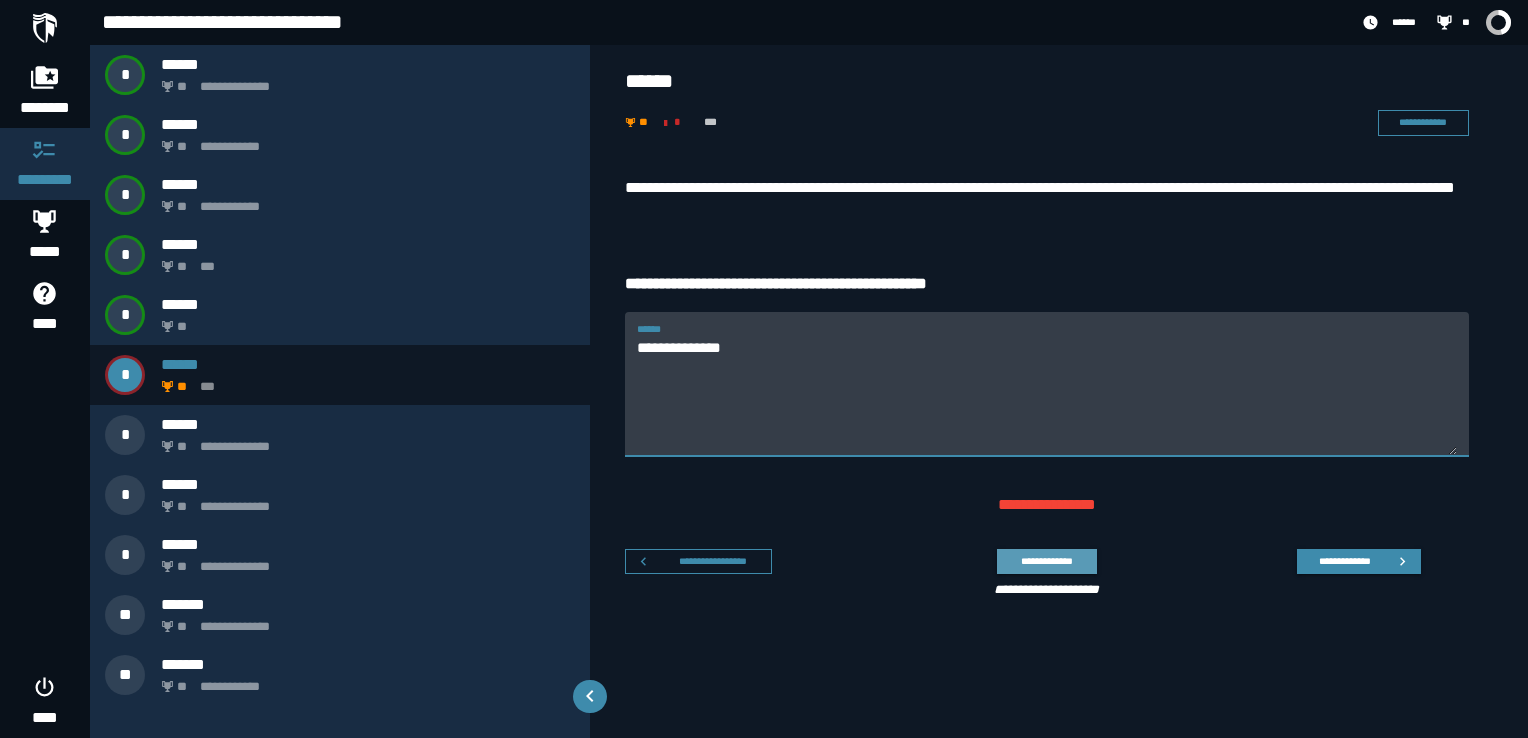 type on "**********" 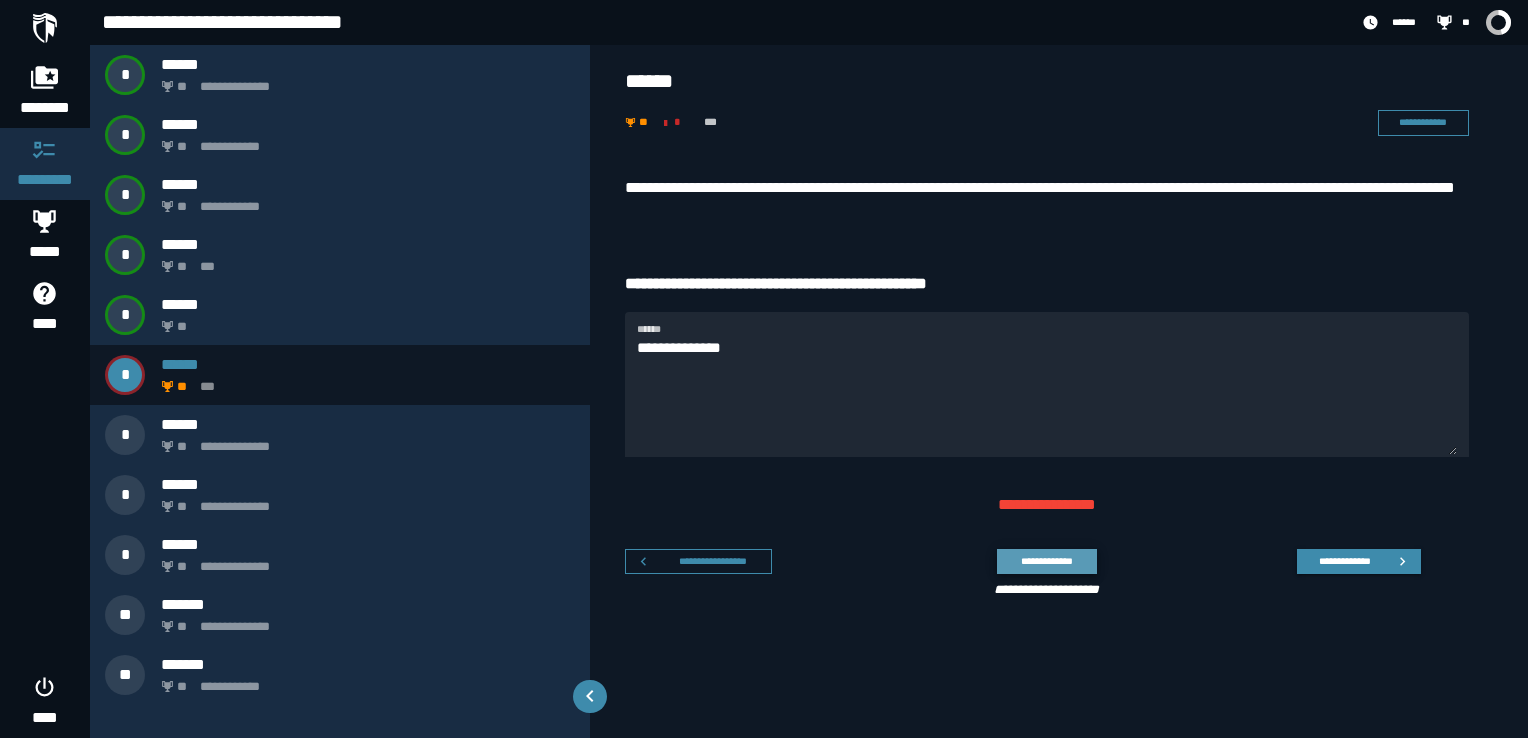 click on "**********" at bounding box center [1046, 561] 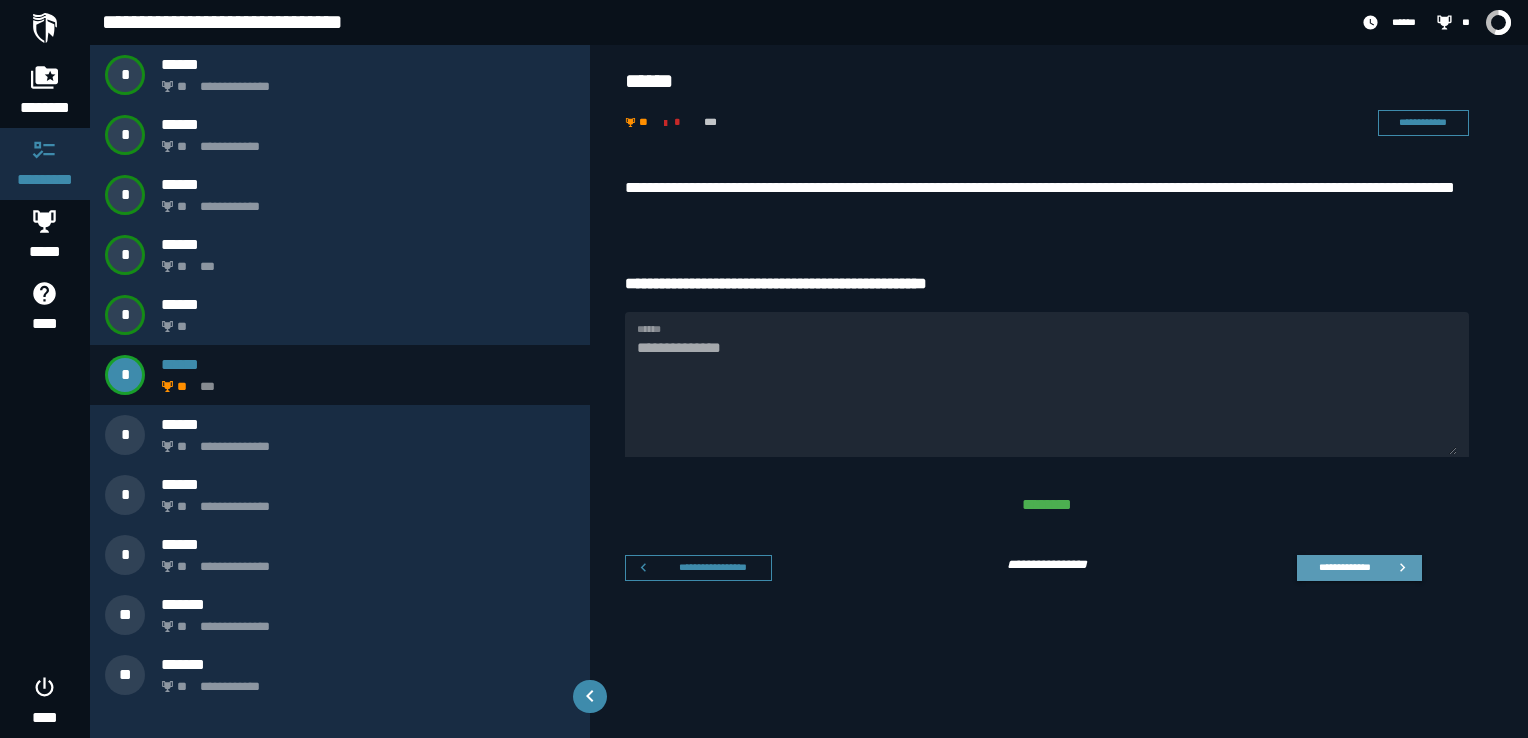 click on "**********" at bounding box center (1359, 568) 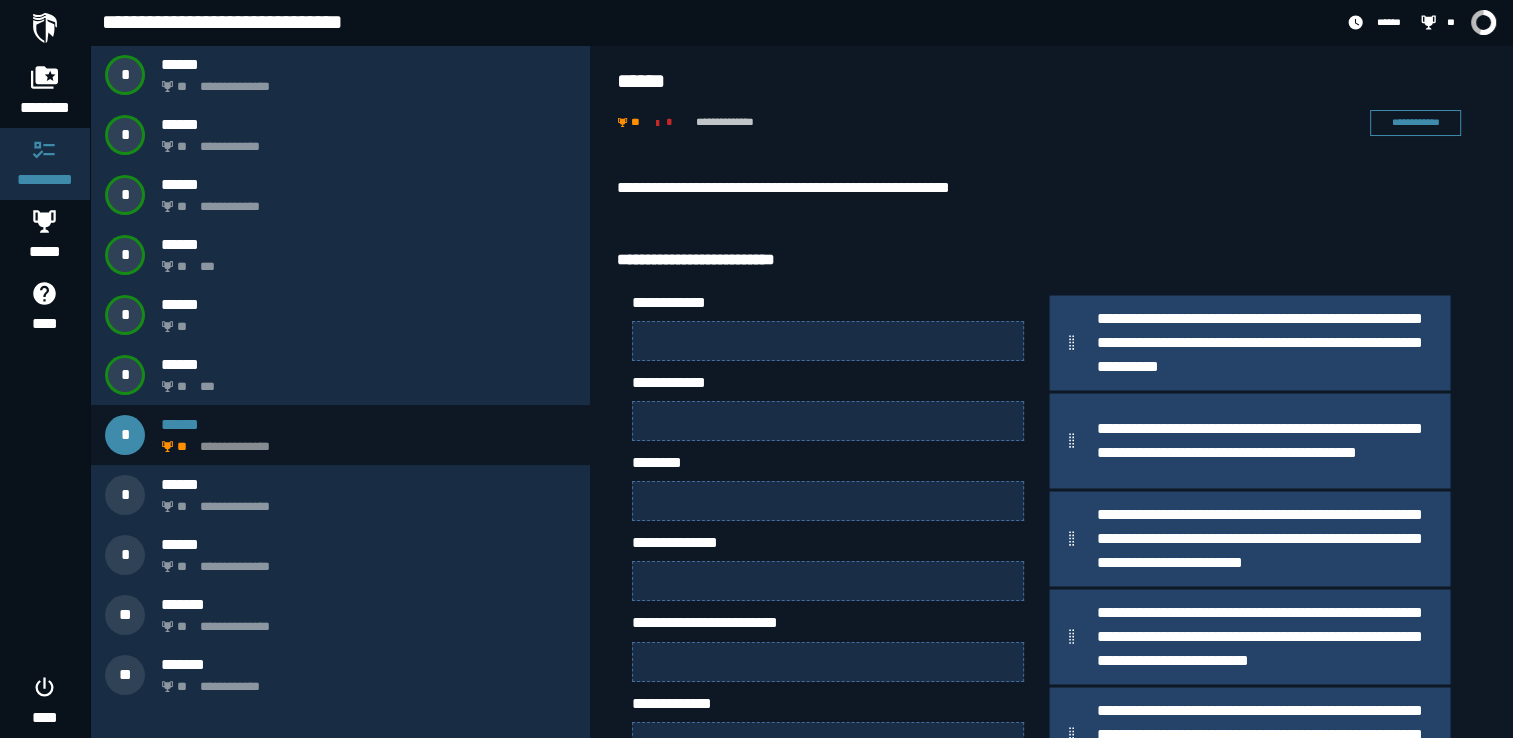 click on "**********" at bounding box center [1051, 638] 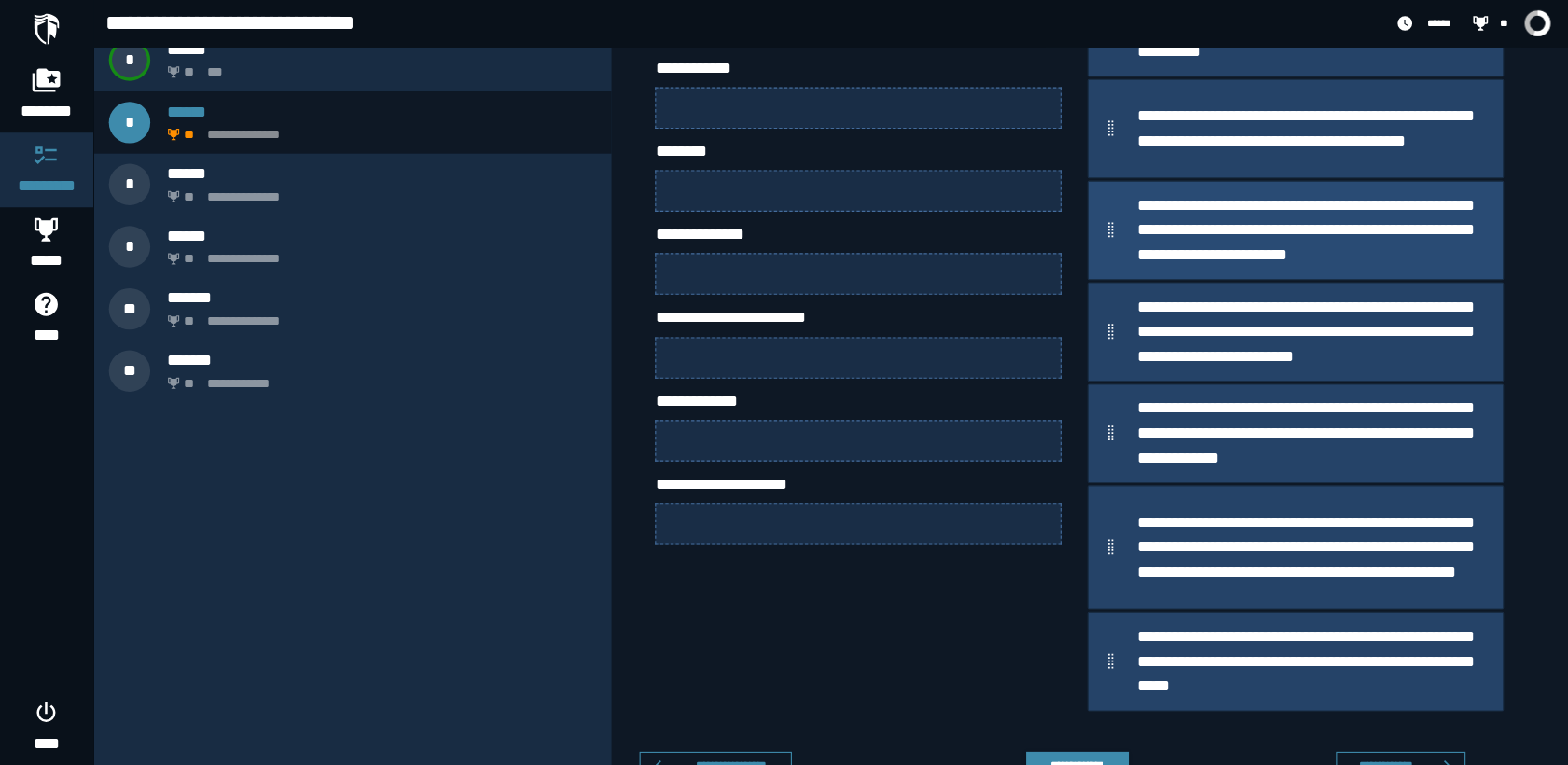 scroll, scrollTop: 299, scrollLeft: 0, axis: vertical 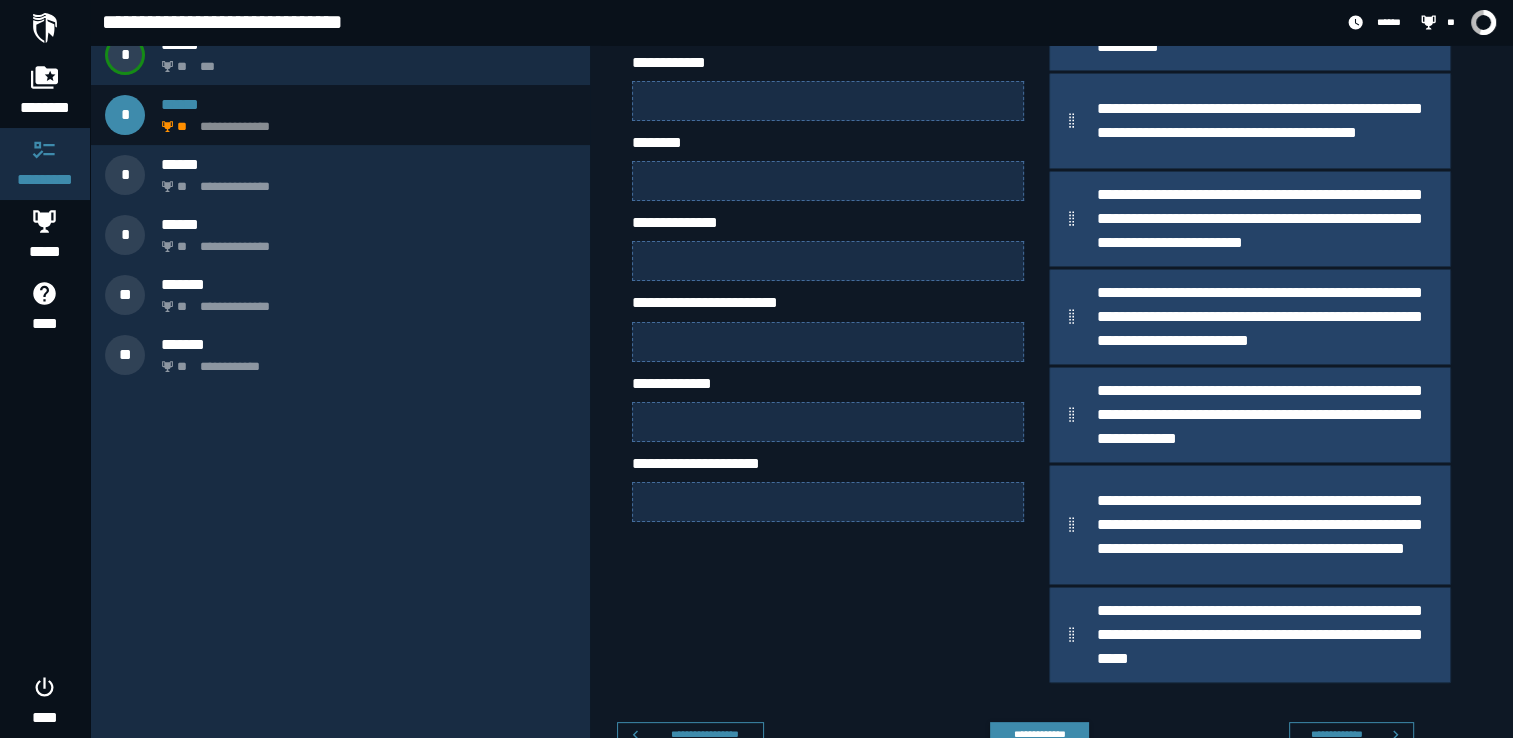 click on "**********" at bounding box center [828, 329] 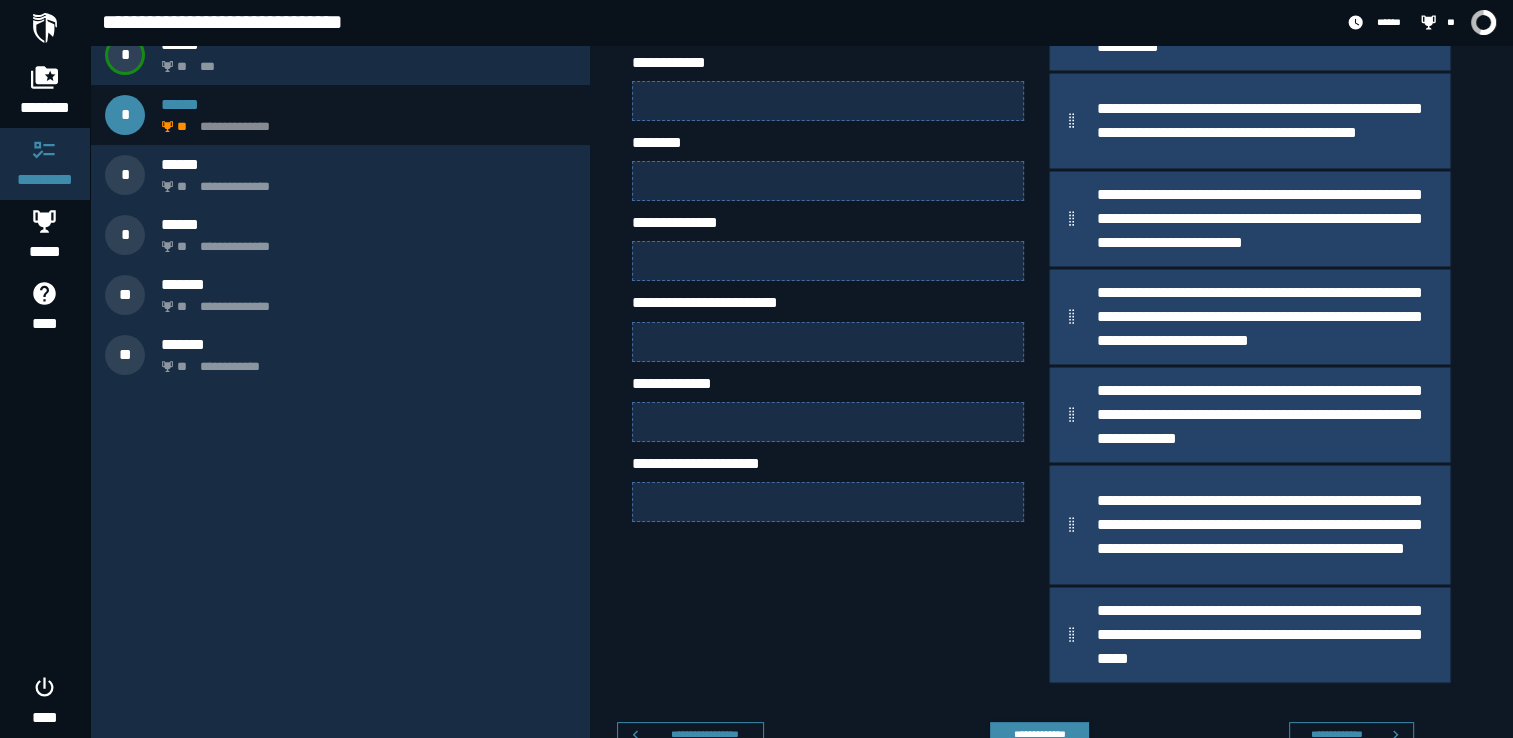 drag, startPoint x: 852, startPoint y: 616, endPoint x: 784, endPoint y: 630, distance: 69.426216 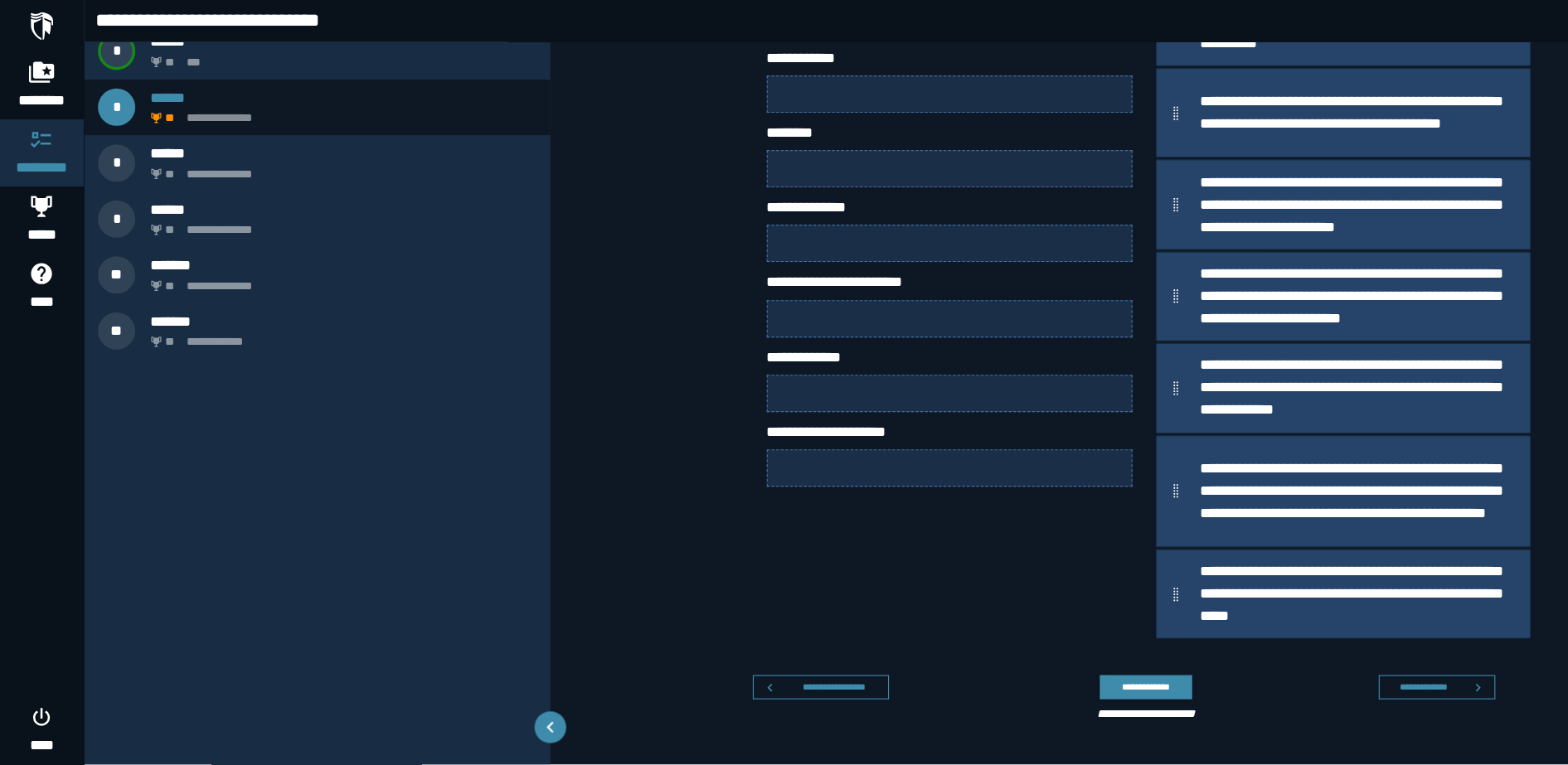 scroll, scrollTop: 182, scrollLeft: 0, axis: vertical 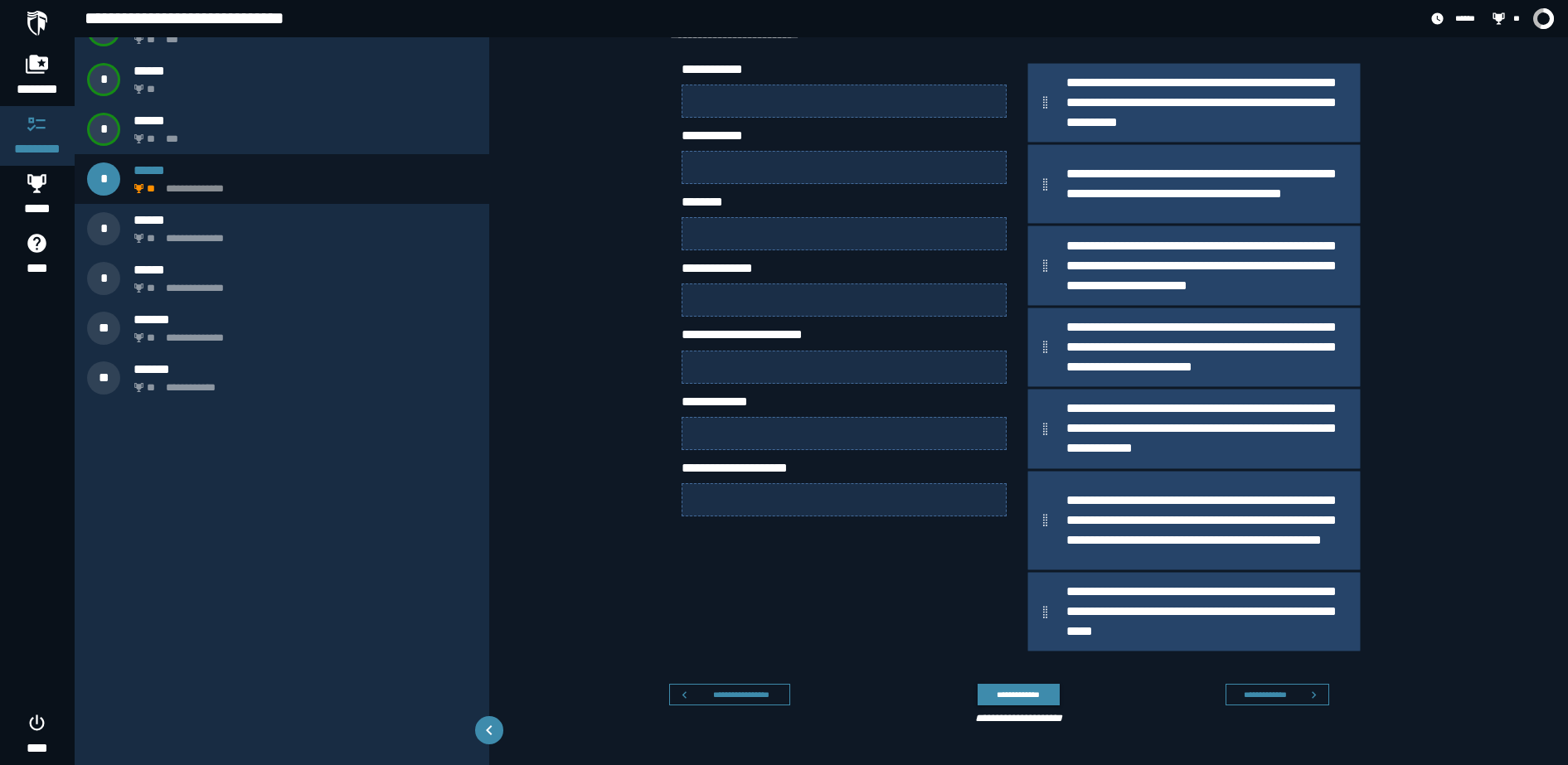 drag, startPoint x: 650, startPoint y: 522, endPoint x: 920, endPoint y: 585, distance: 277.2526 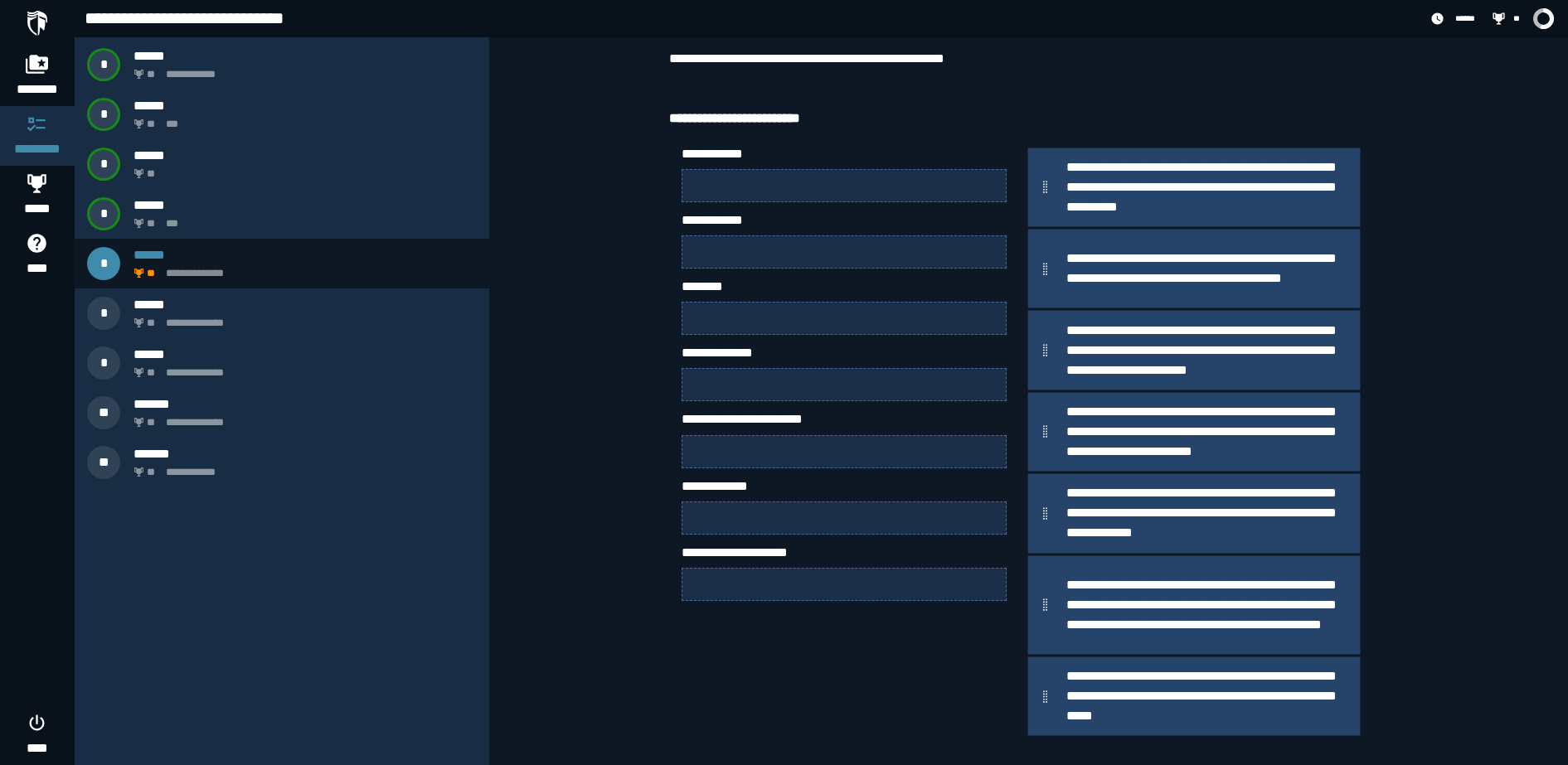 scroll, scrollTop: 99, scrollLeft: 0, axis: vertical 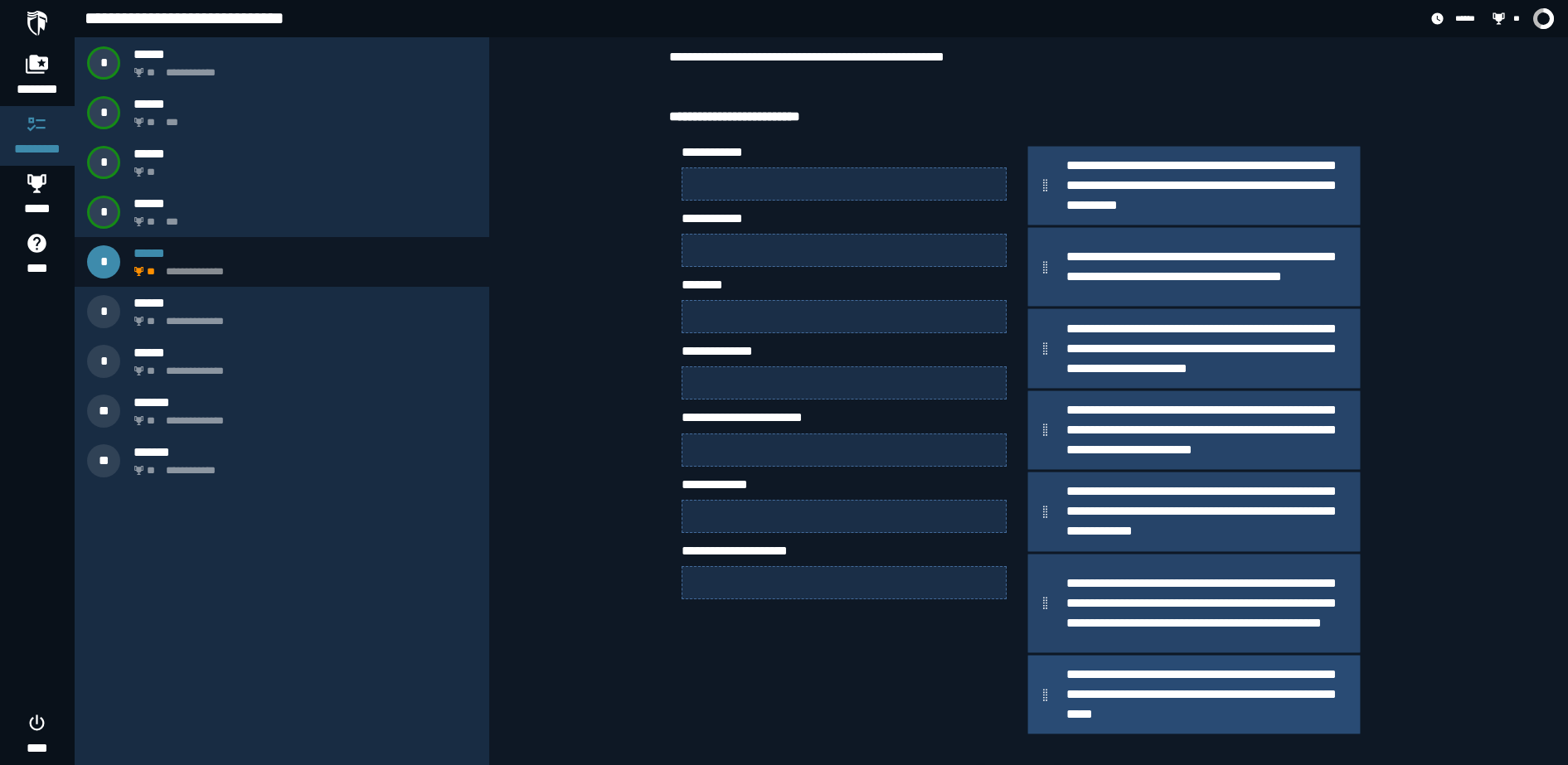 type 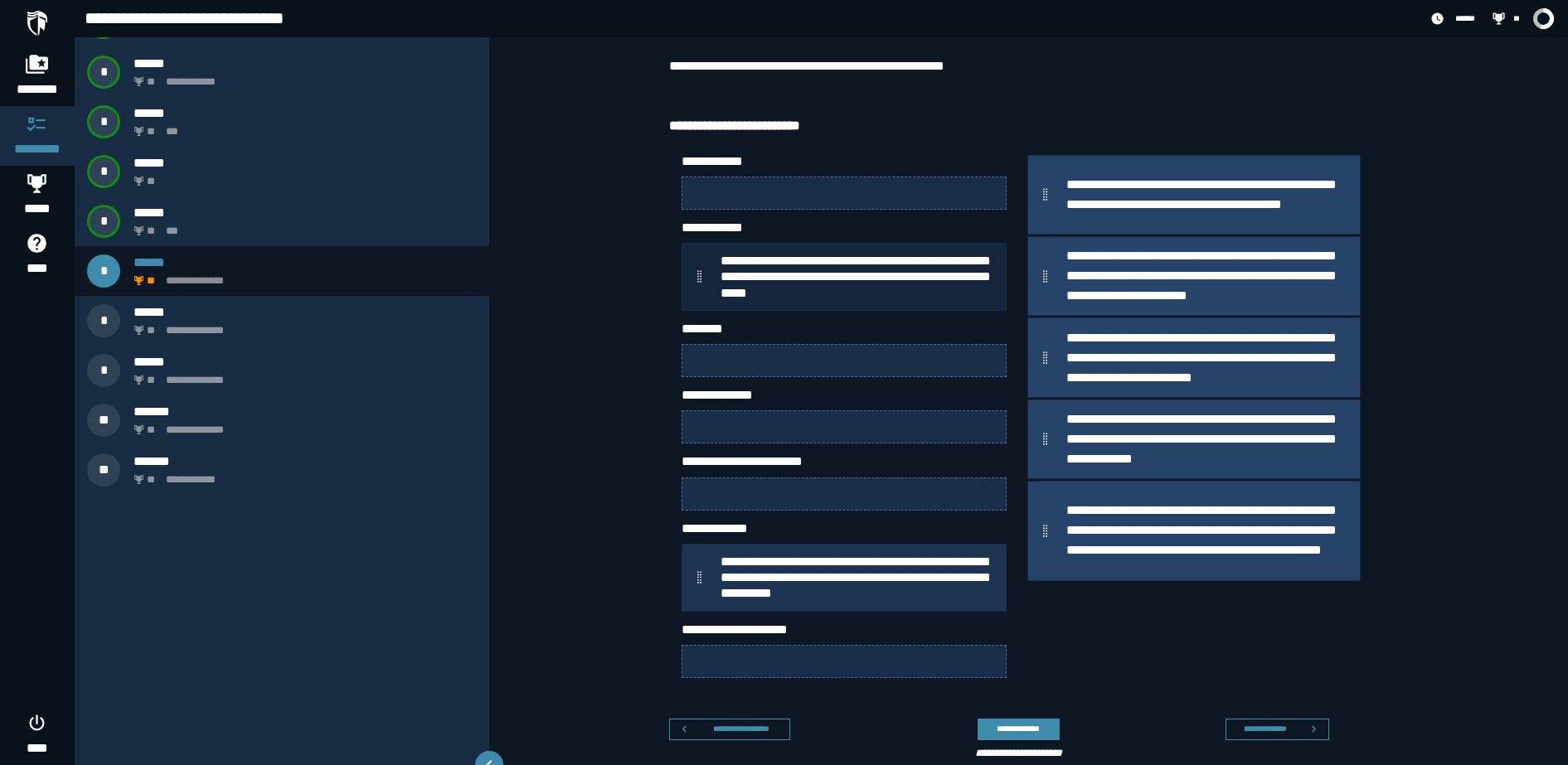 scroll, scrollTop: 99, scrollLeft: 0, axis: vertical 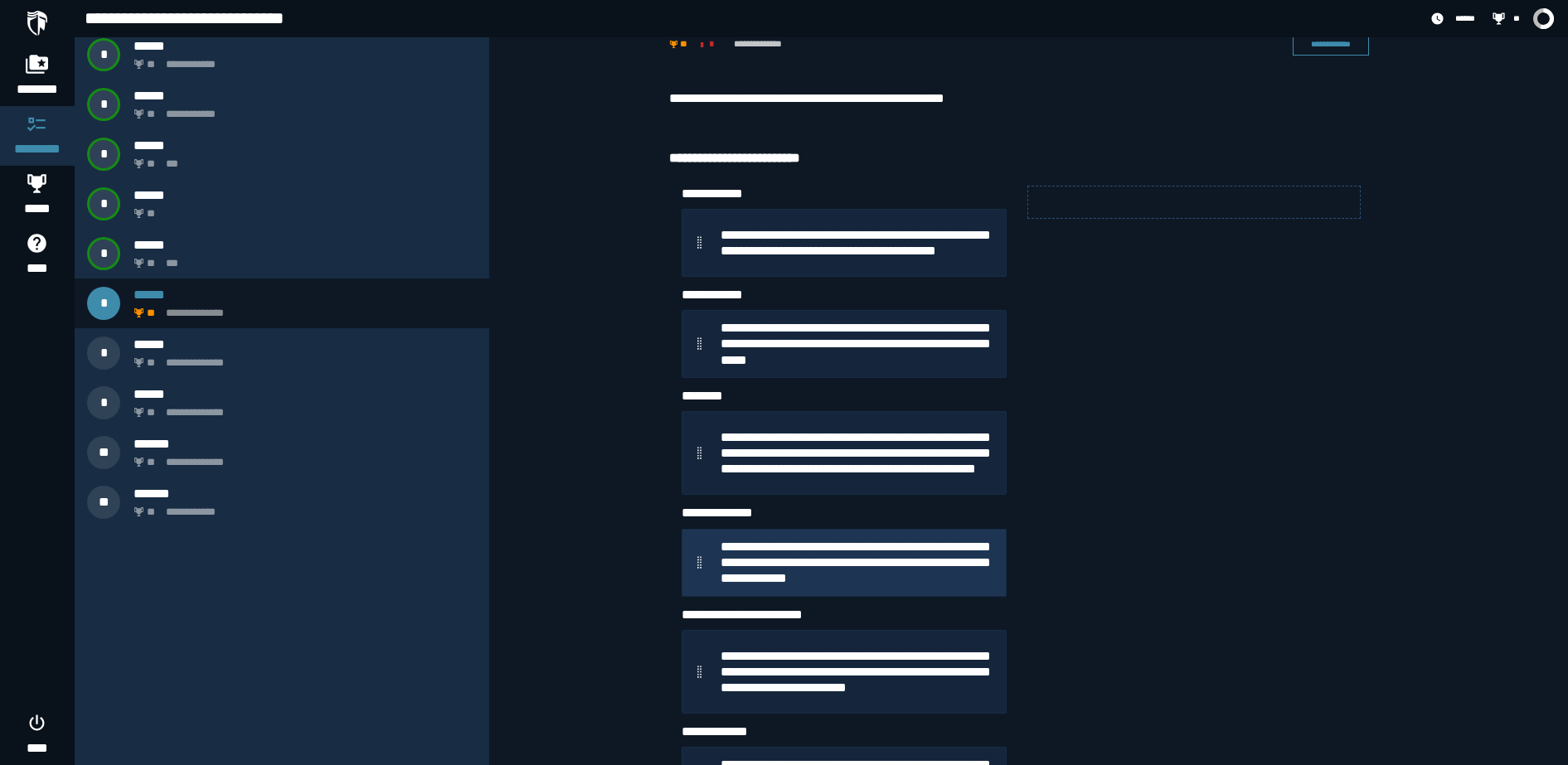 type 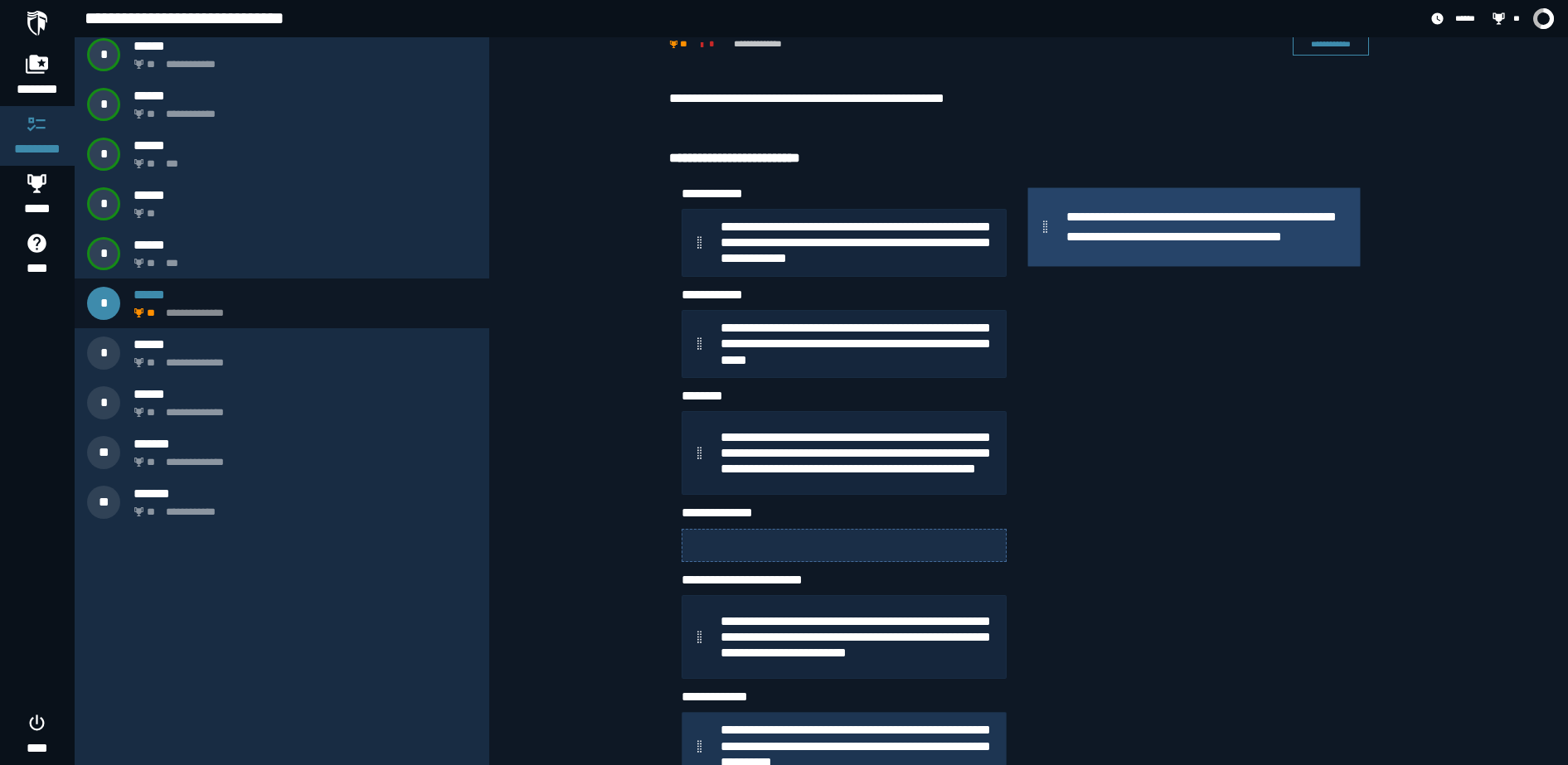 type 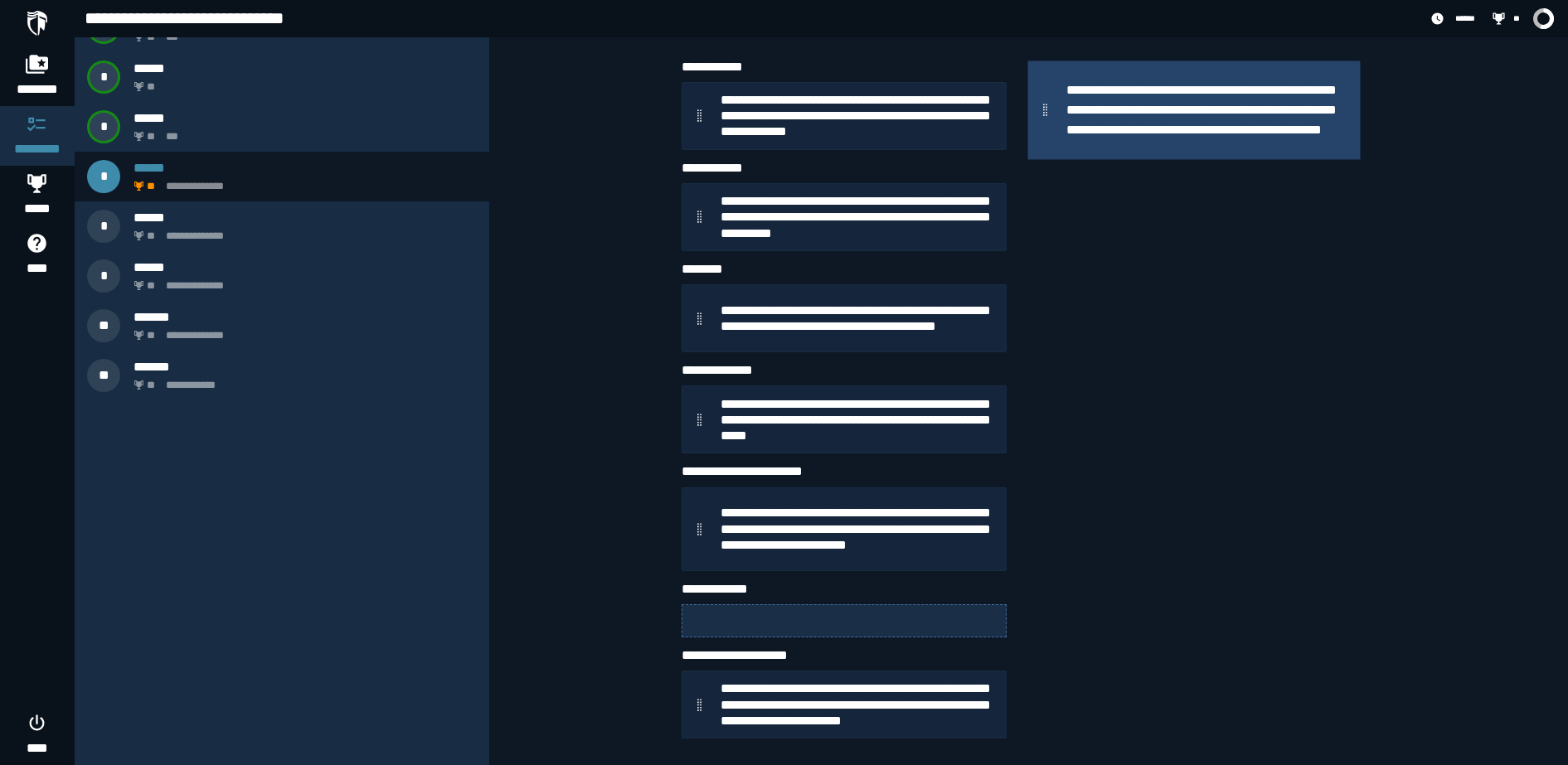scroll, scrollTop: 187, scrollLeft: 0, axis: vertical 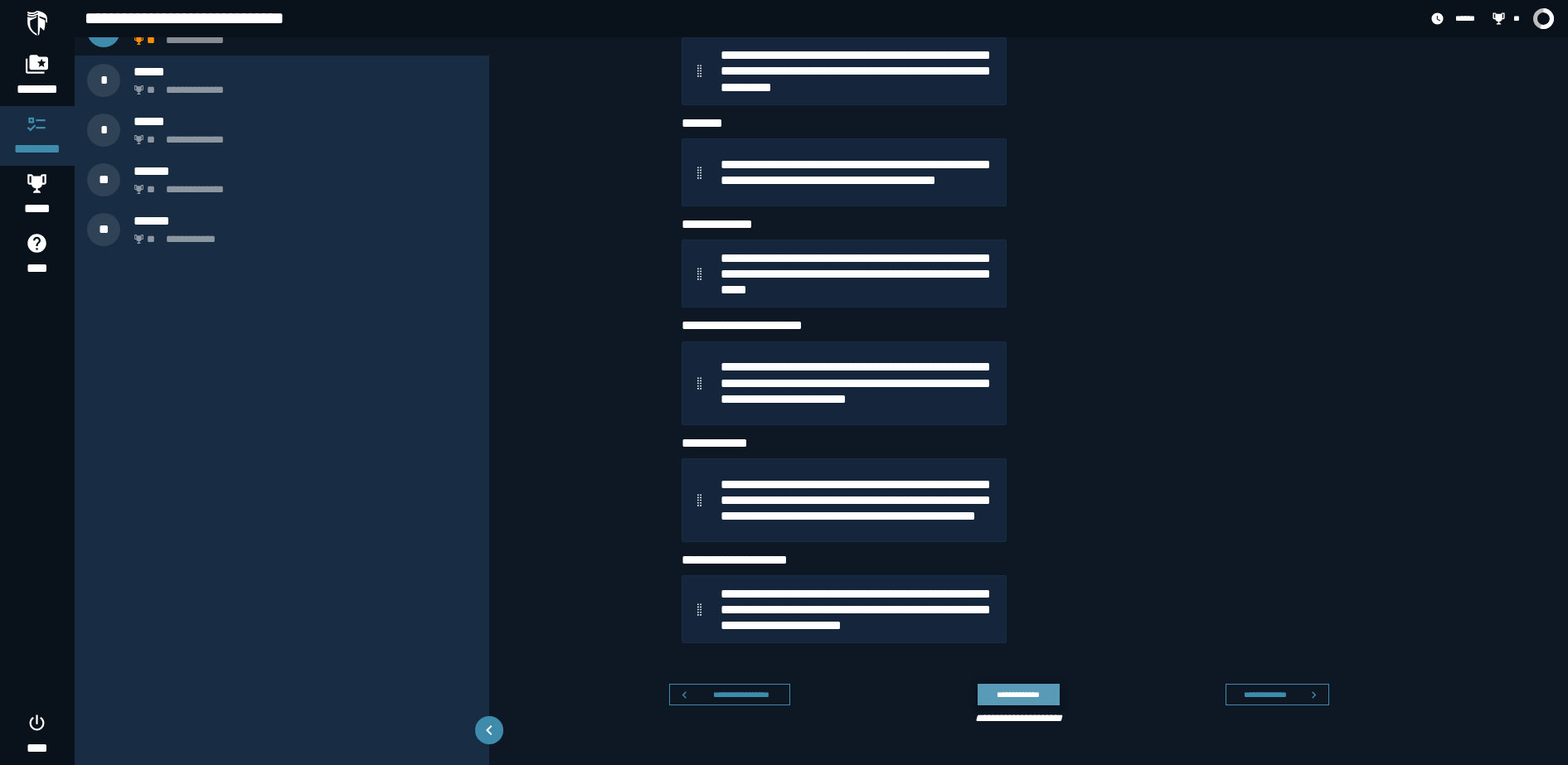 click on "**********" at bounding box center [1018, 695] 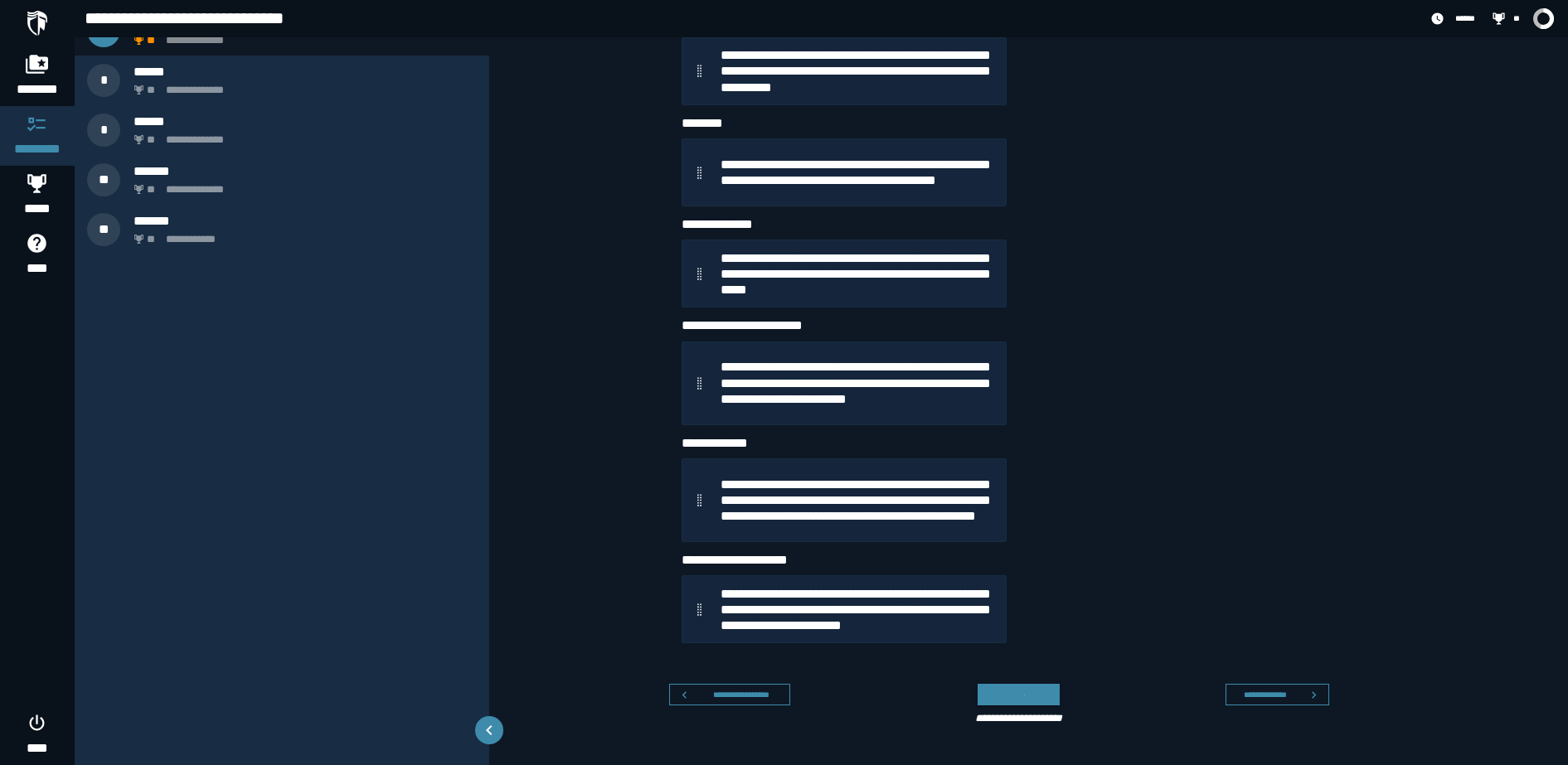 scroll, scrollTop: 310, scrollLeft: 0, axis: vertical 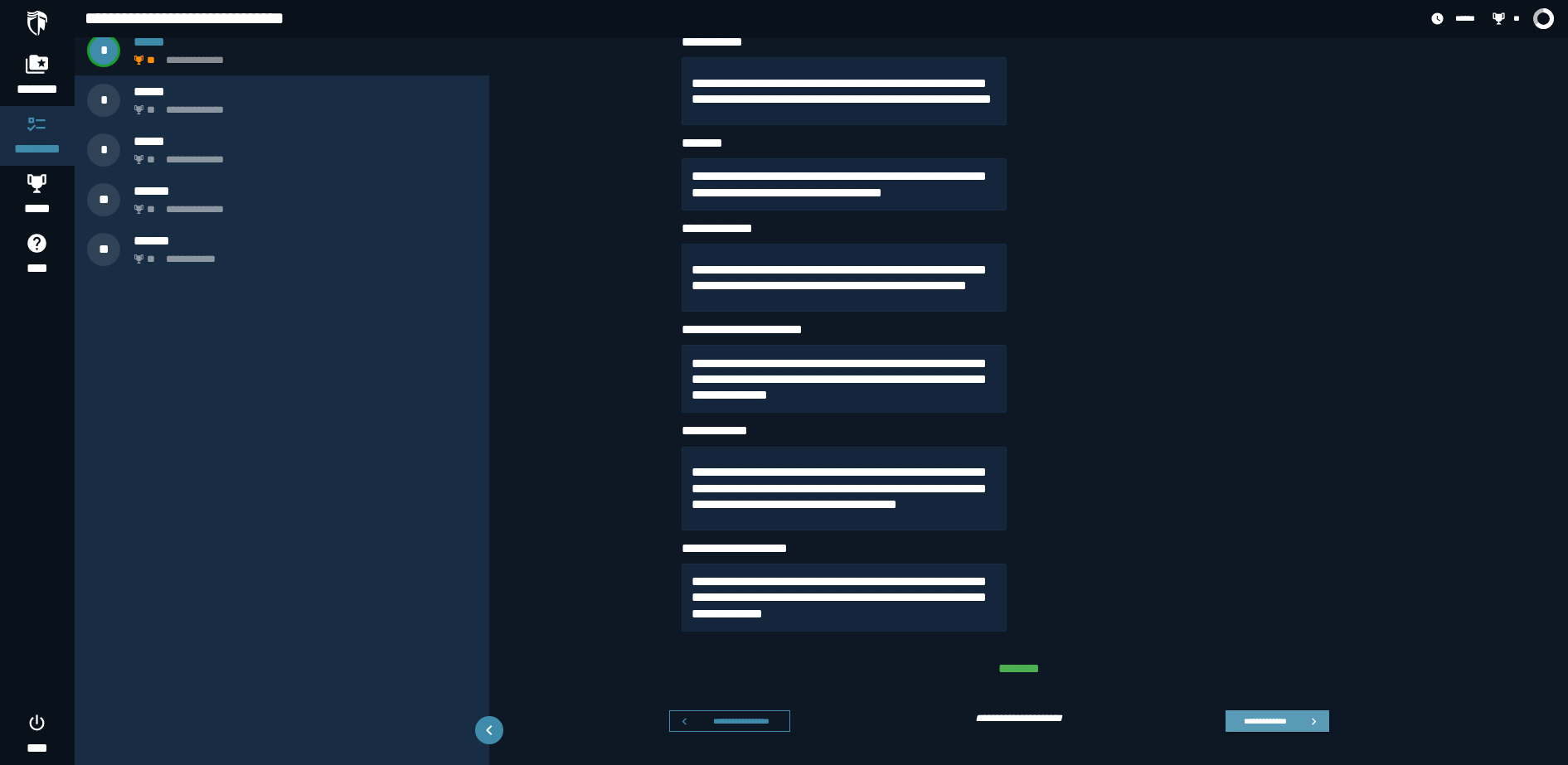click on "**********" at bounding box center [1265, 721] 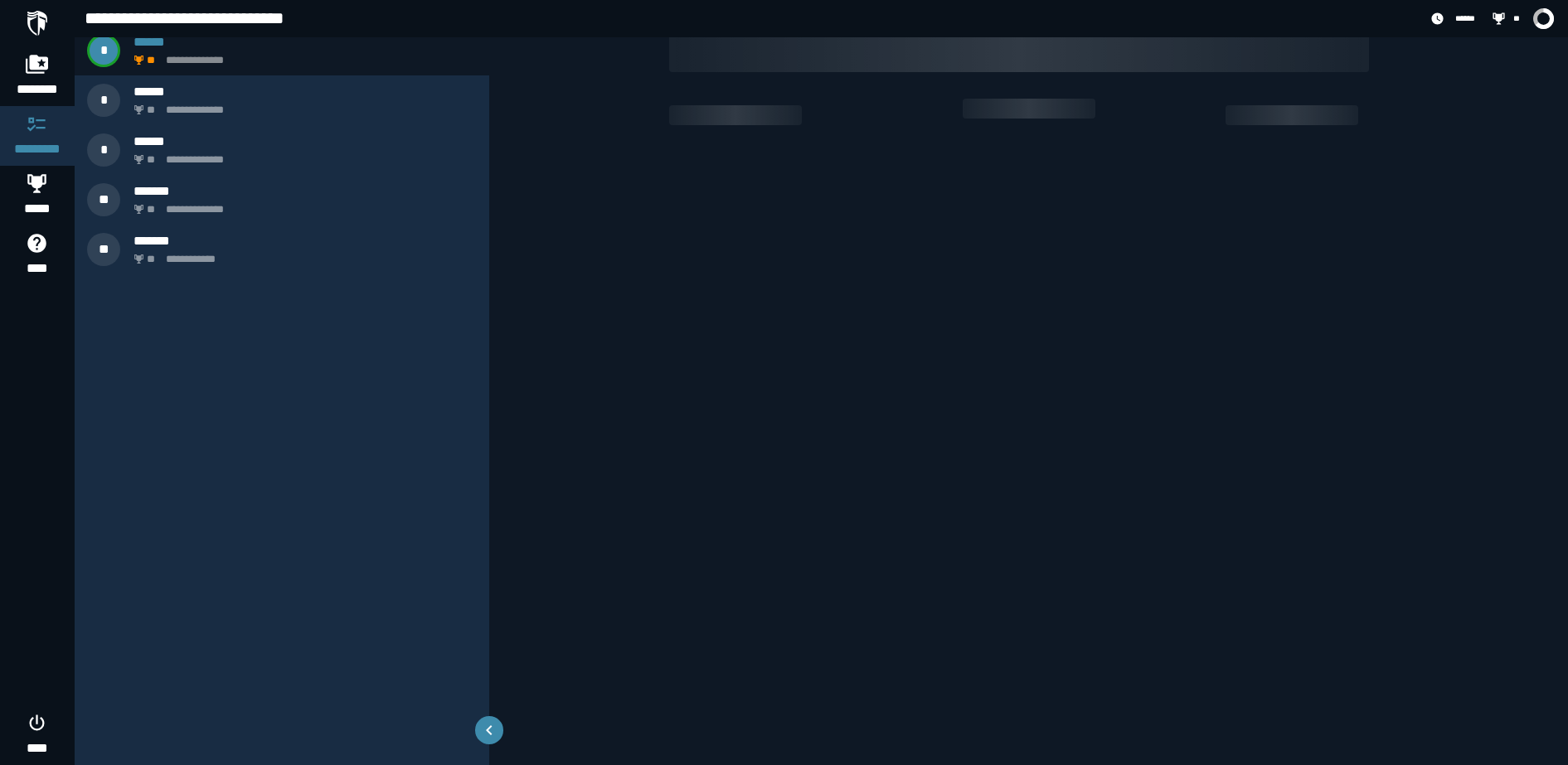 scroll, scrollTop: 0, scrollLeft: 0, axis: both 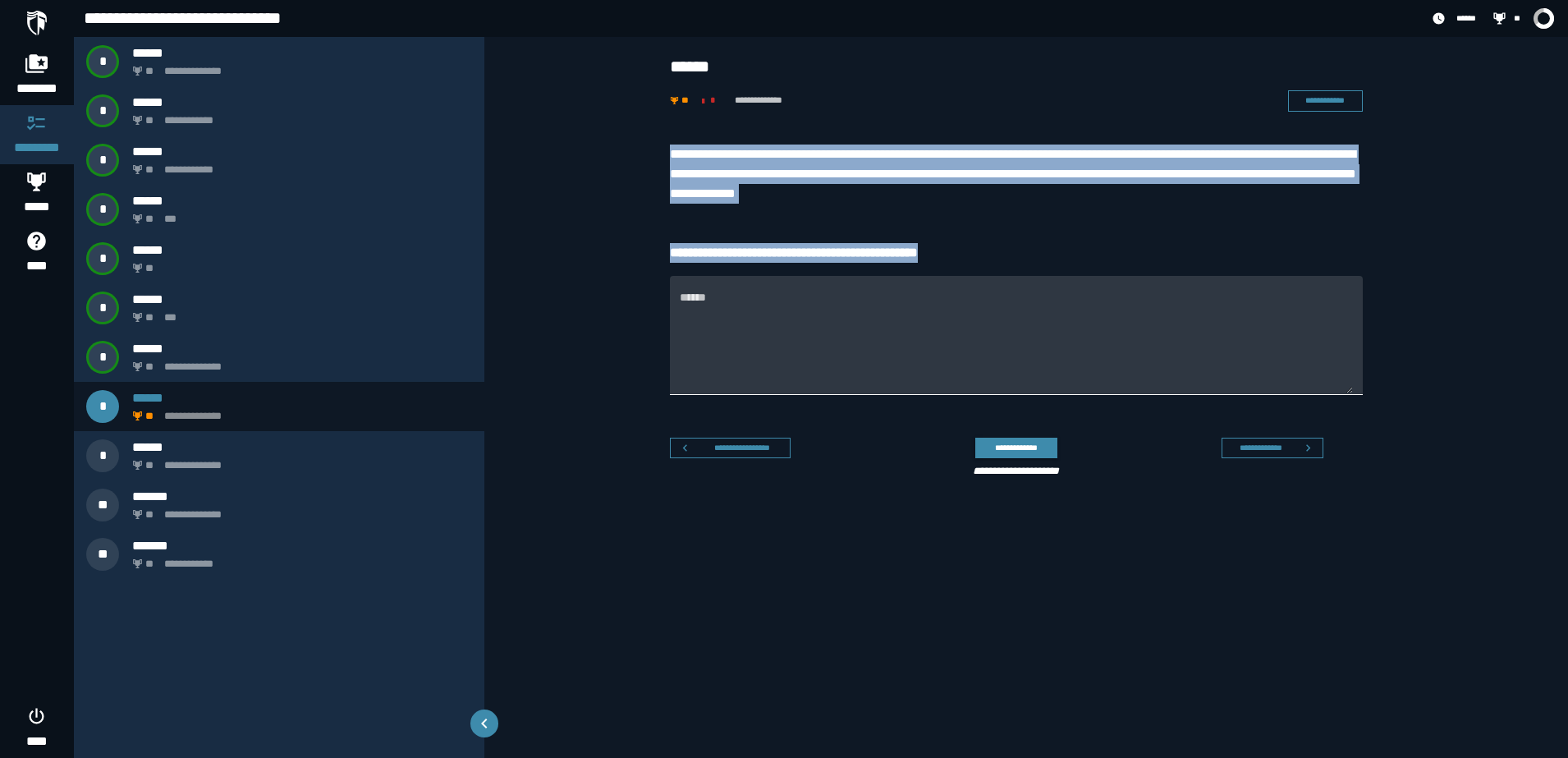 drag, startPoint x: 667, startPoint y: 147, endPoint x: 983, endPoint y: 276, distance: 341.31657 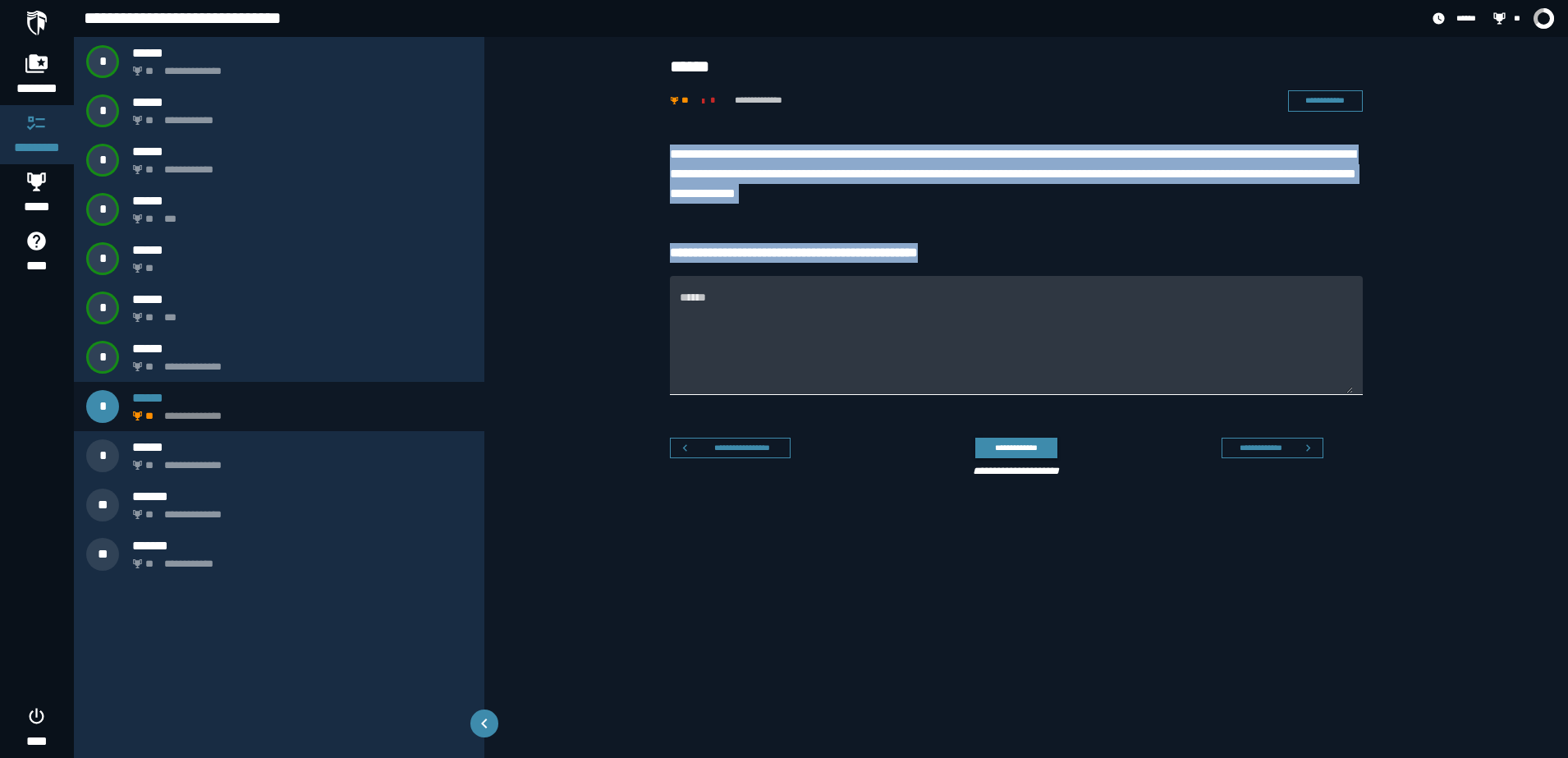 copy on "**********" 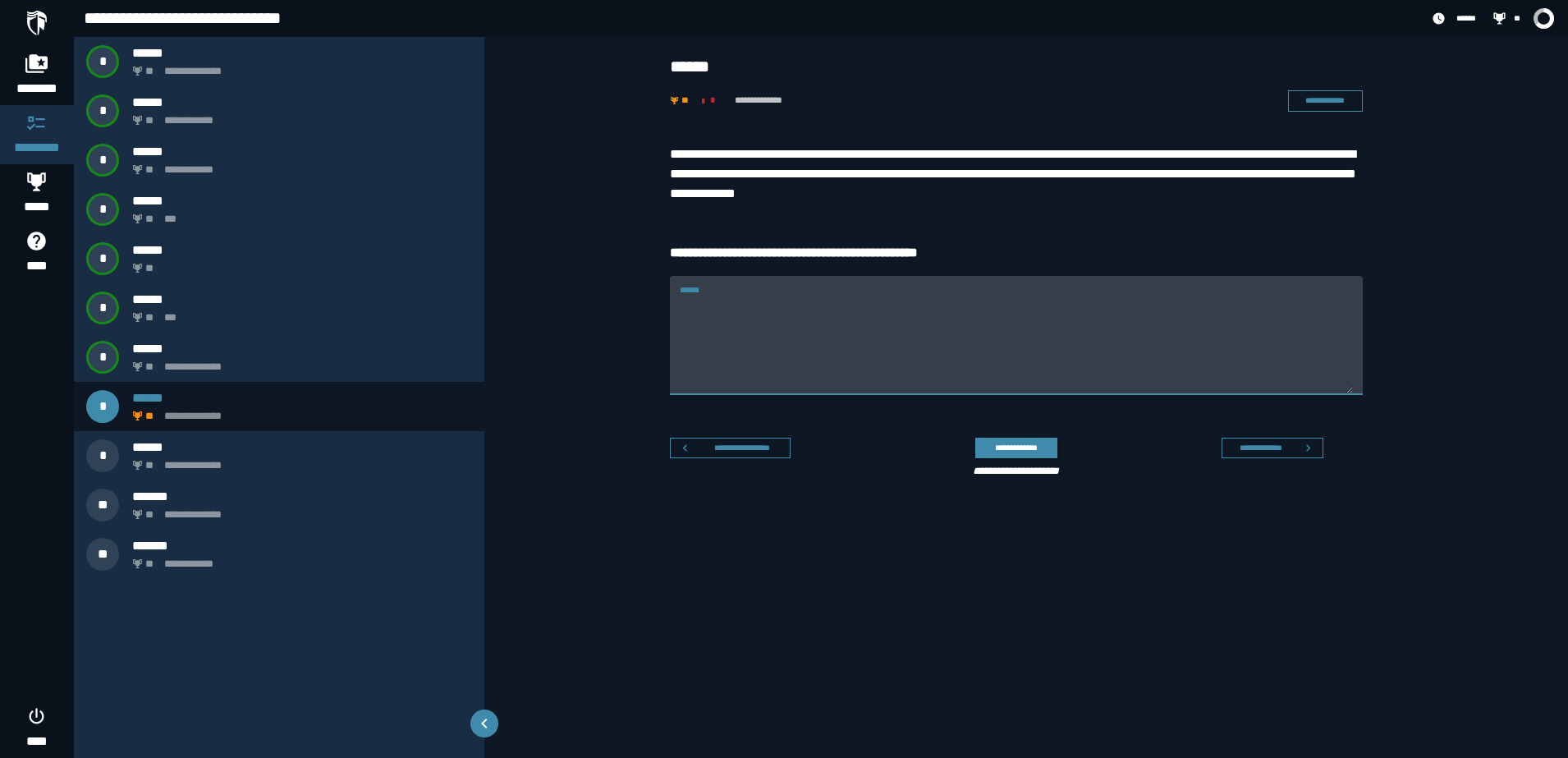 click on "******" at bounding box center [1016, 345] 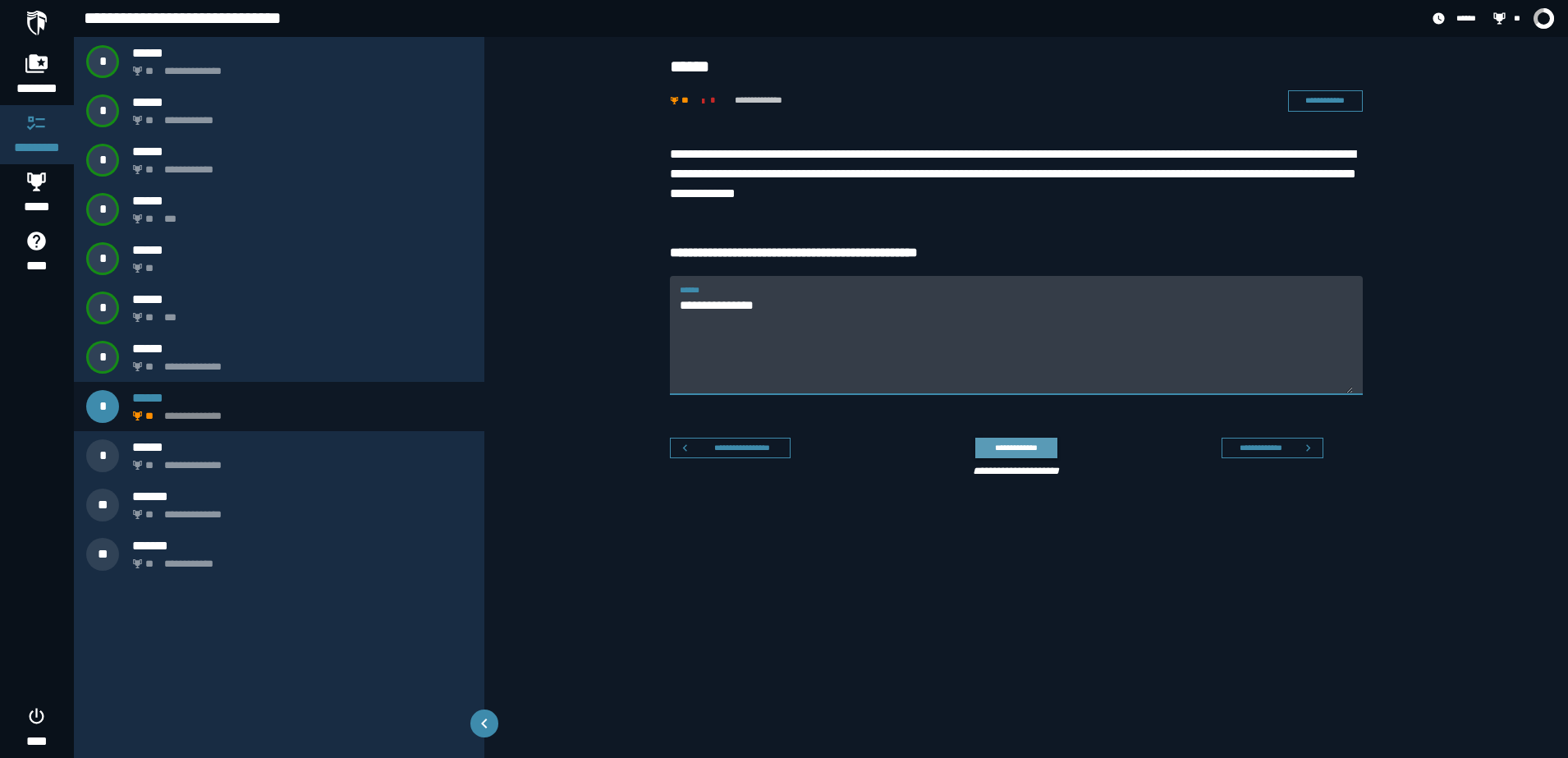 type on "**********" 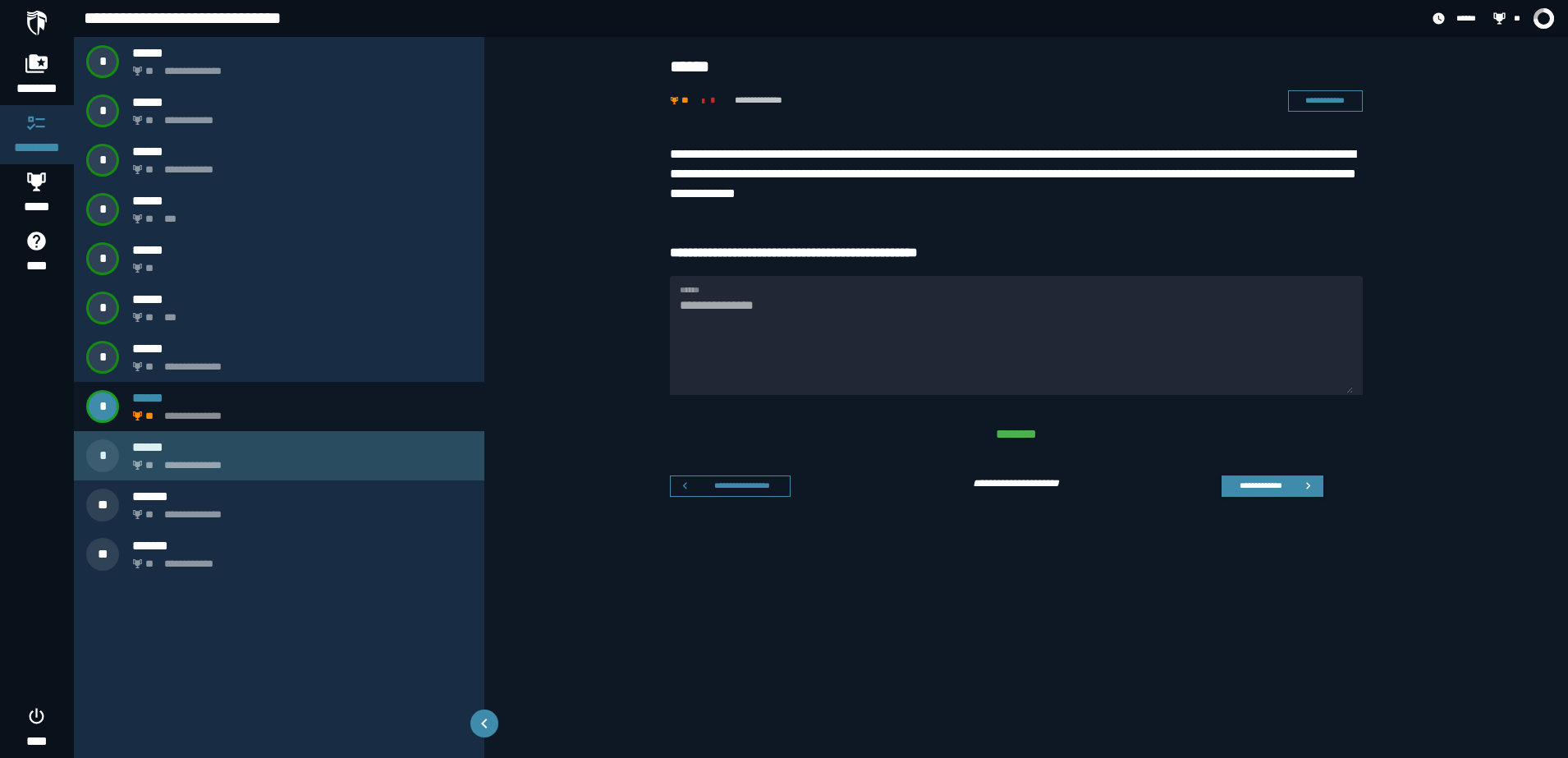 click on "**********" at bounding box center (299, 461) 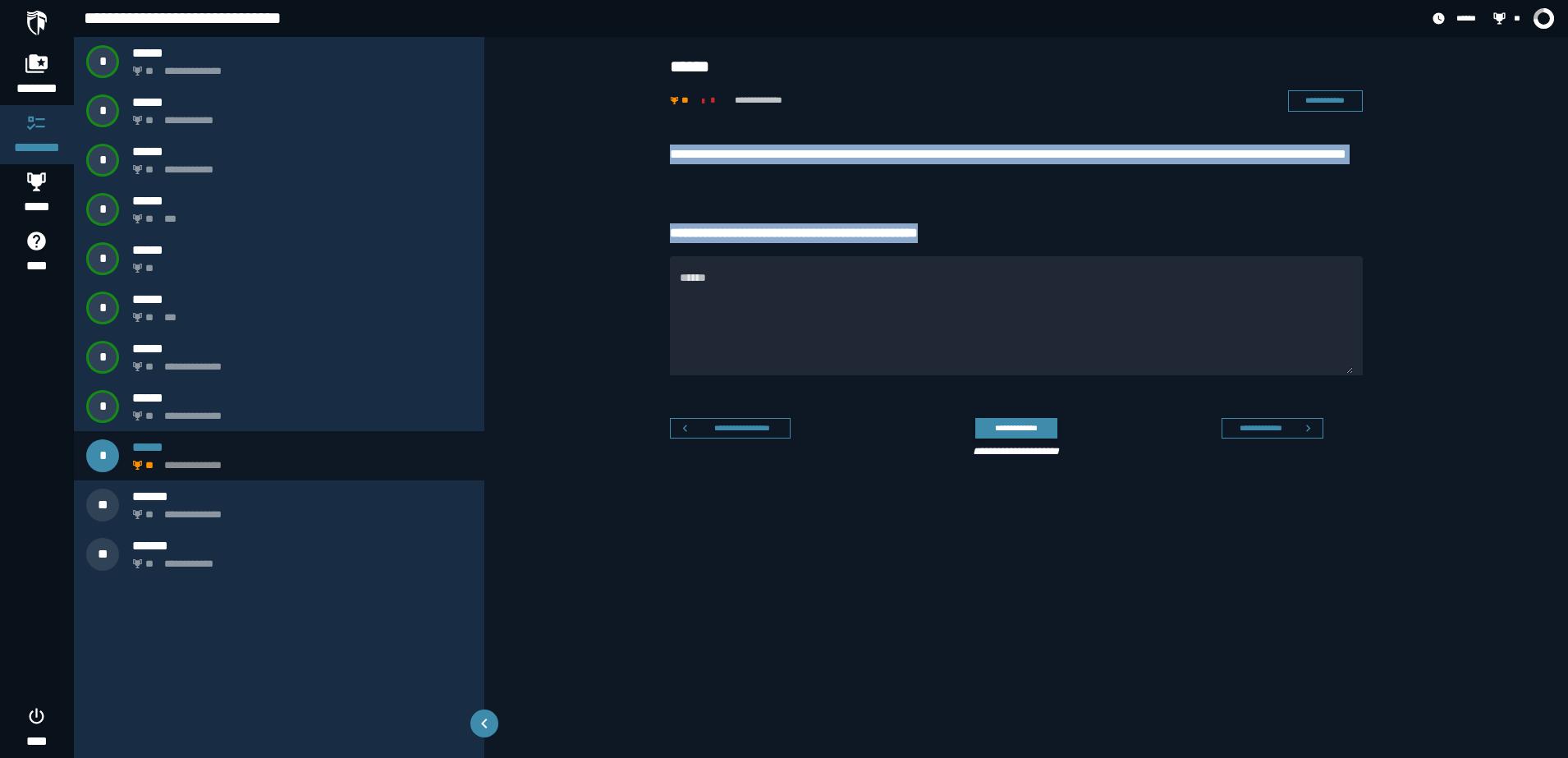 drag, startPoint x: 647, startPoint y: 143, endPoint x: 980, endPoint y: 215, distance: 340.6949 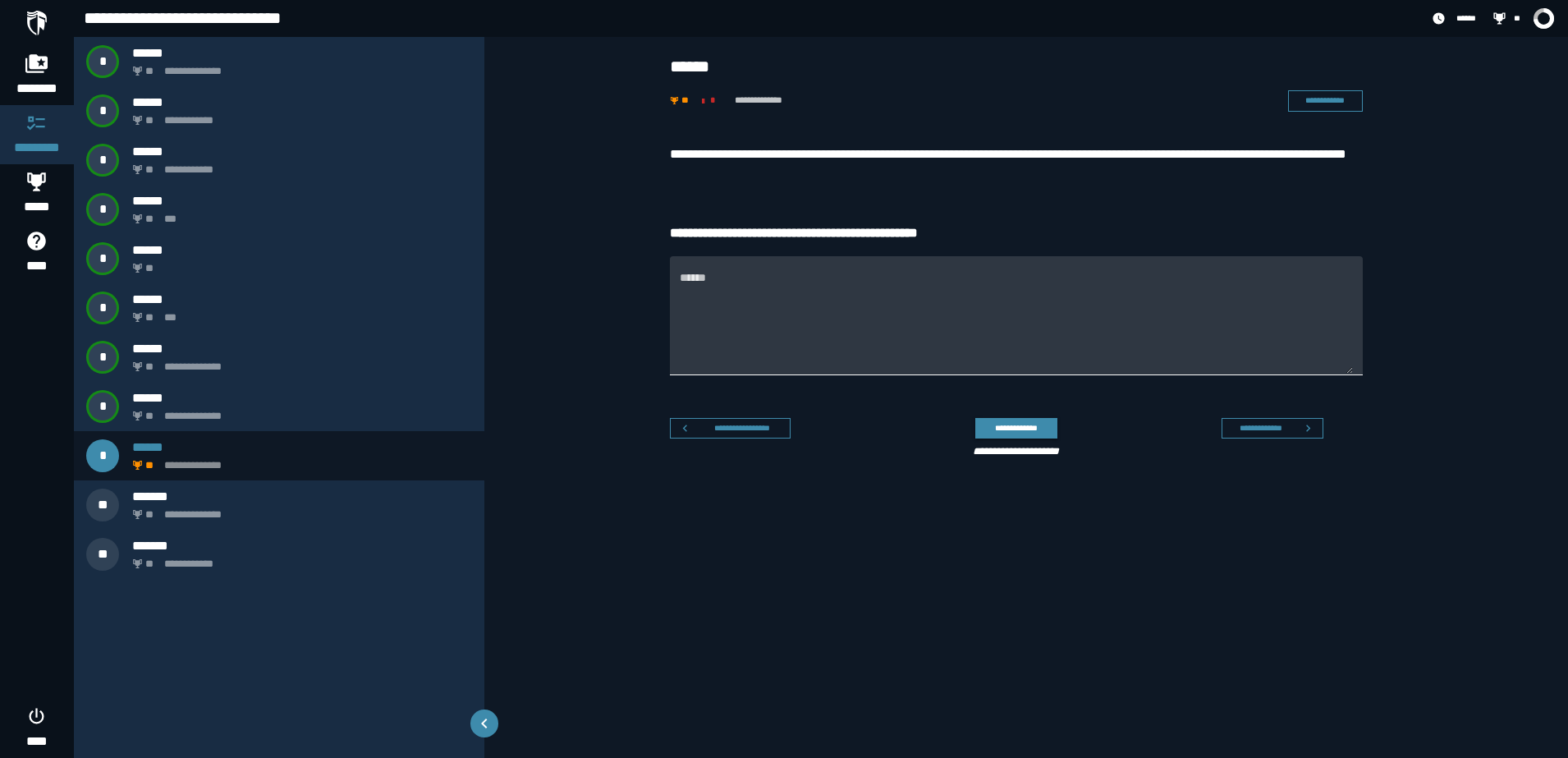 click on "******" at bounding box center [1016, 325] 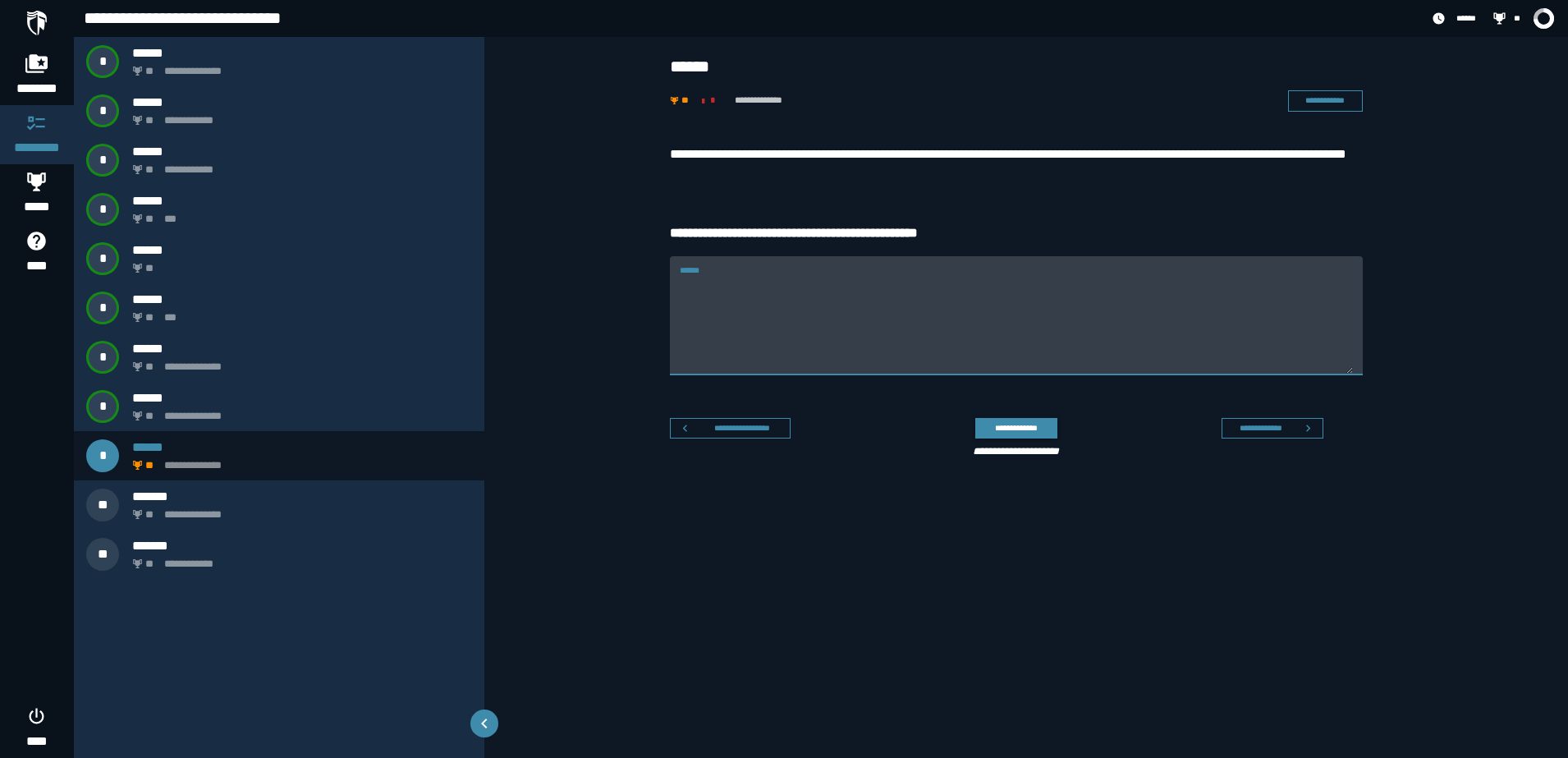 paste on "**********" 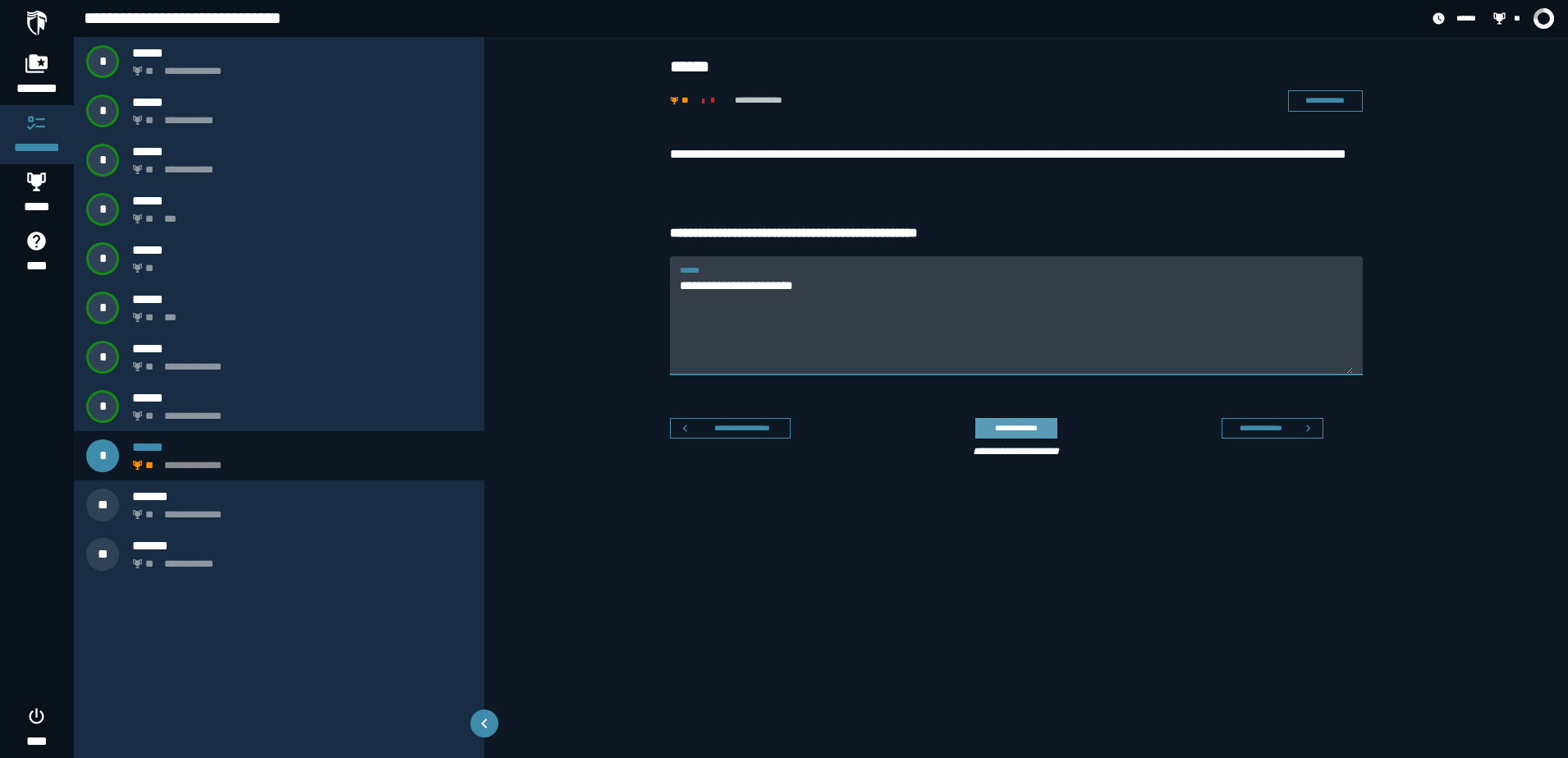 click on "**********" at bounding box center (1016, 428) 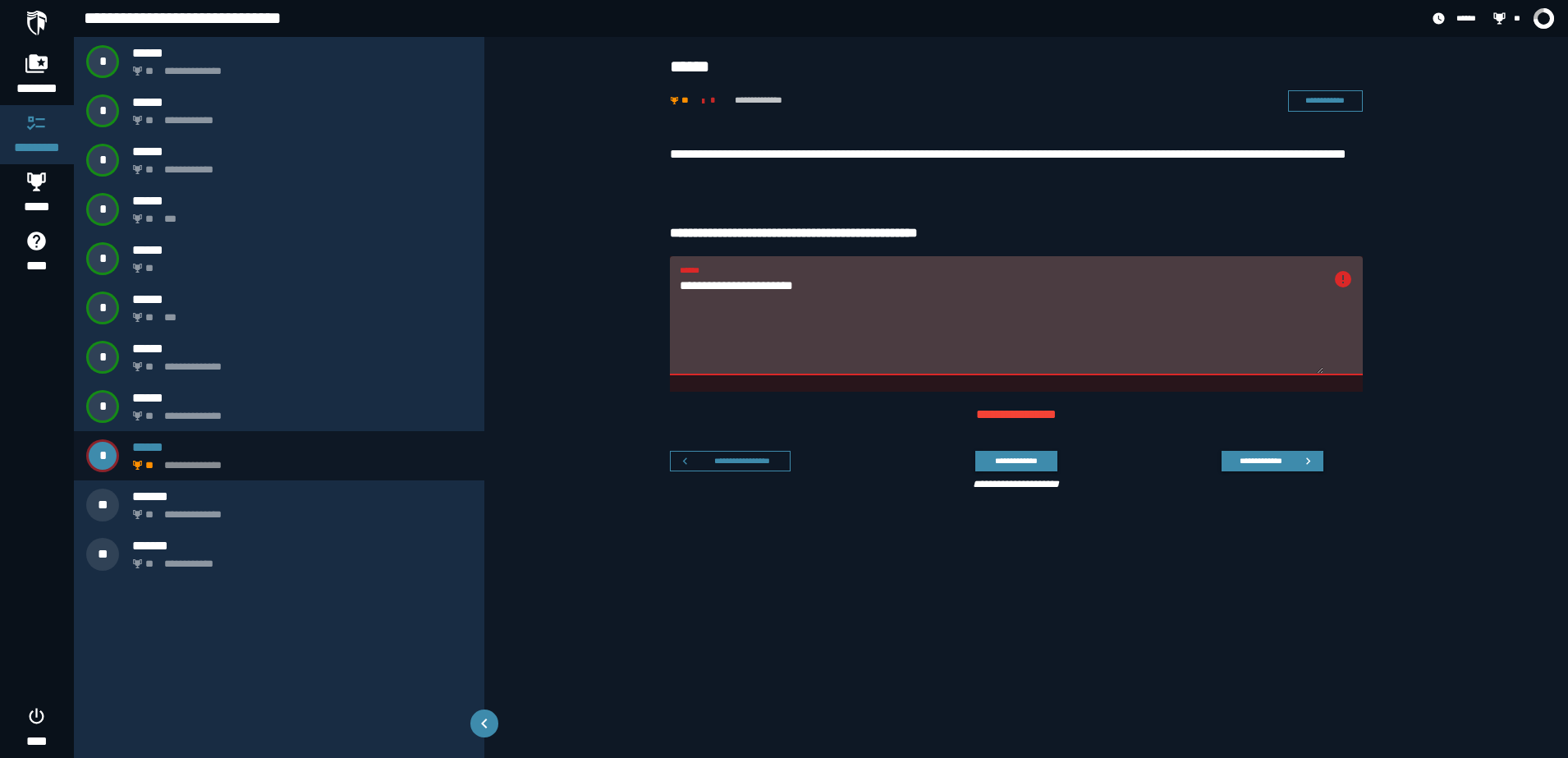 click on "**********" at bounding box center [1002, 325] 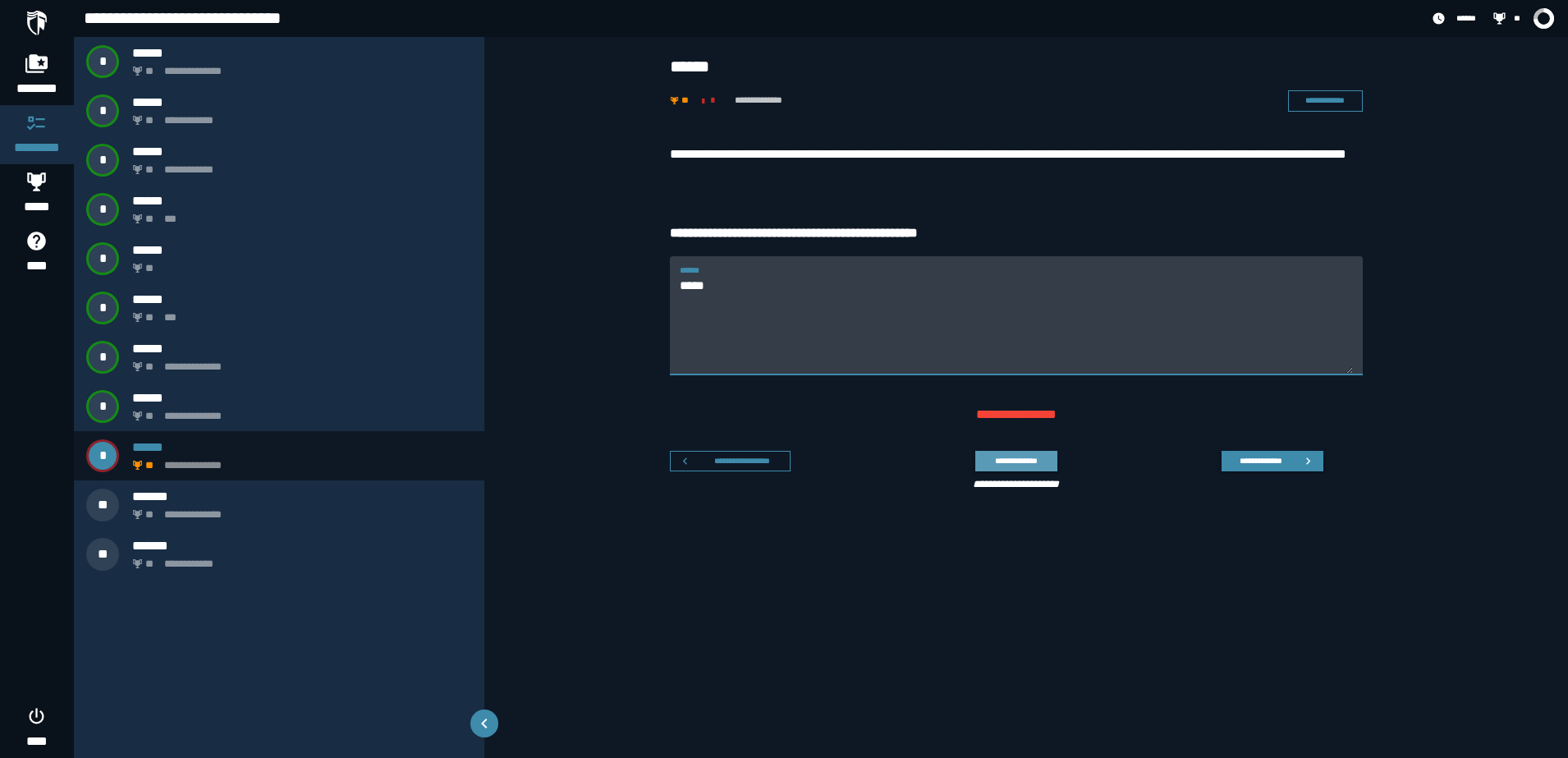 type on "****" 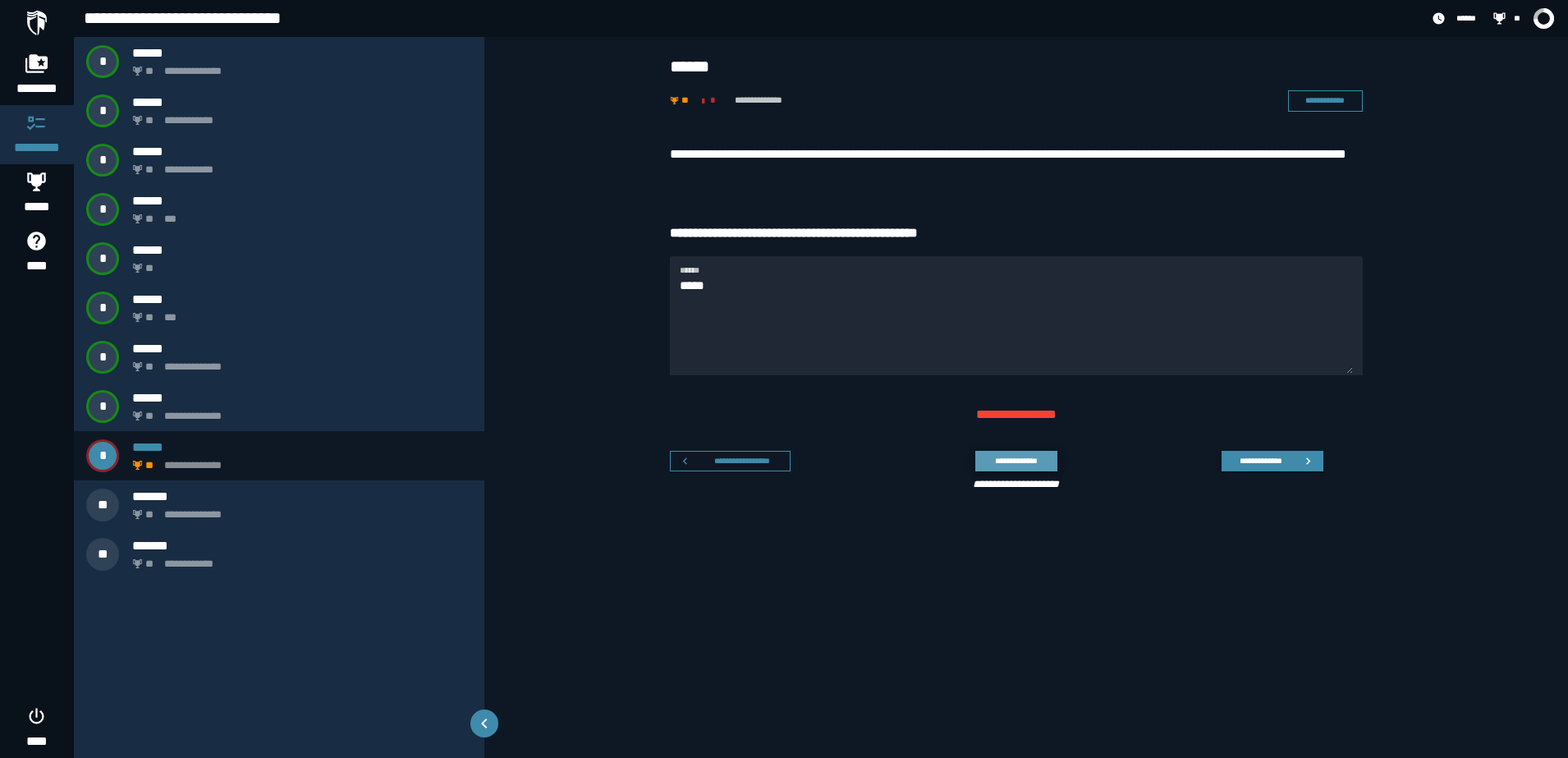 click on "**********" at bounding box center [1016, 461] 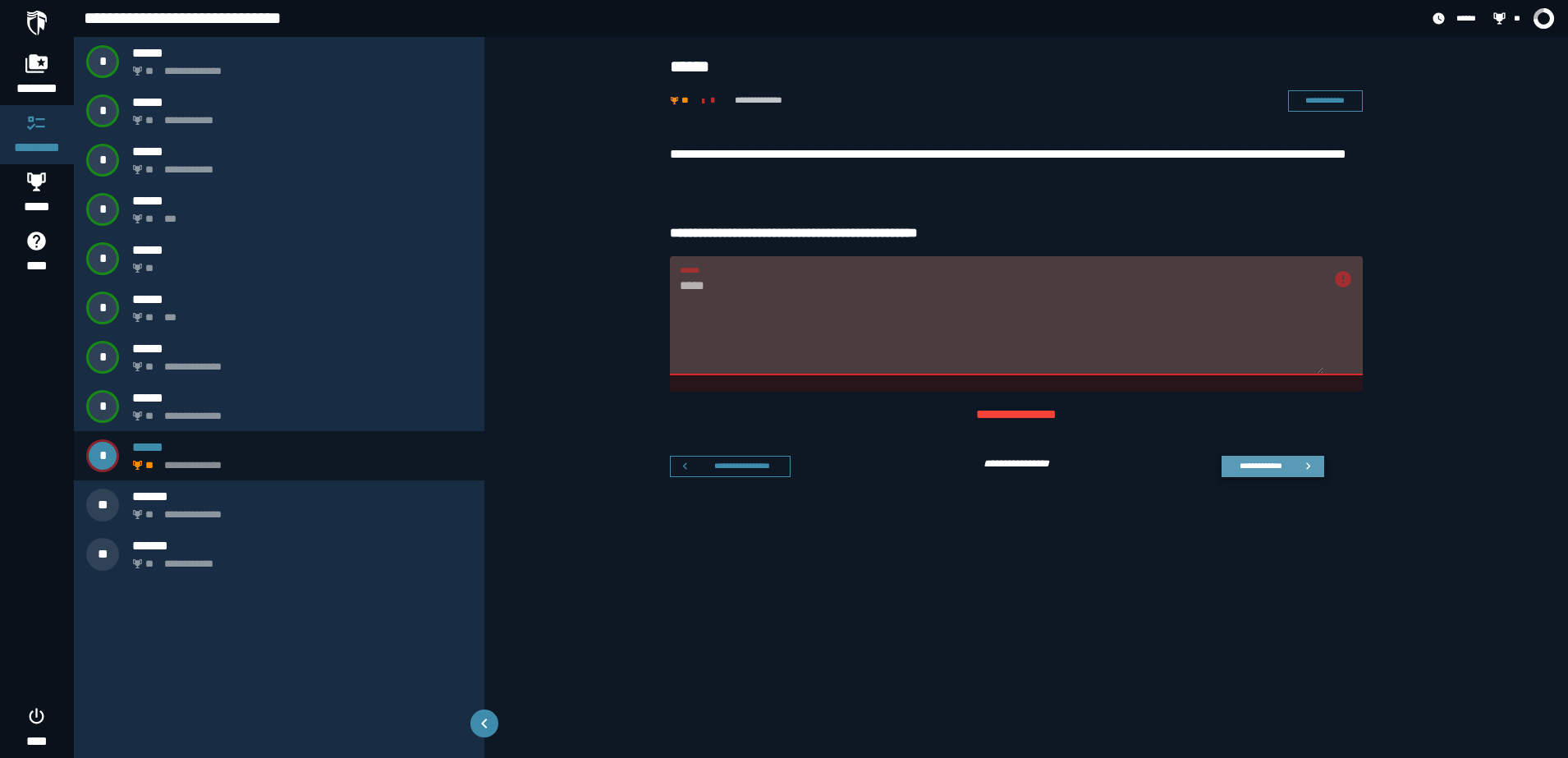 click on "**********" at bounding box center [1260, 466] 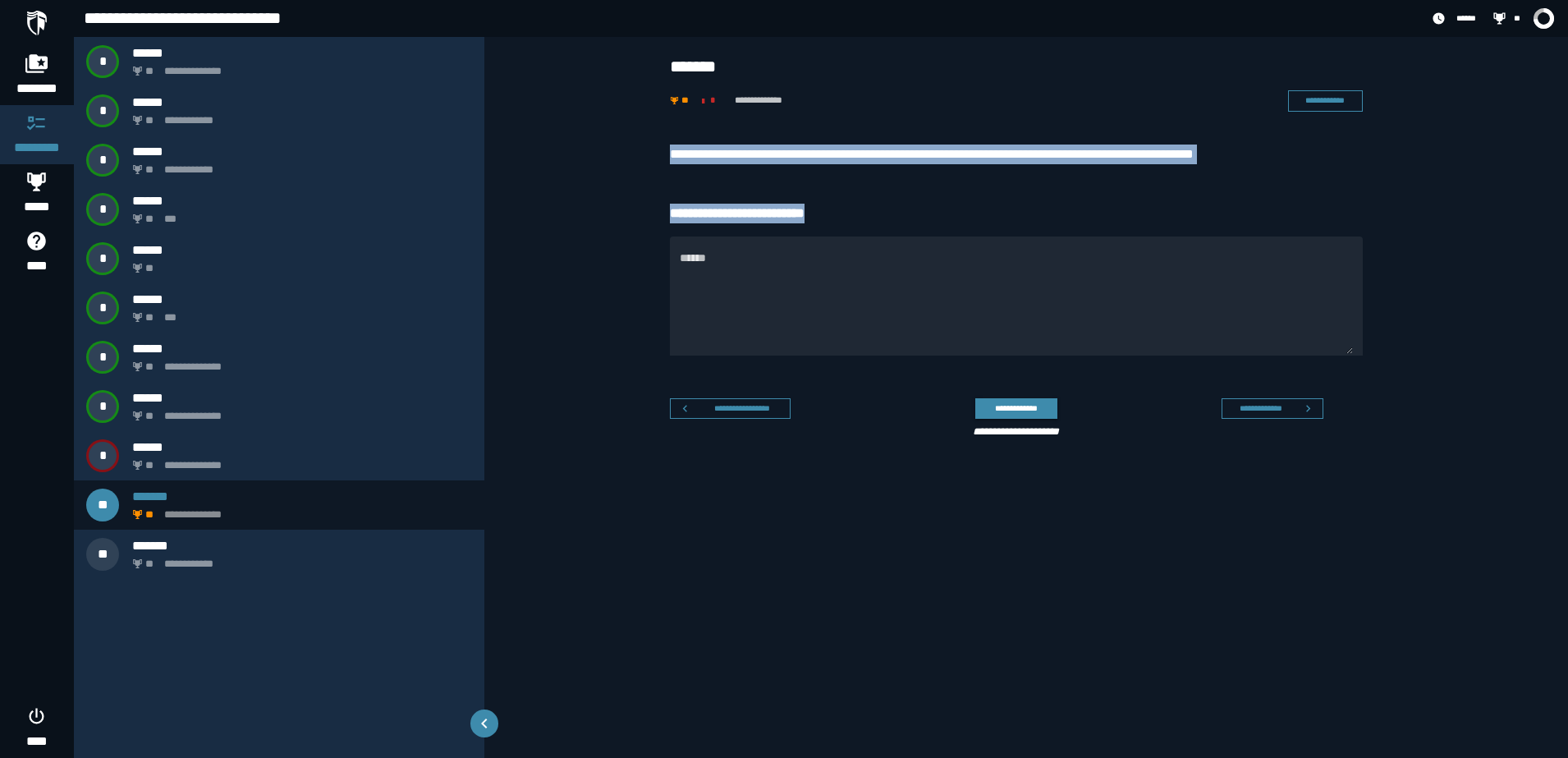 drag, startPoint x: 653, startPoint y: 148, endPoint x: 873, endPoint y: 210, distance: 228.56946 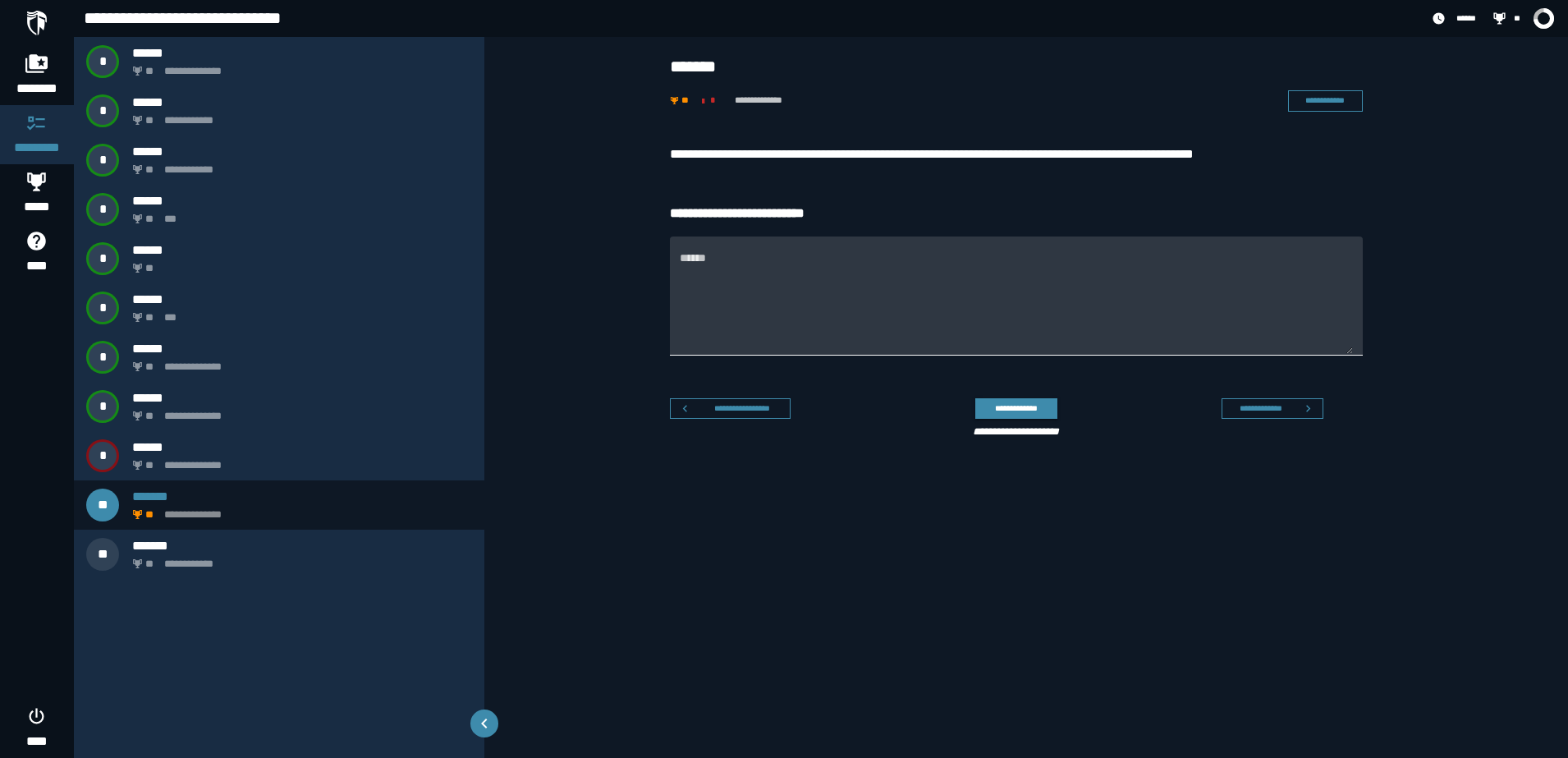 click on "******" at bounding box center (1016, 305) 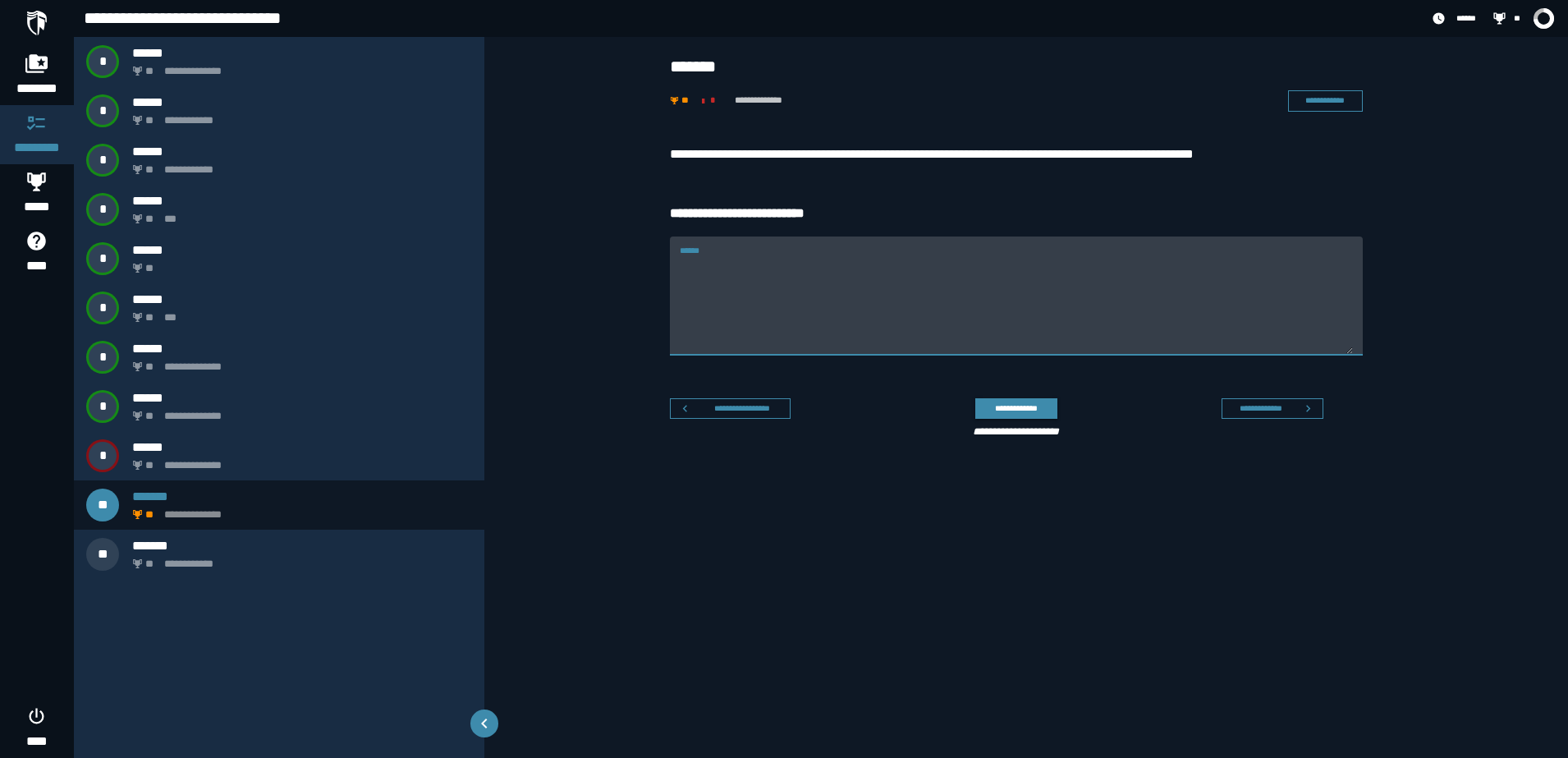 paste on "**********" 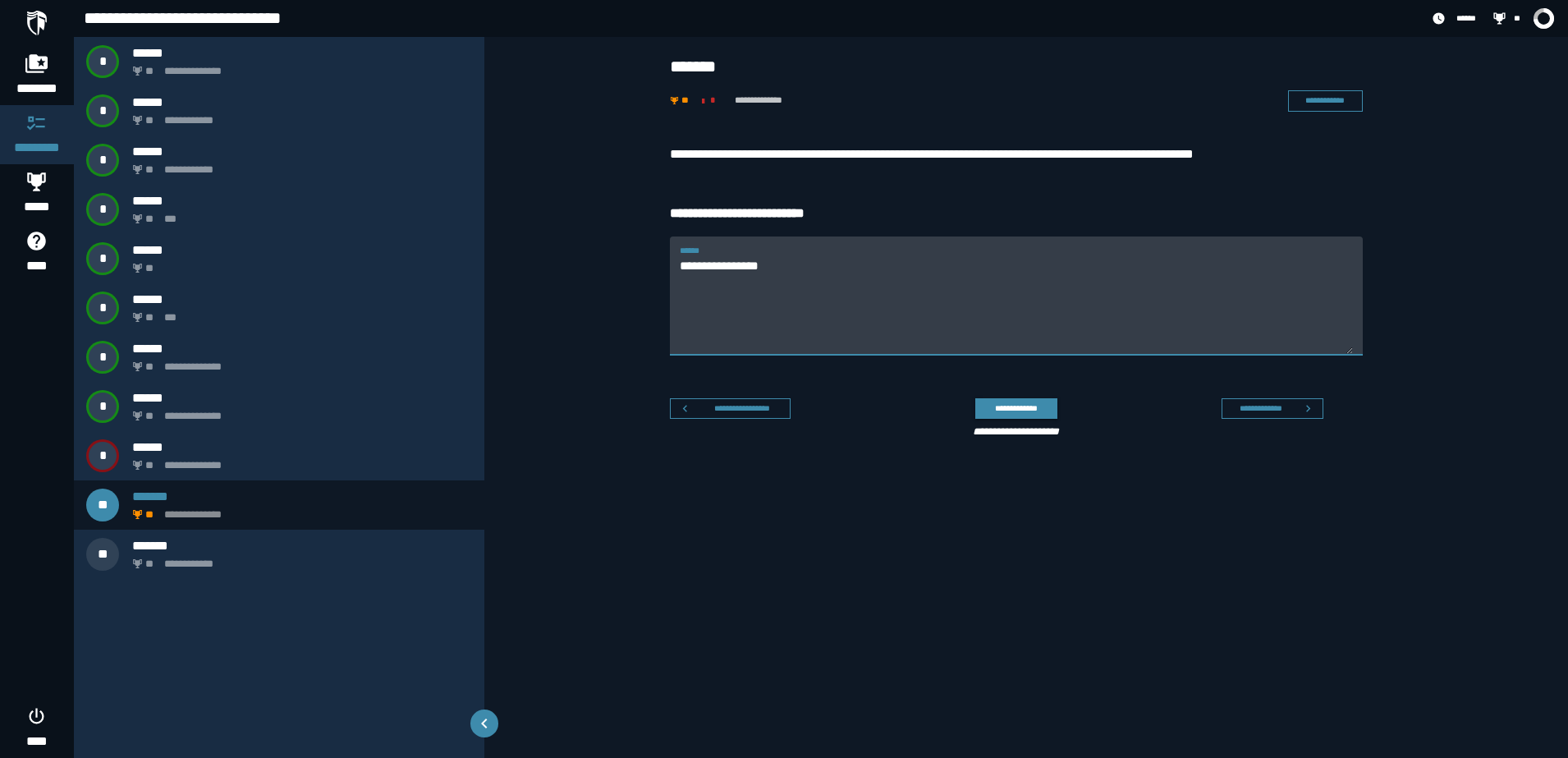 type on "**********" 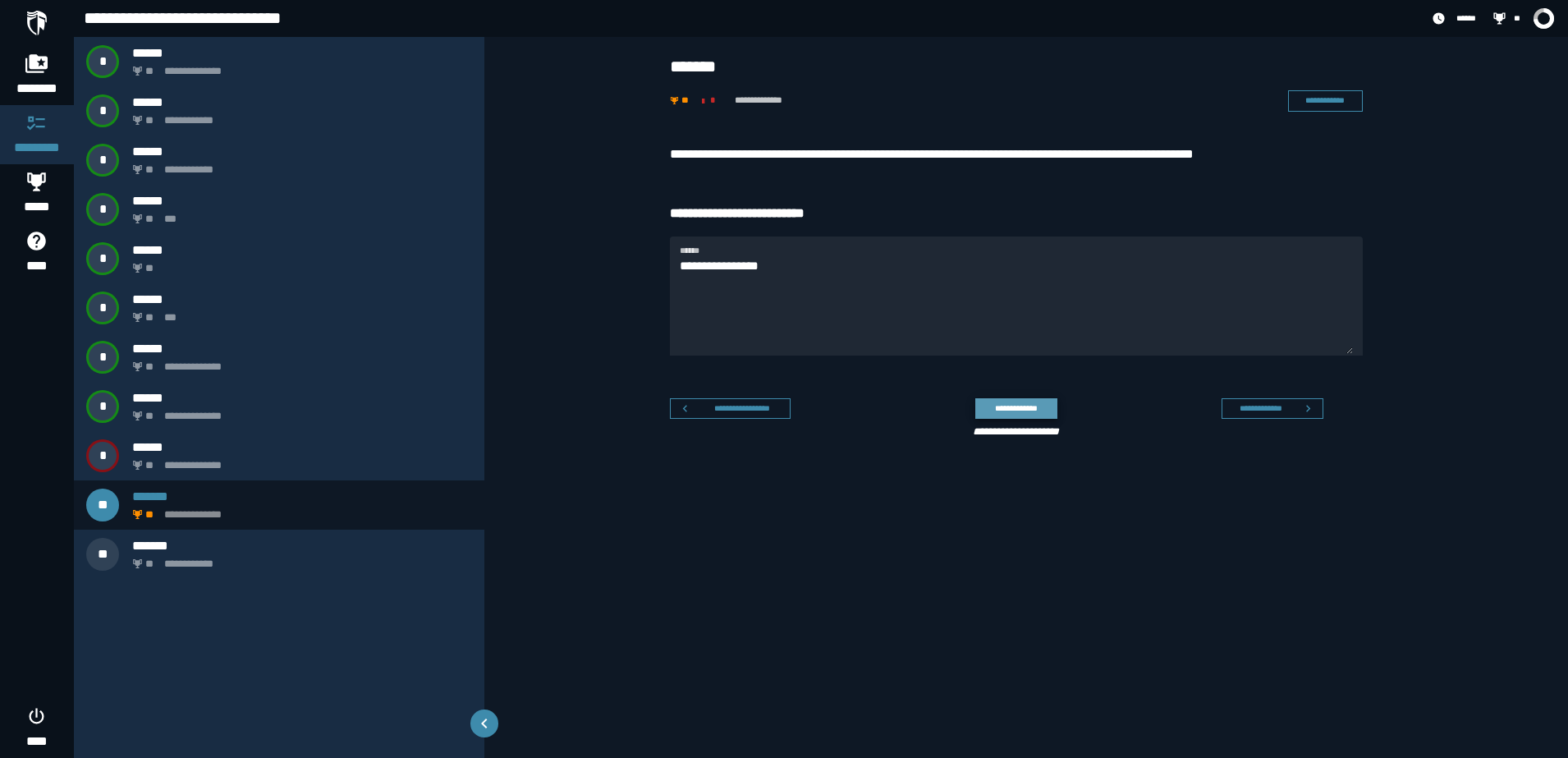 click on "**********" at bounding box center [1016, 408] 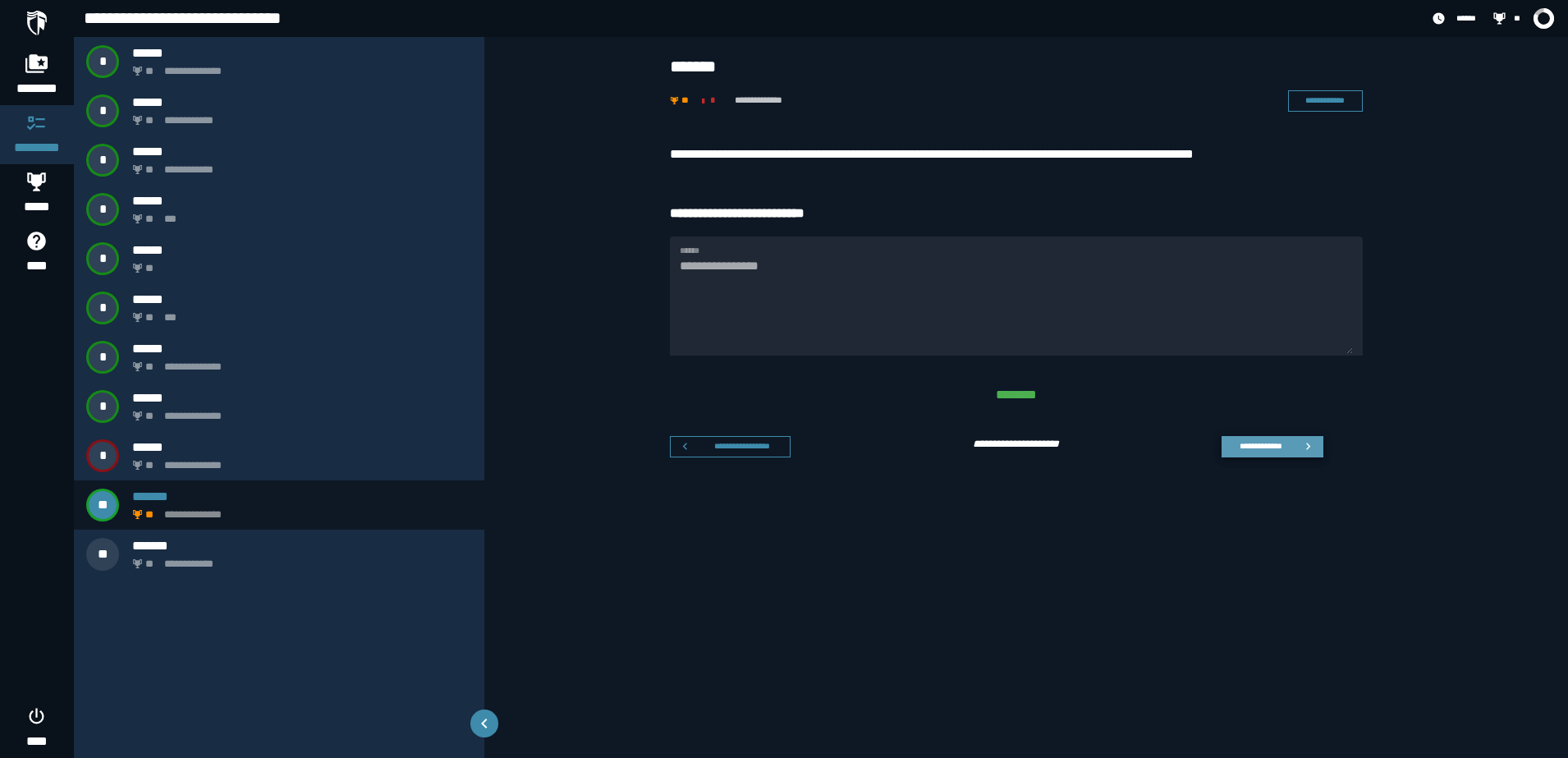 click on "**********" at bounding box center (1272, 447) 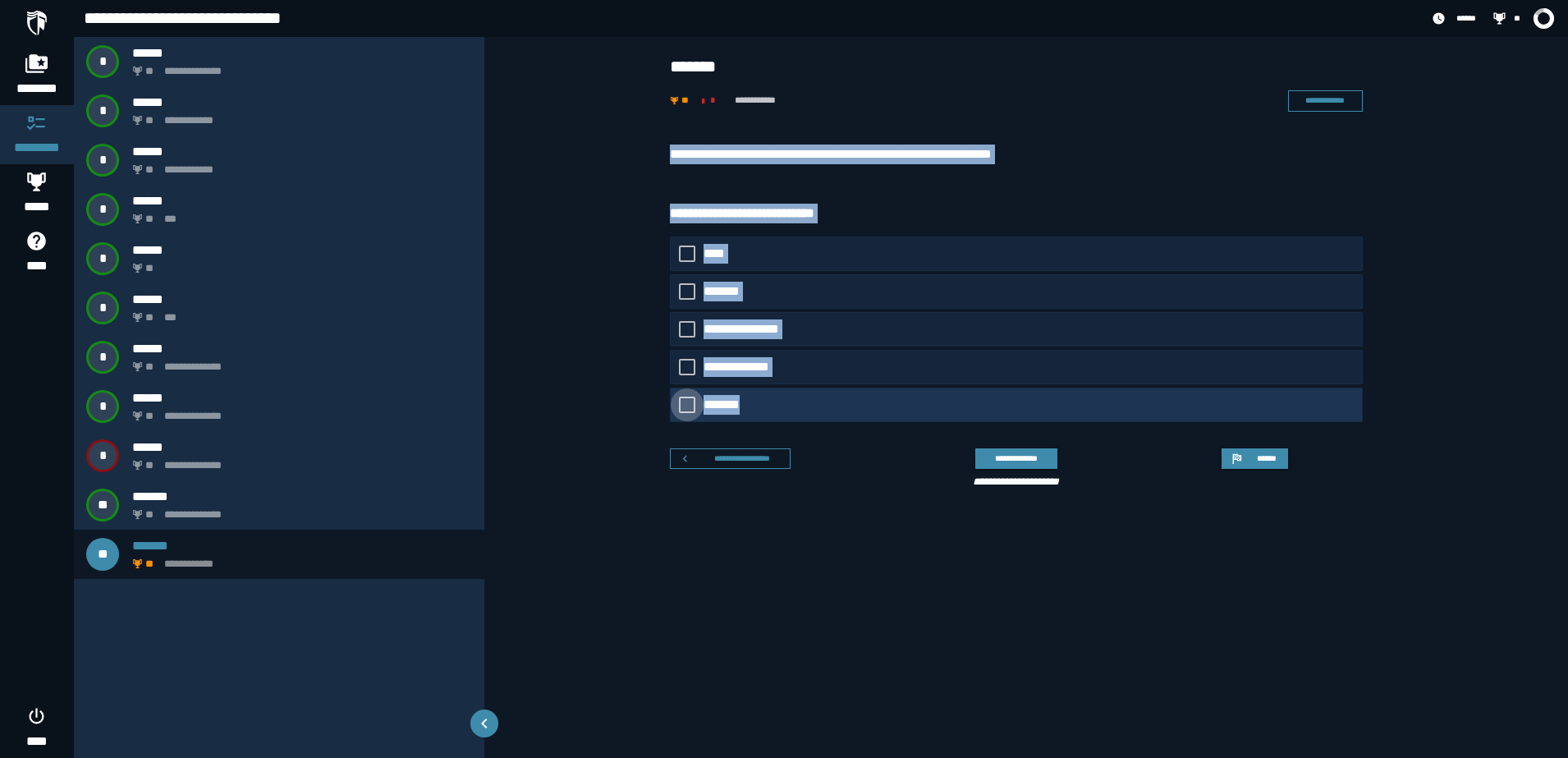 drag, startPoint x: 649, startPoint y: 143, endPoint x: 1035, endPoint y: 412, distance: 470.48592 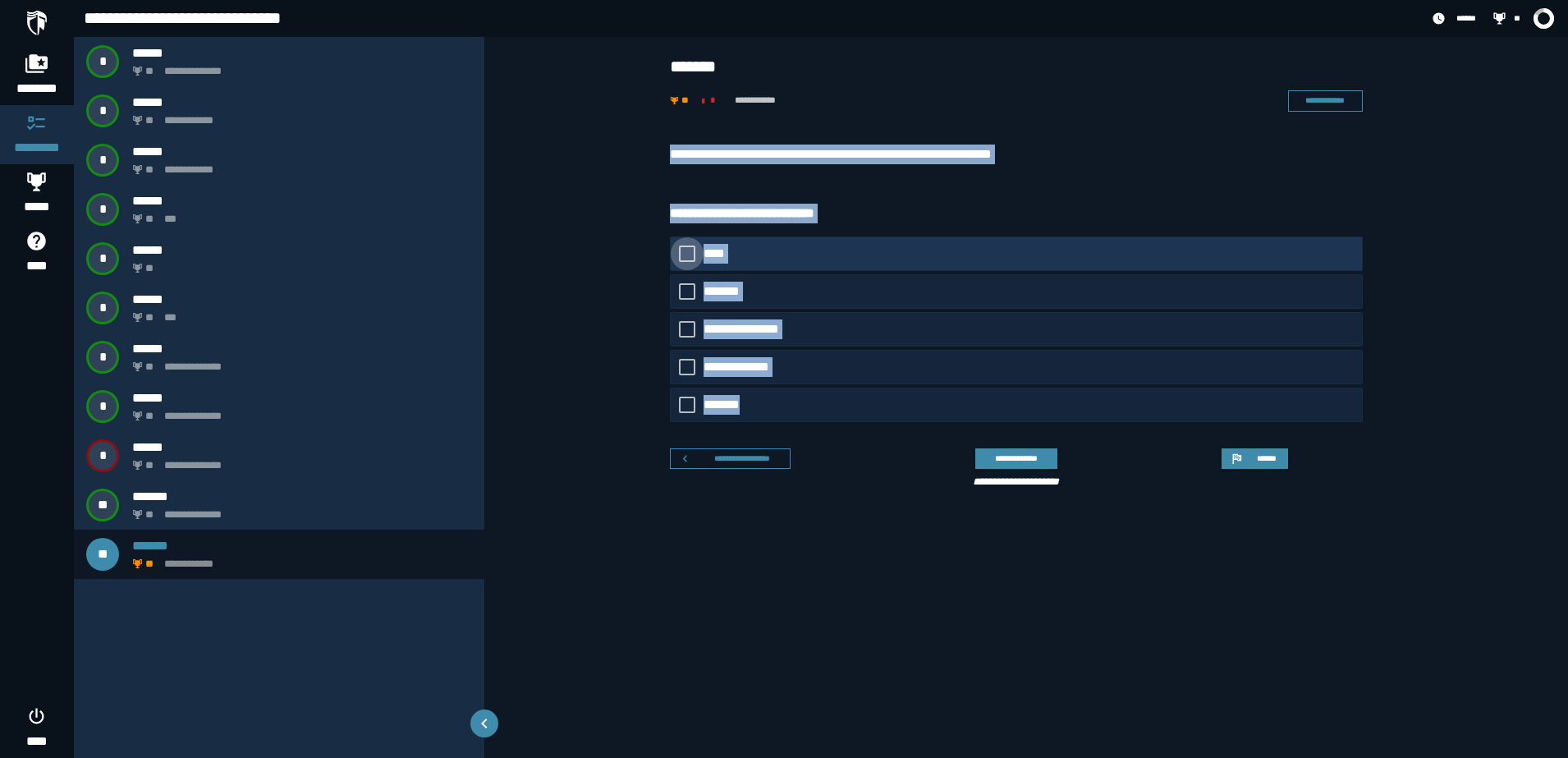 click at bounding box center (687, 254) 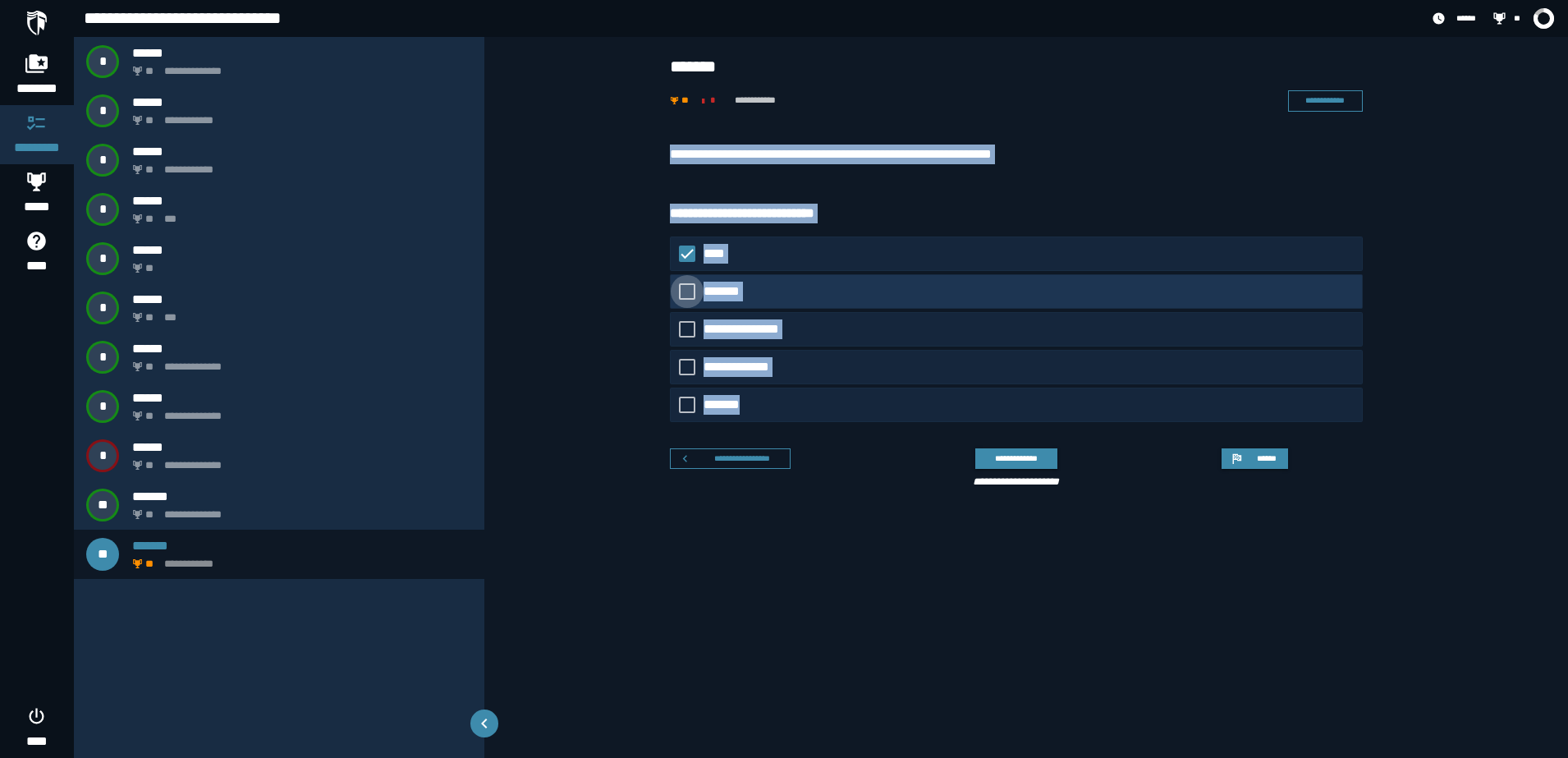 click at bounding box center [687, 292] 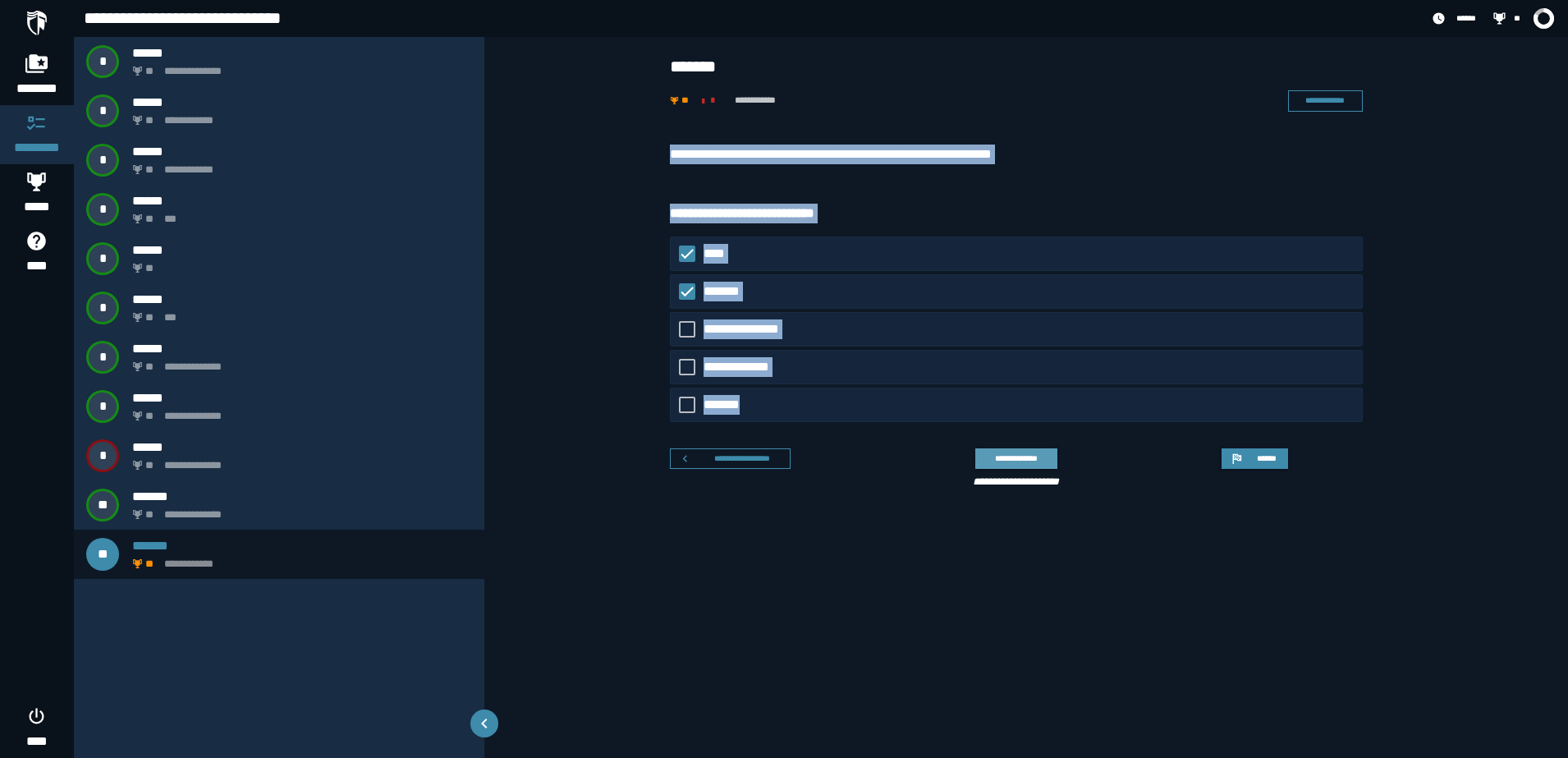 click on "**********" at bounding box center [1016, 458] 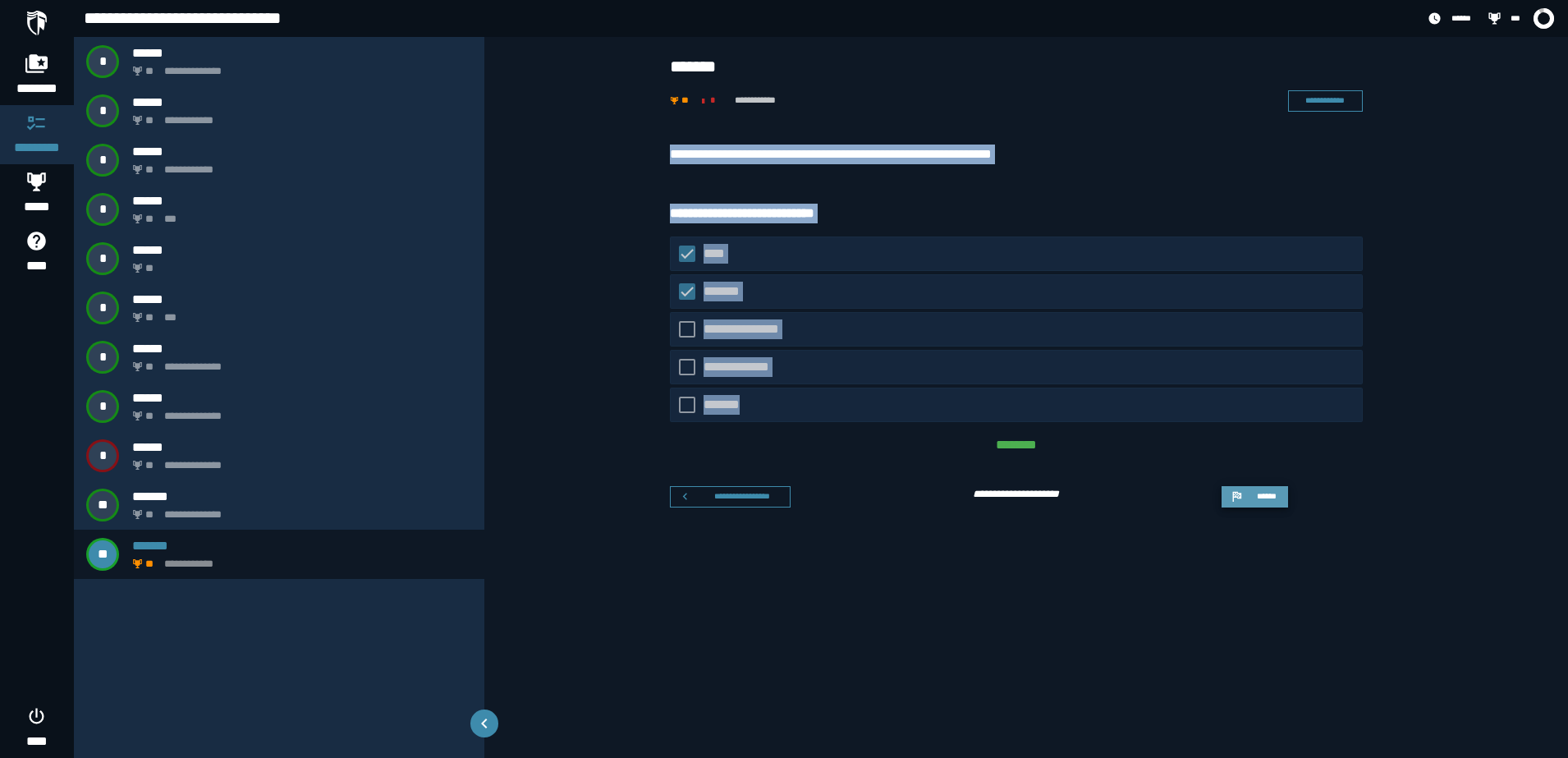 click on "******" at bounding box center [1254, 497] 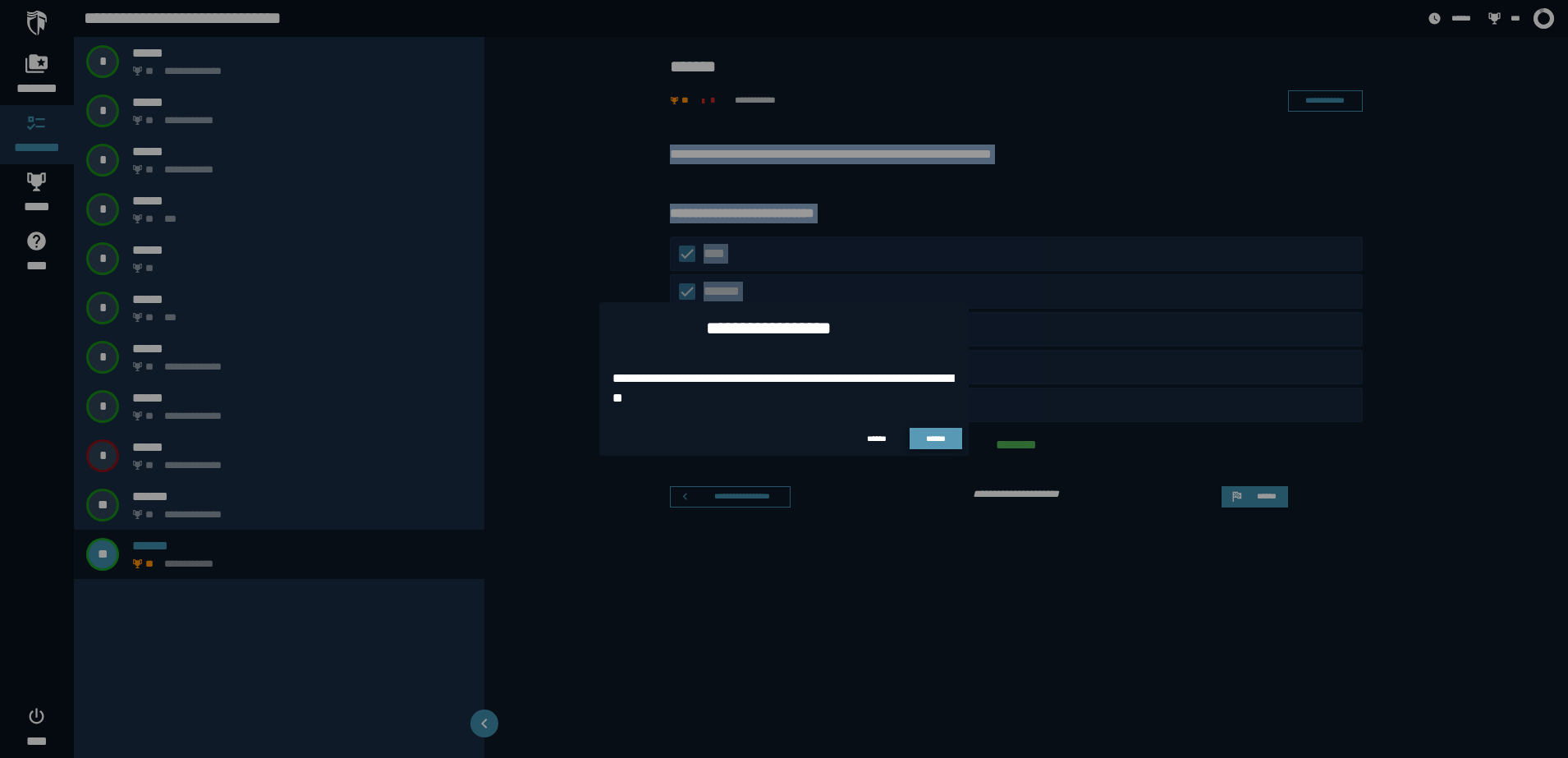 click on "******" at bounding box center (936, 439) 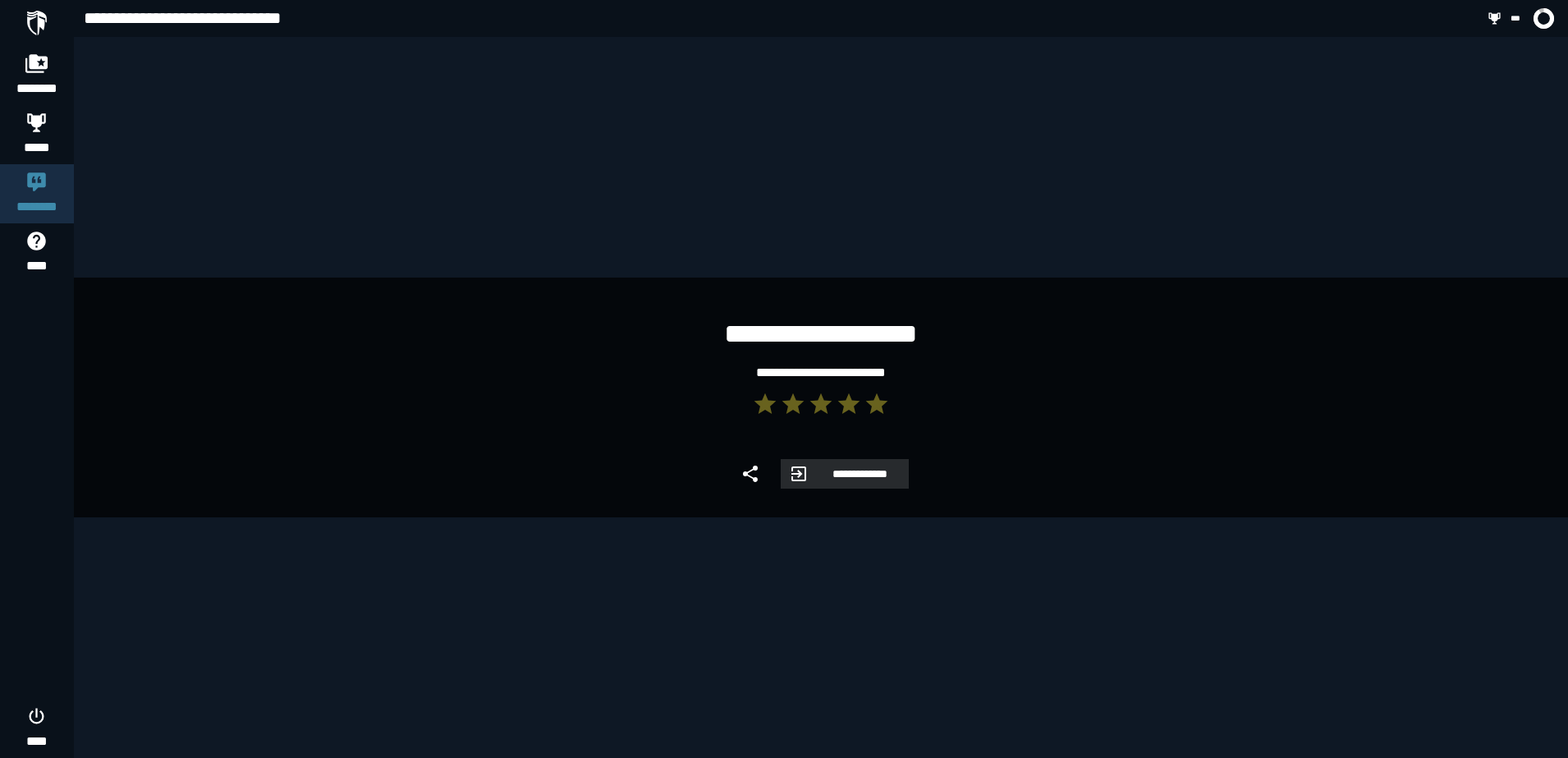 click on "**********" at bounding box center (859, 474) 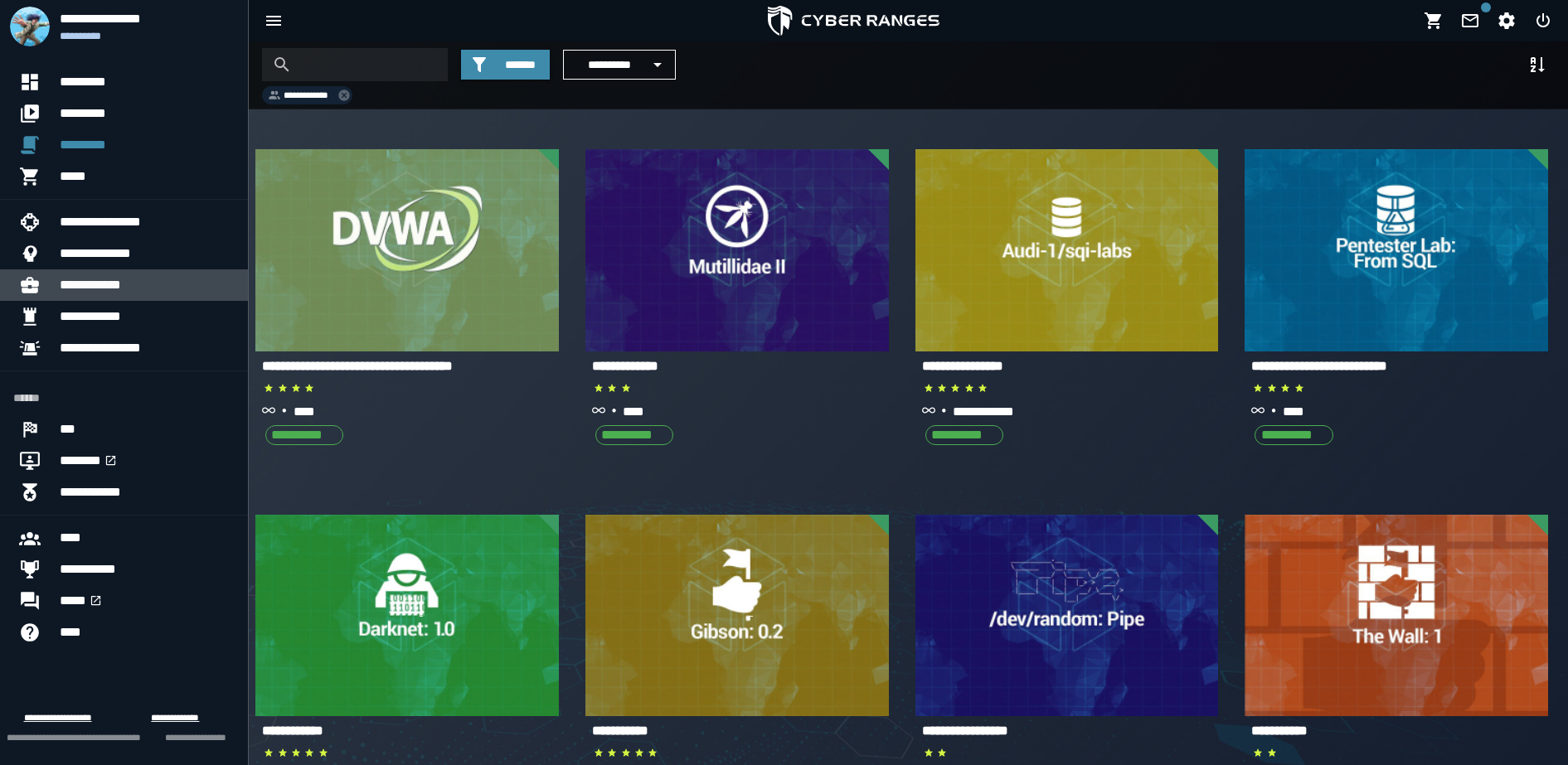 click on "**********" at bounding box center (147, 285) 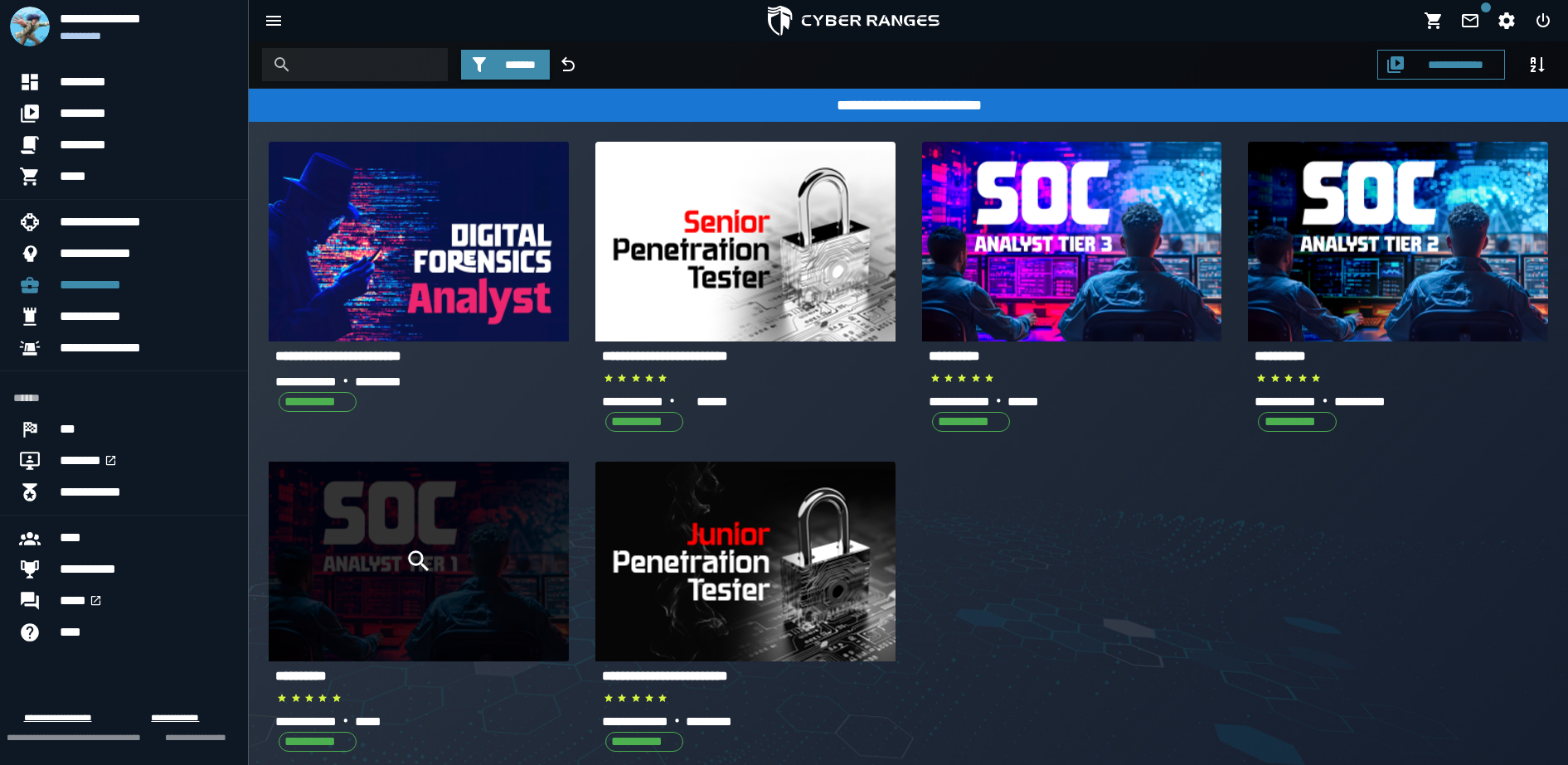 click 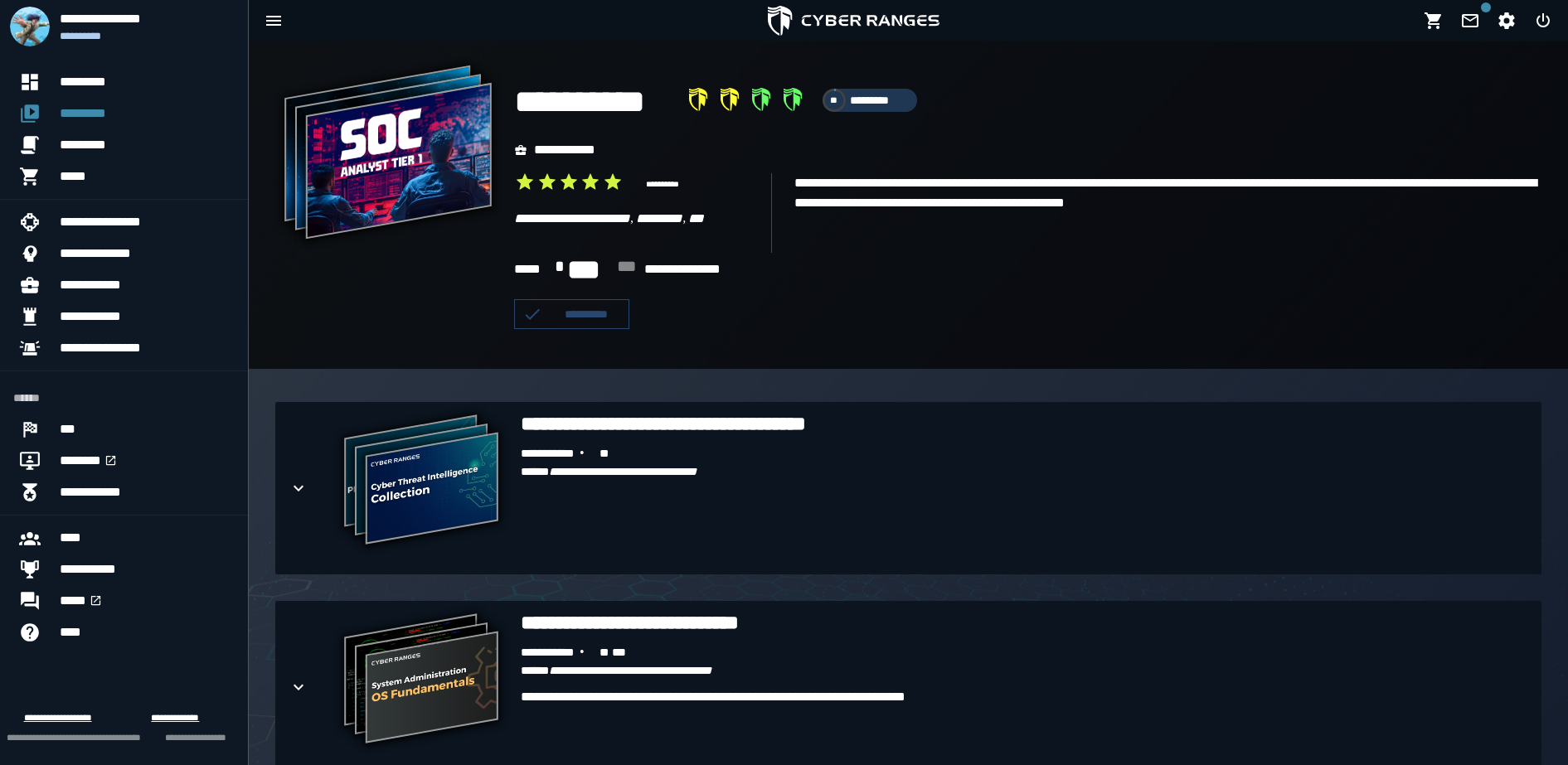 scroll, scrollTop: 78, scrollLeft: 0, axis: vertical 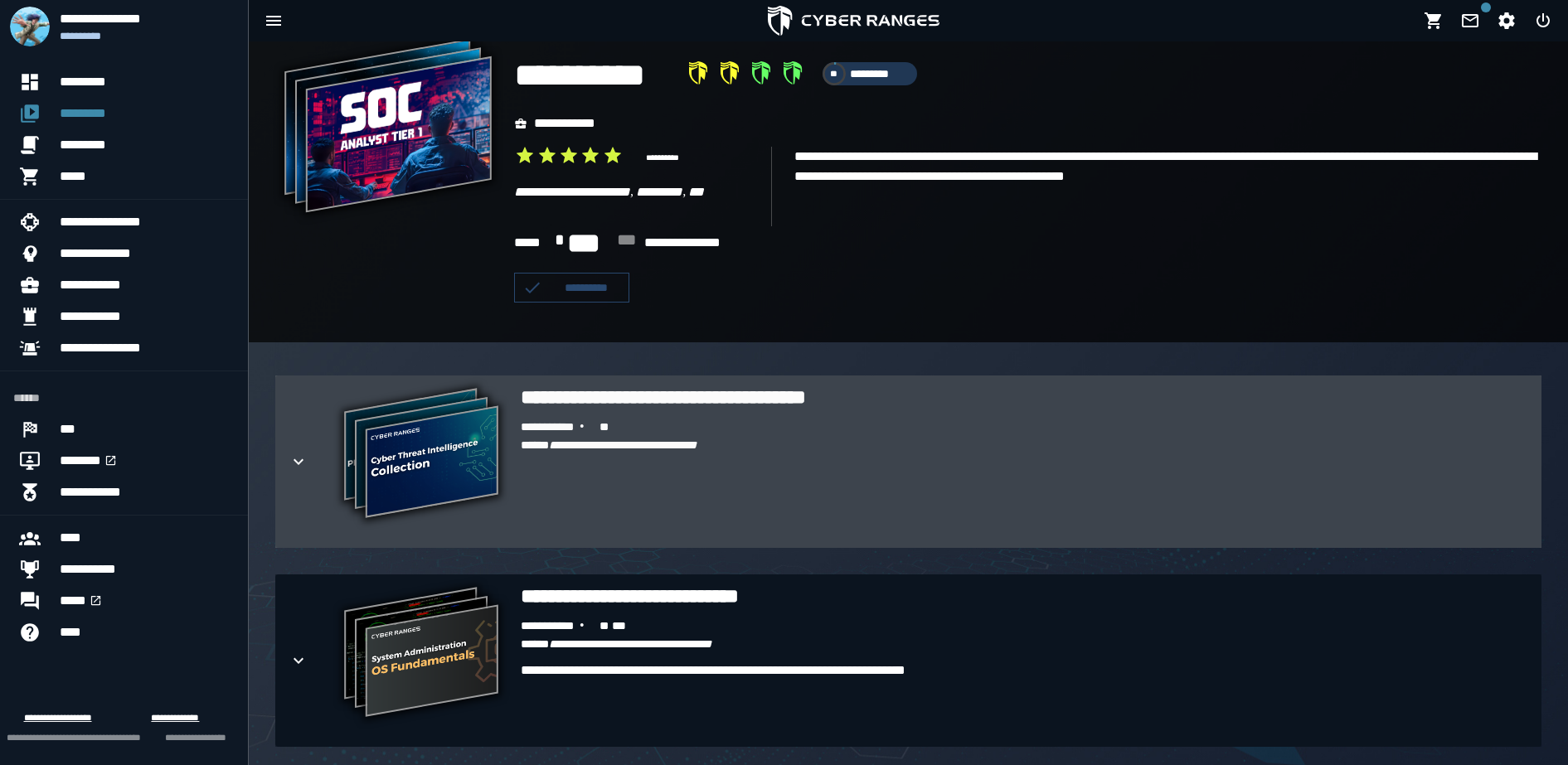 click on "**********" at bounding box center (421, 455) 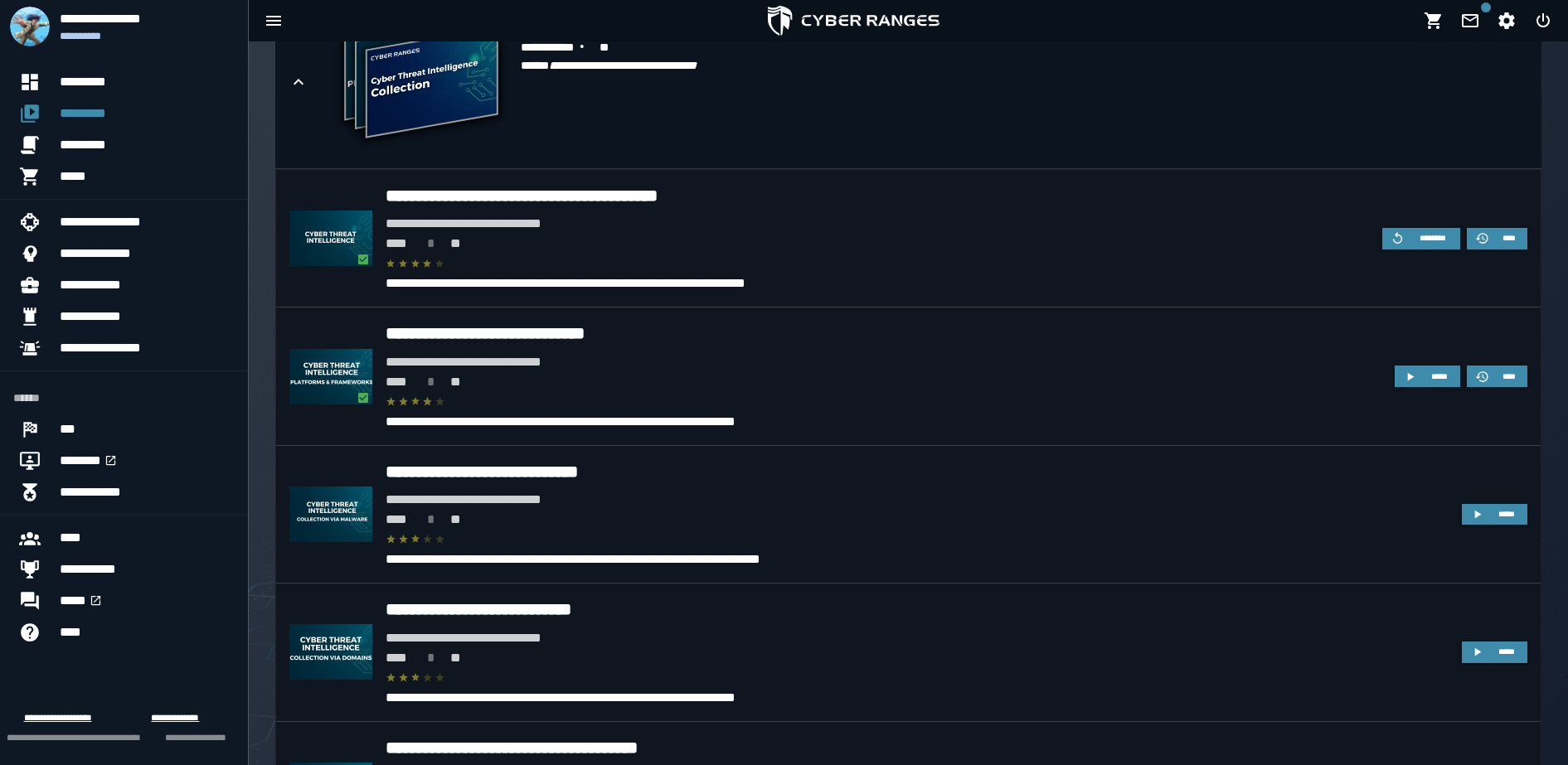 scroll, scrollTop: 488, scrollLeft: 0, axis: vertical 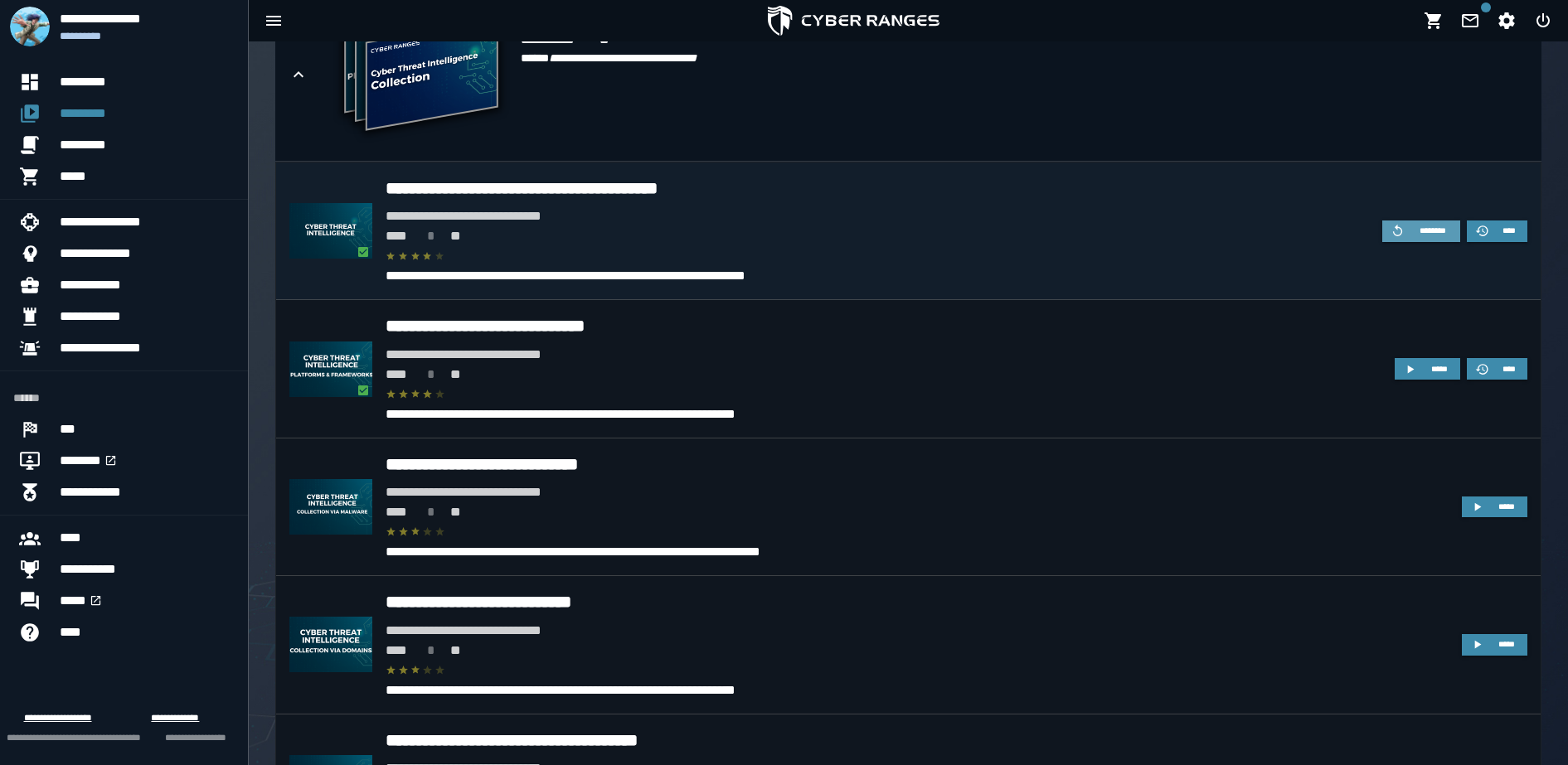 click on "********" at bounding box center [1421, 231] 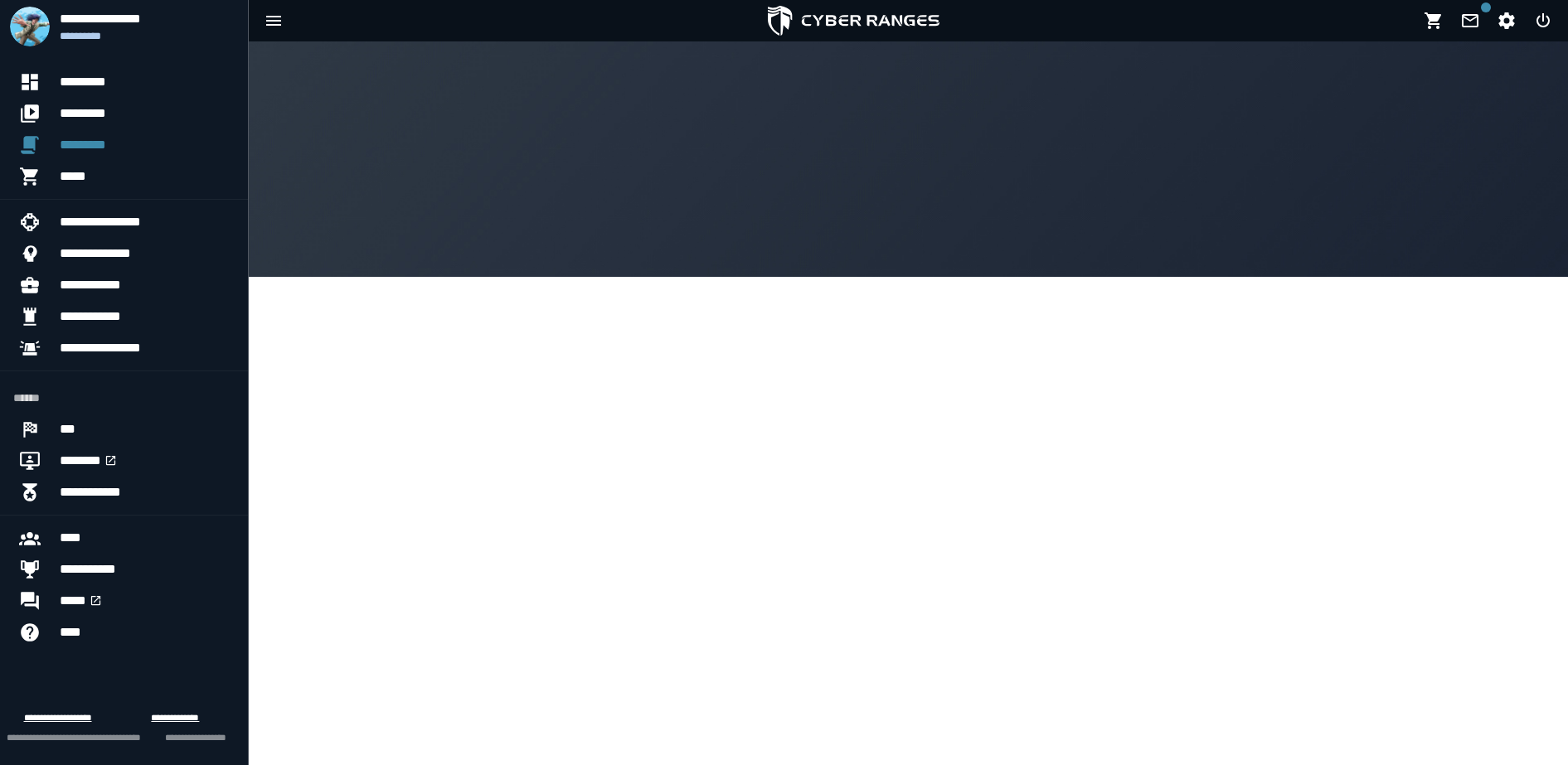 scroll, scrollTop: 0, scrollLeft: 0, axis: both 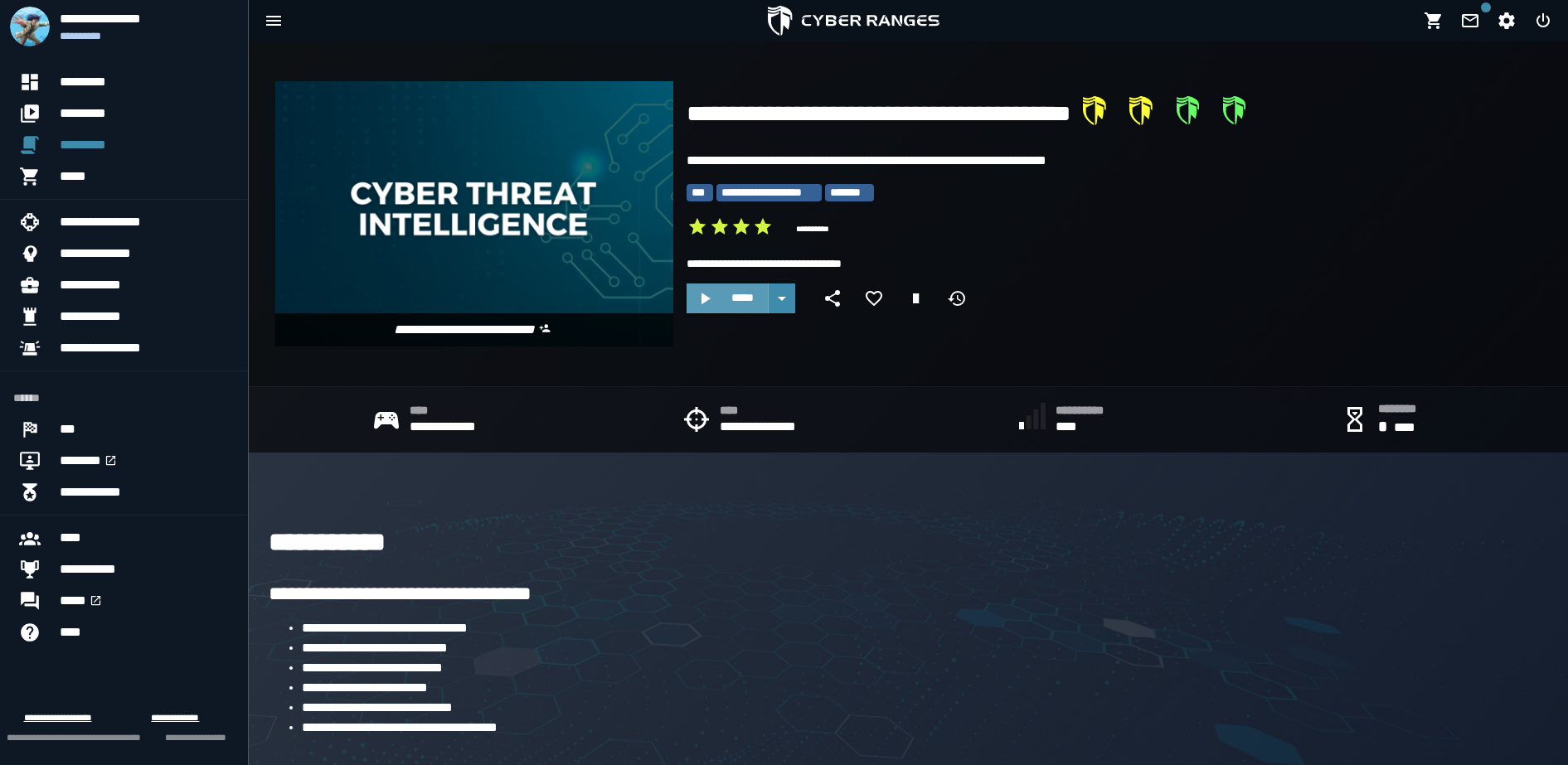 click on "*****" at bounding box center (742, 298) 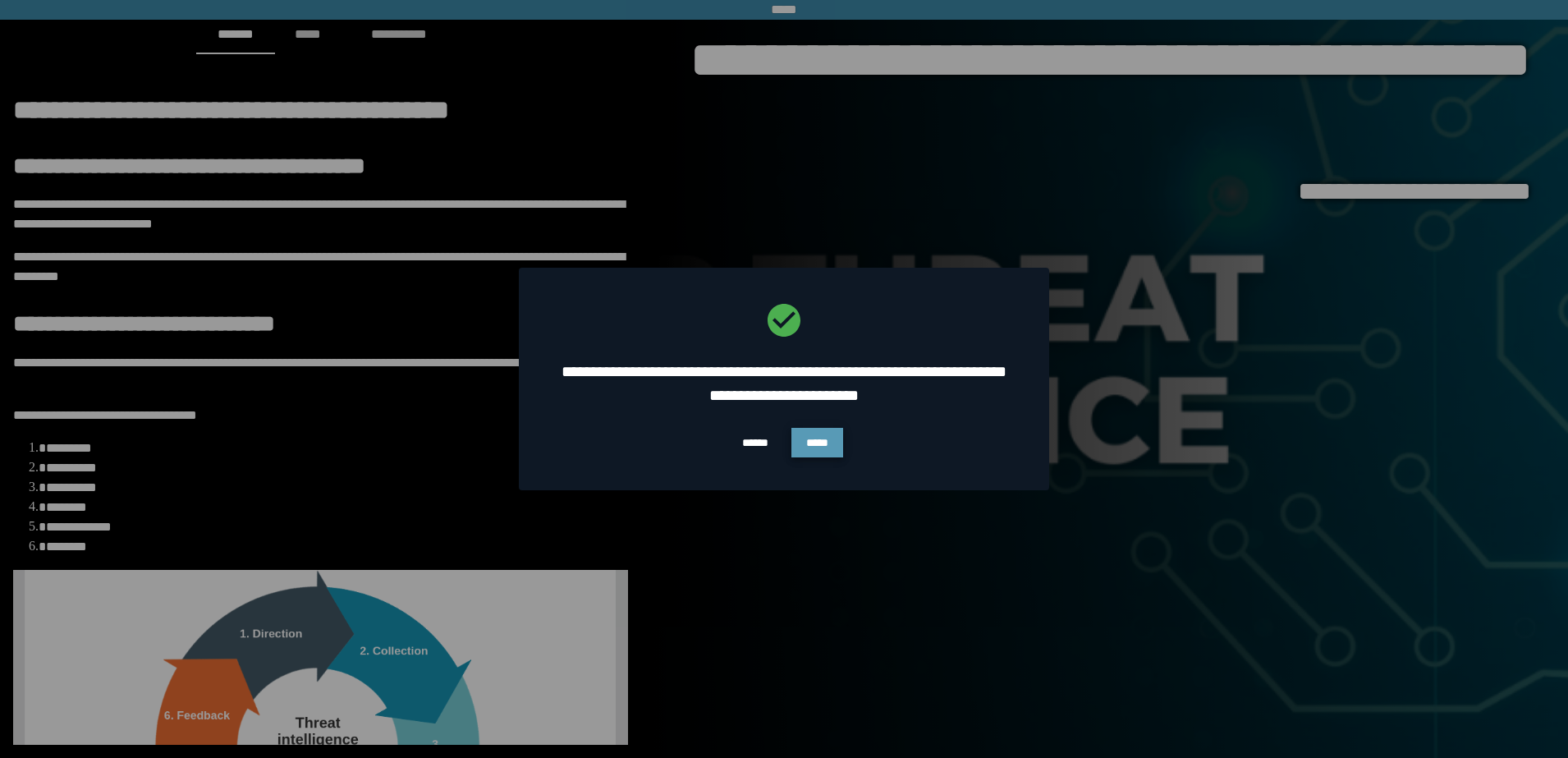 click on "*****" at bounding box center [817, 443] 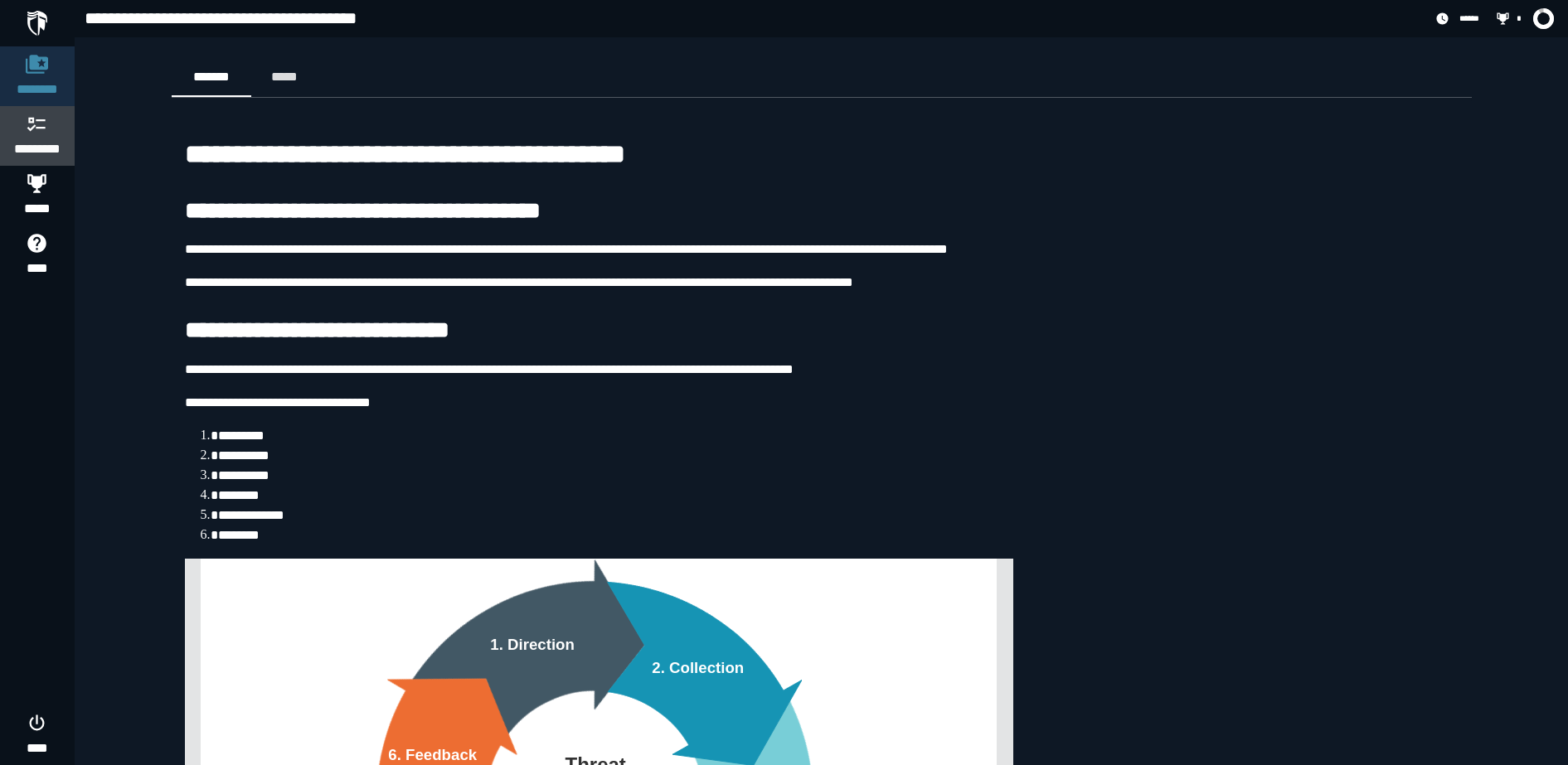 click on "*********" 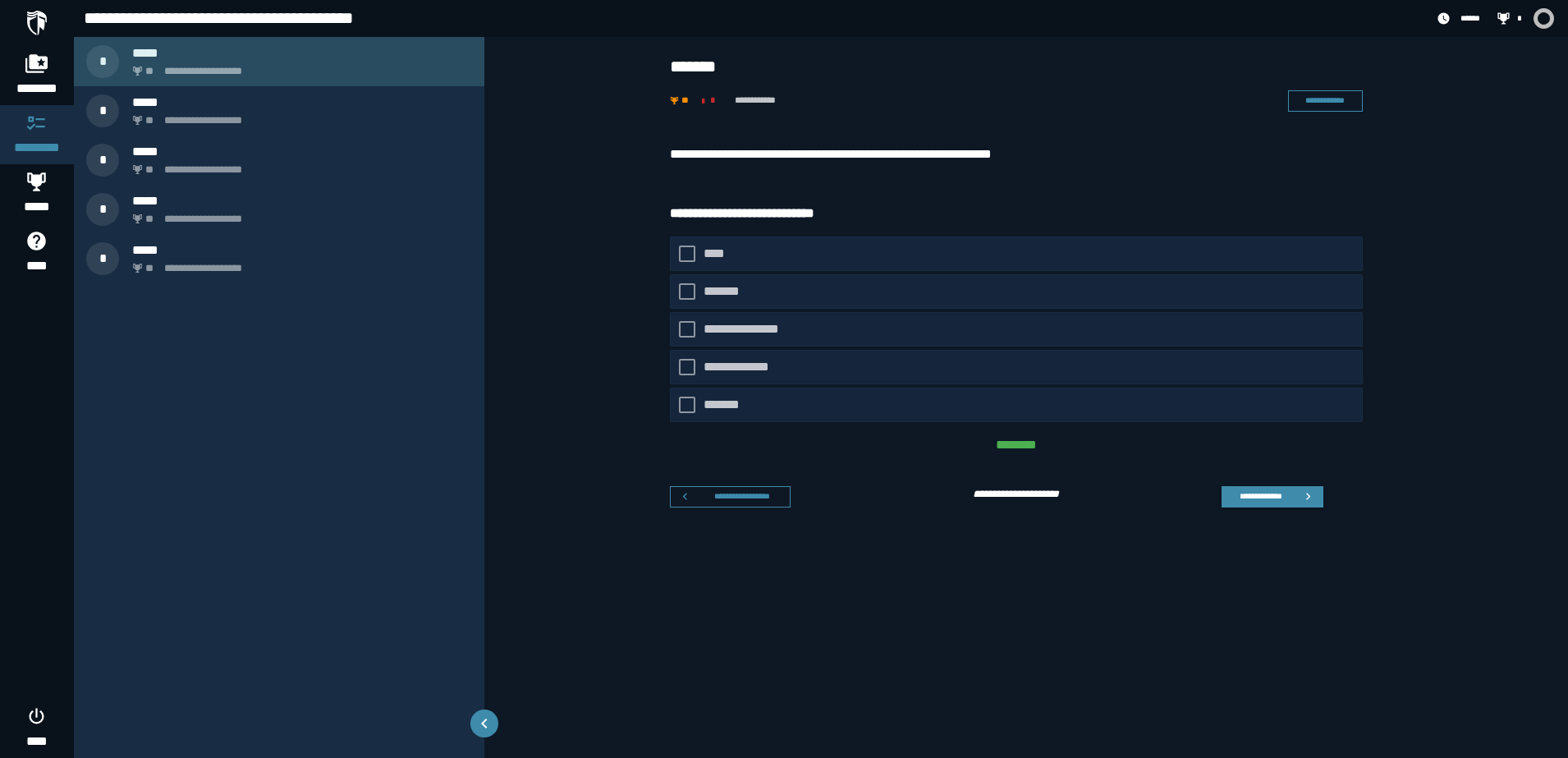 click on "*****" at bounding box center (302, 53) 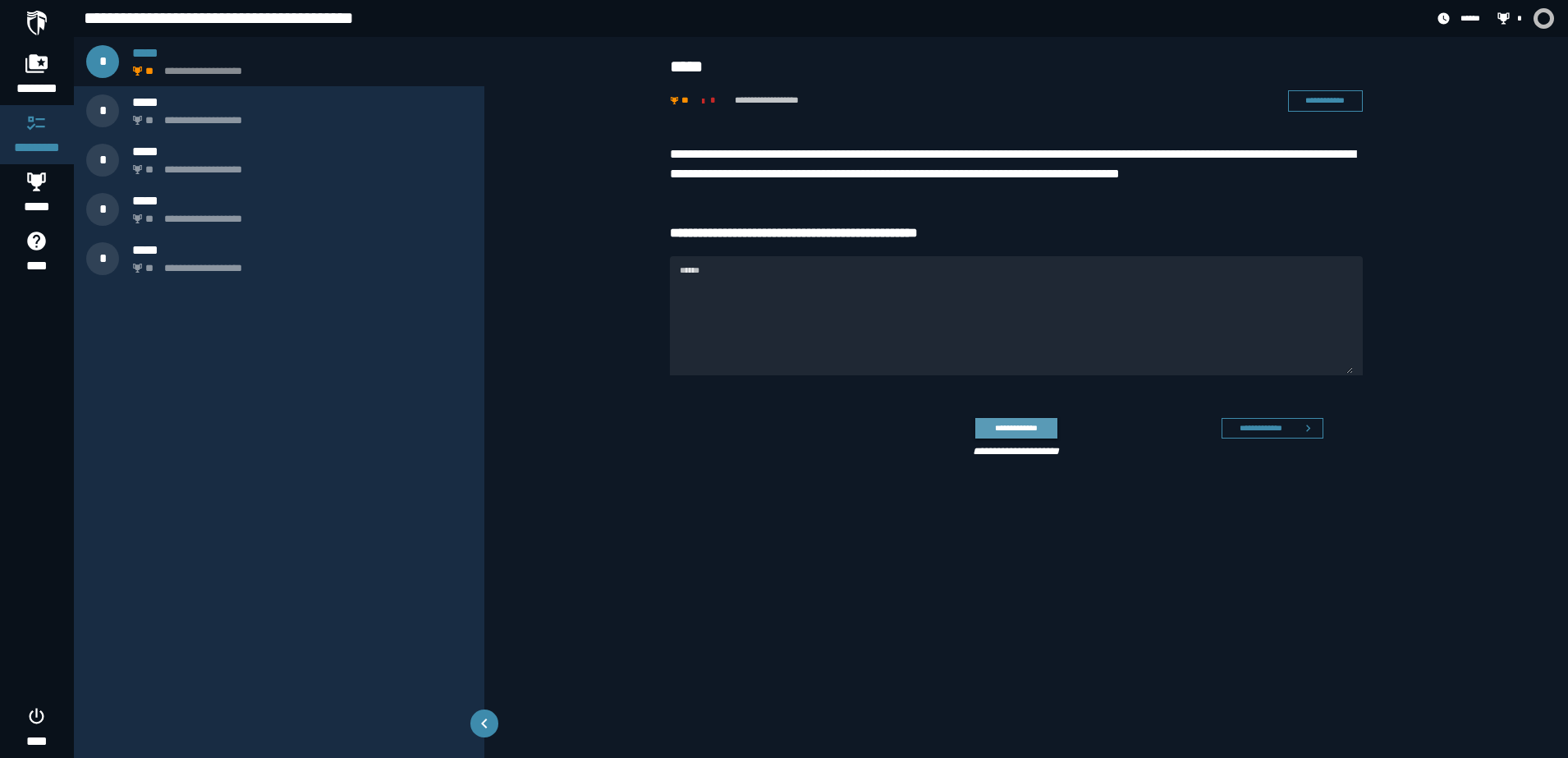 click on "**********" at bounding box center [1016, 428] 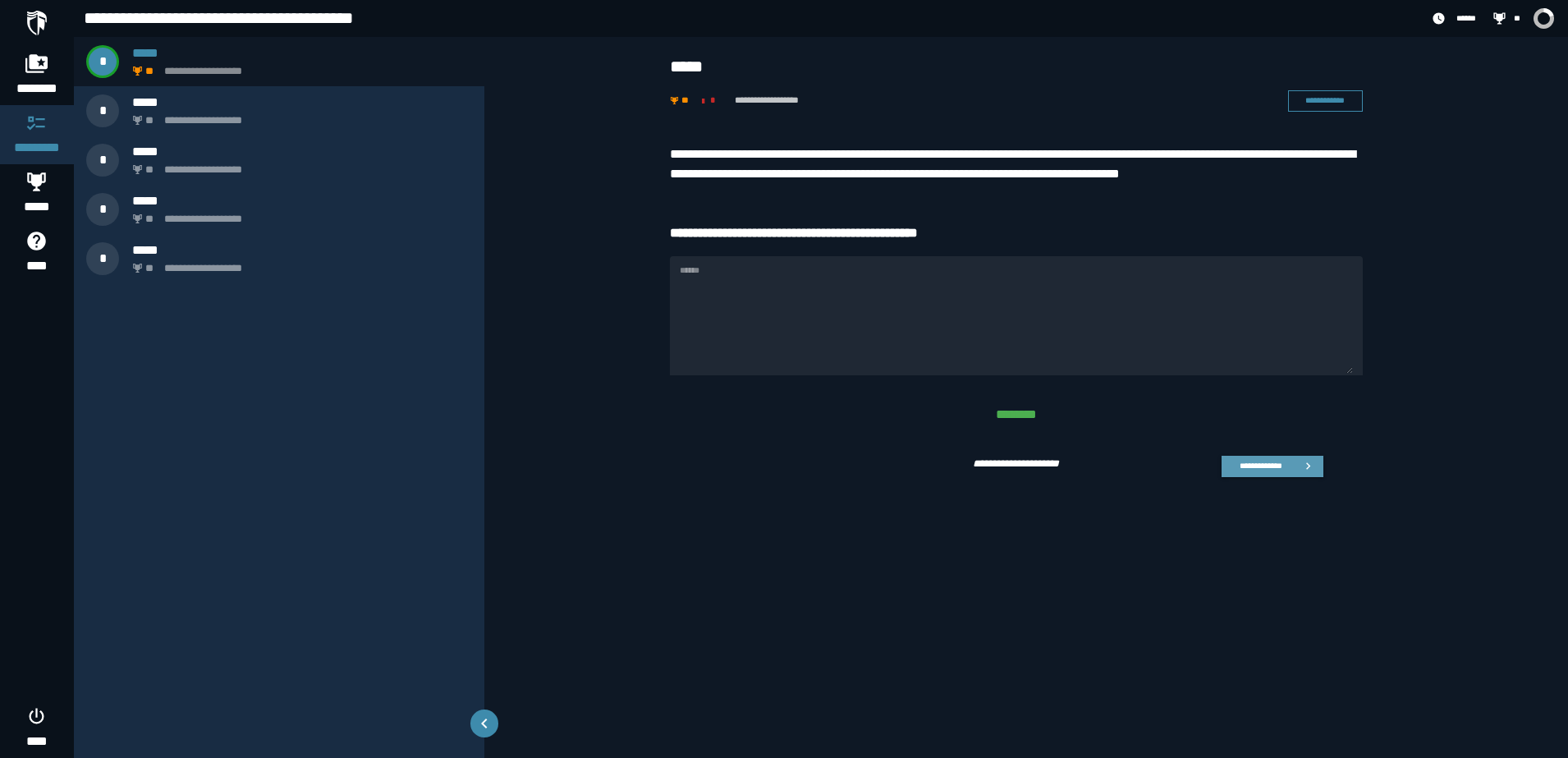 click on "**********" at bounding box center (1260, 466) 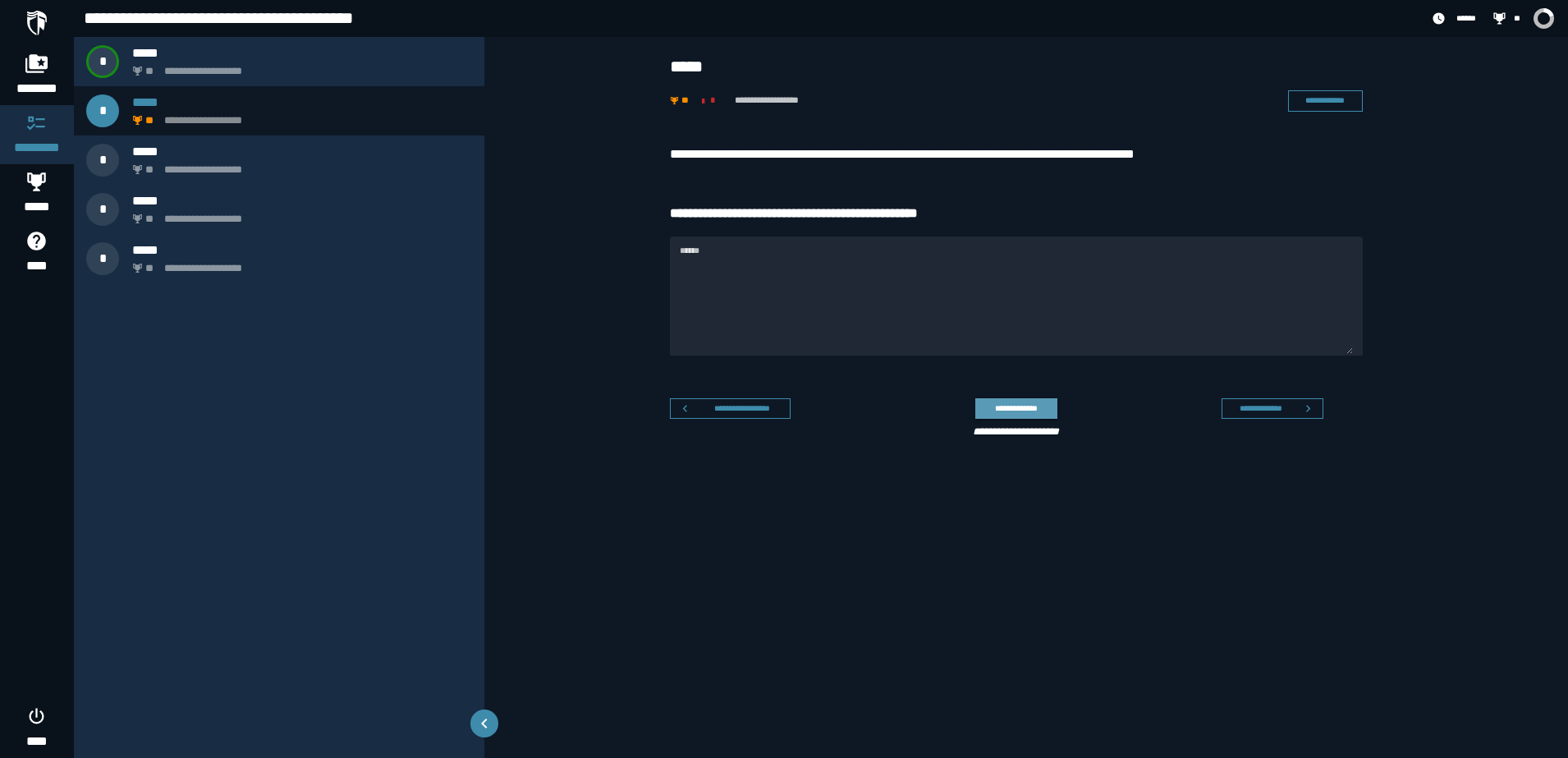 click on "**********" at bounding box center [1016, 408] 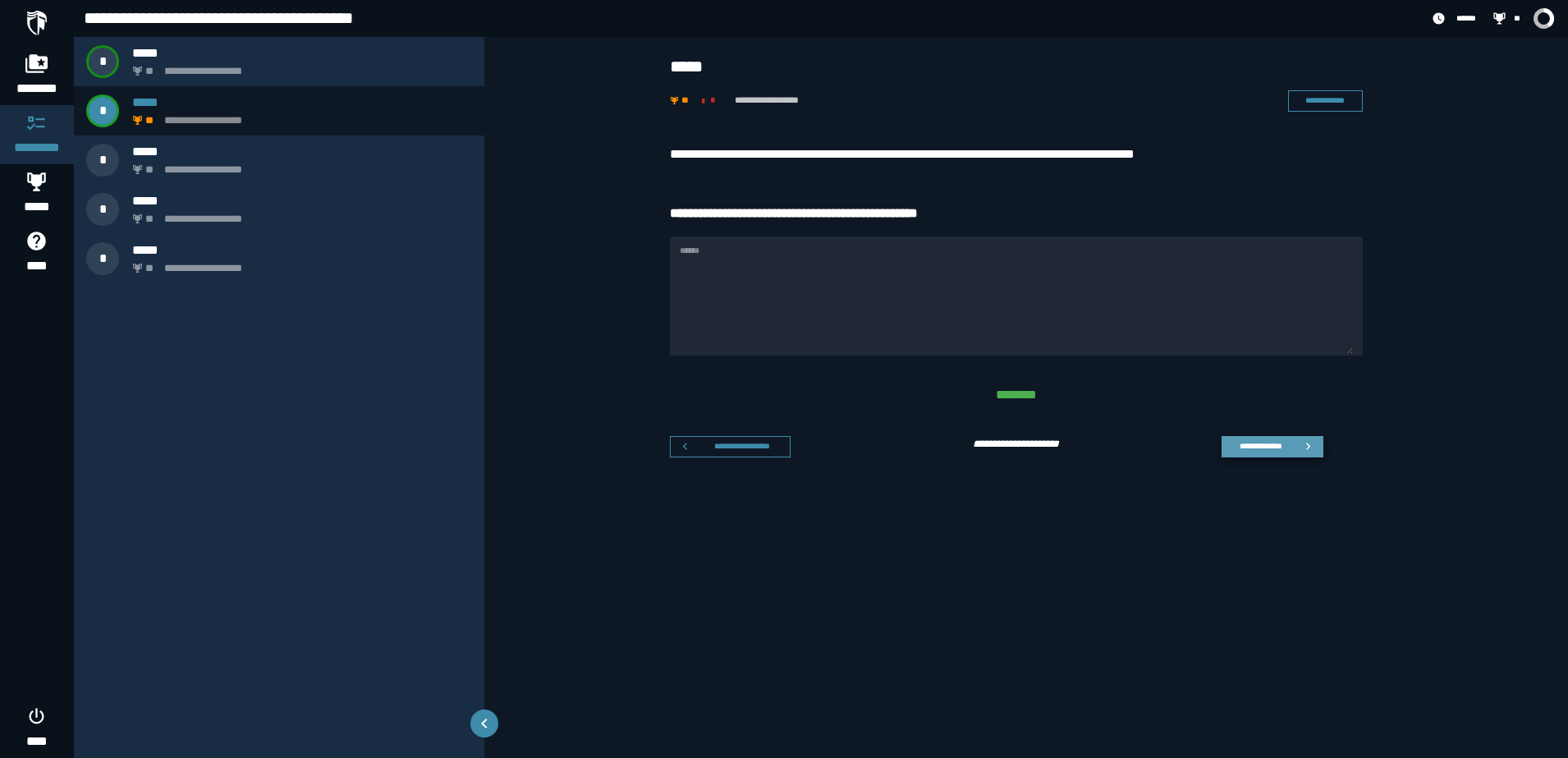 click on "**********" at bounding box center (1260, 446) 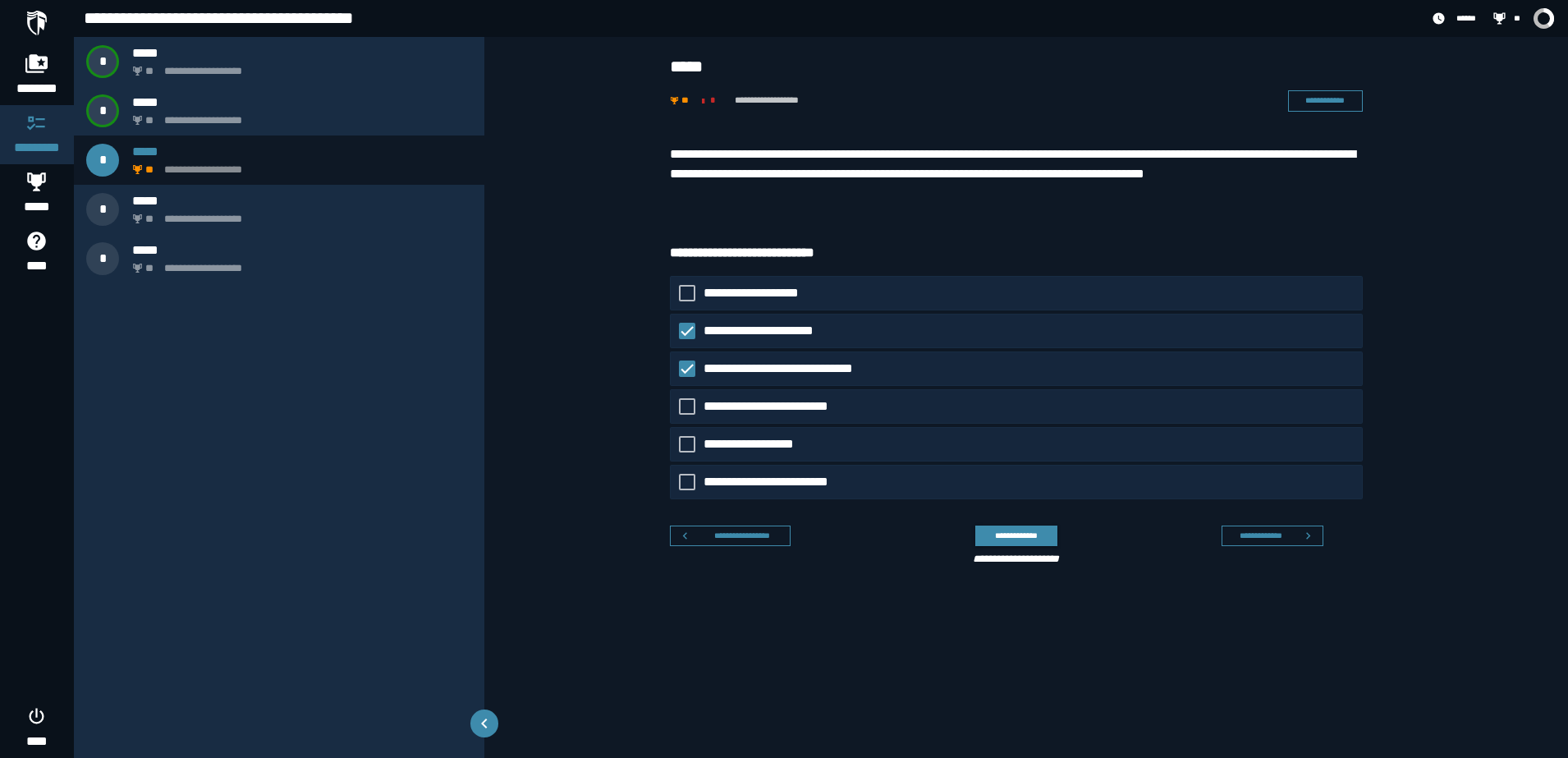 drag, startPoint x: 641, startPoint y: 131, endPoint x: 647, endPoint y: 212, distance: 81.22192 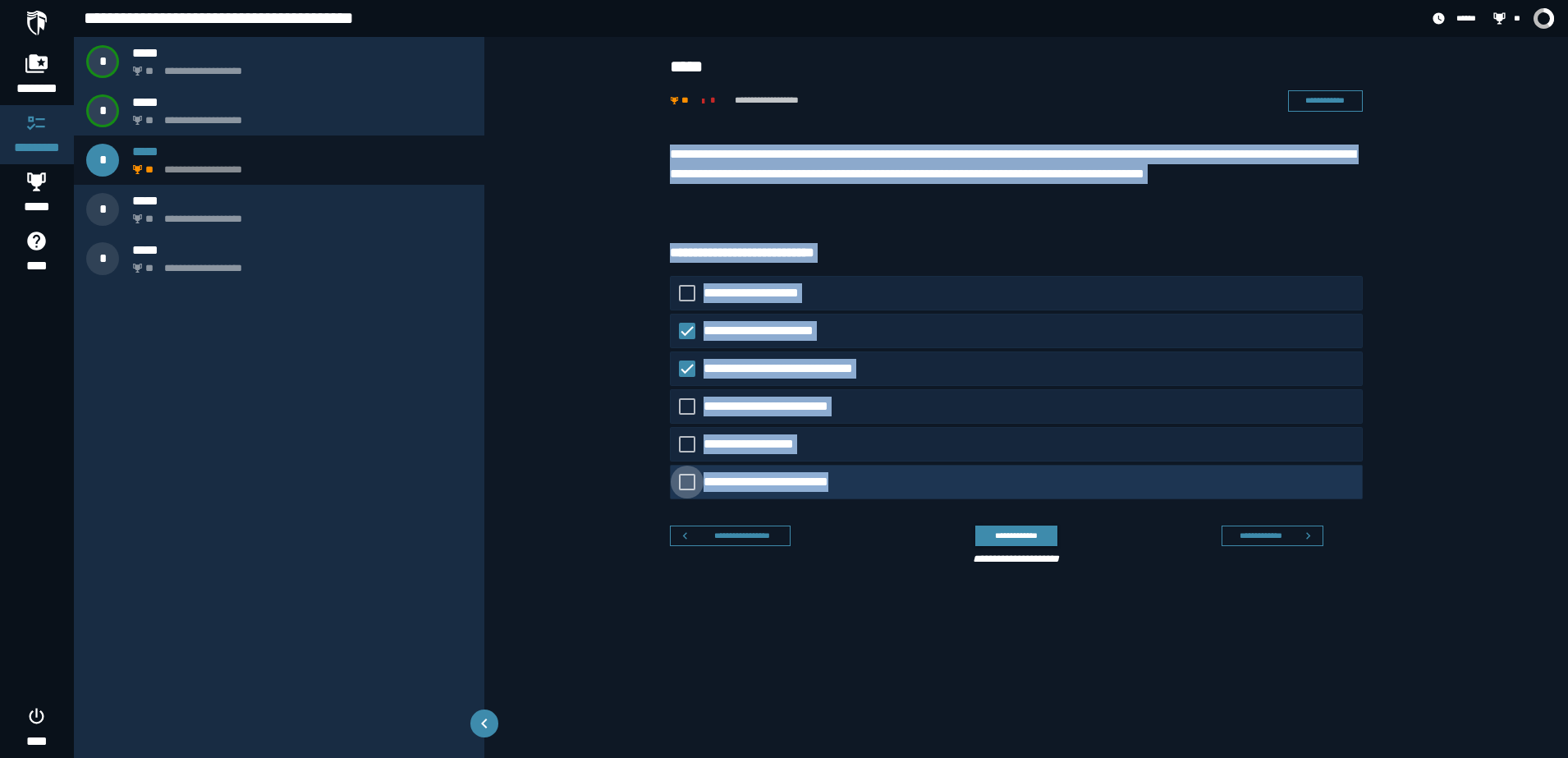 drag, startPoint x: 677, startPoint y: 146, endPoint x: 879, endPoint y: 477, distance: 387.76926 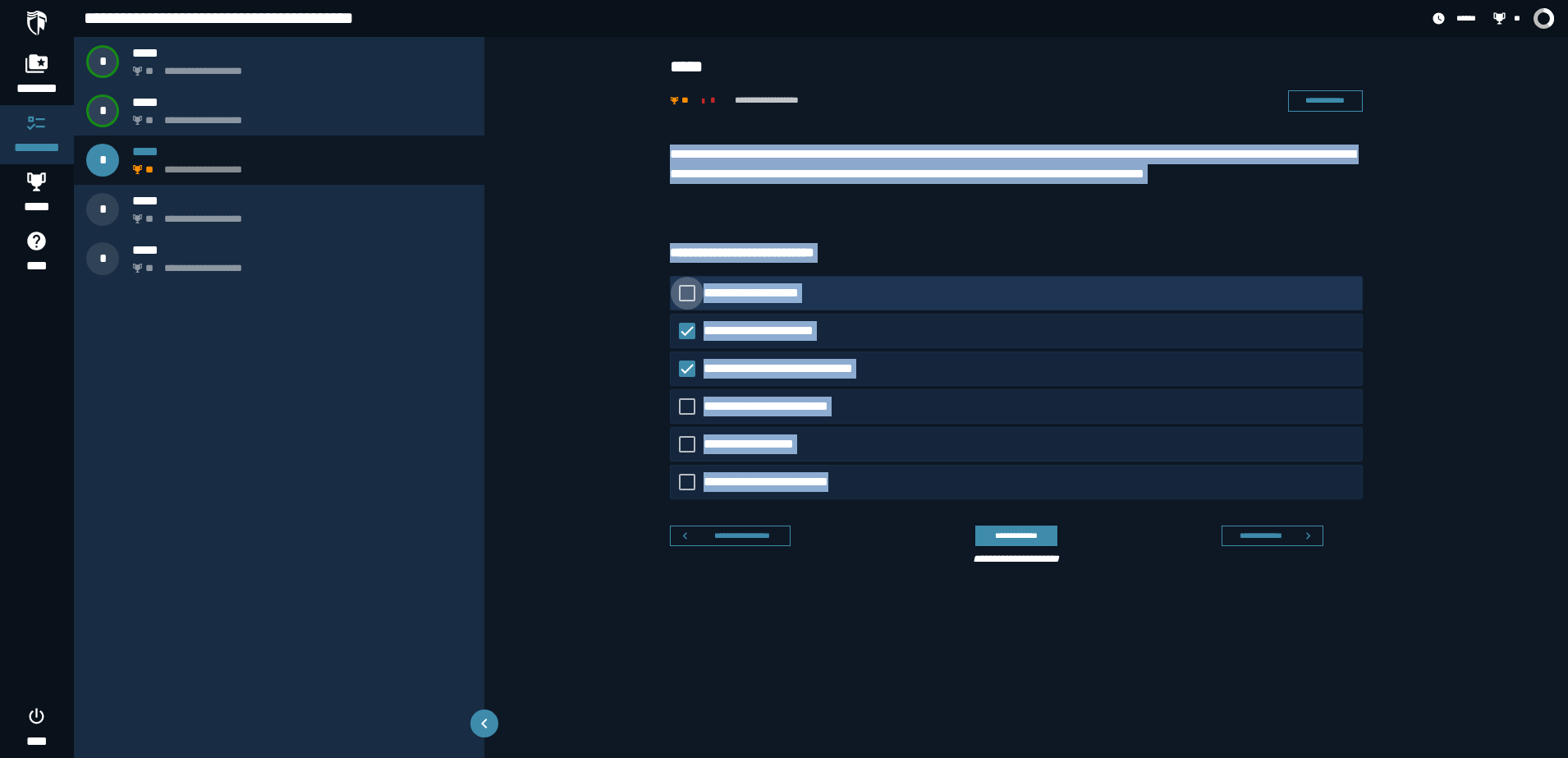 click at bounding box center (687, 293) 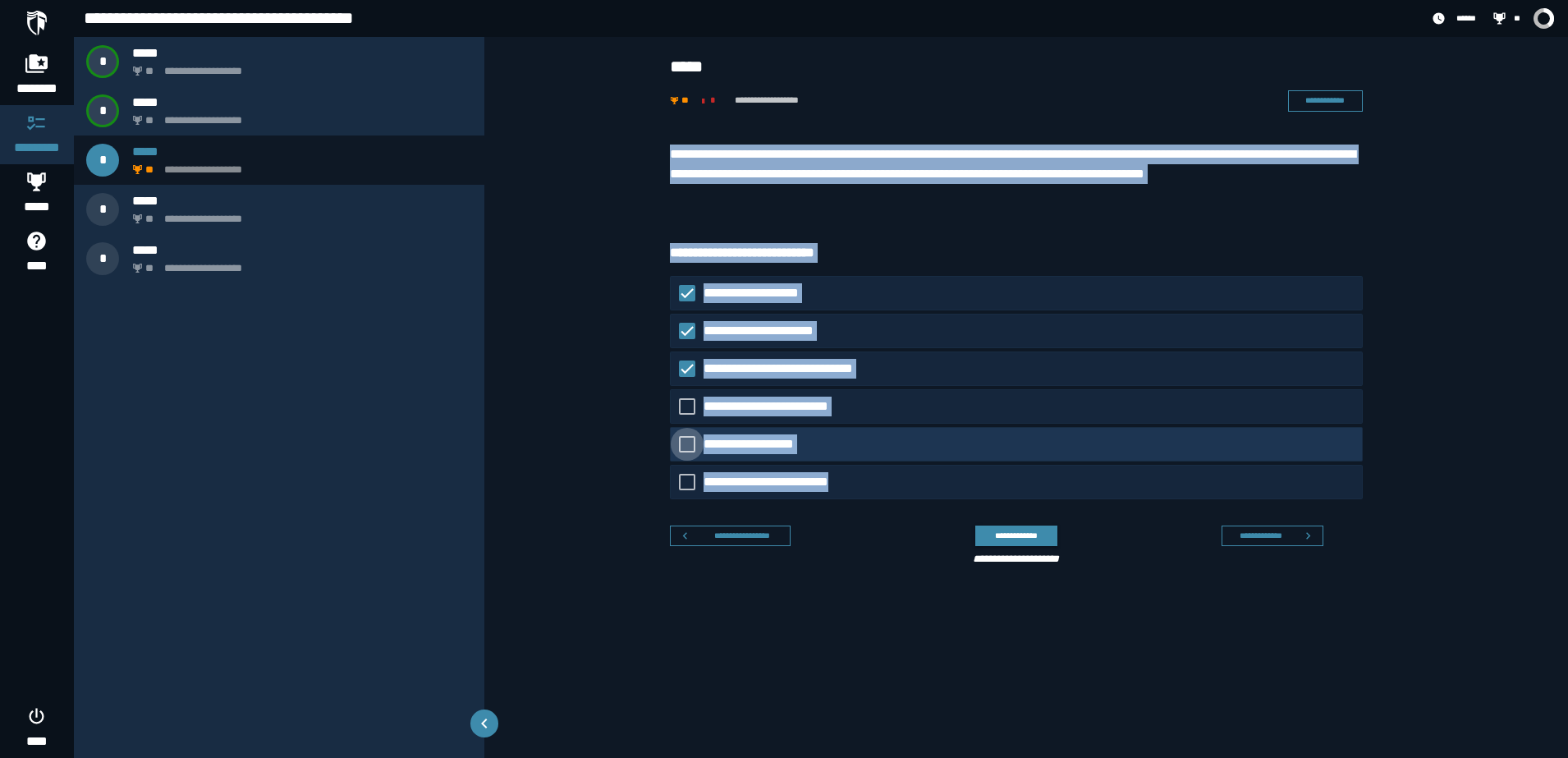 click 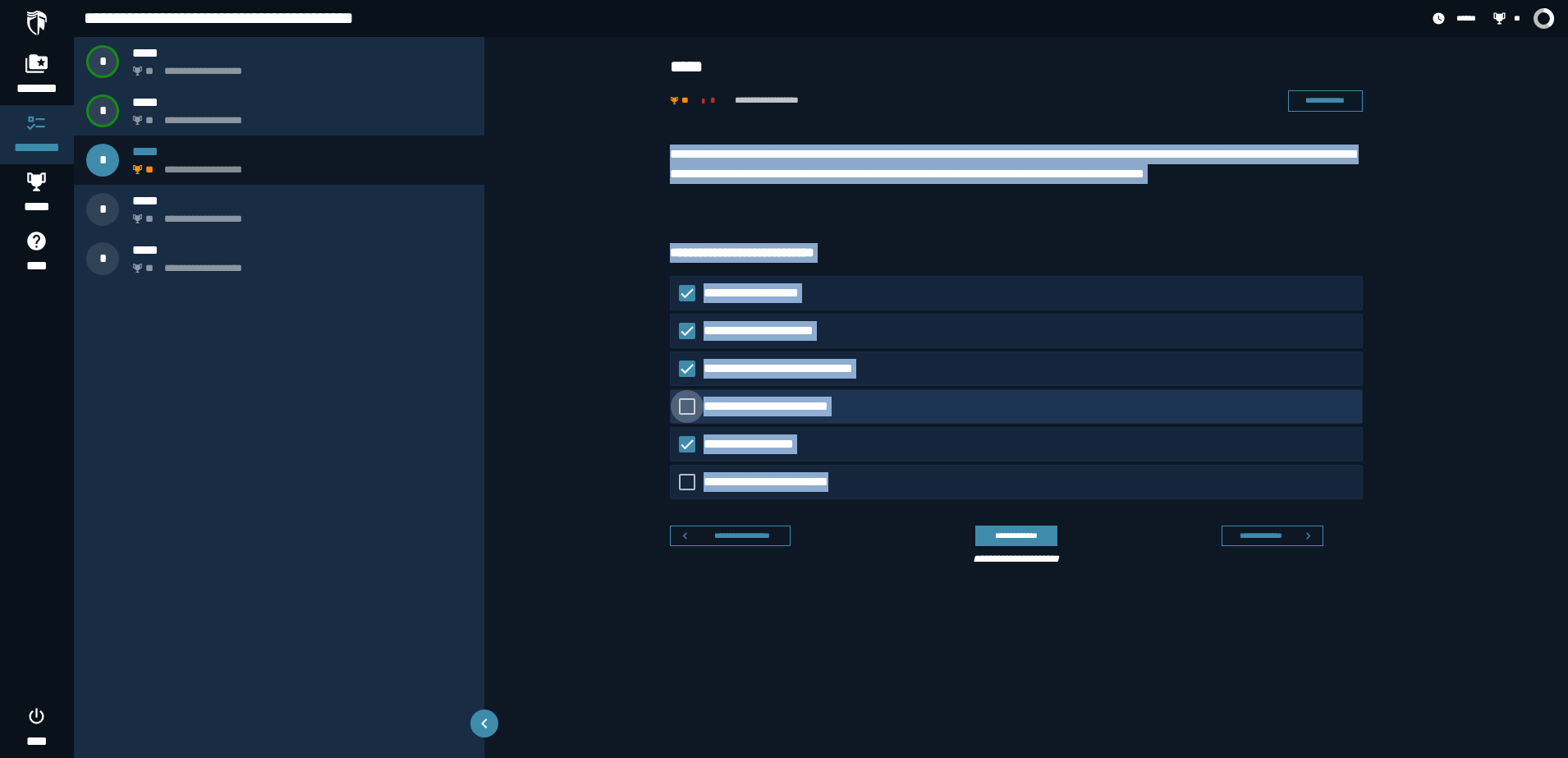 click 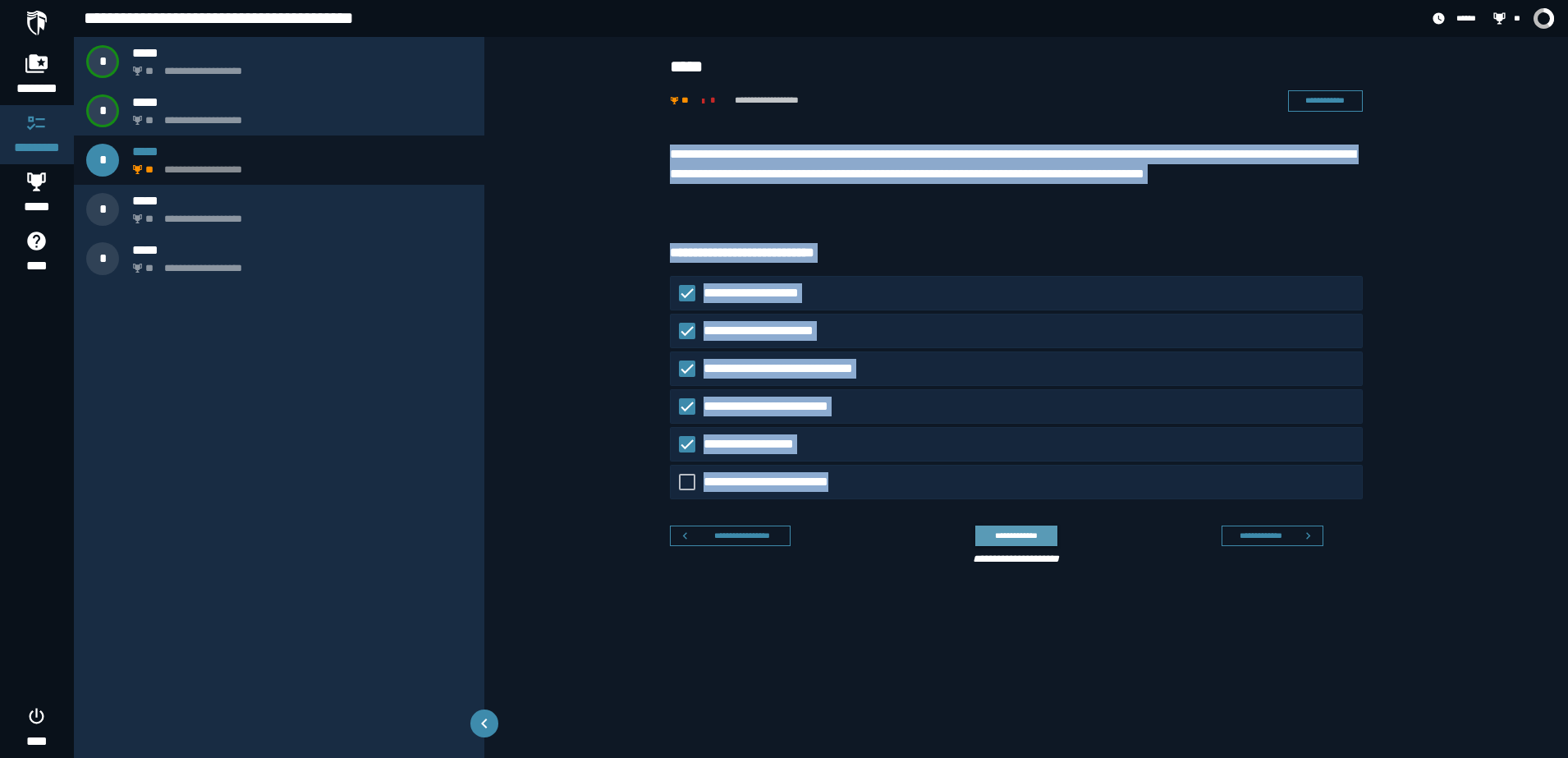 click on "**********" at bounding box center (1016, 535) 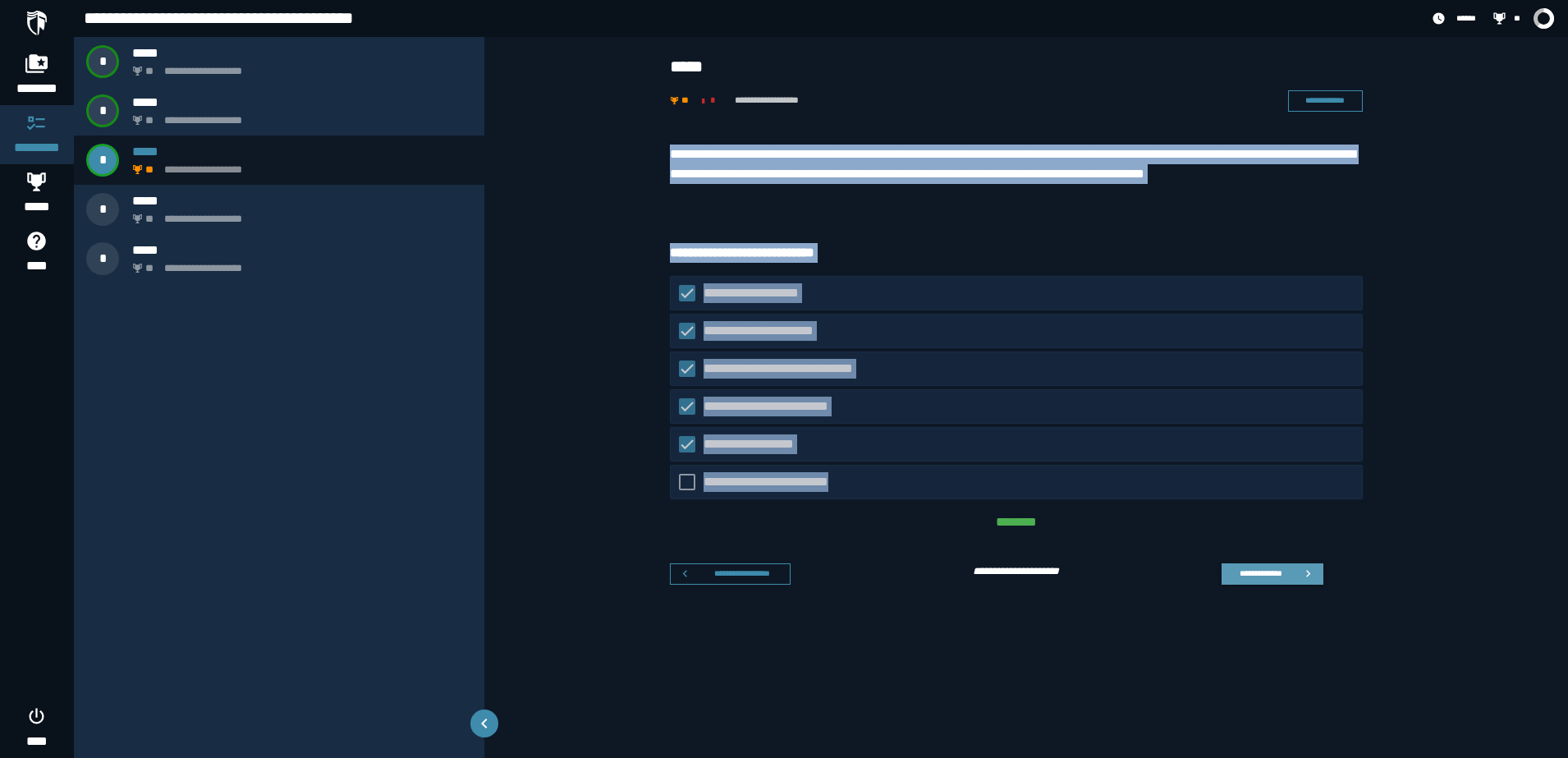 click on "**********" at bounding box center [1272, 574] 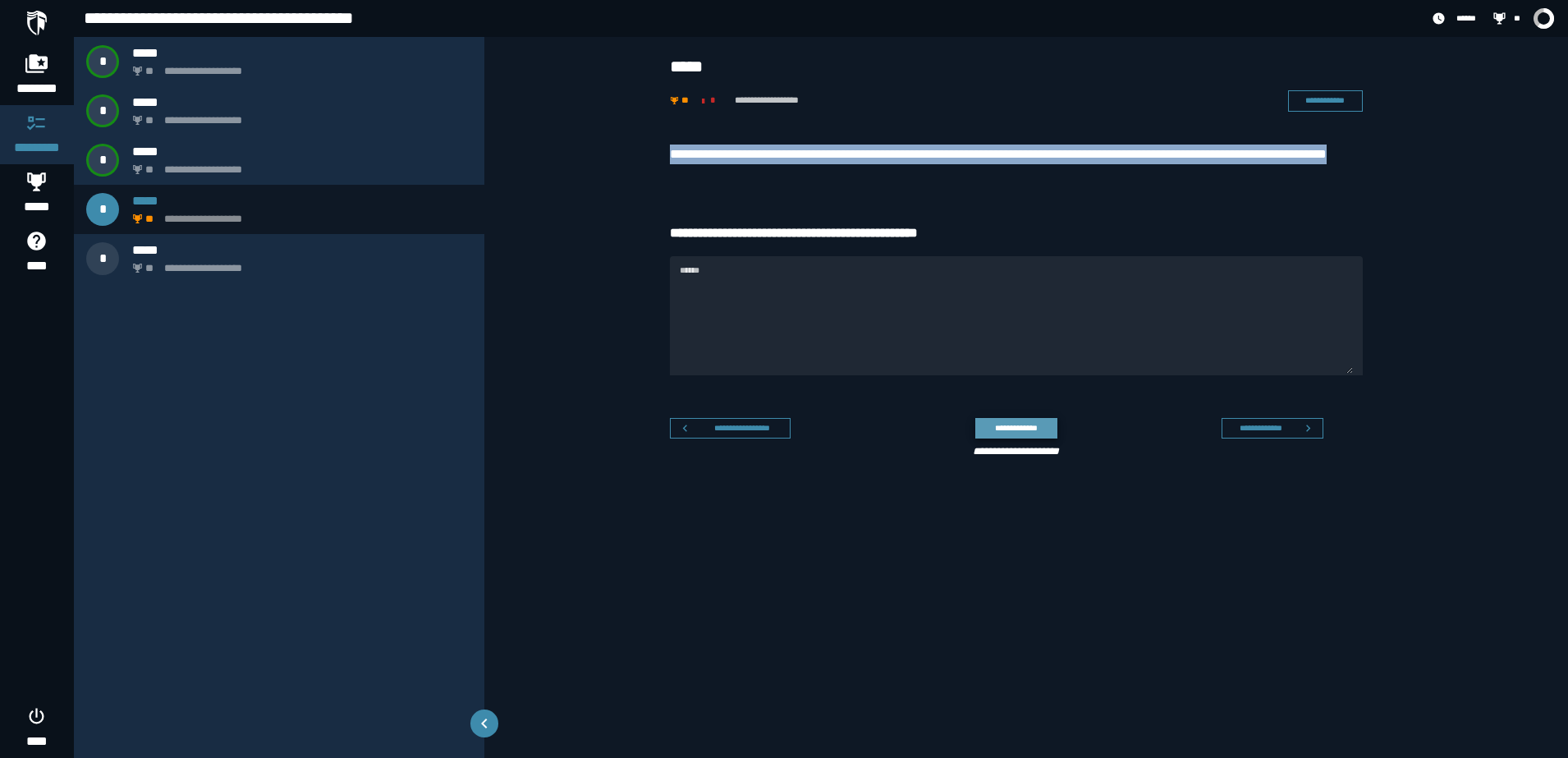 click on "**********" at bounding box center [1016, 428] 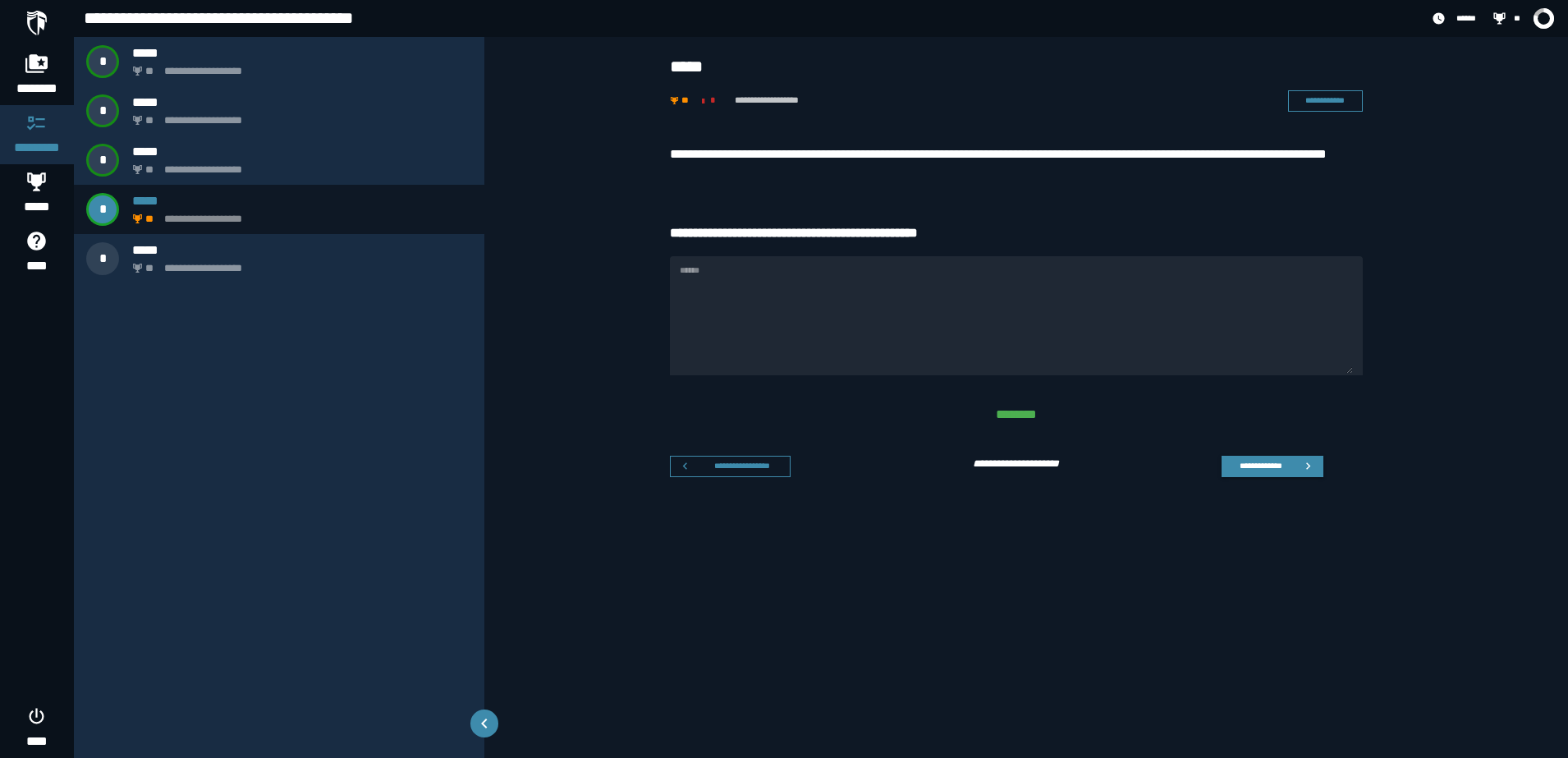 click on "**********" at bounding box center [1010, 457] 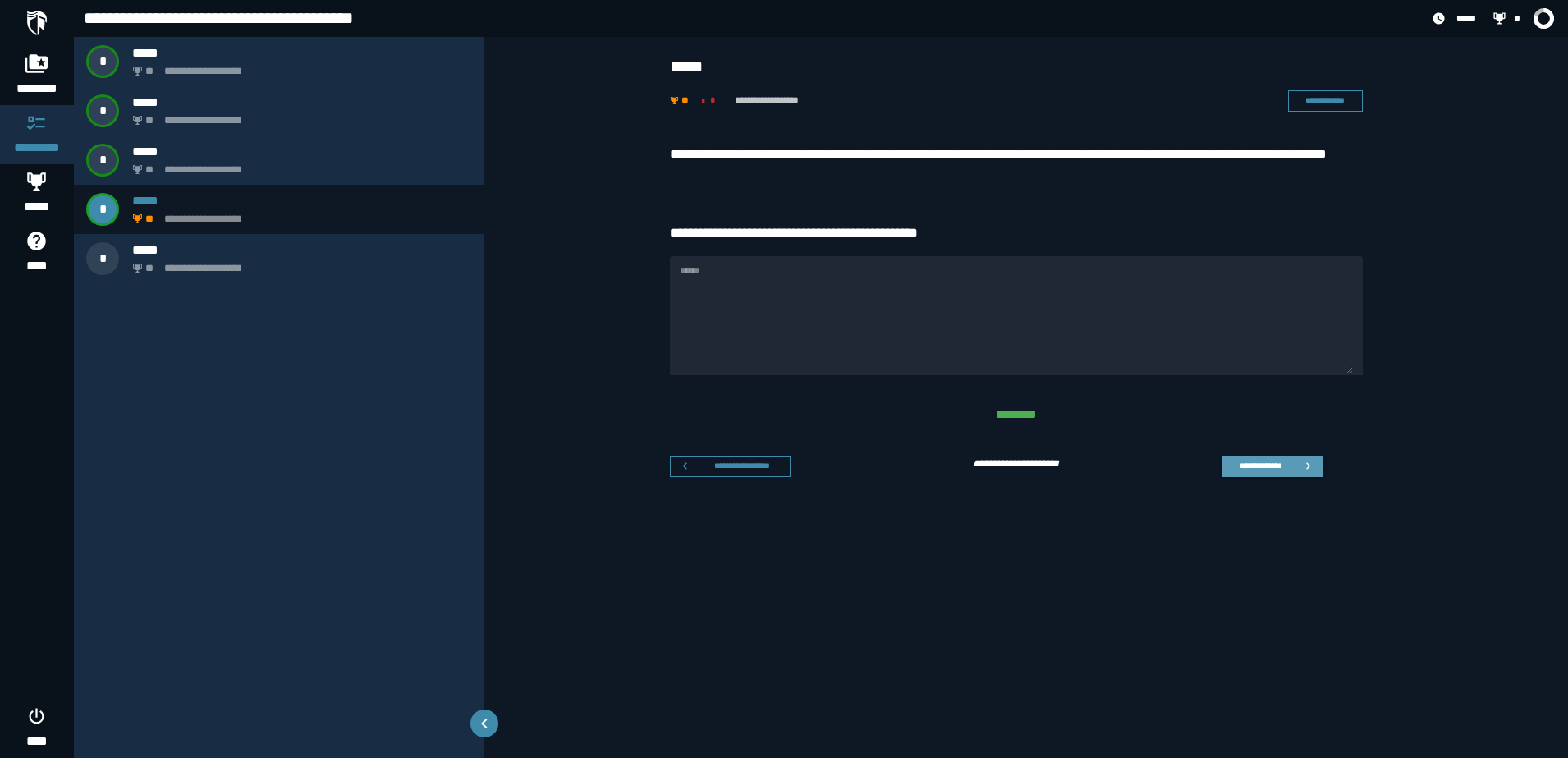 click on "**********" at bounding box center [1260, 466] 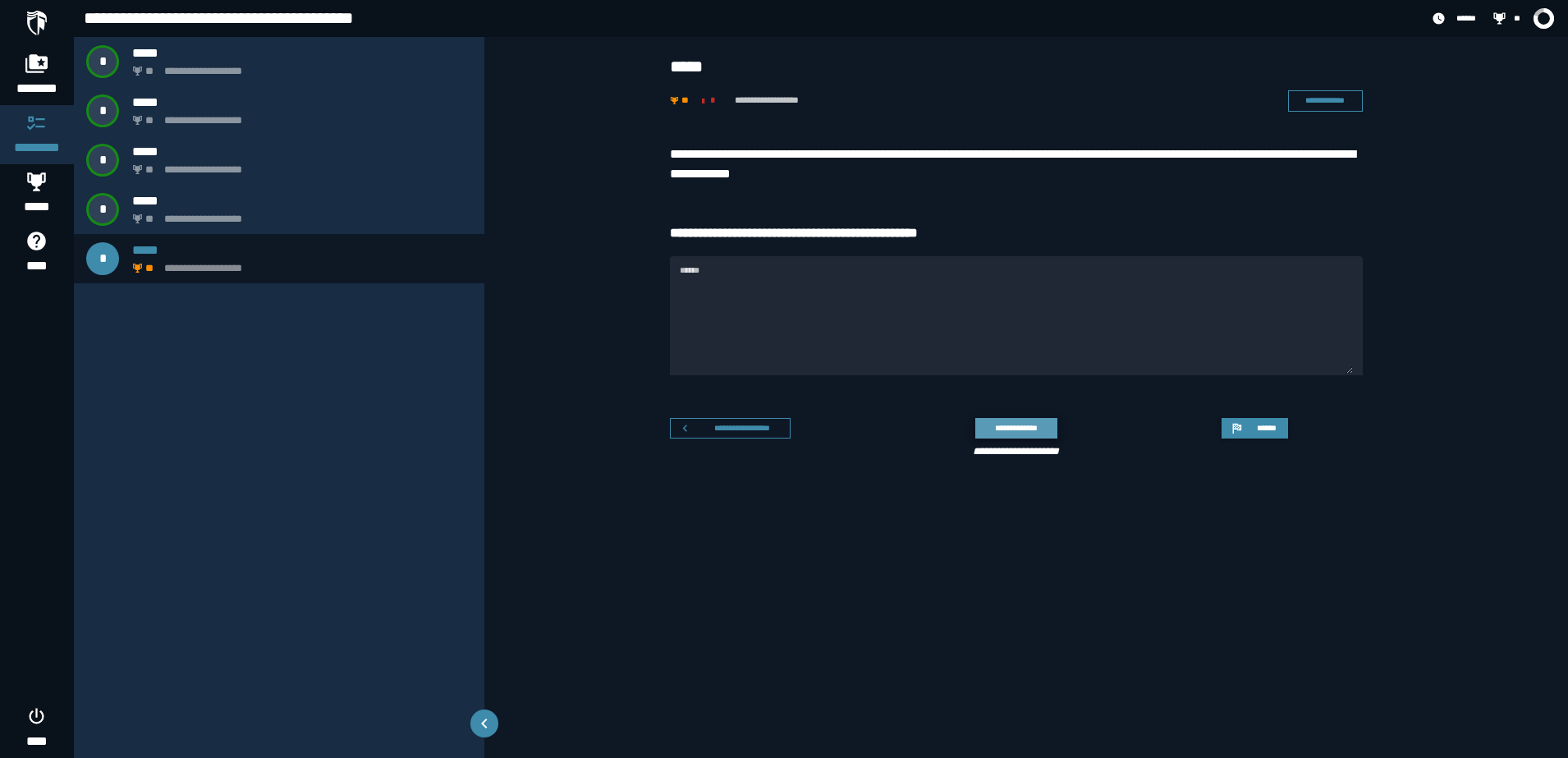 click on "**********" at bounding box center (1016, 428) 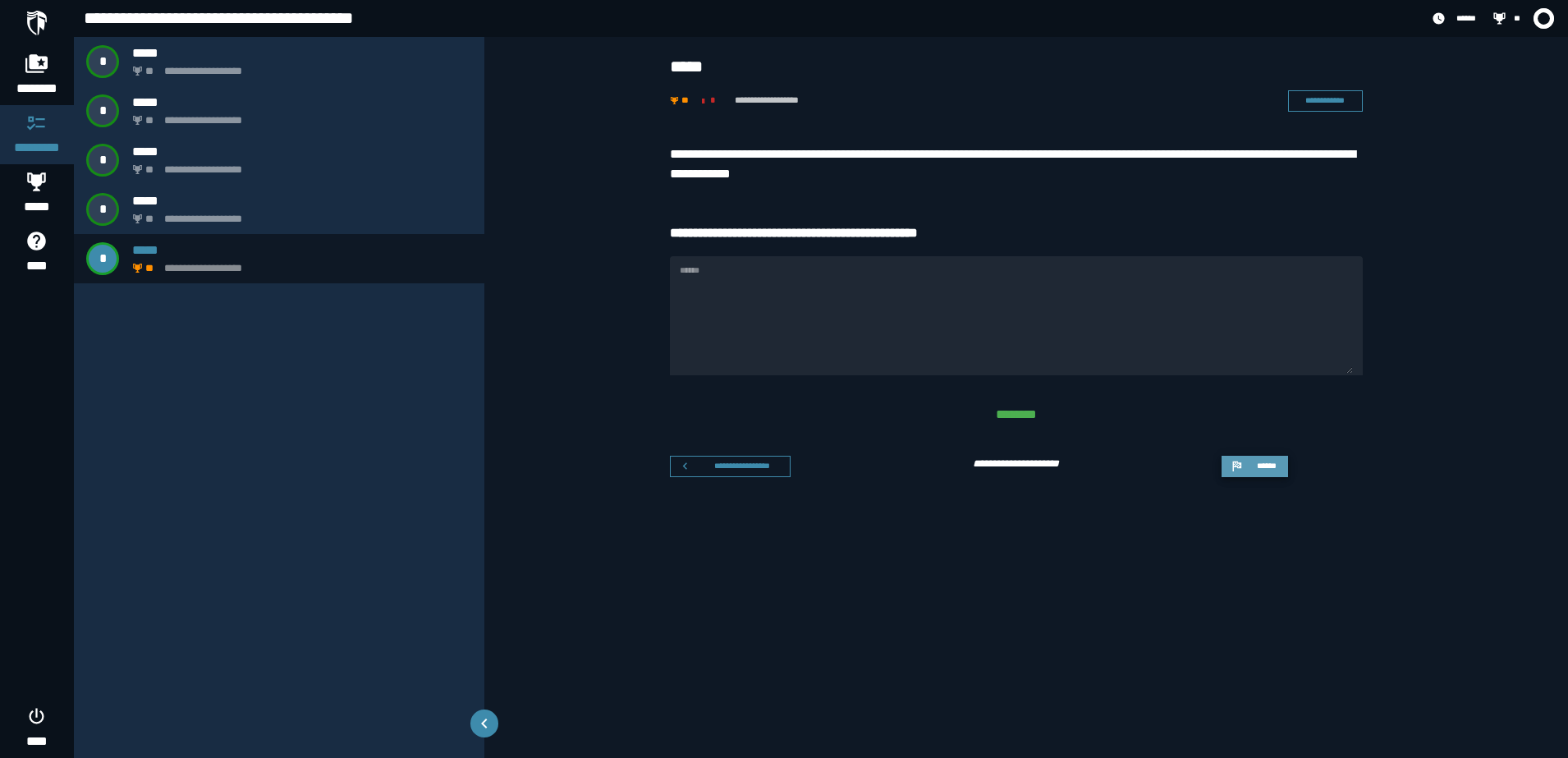 click on "******" at bounding box center (1266, 466) 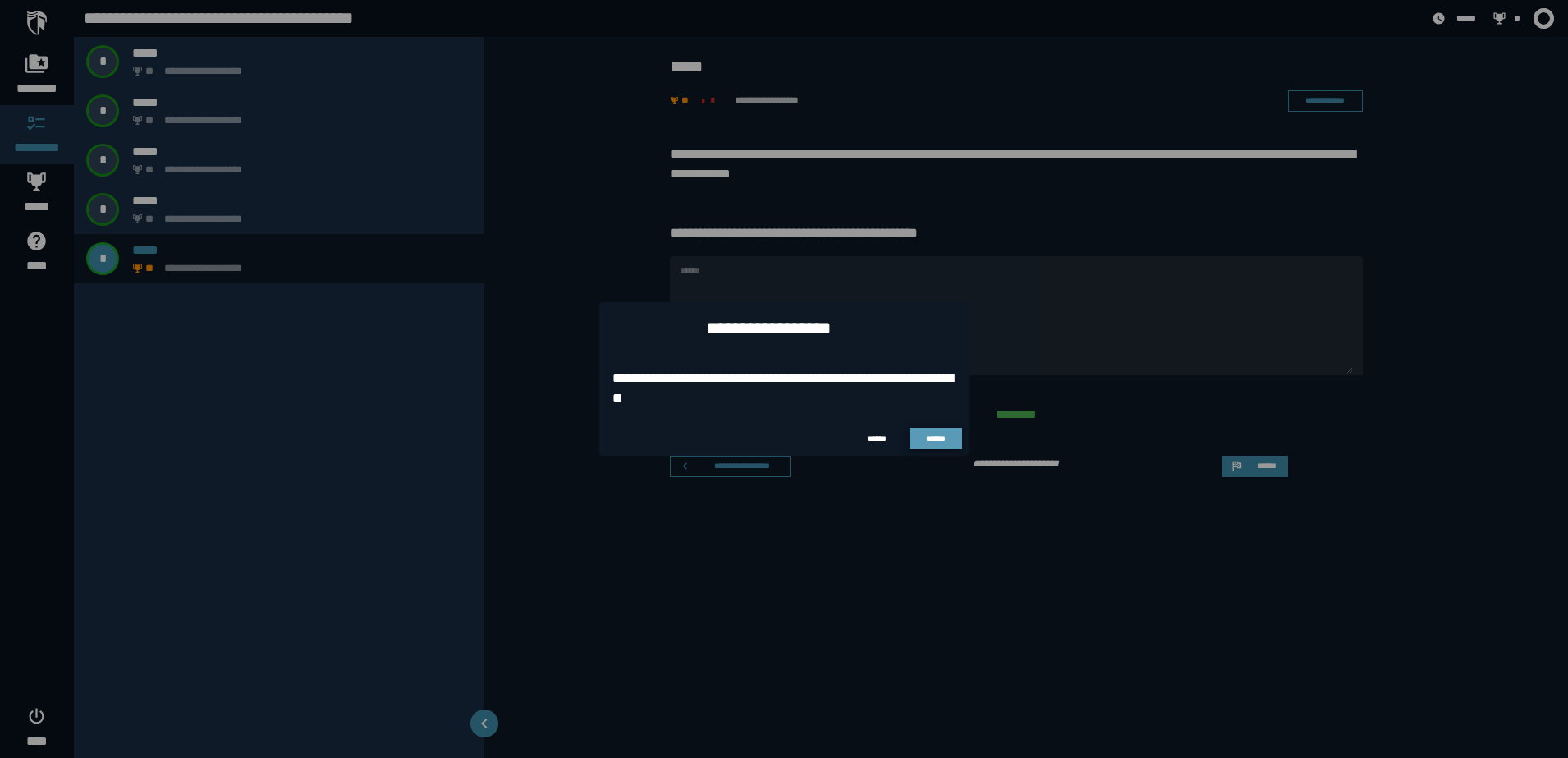 click on "******" at bounding box center (936, 439) 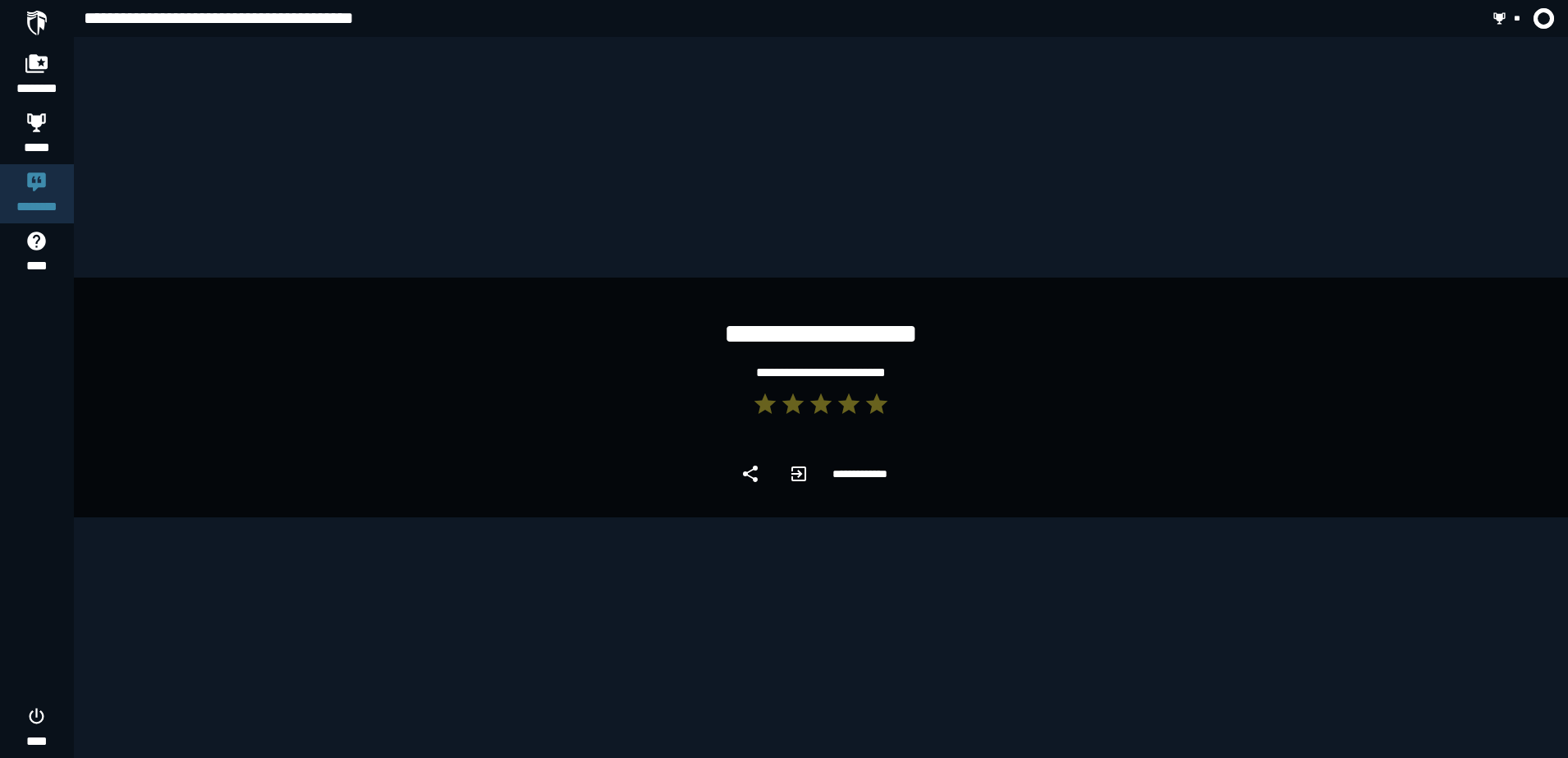 click at bounding box center [37, 23] 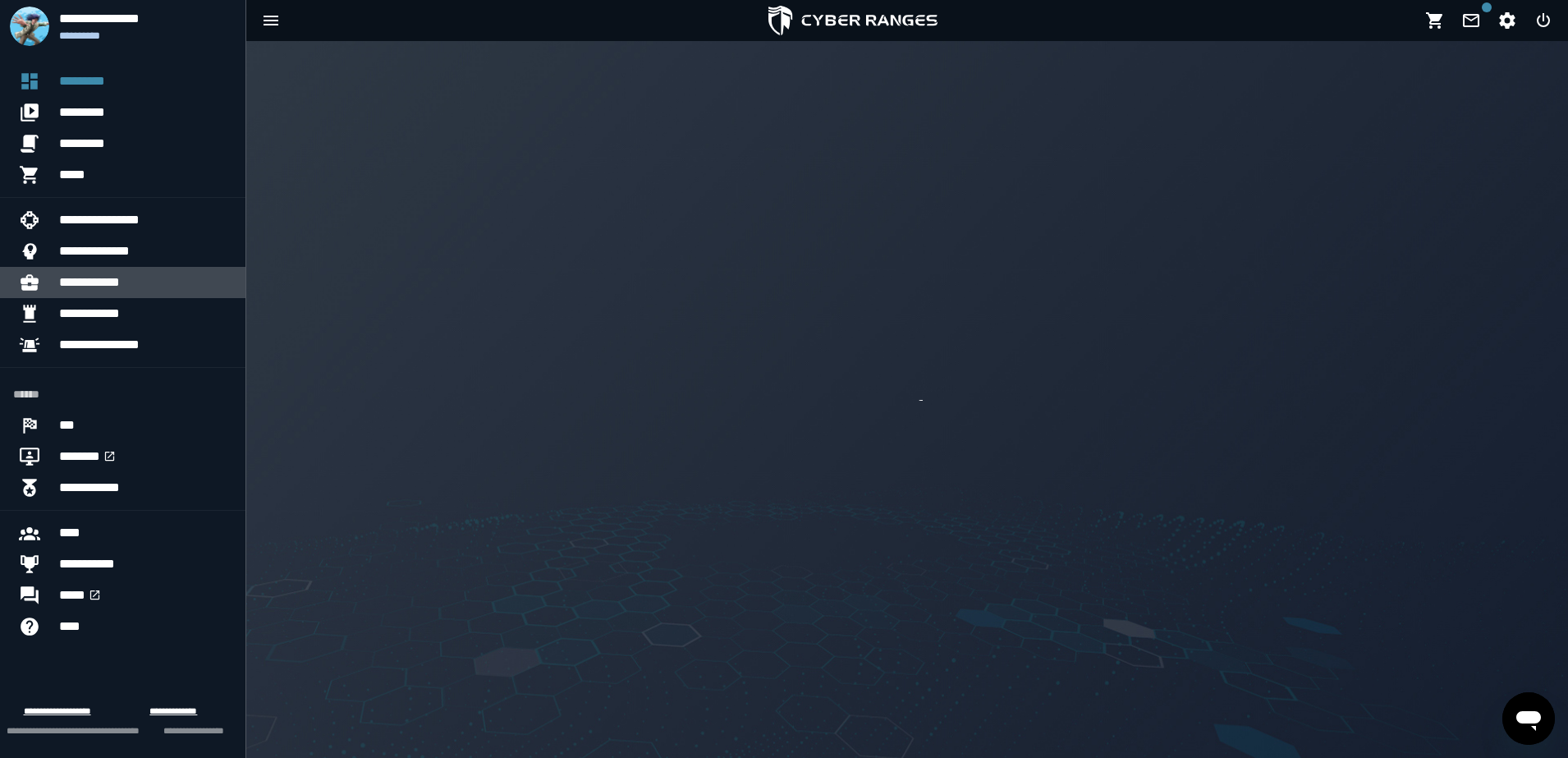 click on "**********" at bounding box center [145, 283] 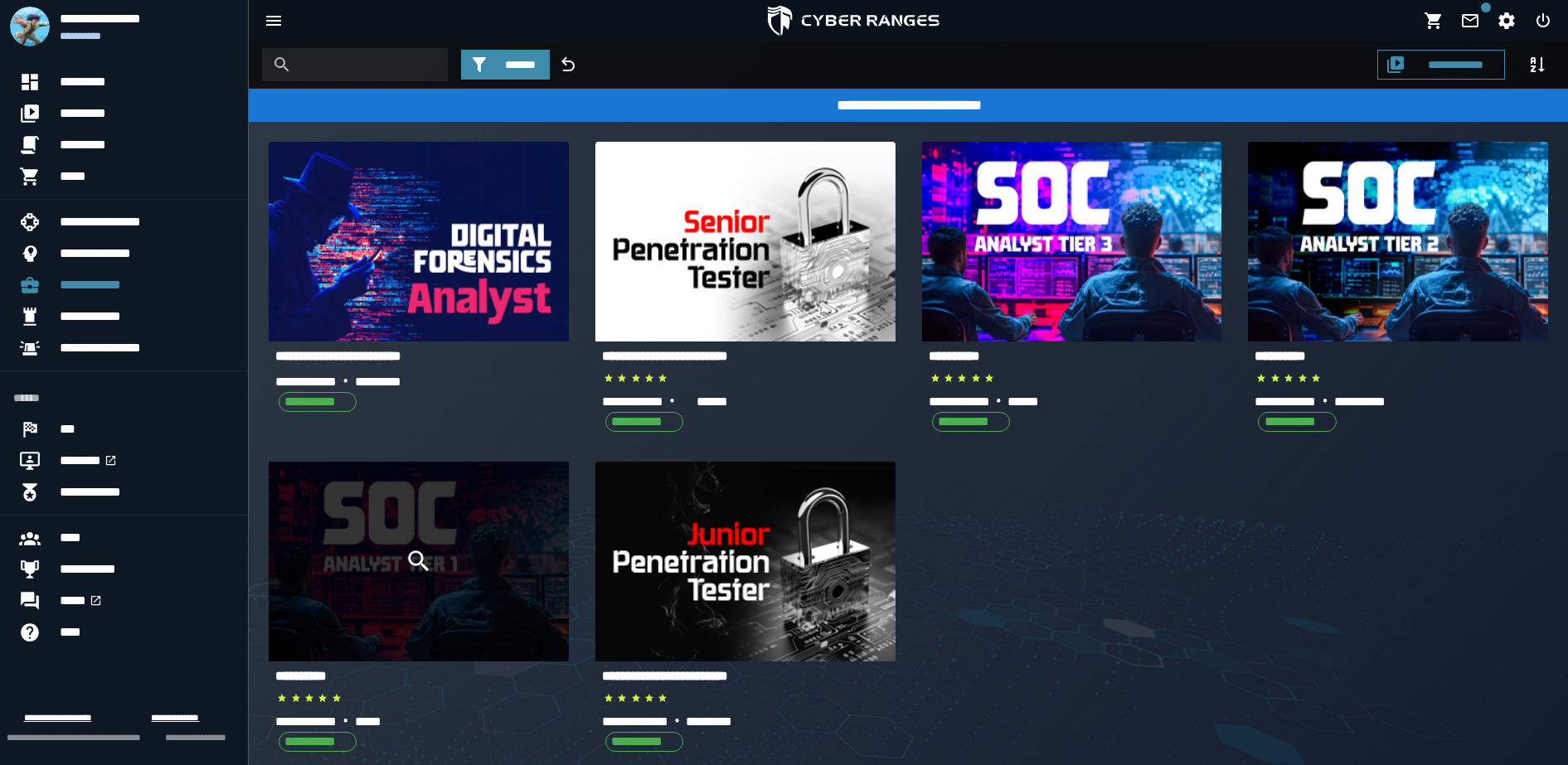 click 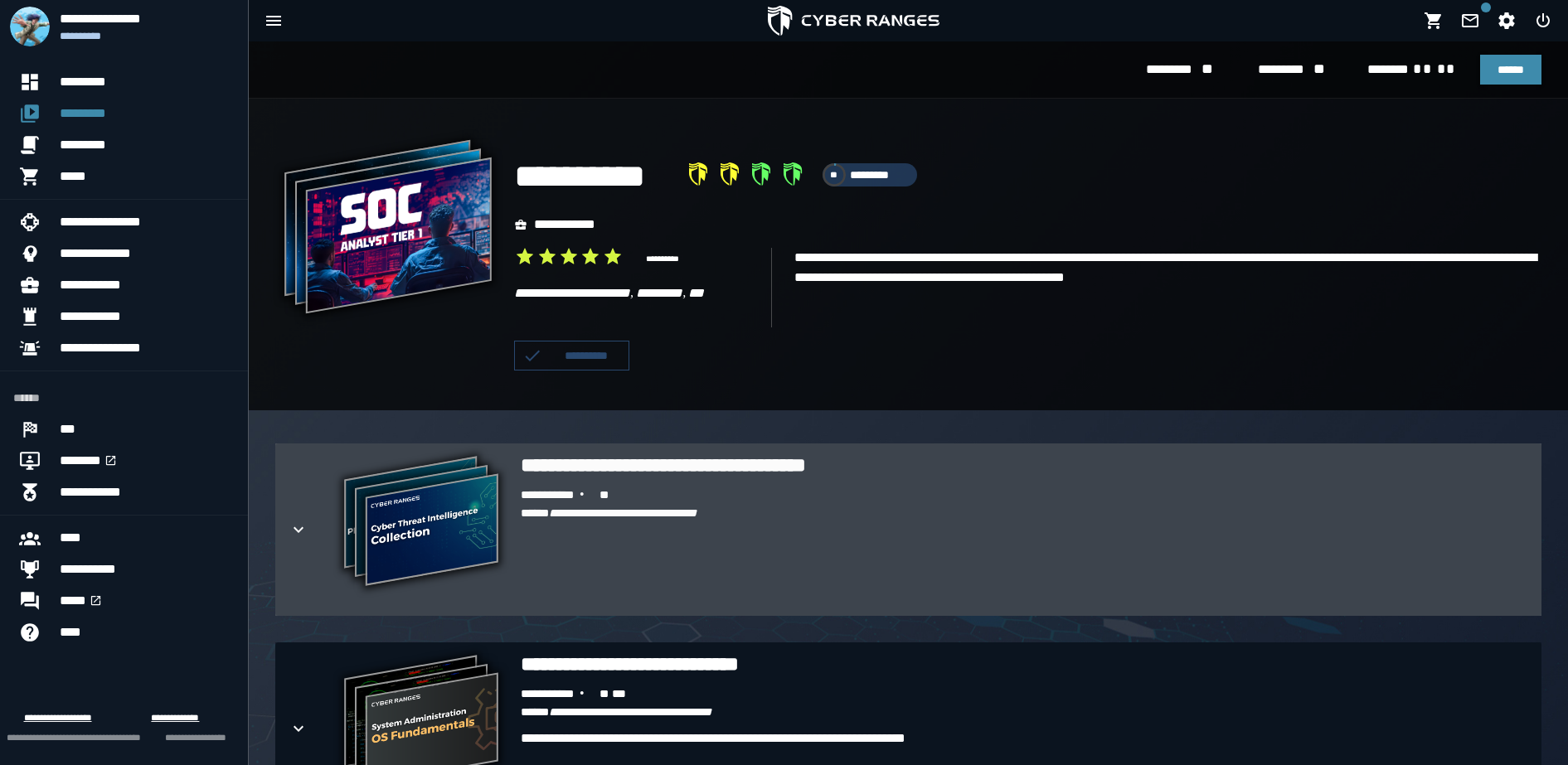 click on "**********" at bounding box center [1024, 514] 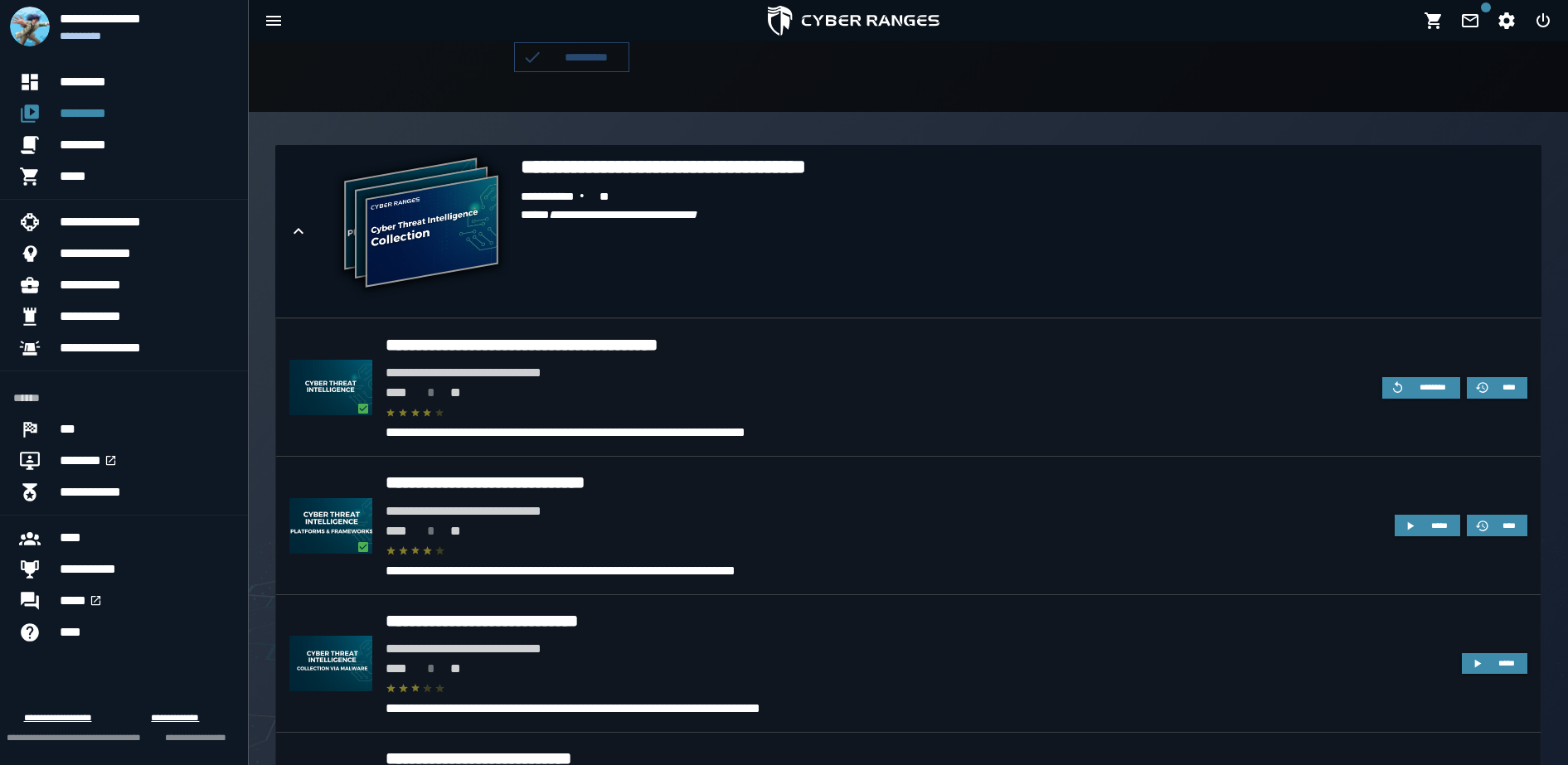 scroll, scrollTop: 425, scrollLeft: 0, axis: vertical 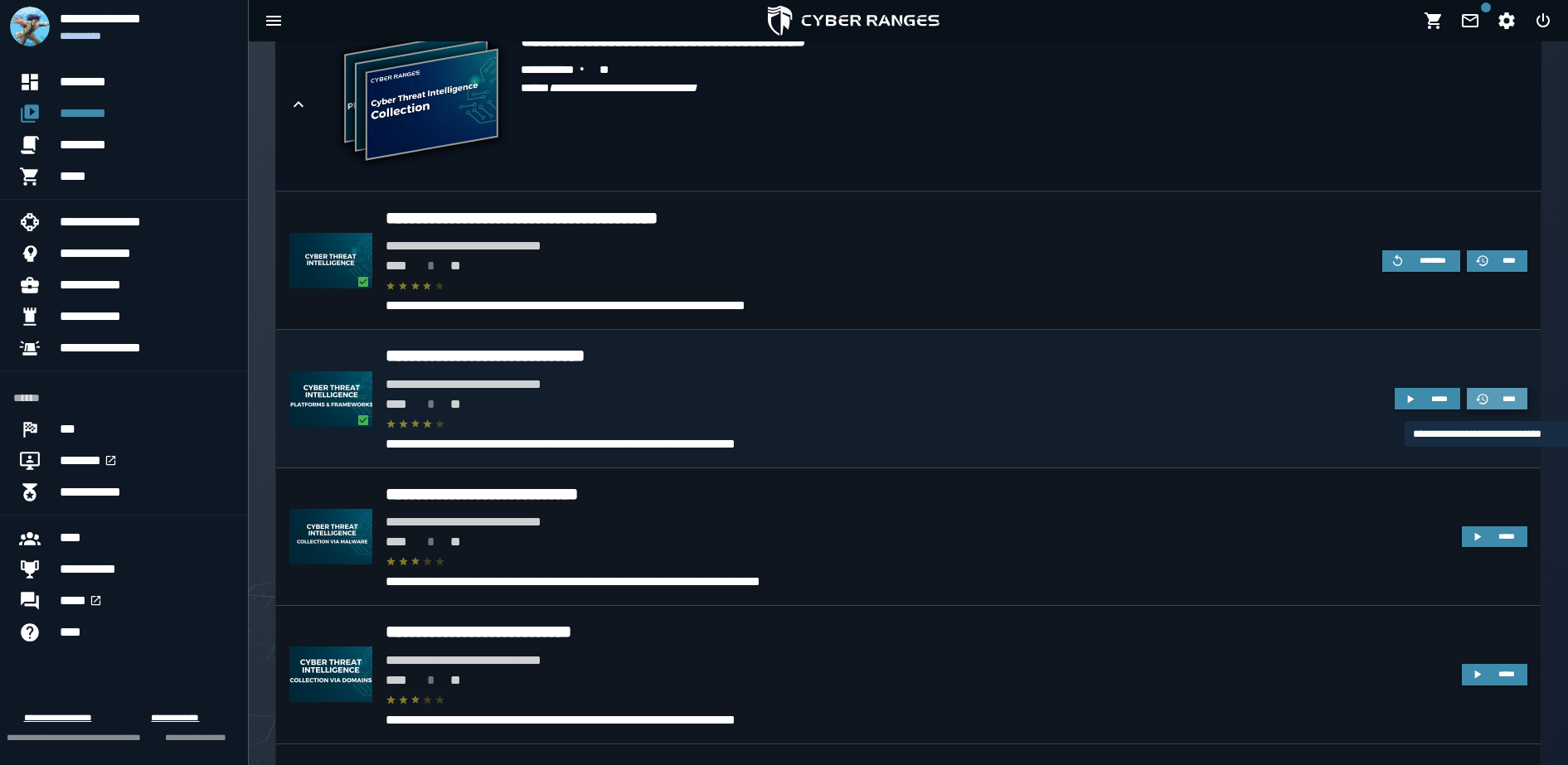 click on "****" at bounding box center (1509, 399) 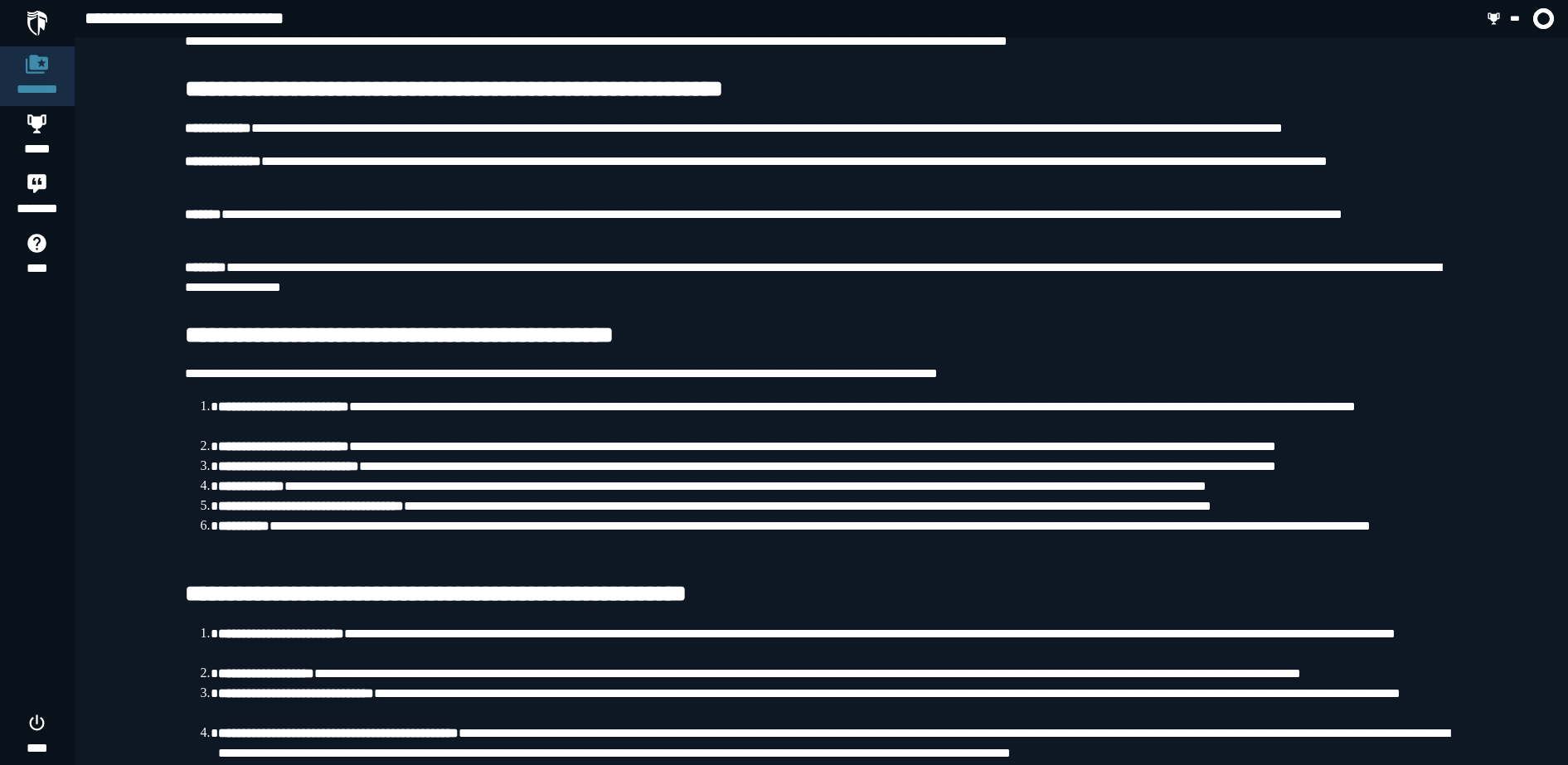 scroll, scrollTop: 6213, scrollLeft: 0, axis: vertical 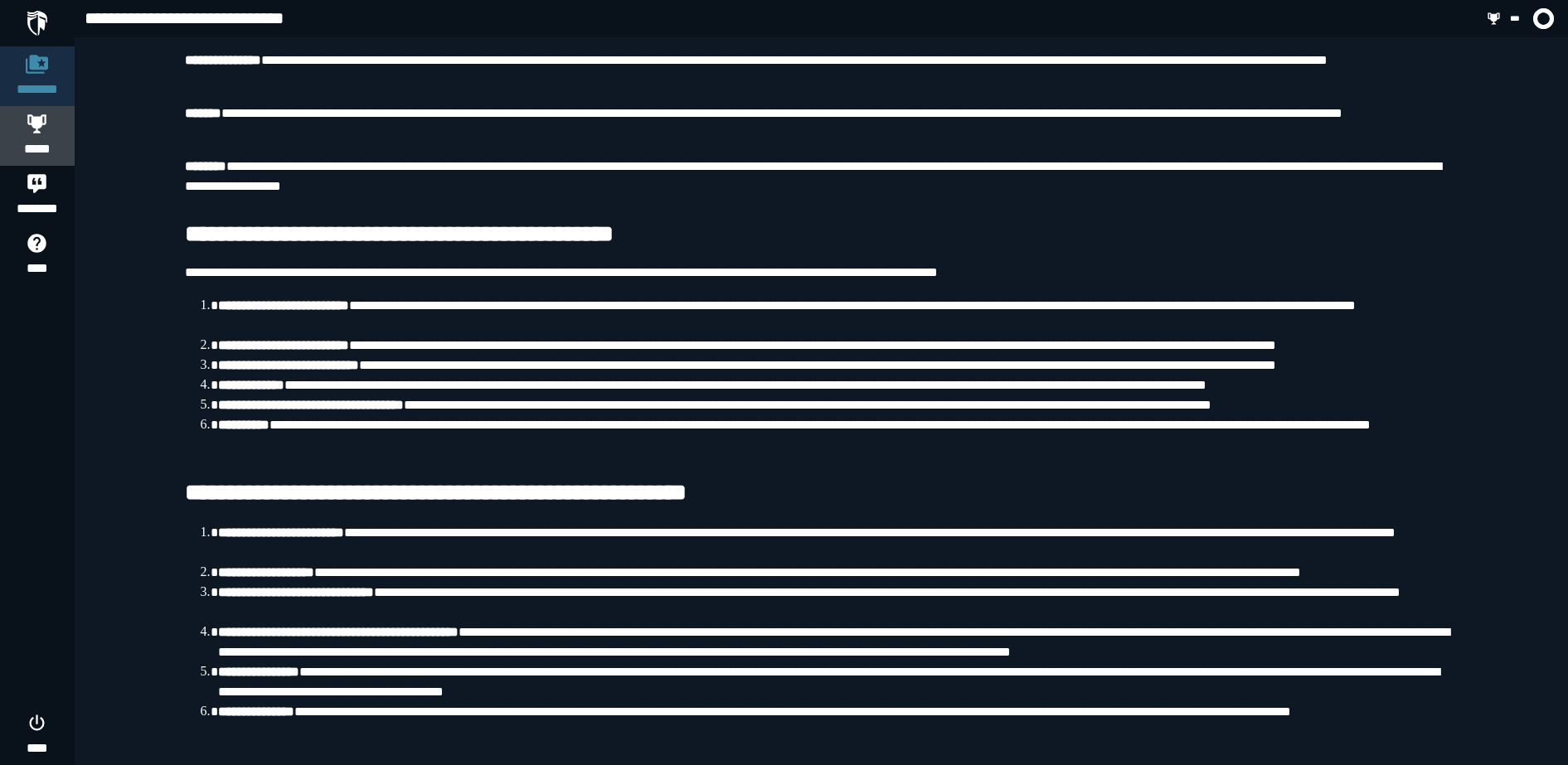 click on "*****" at bounding box center [37, 136] 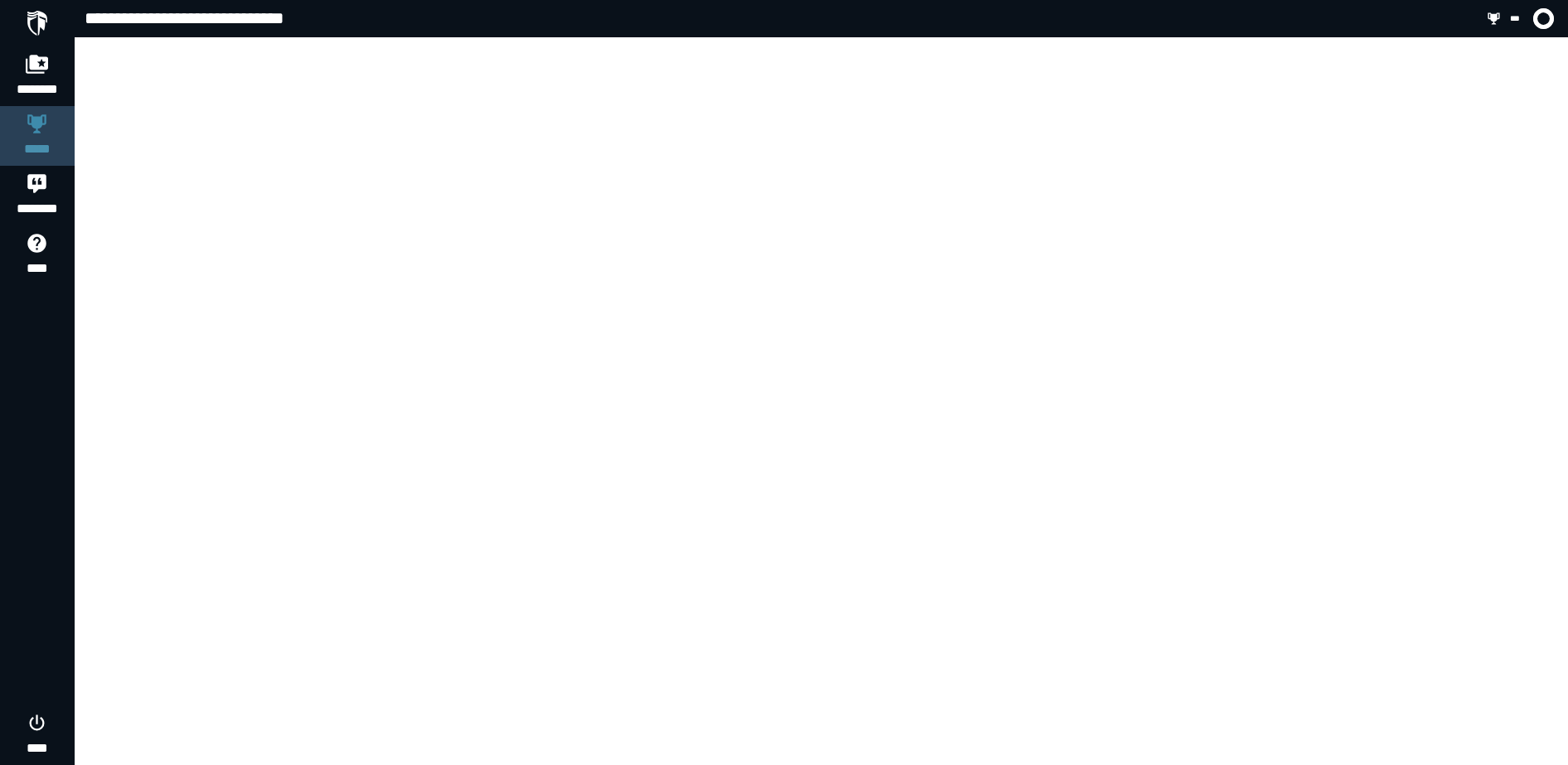 scroll, scrollTop: 0, scrollLeft: 0, axis: both 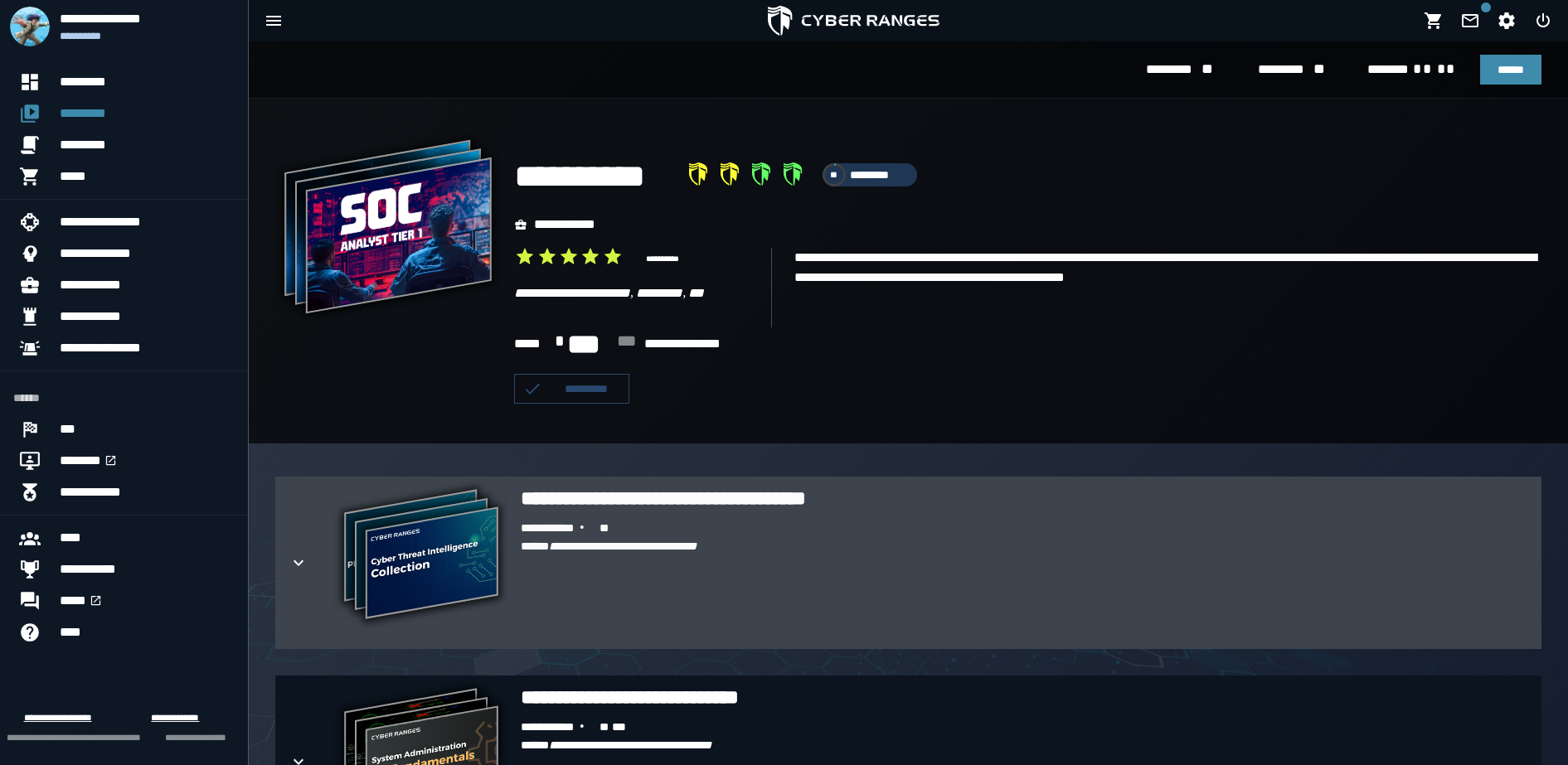 click at bounding box center (312, 563) 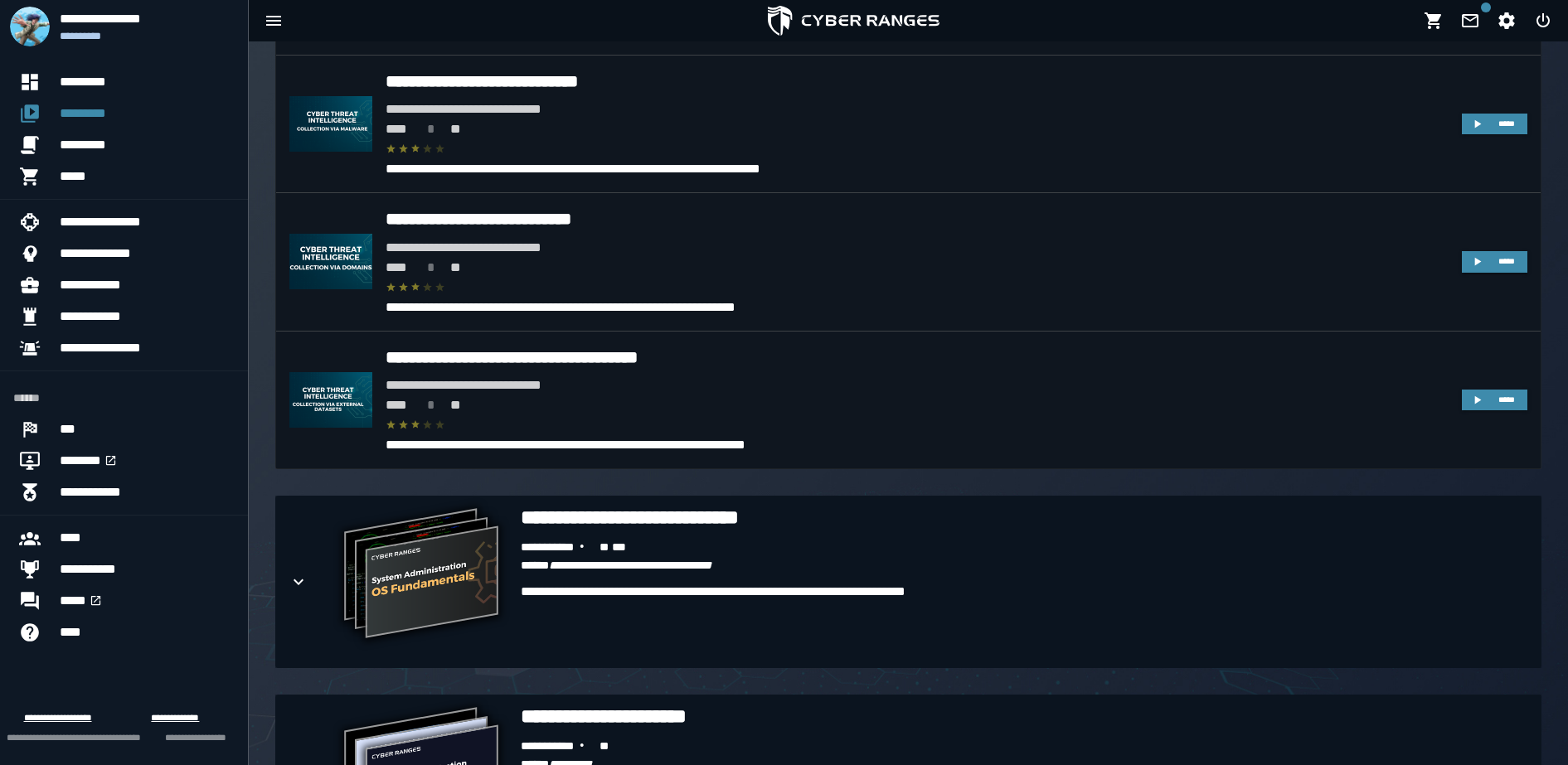 scroll, scrollTop: 898, scrollLeft: 0, axis: vertical 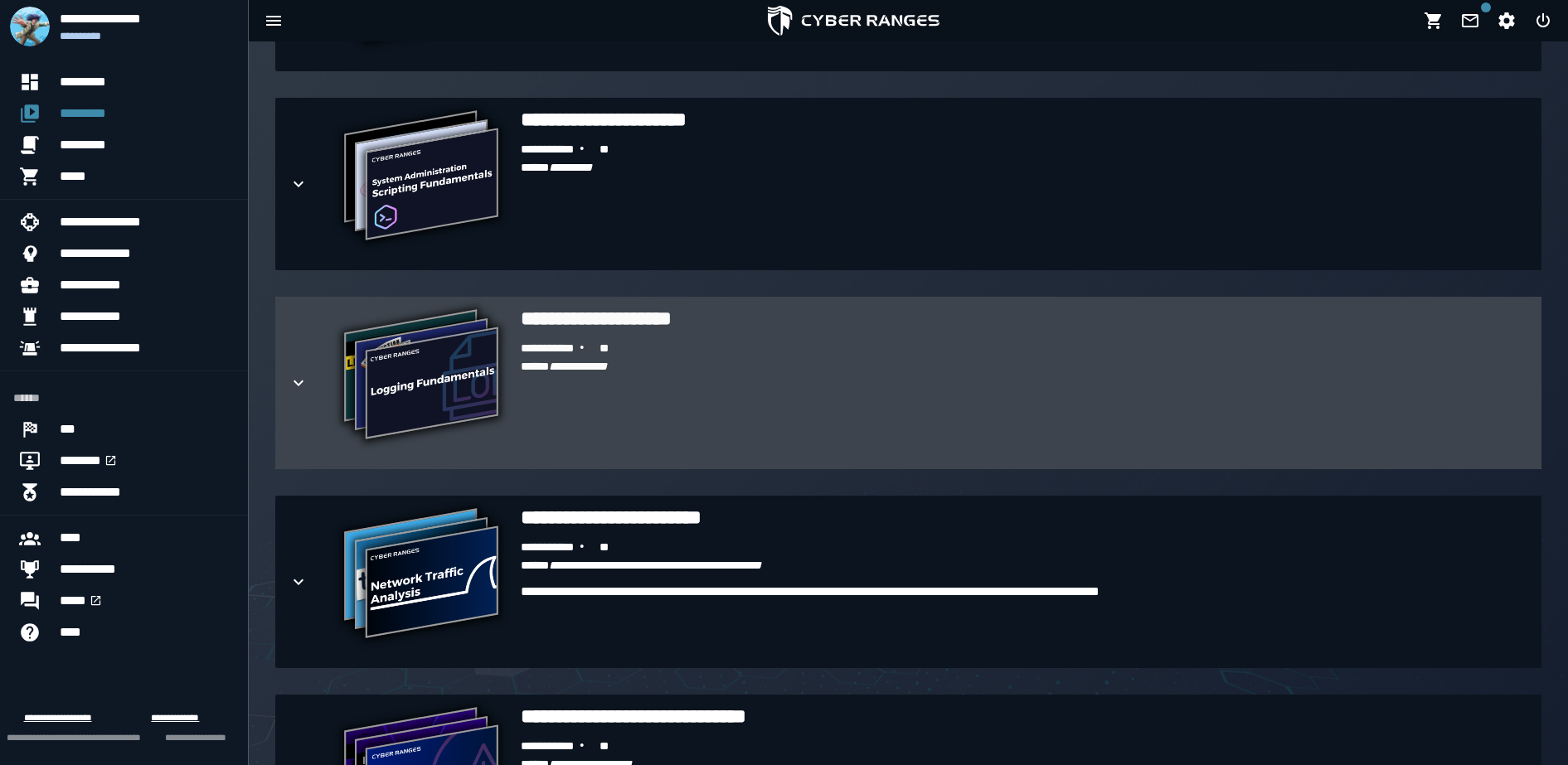 click on "**********" at bounding box center [1024, 349] 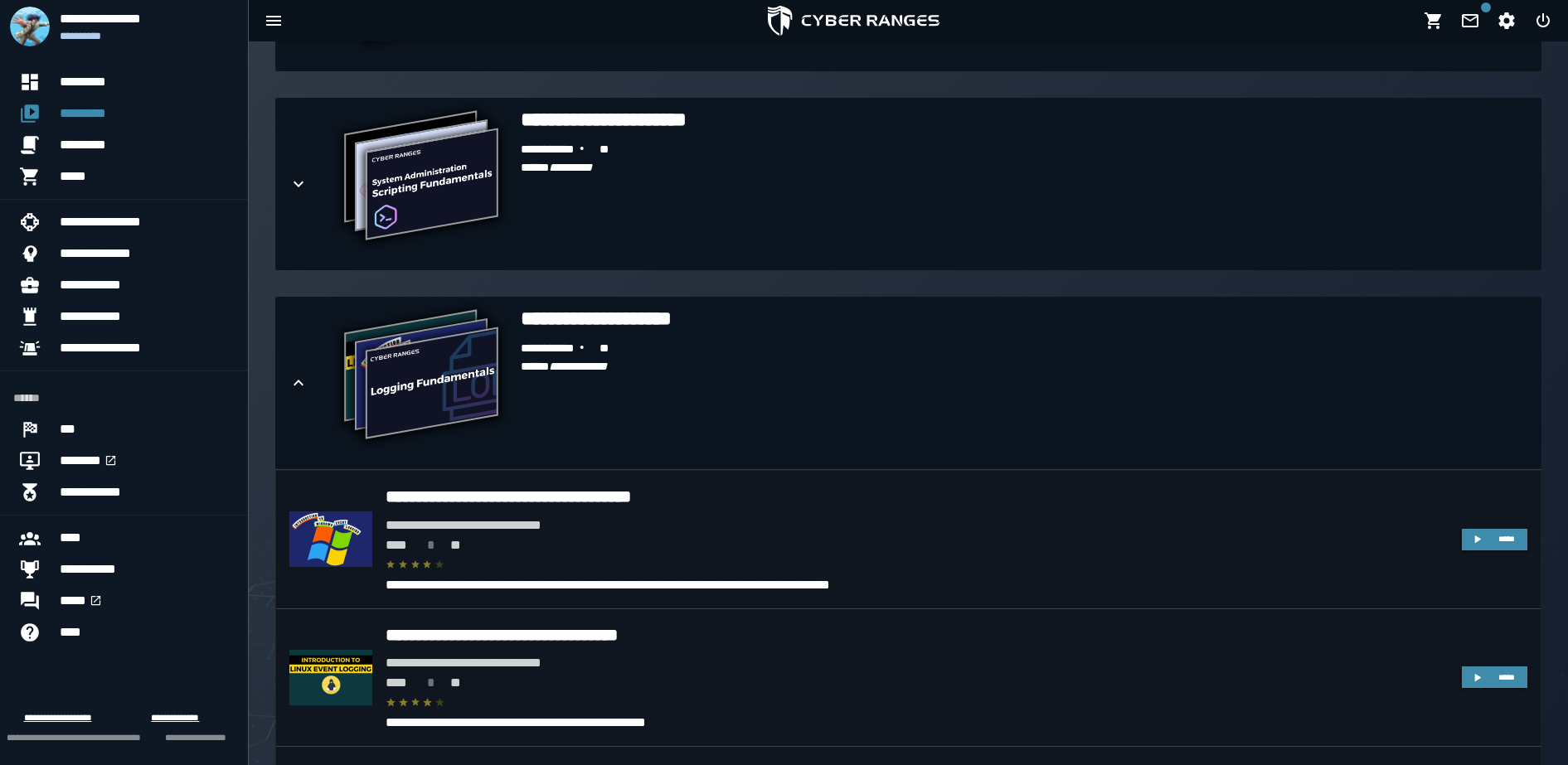scroll, scrollTop: 799, scrollLeft: 0, axis: vertical 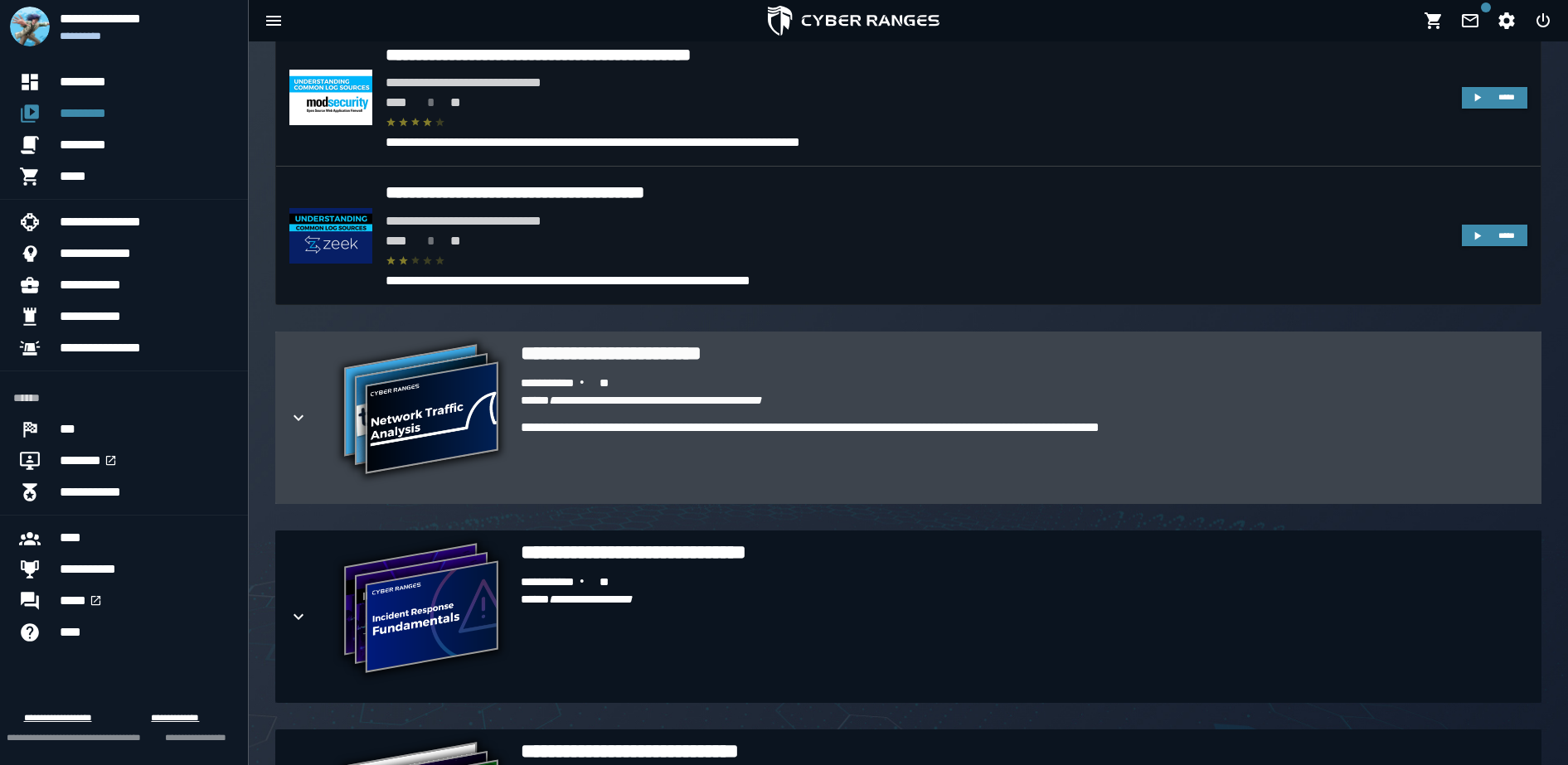 click on "**********" at bounding box center (1024, 458) 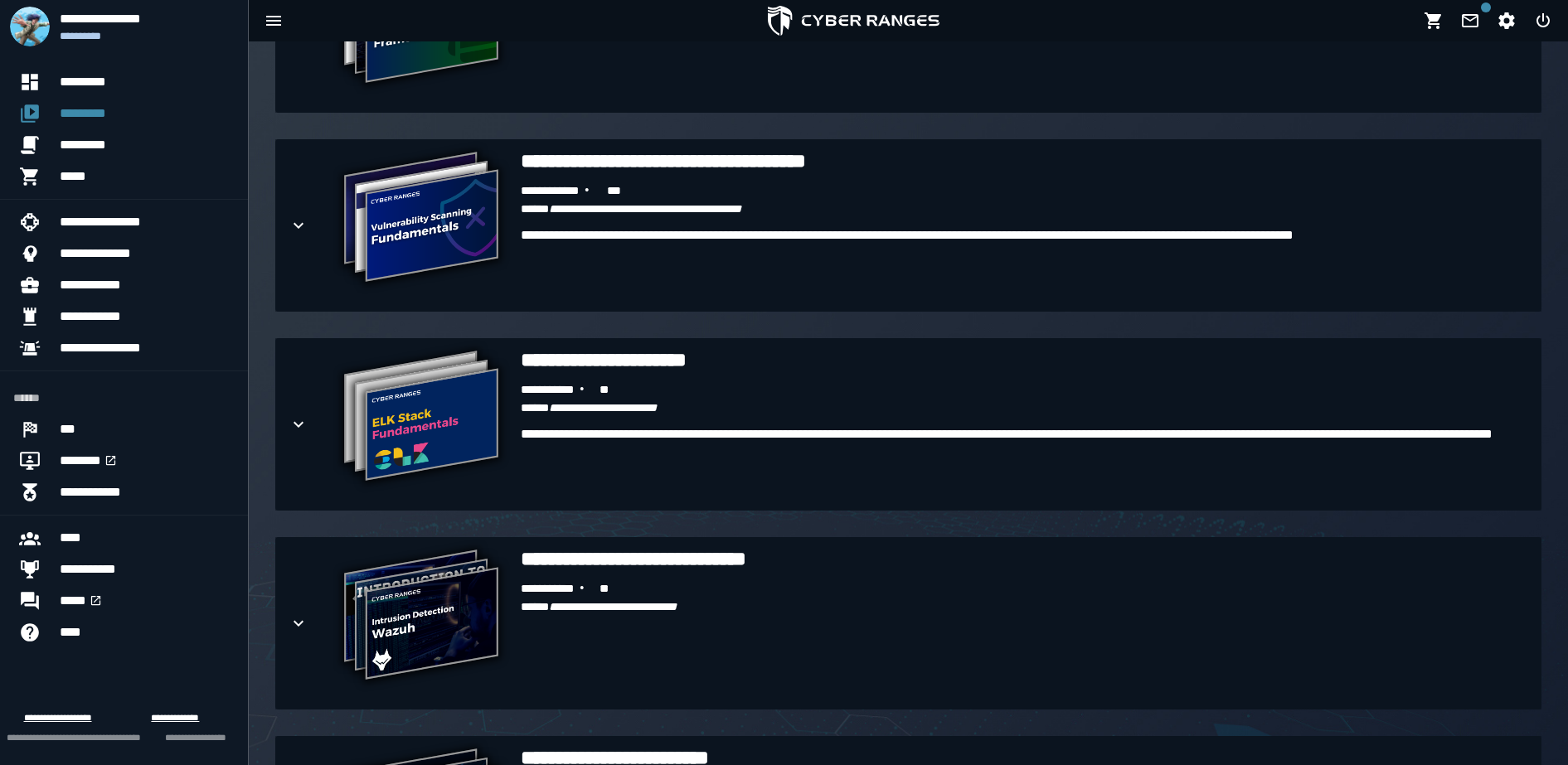 scroll, scrollTop: 3960, scrollLeft: 0, axis: vertical 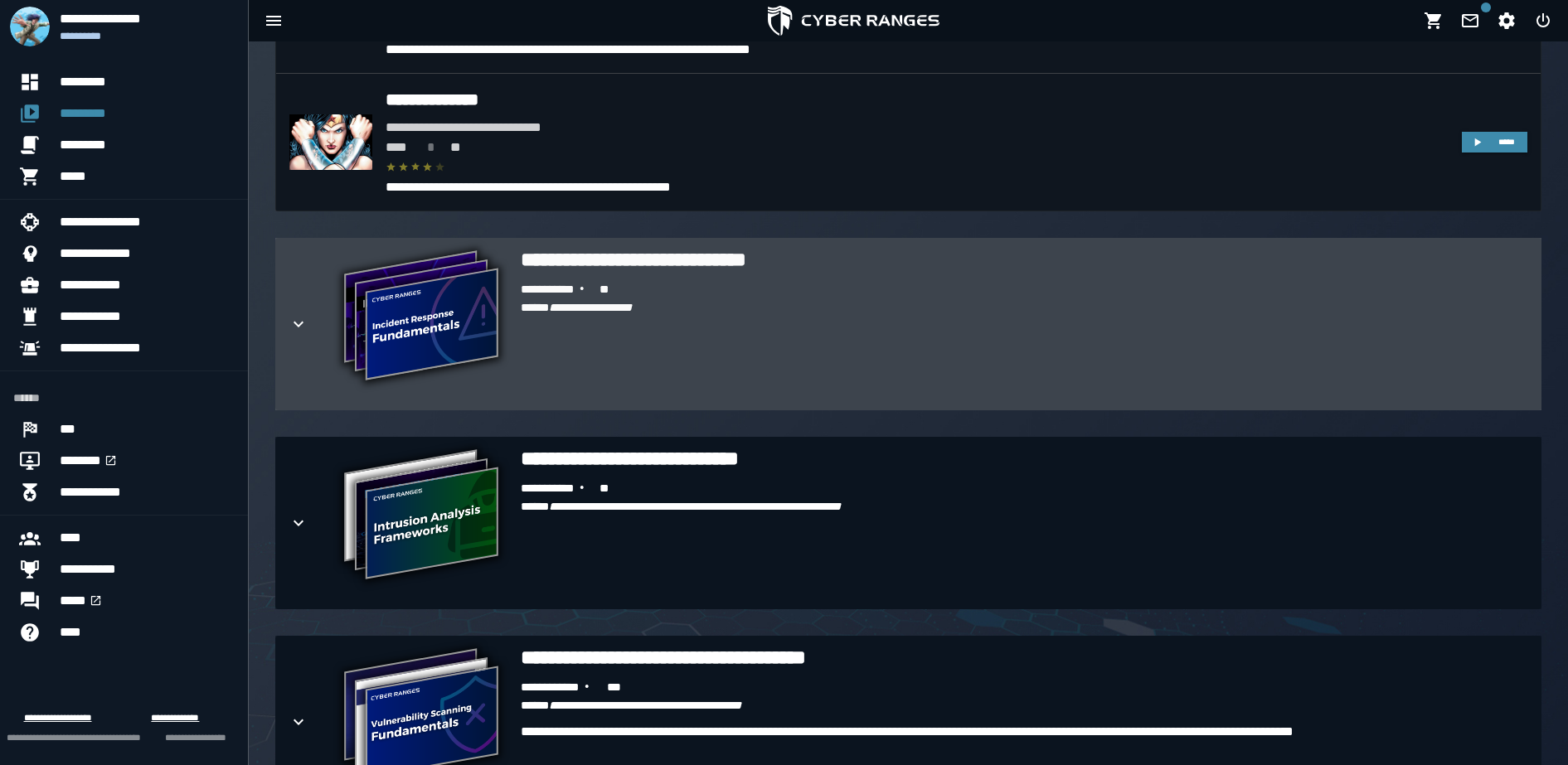 click on "**********" at bounding box center [1024, 290] 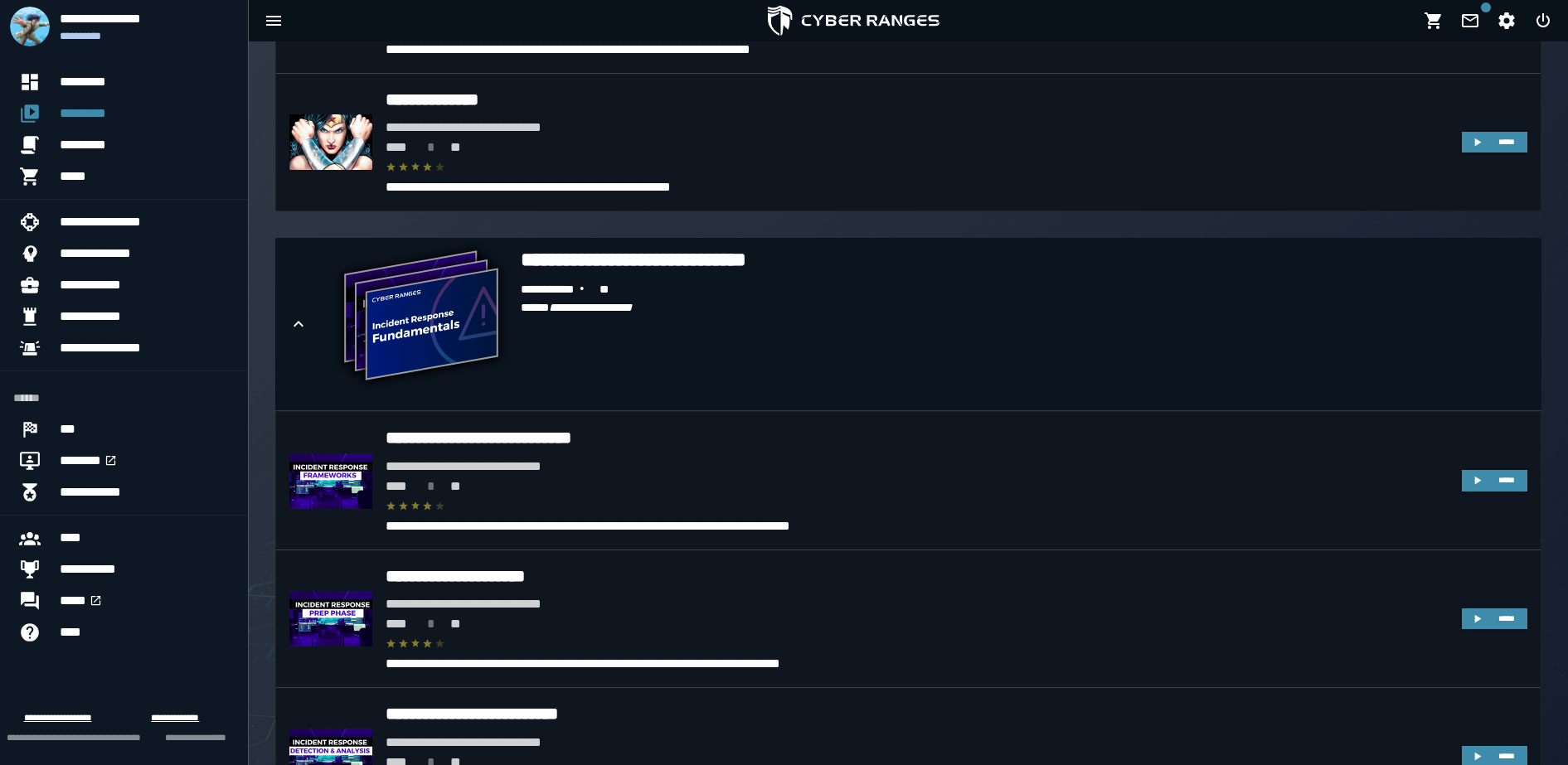 scroll, scrollTop: 2618, scrollLeft: 0, axis: vertical 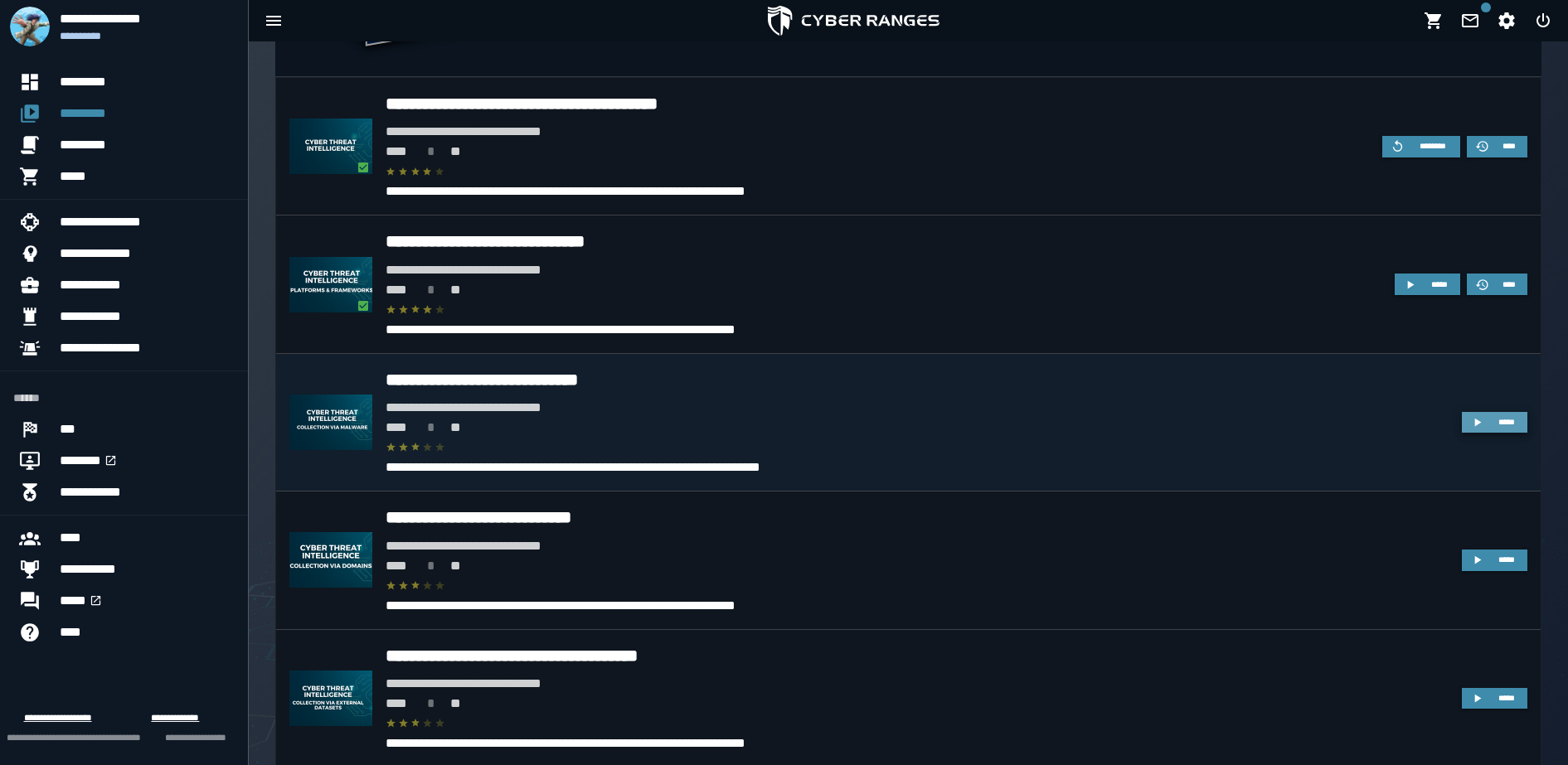 click on "*****" at bounding box center [1507, 422] 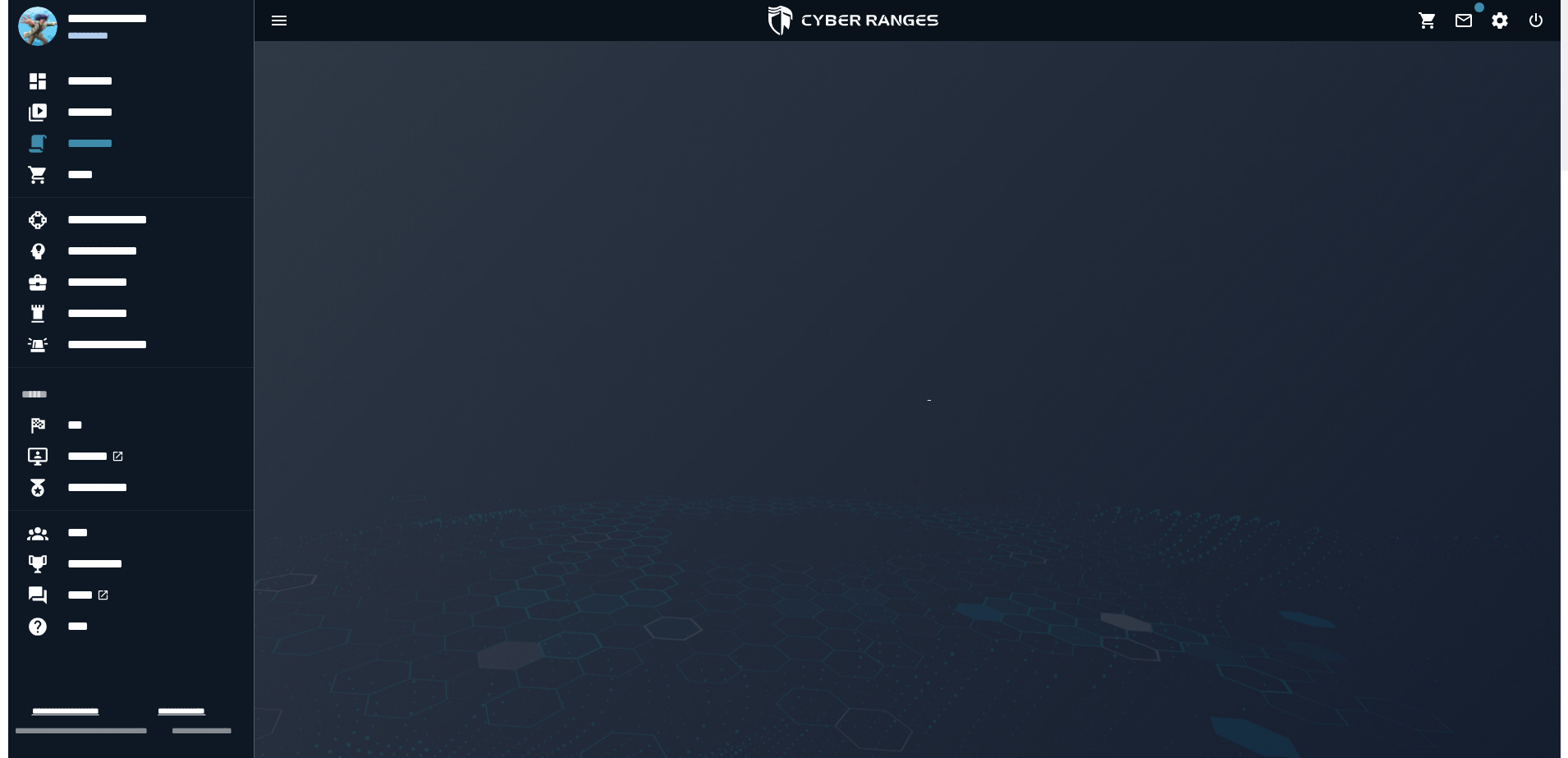 scroll, scrollTop: 0, scrollLeft: 0, axis: both 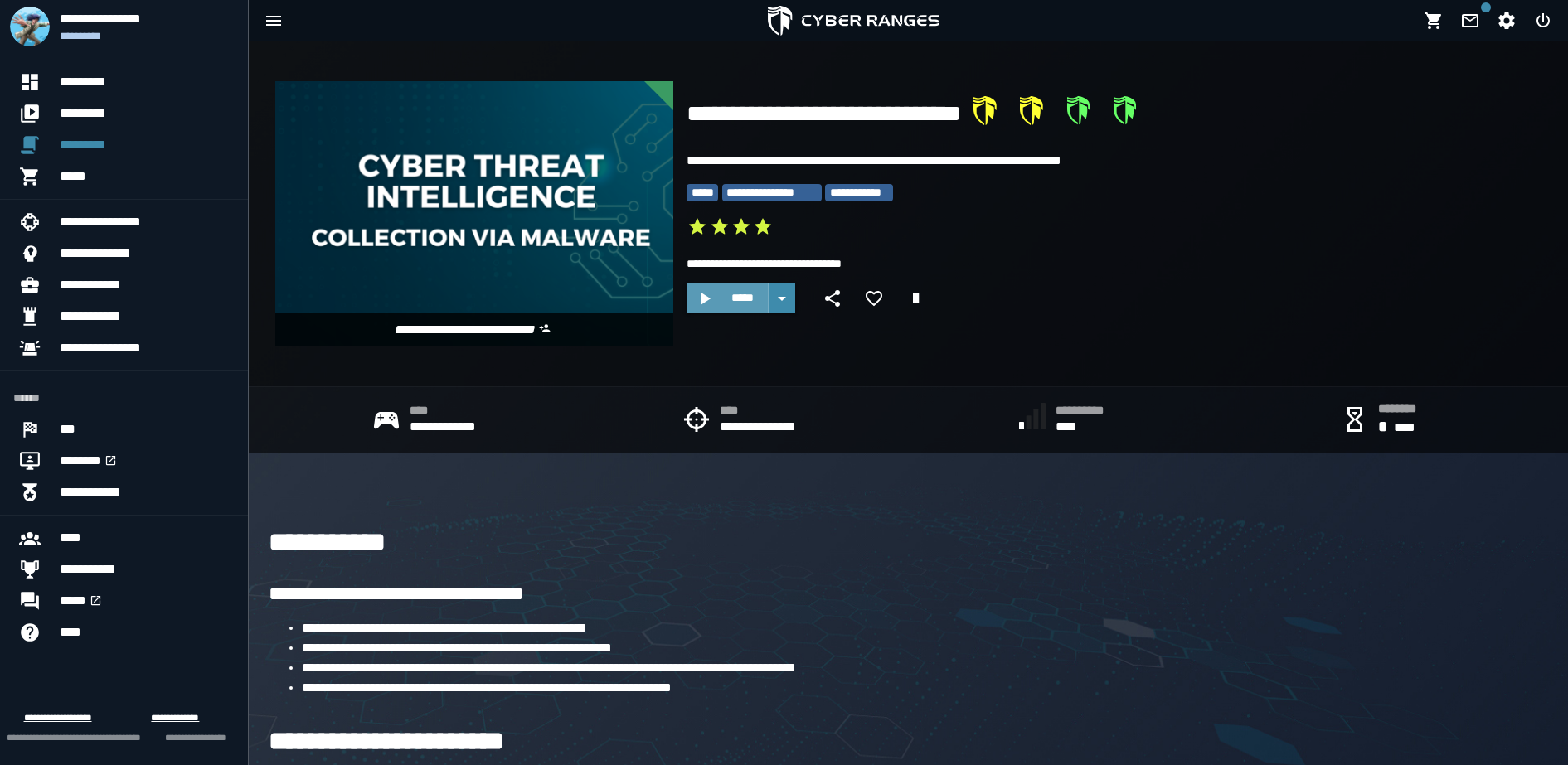 click 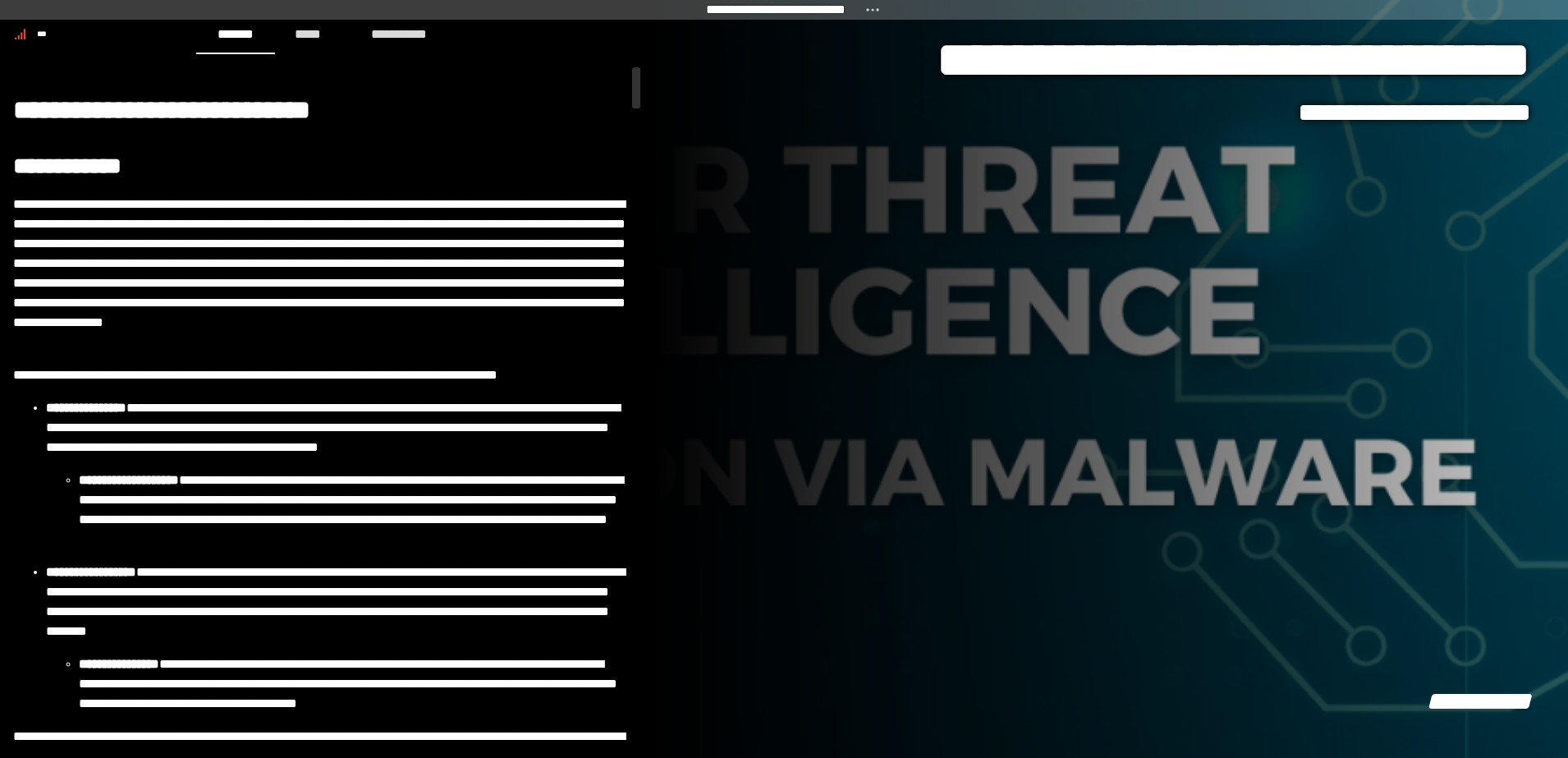 drag, startPoint x: 642, startPoint y: 98, endPoint x: 651, endPoint y: 311, distance: 213.19006 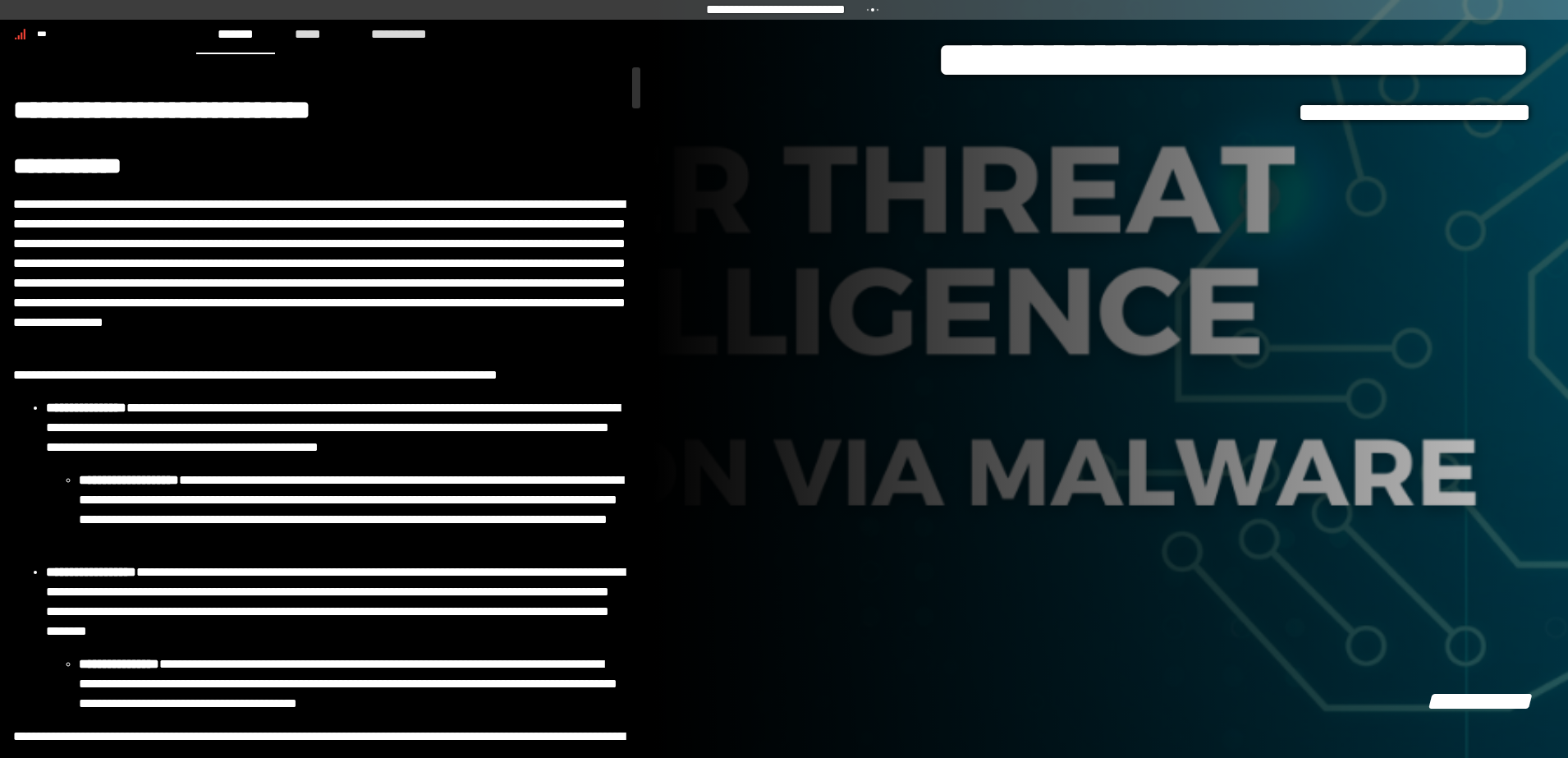 click on "**********" at bounding box center [327, 406] 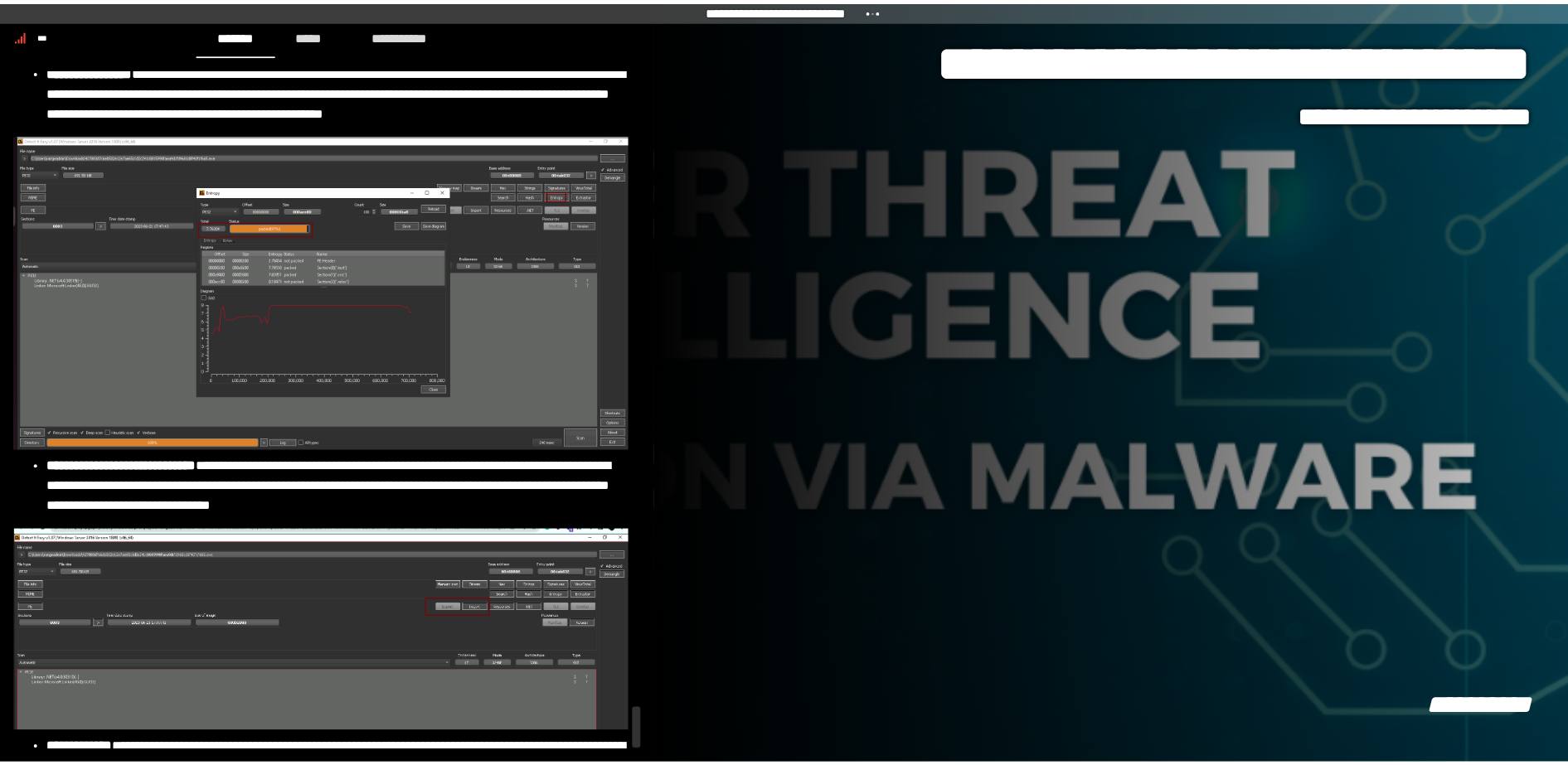 scroll, scrollTop: 12538, scrollLeft: 0, axis: vertical 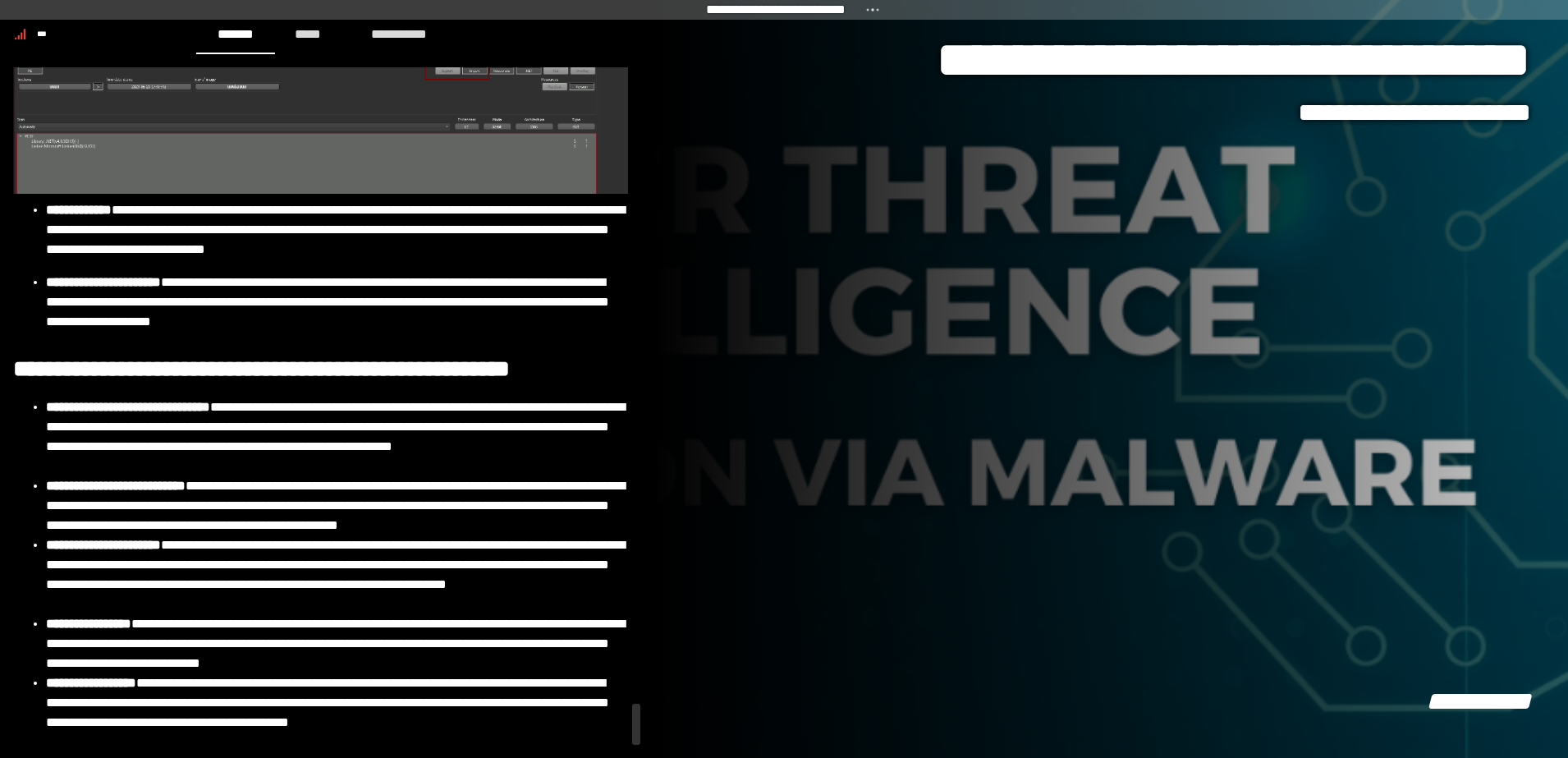 drag, startPoint x: 635, startPoint y: 83, endPoint x: 706, endPoint y: 810, distance: 730.459 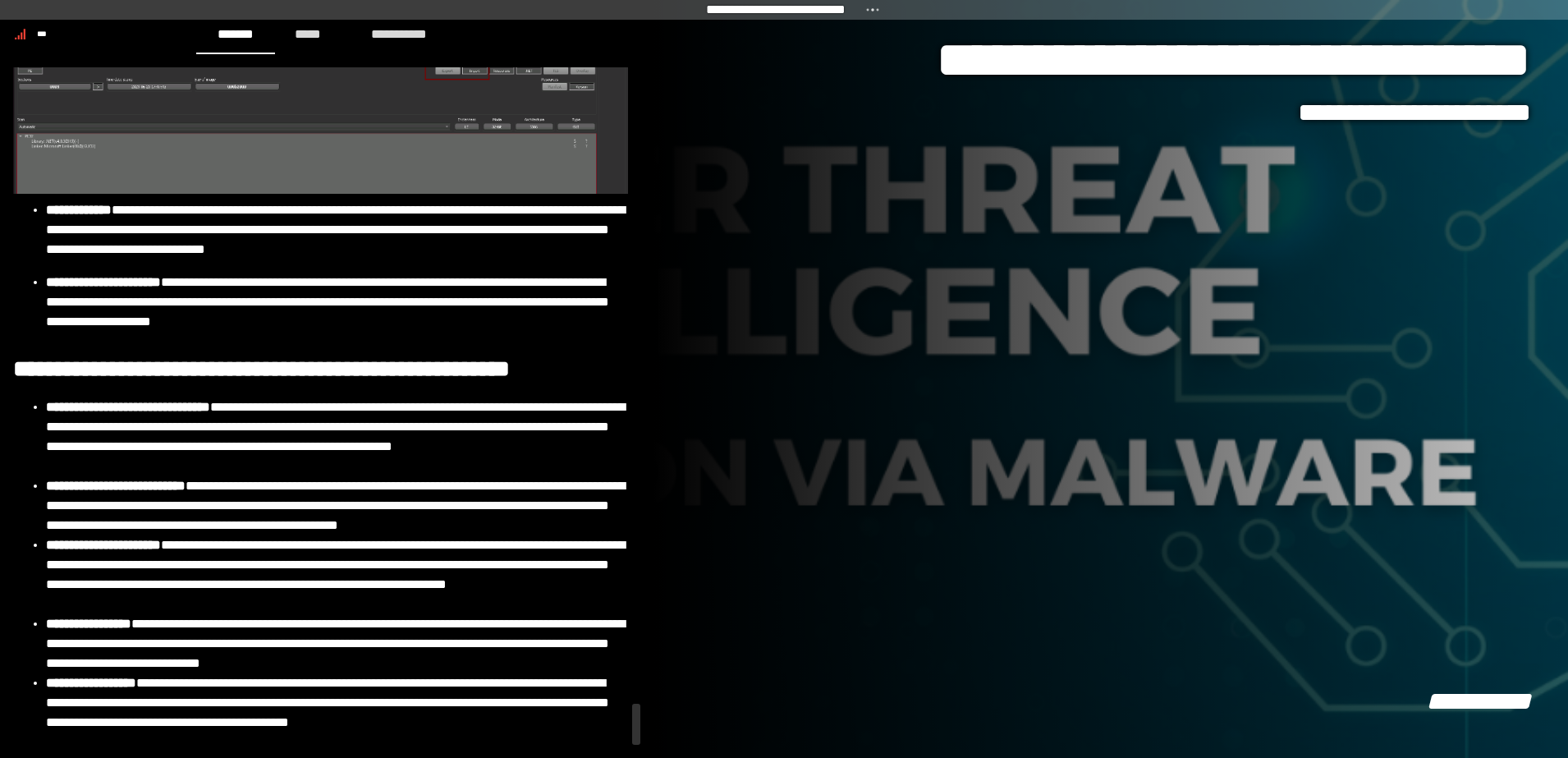 click on "**********" at bounding box center [784, 379] 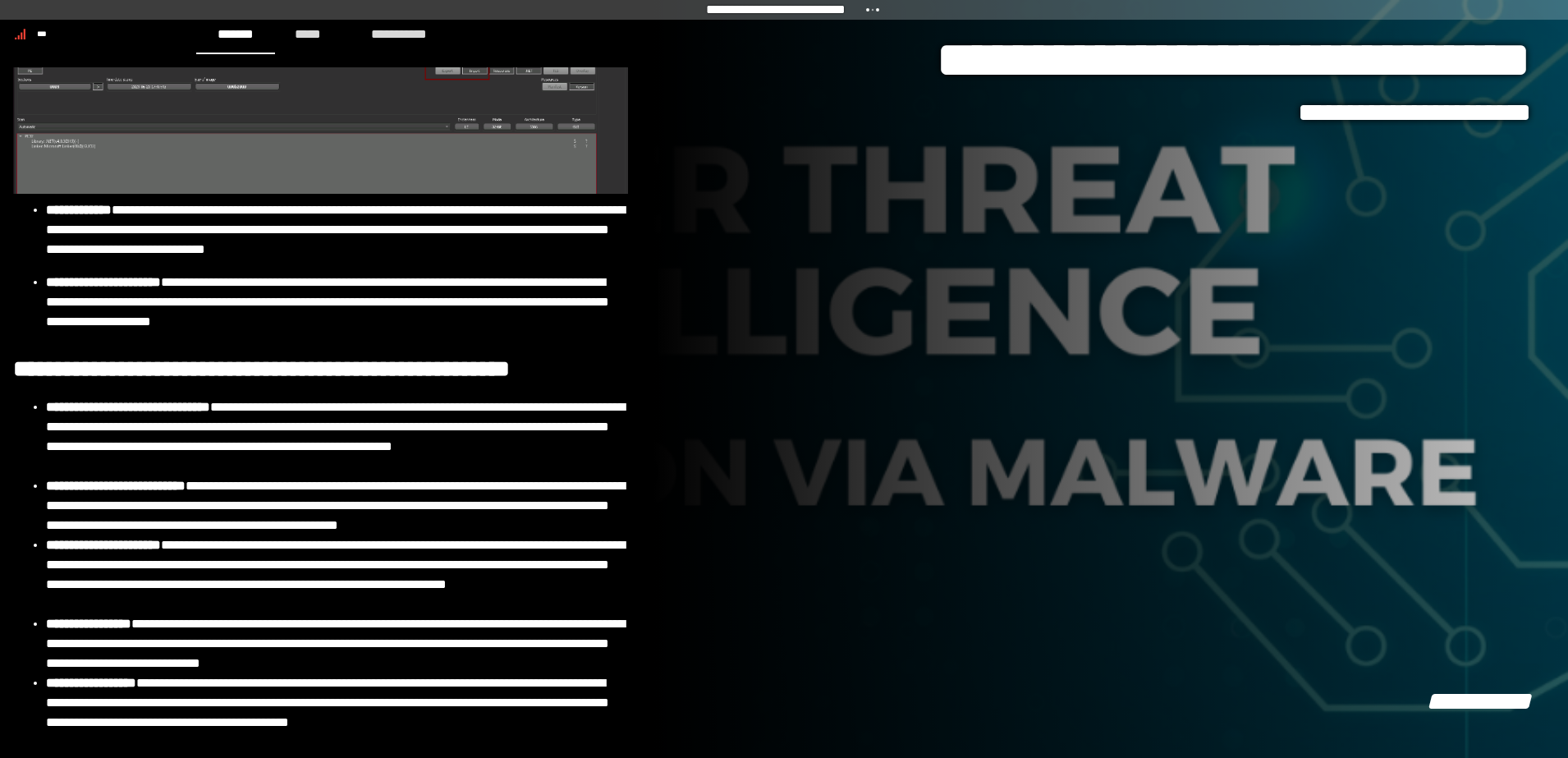 click on "**********" at bounding box center [1111, 379] 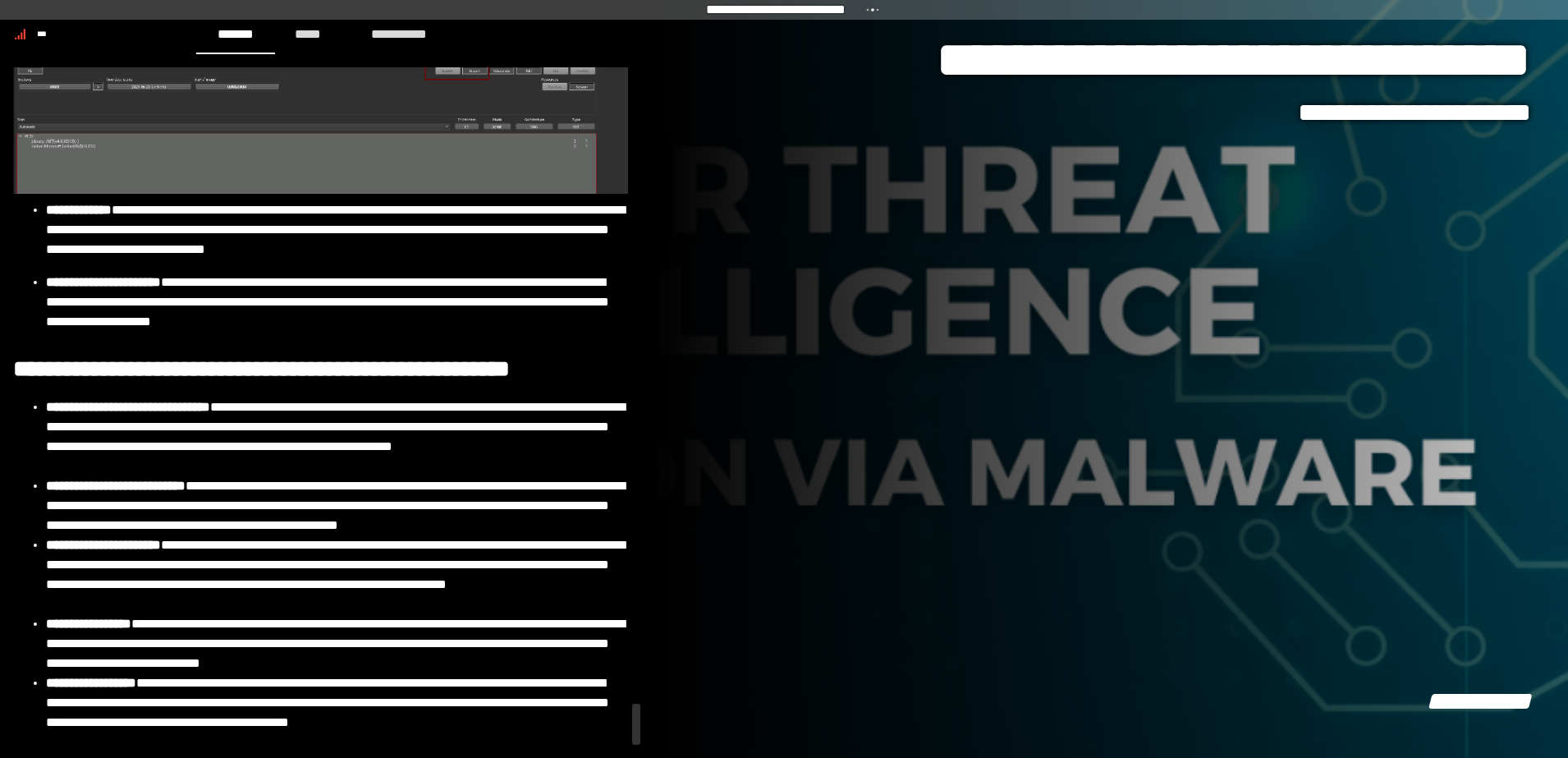 click on "**********" at bounding box center (320, -5786) 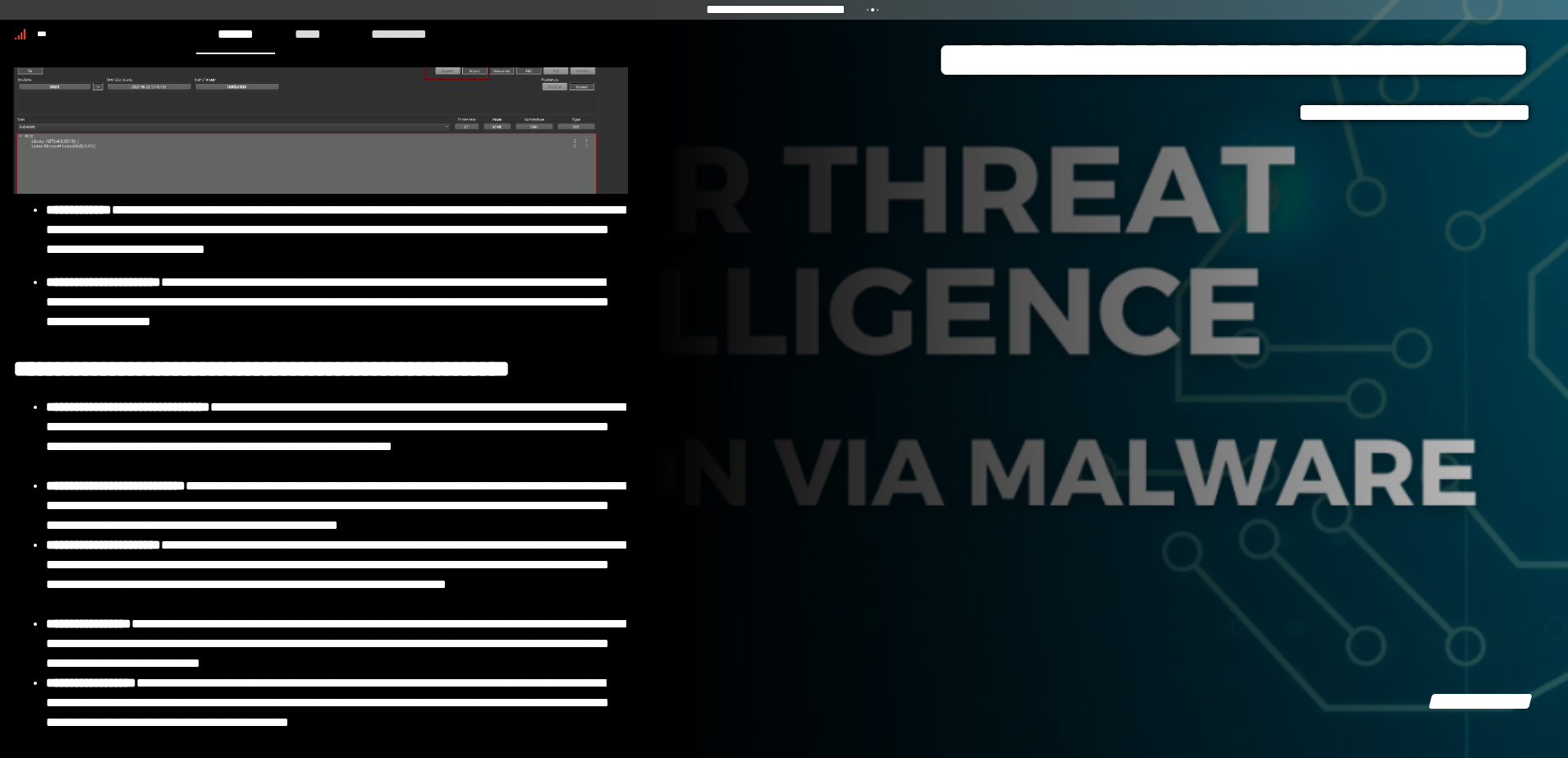 click on "**********" at bounding box center (1111, 379) 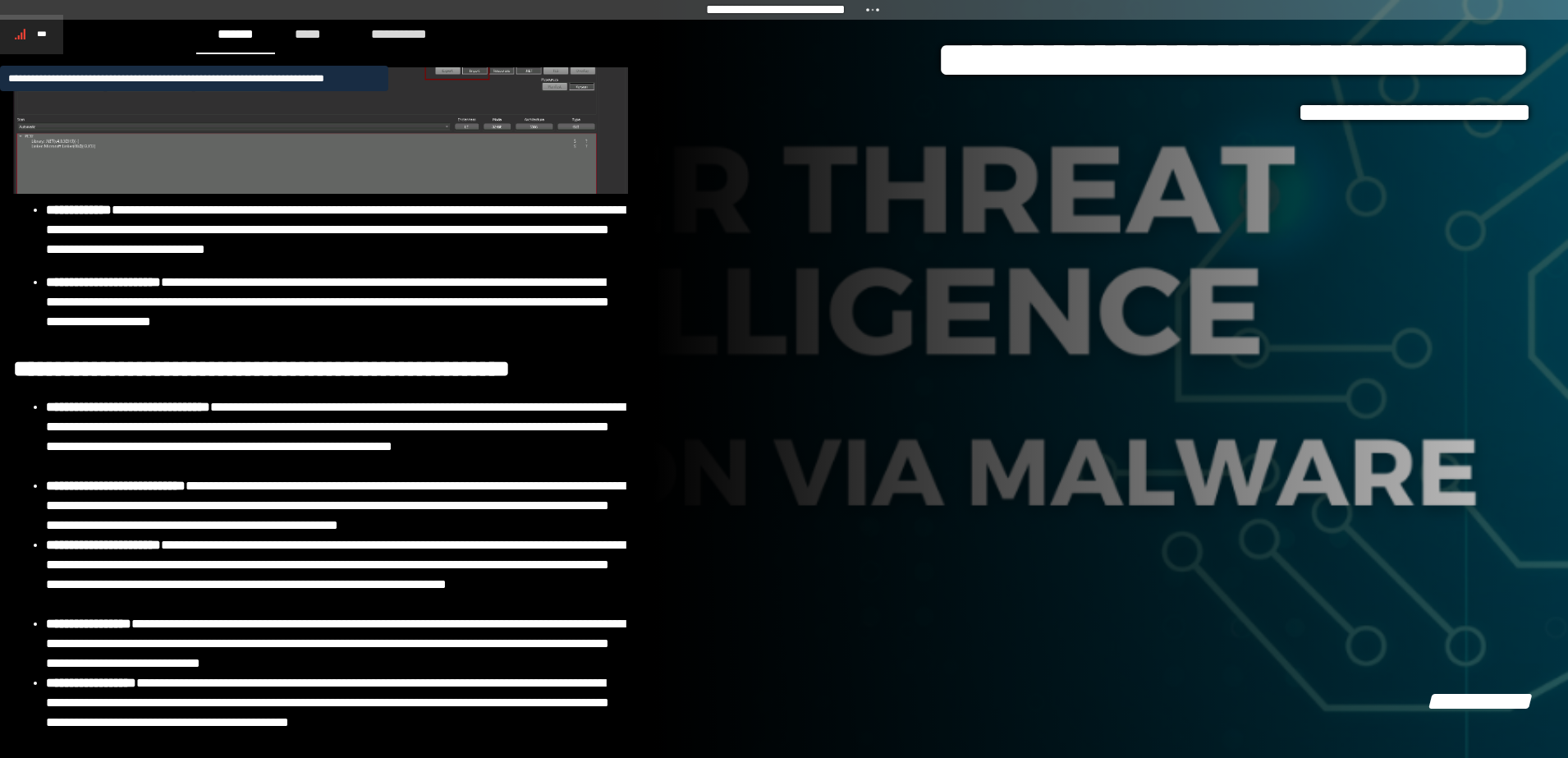 click on "***" at bounding box center [31, 34] 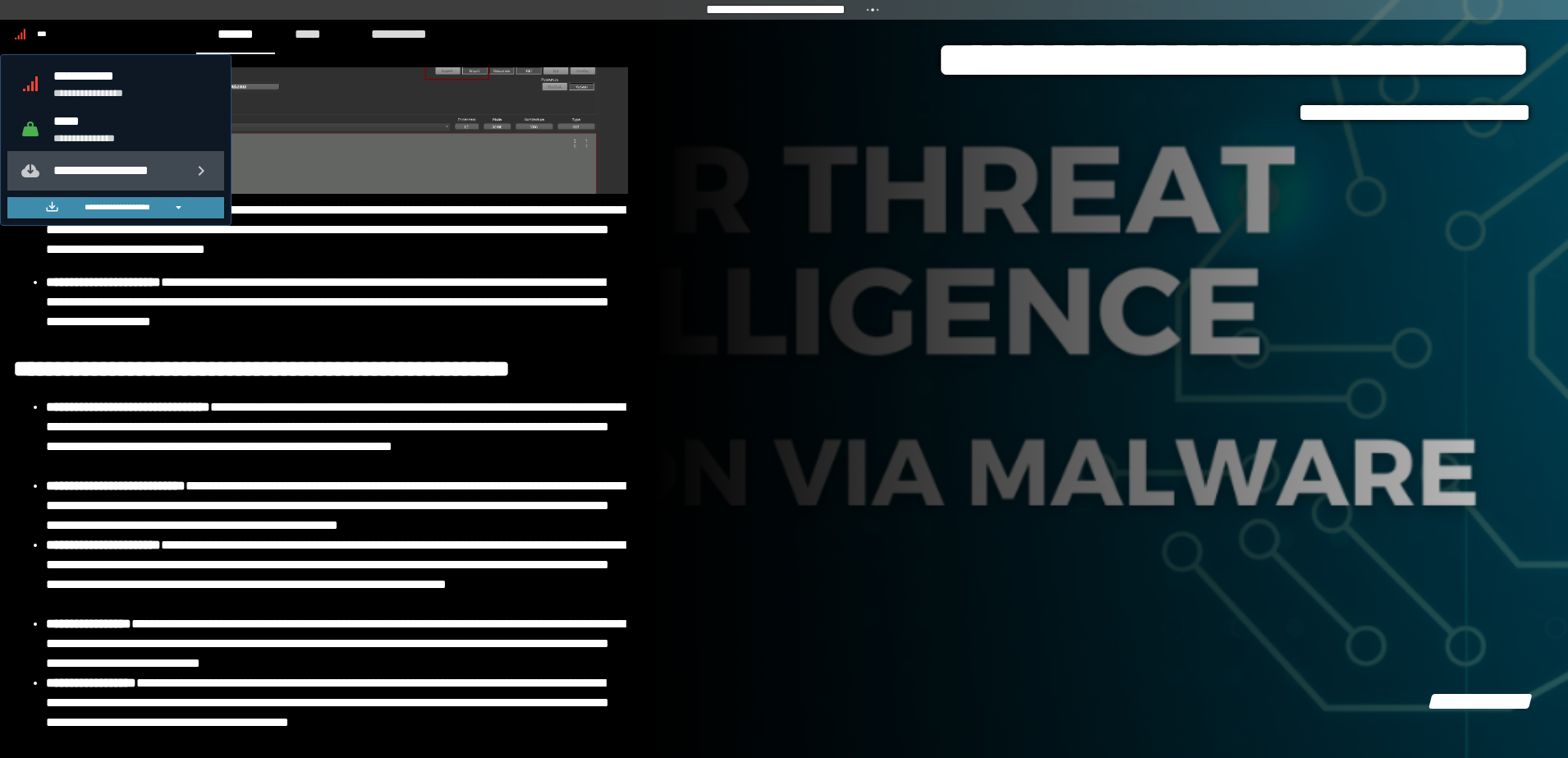 click on "**********" 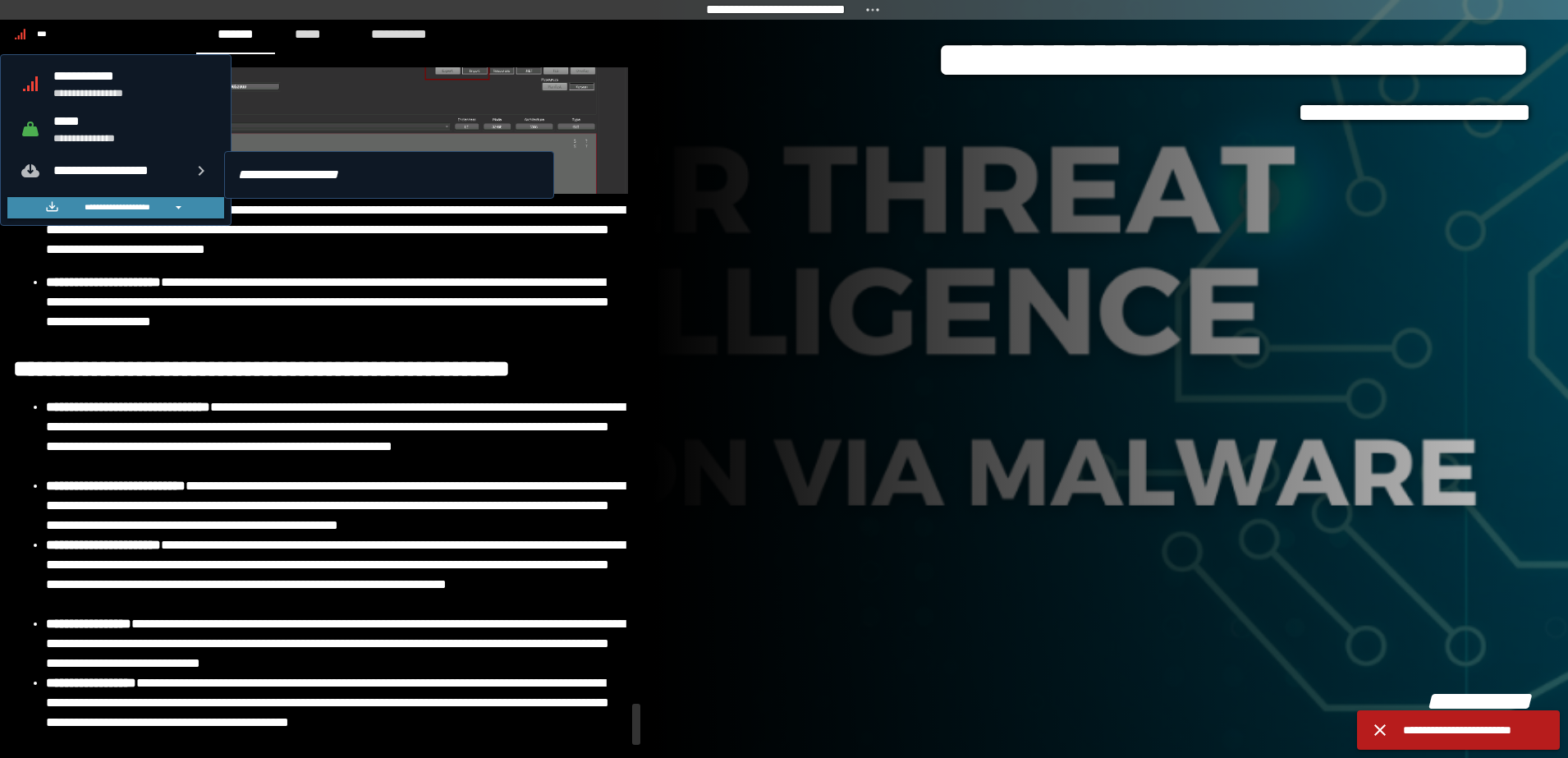 click on "**********" at bounding box center (337, 302) 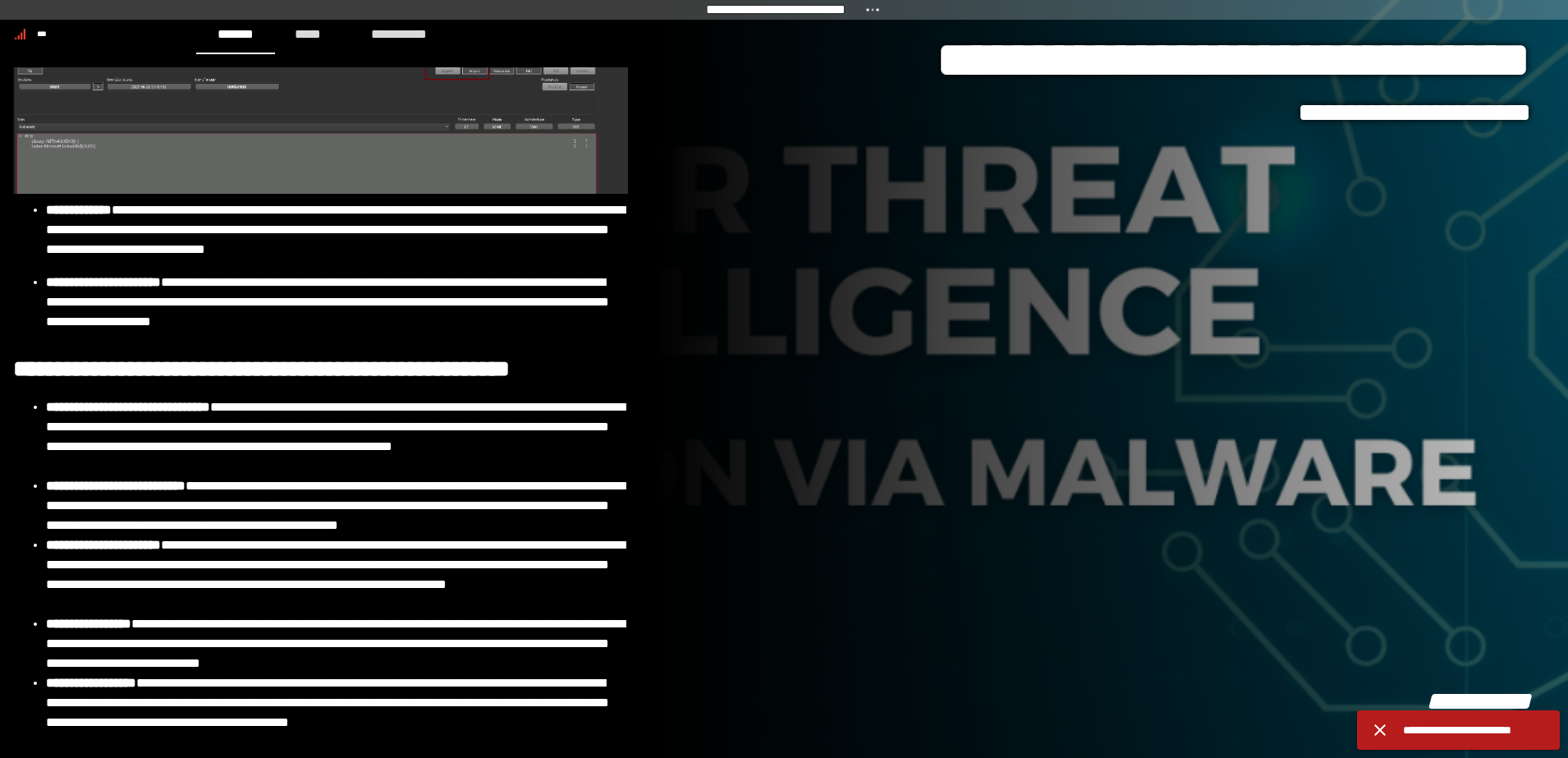 drag, startPoint x: 1571, startPoint y: 293, endPoint x: 1425, endPoint y: 490, distance: 245.204 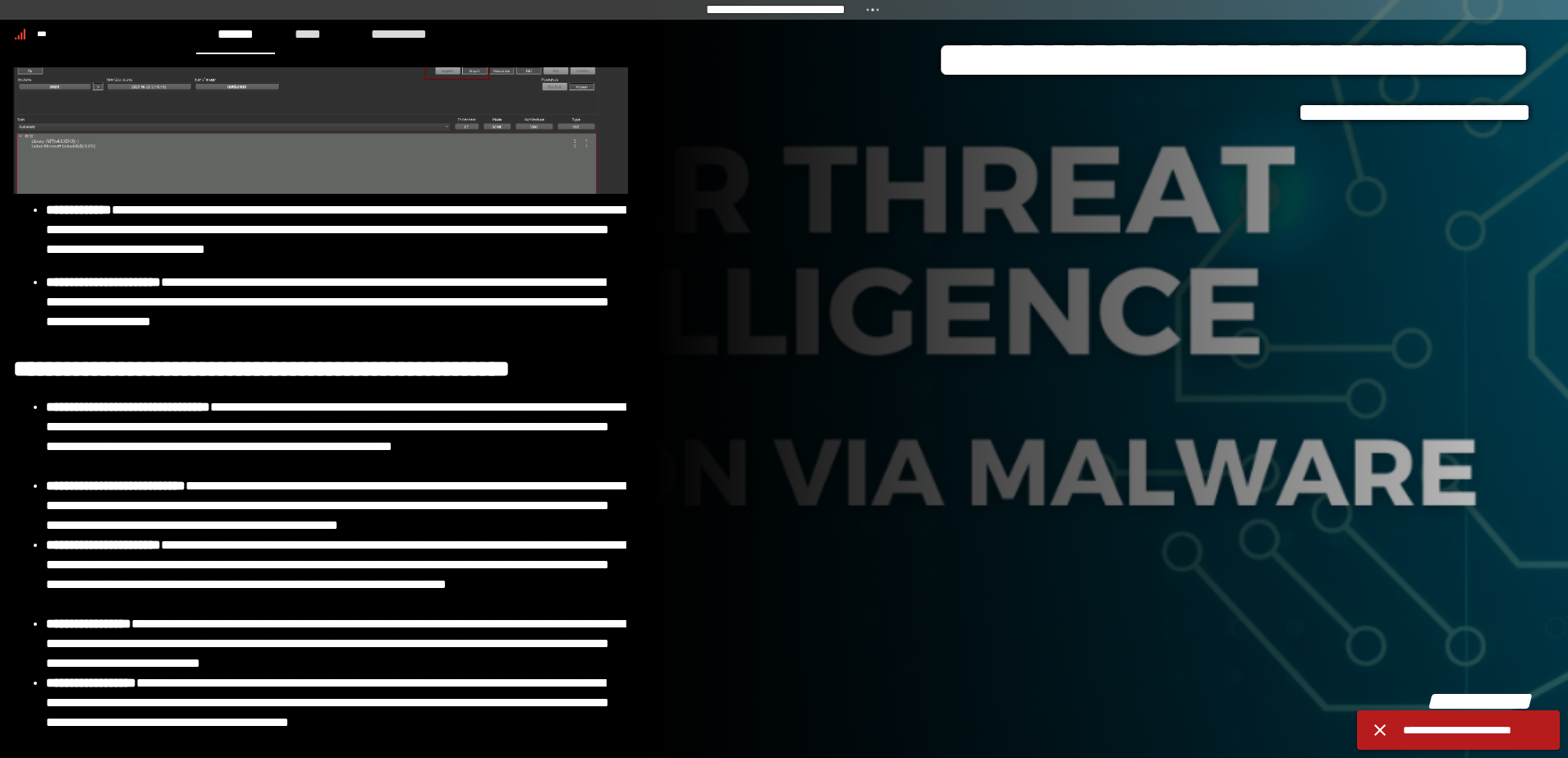 click on "**********" at bounding box center (784, 379) 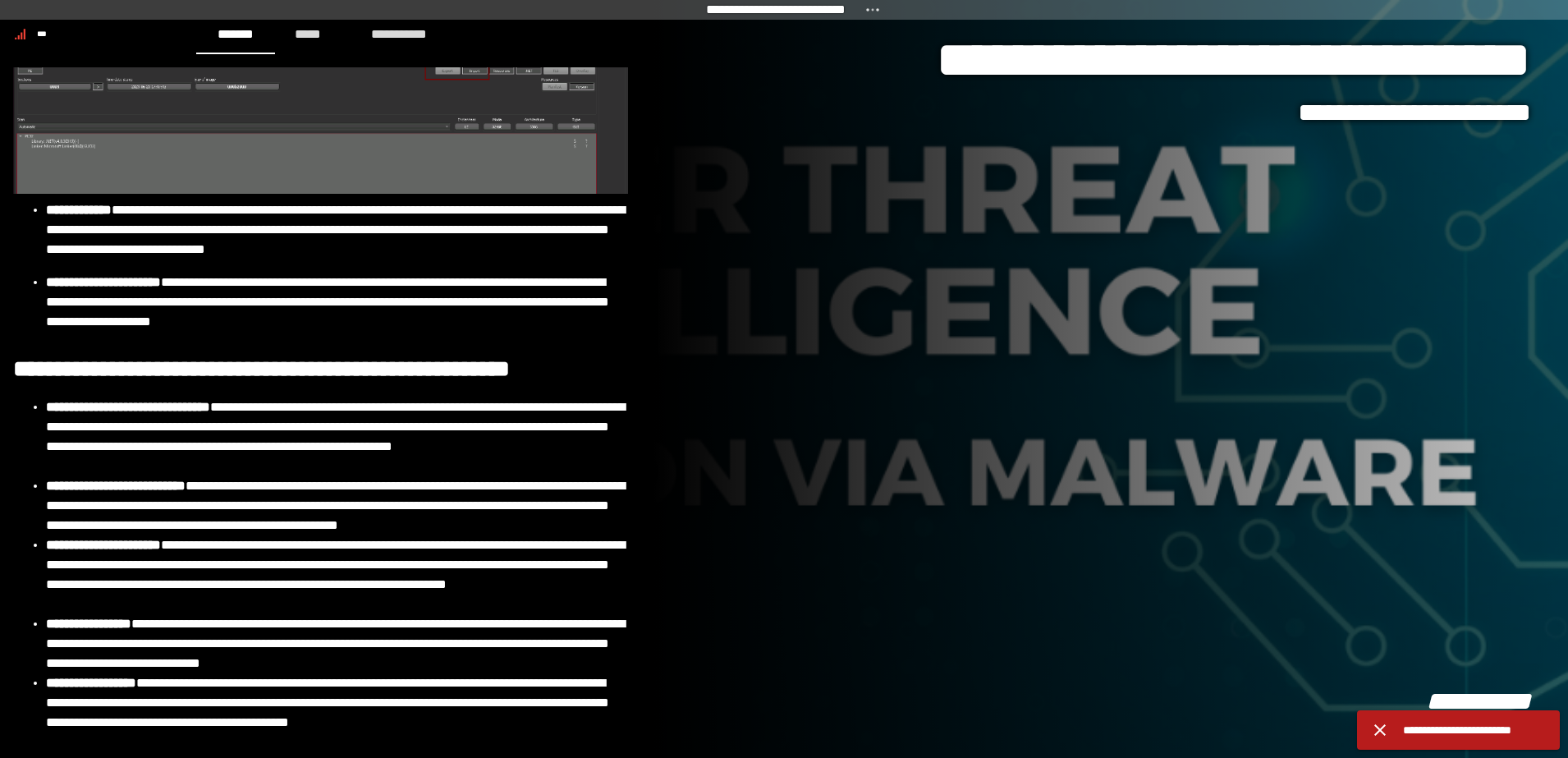 drag, startPoint x: 1181, startPoint y: 397, endPoint x: 1217, endPoint y: 72, distance: 326.98777 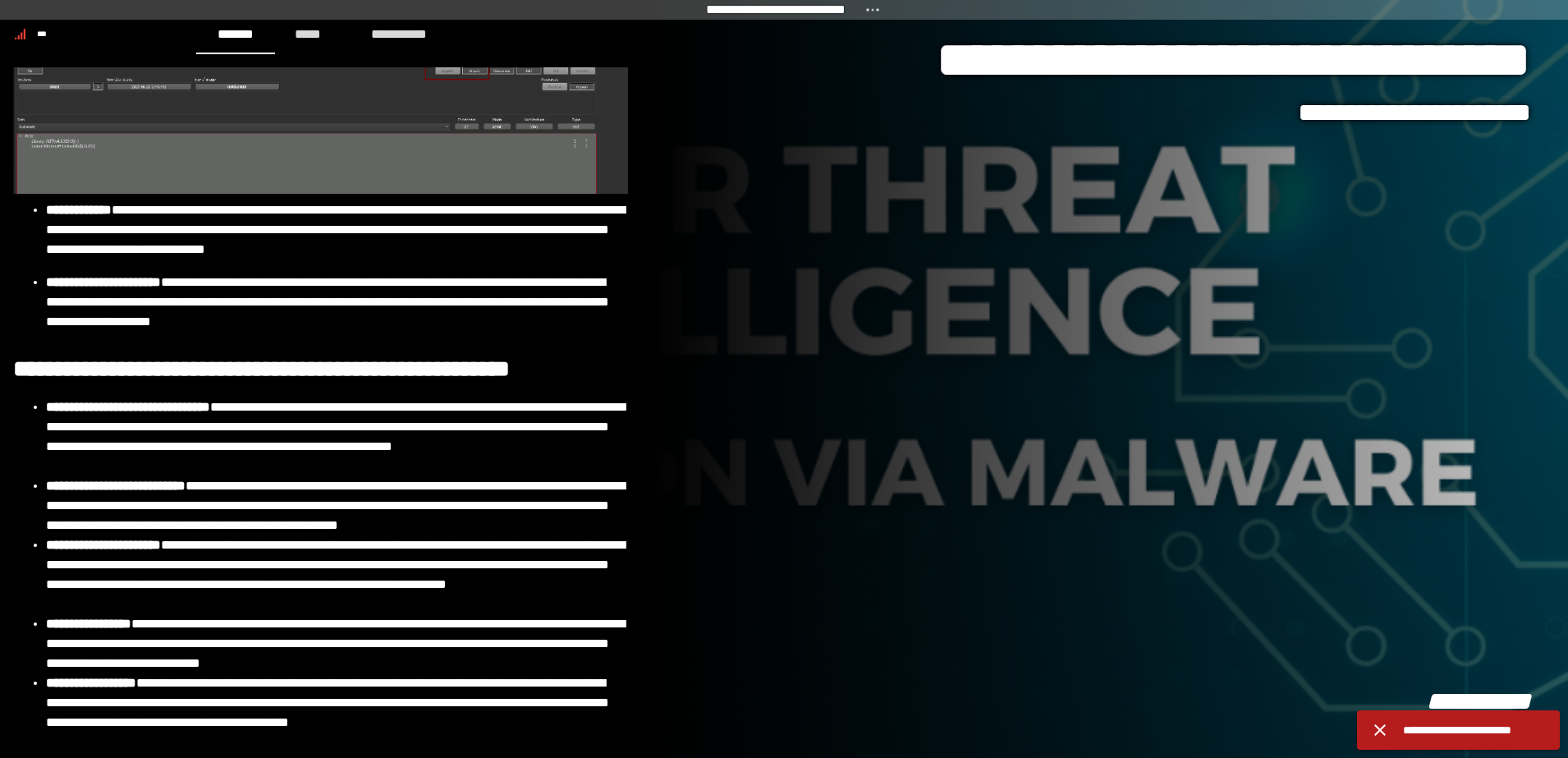 click on "**********" at bounding box center [1111, 379] 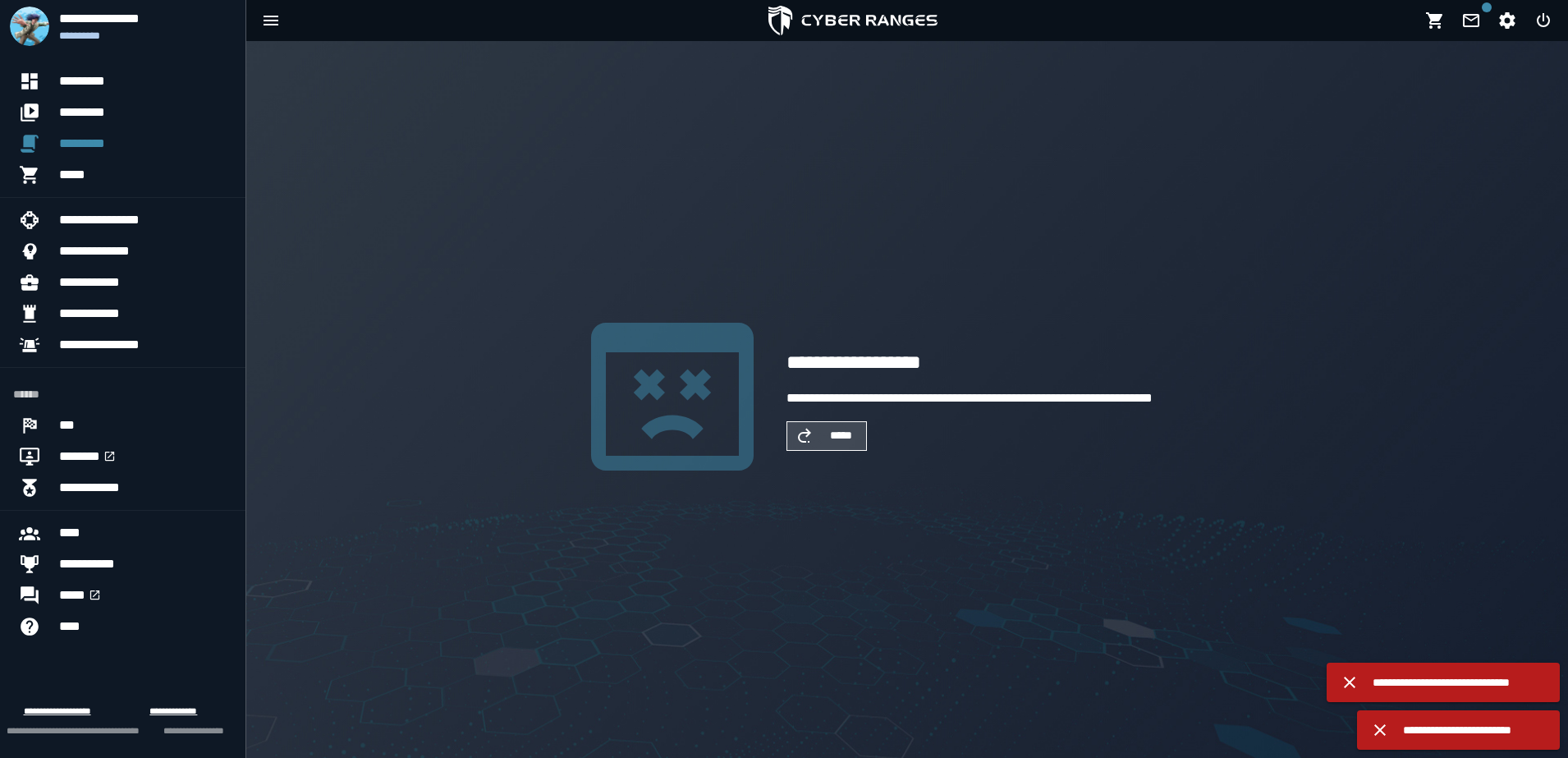 click on "**********" at bounding box center [907, 399] 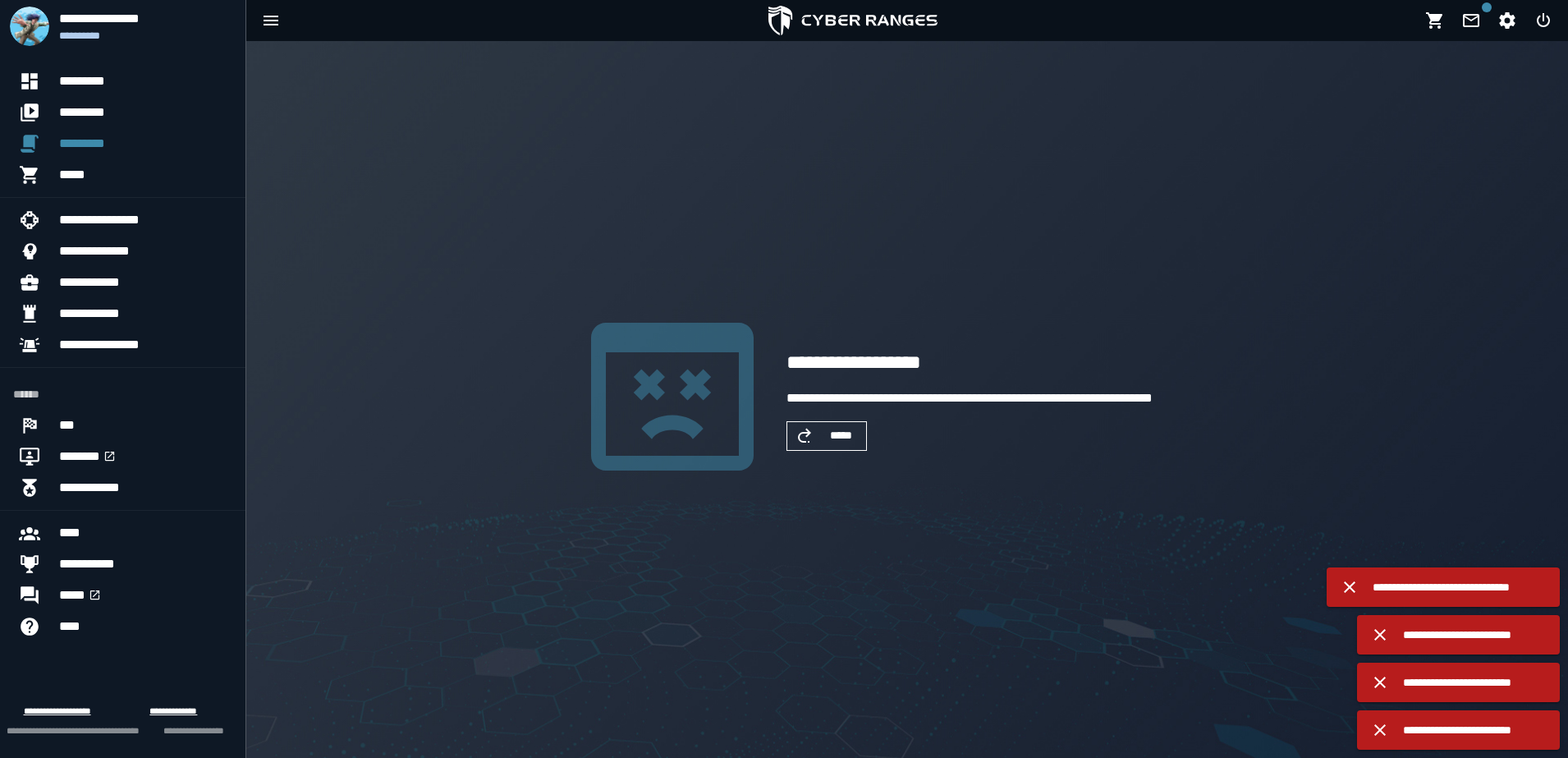 click on "*****" at bounding box center (841, 435) 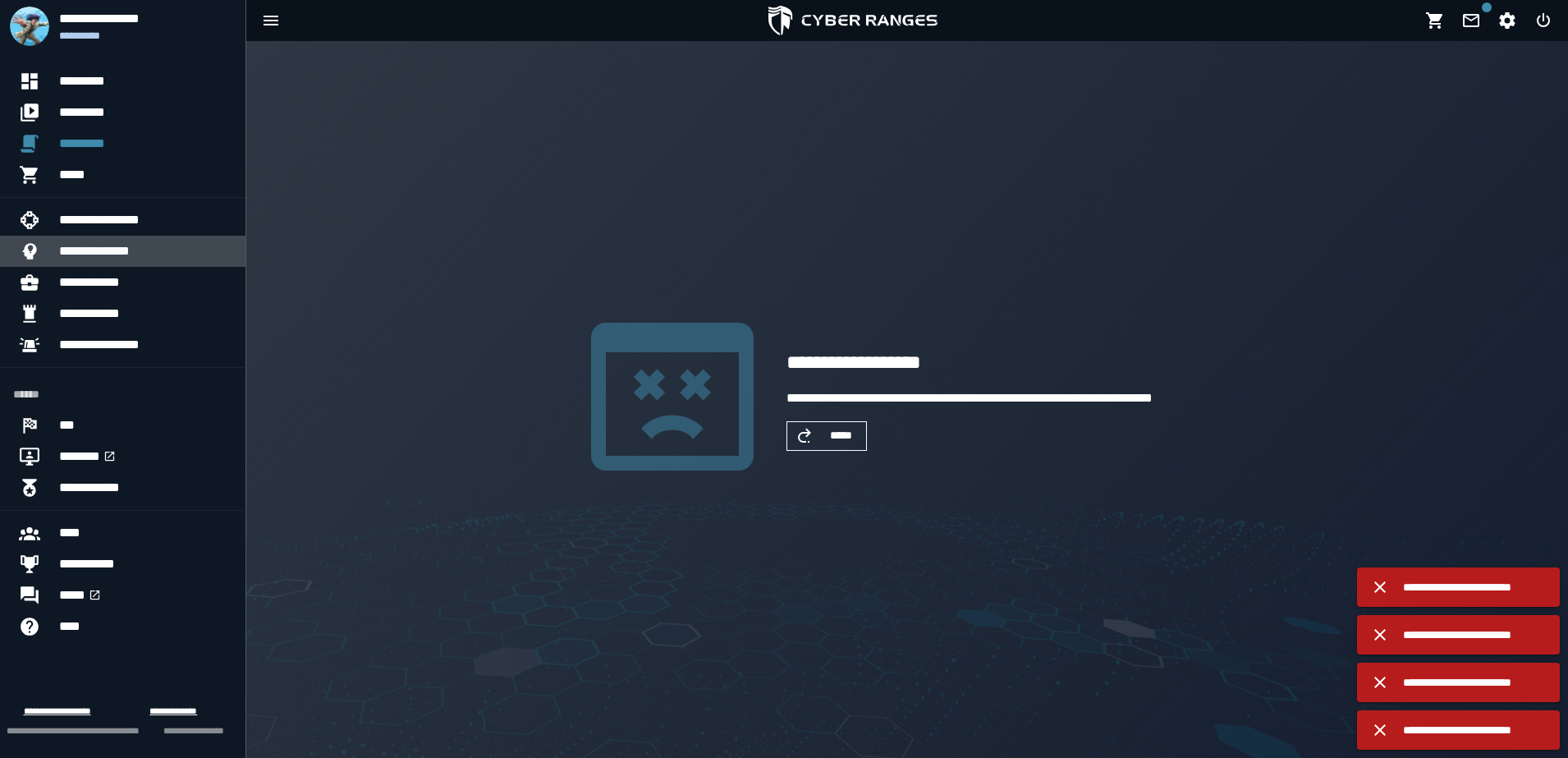 click on "**********" at bounding box center (145, 251) 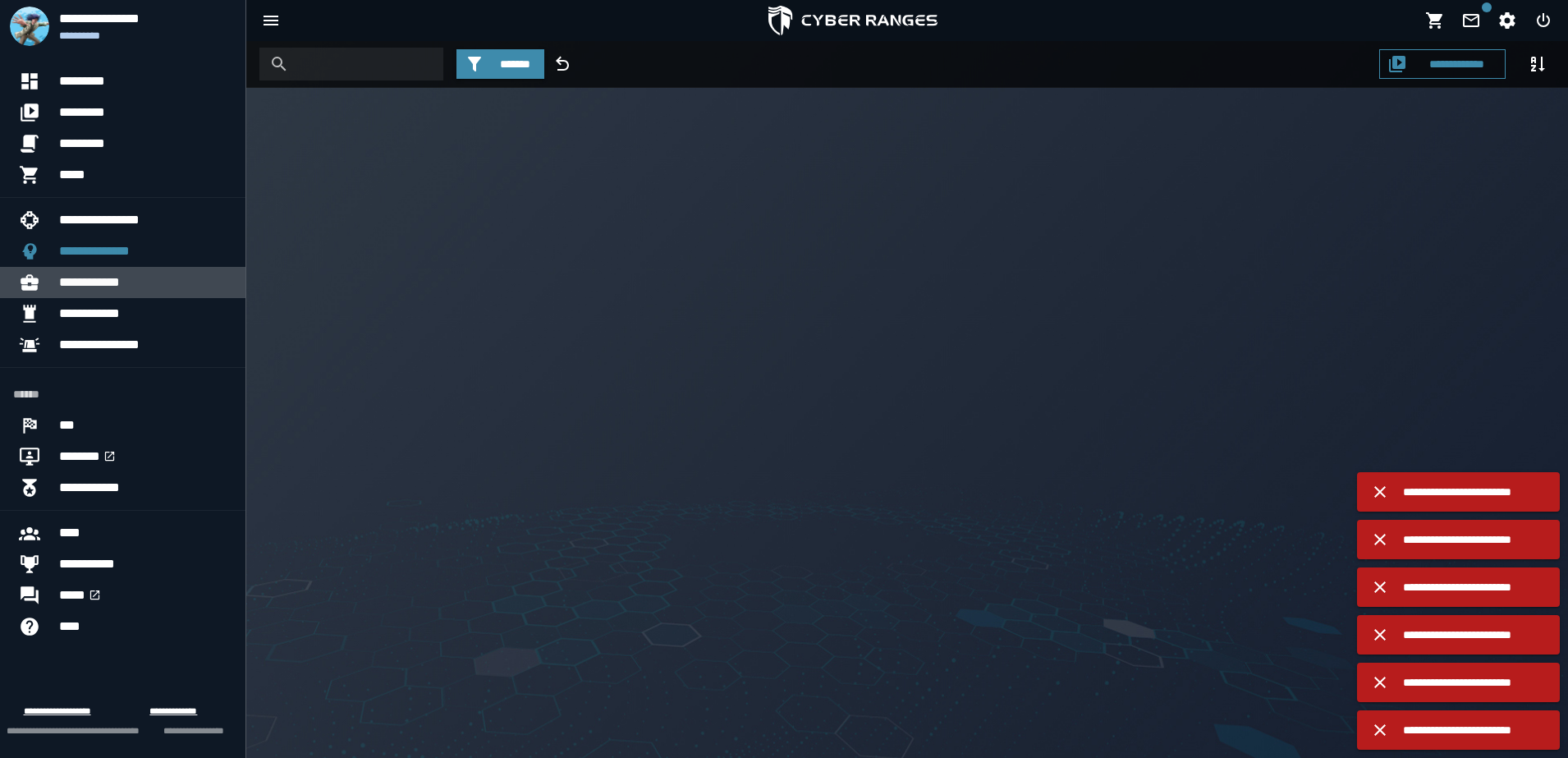 click on "**********" at bounding box center (145, 283) 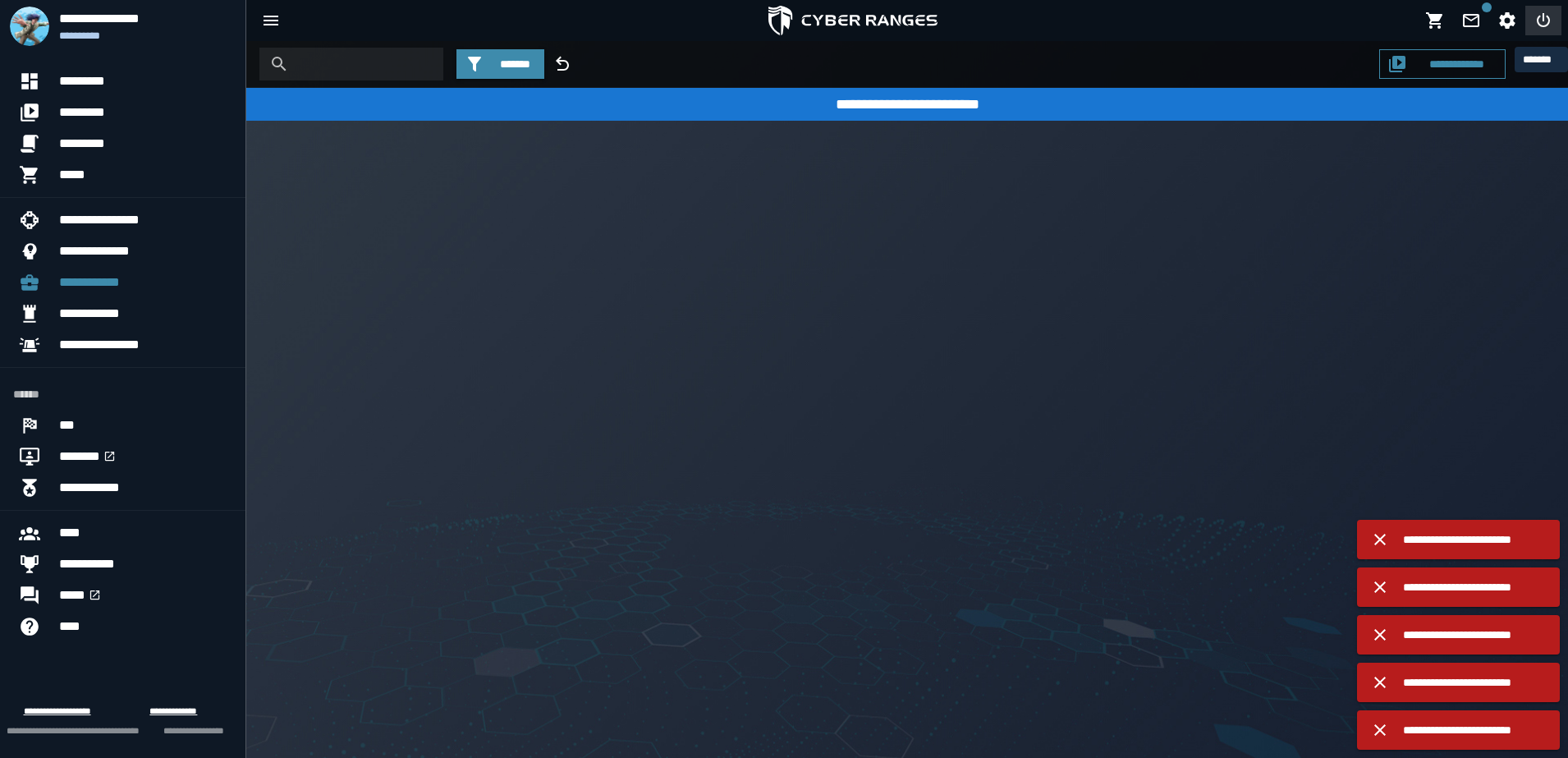 click 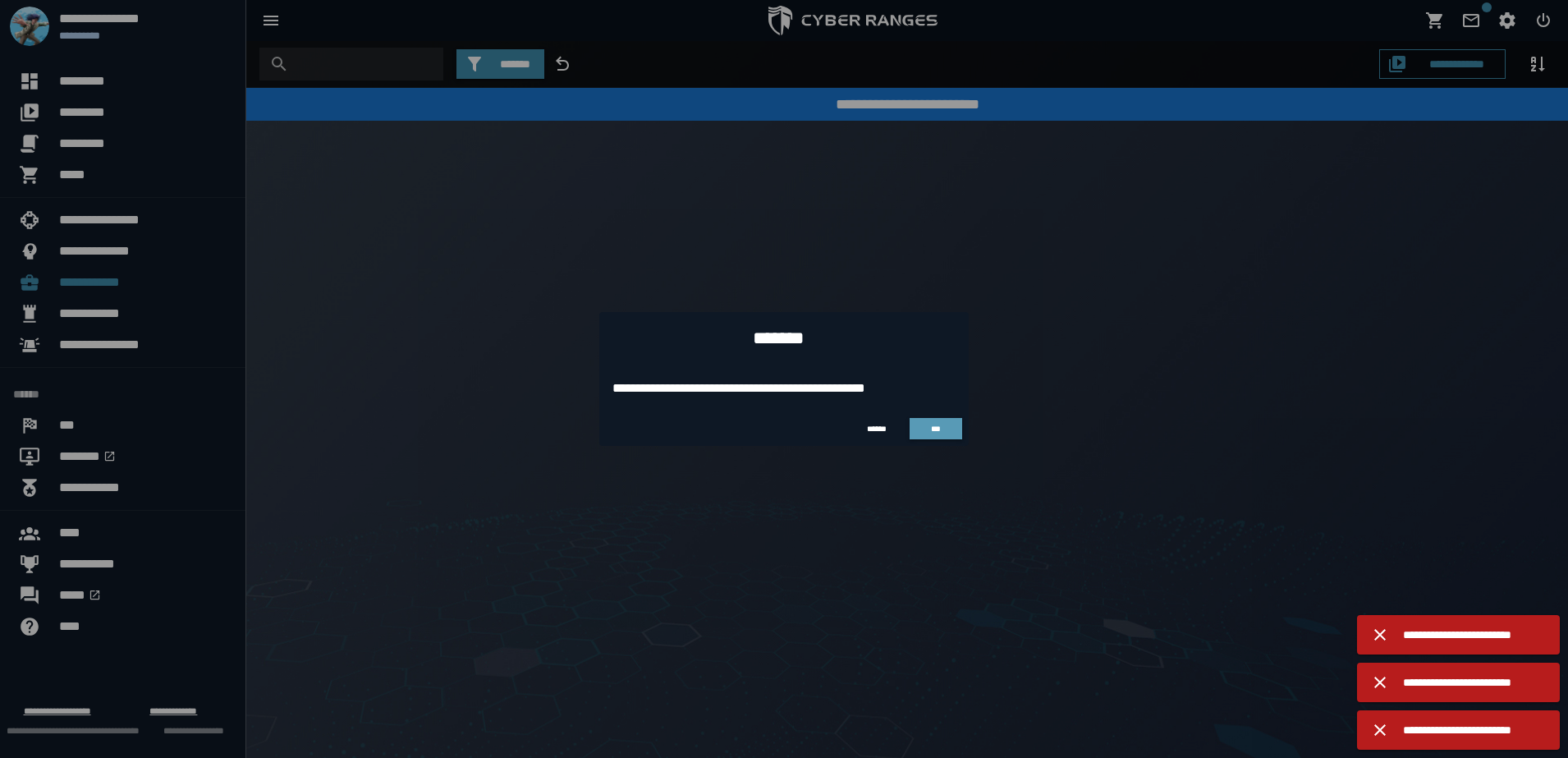 click on "***" at bounding box center [936, 429] 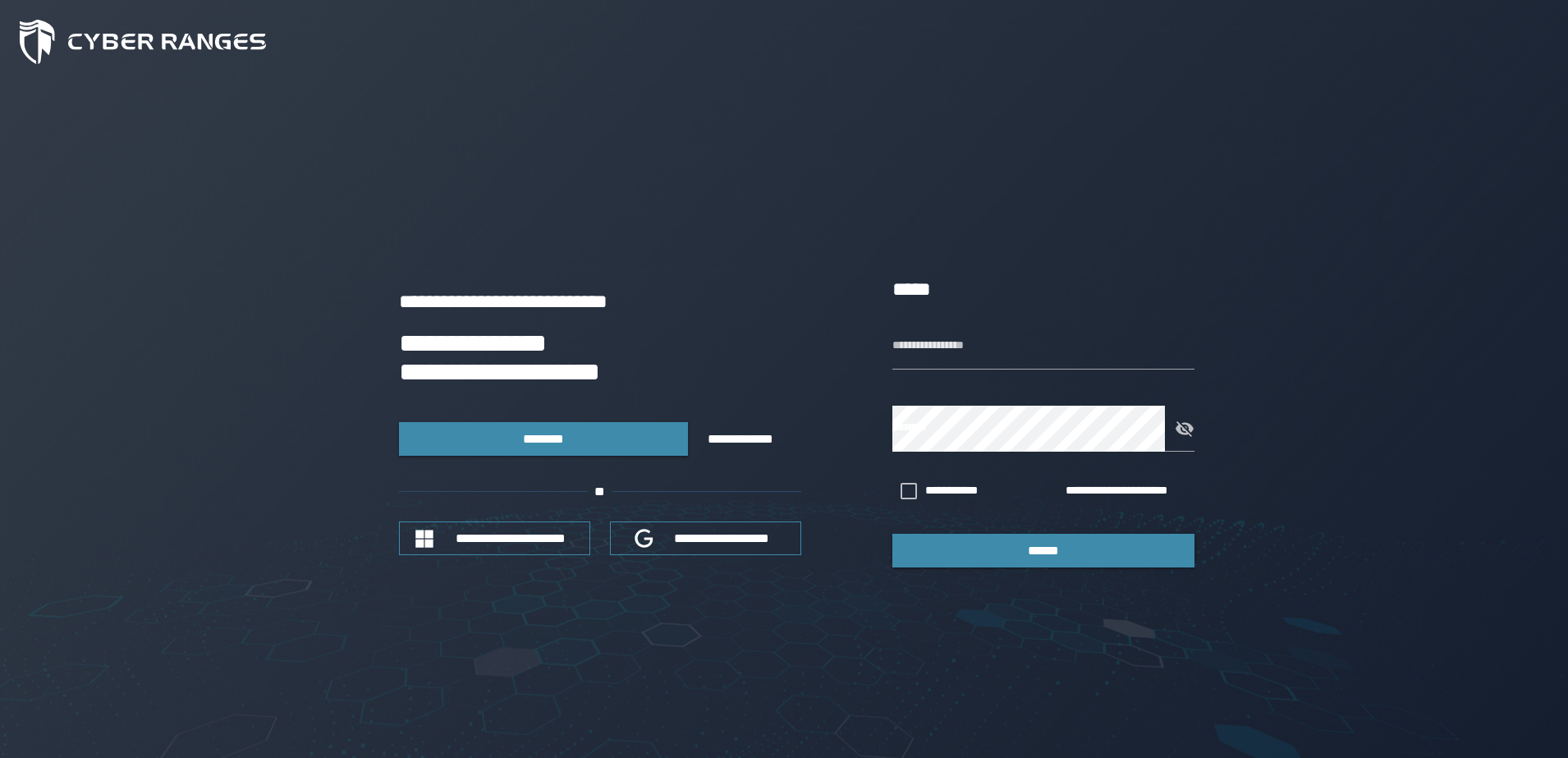 type on "**********" 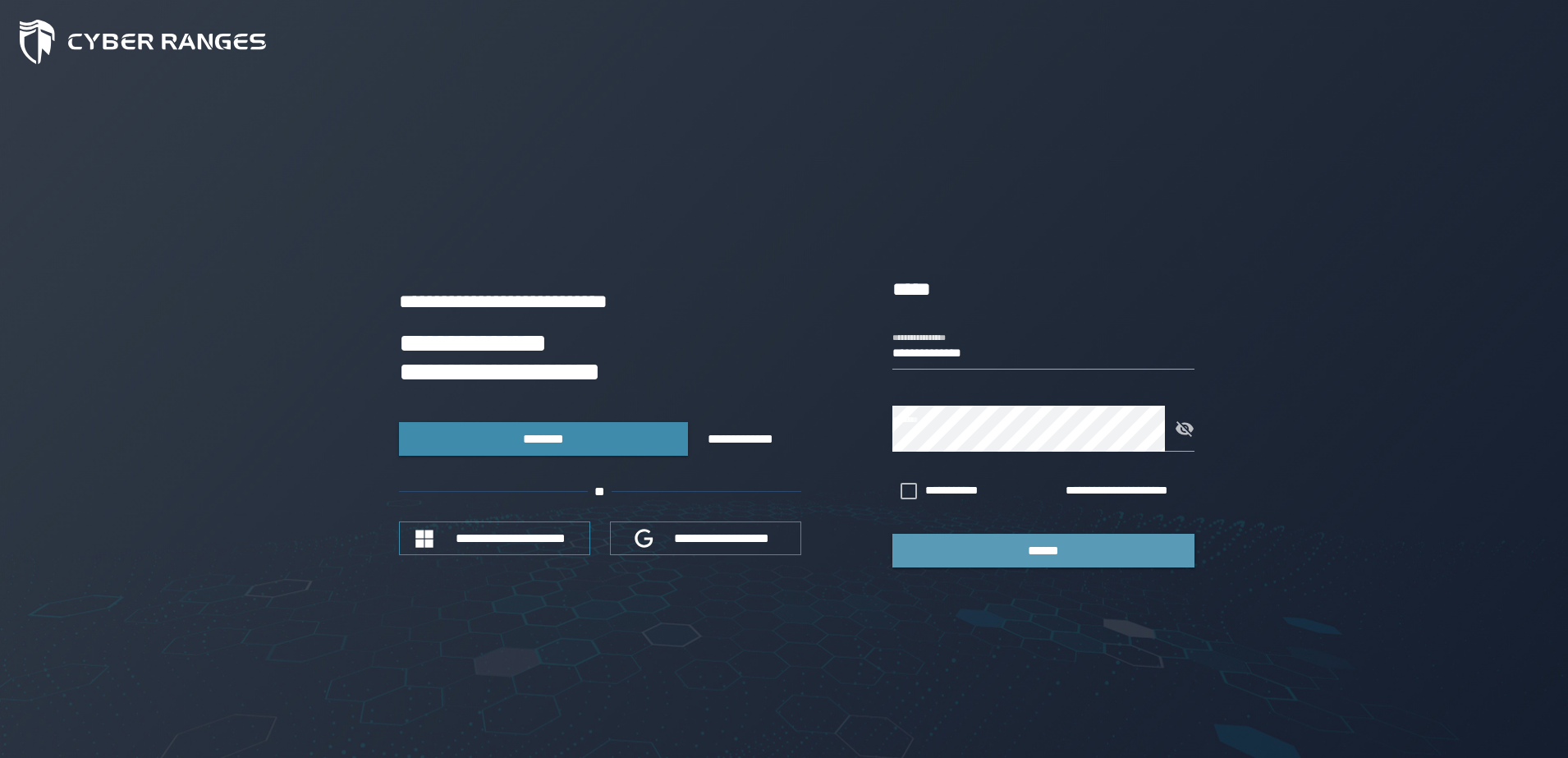 click on "******" at bounding box center (1043, 550) 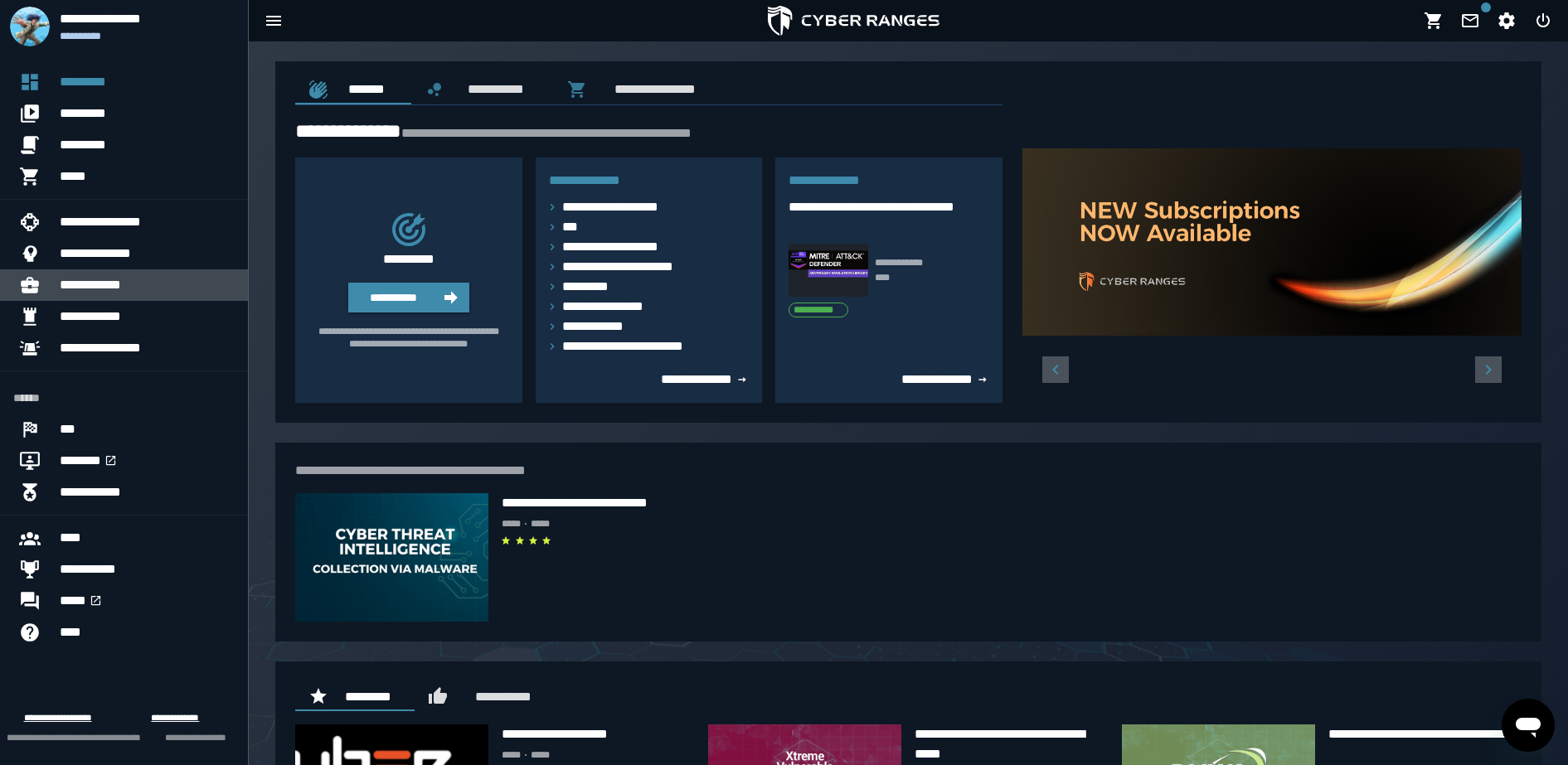 click on "**********" at bounding box center [147, 285] 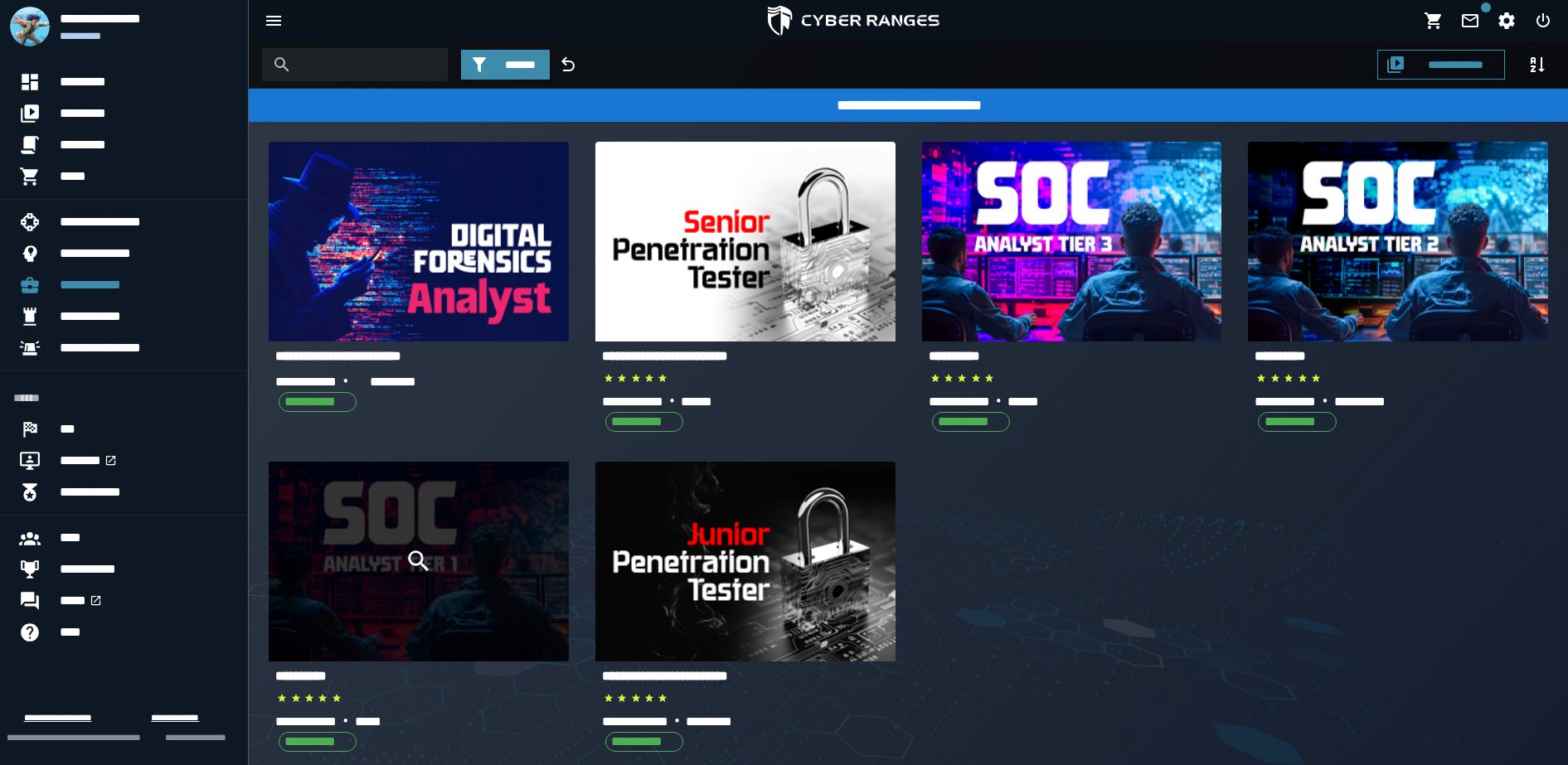 click 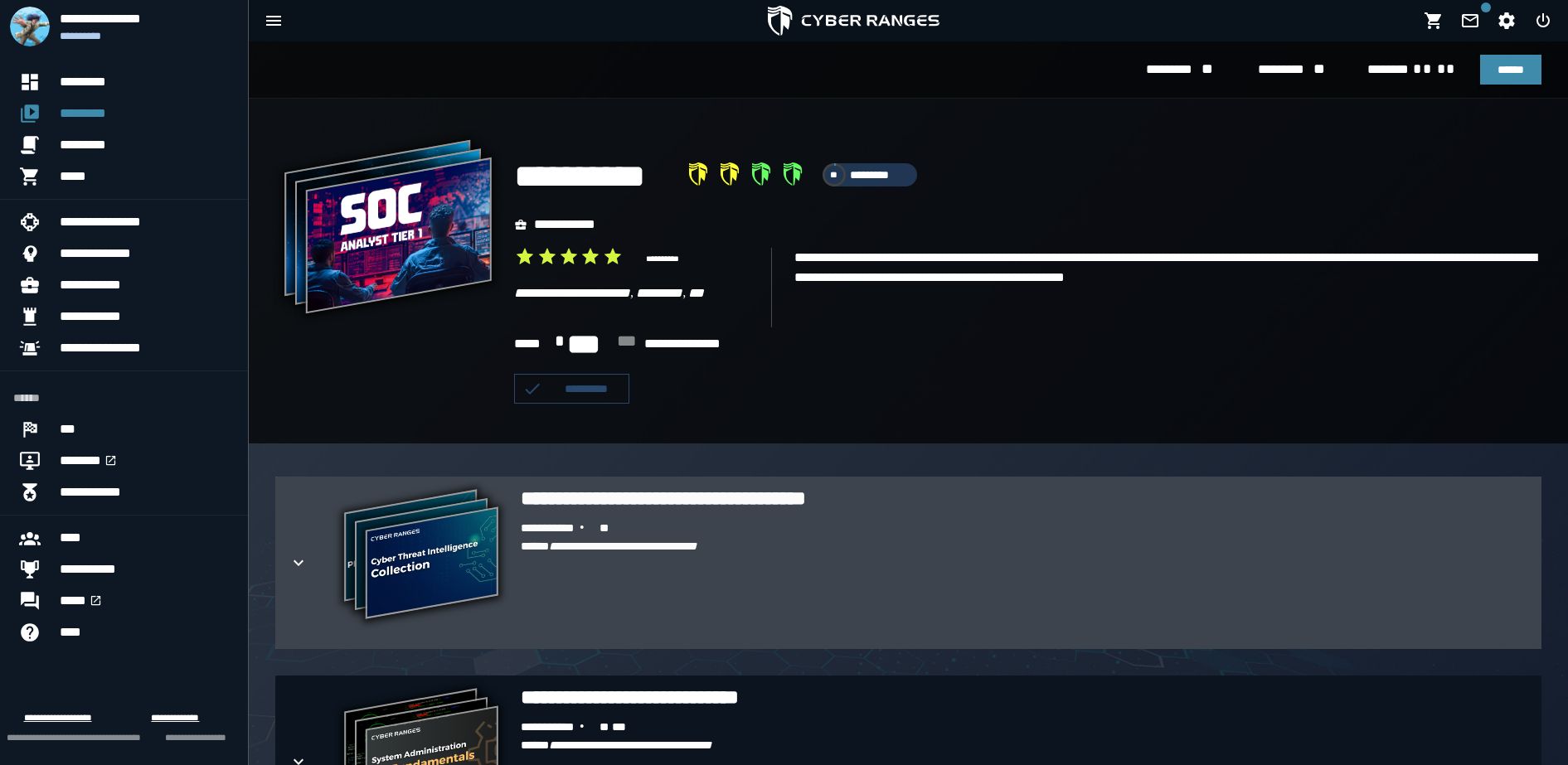 click on "**********" at bounding box center [623, 546] 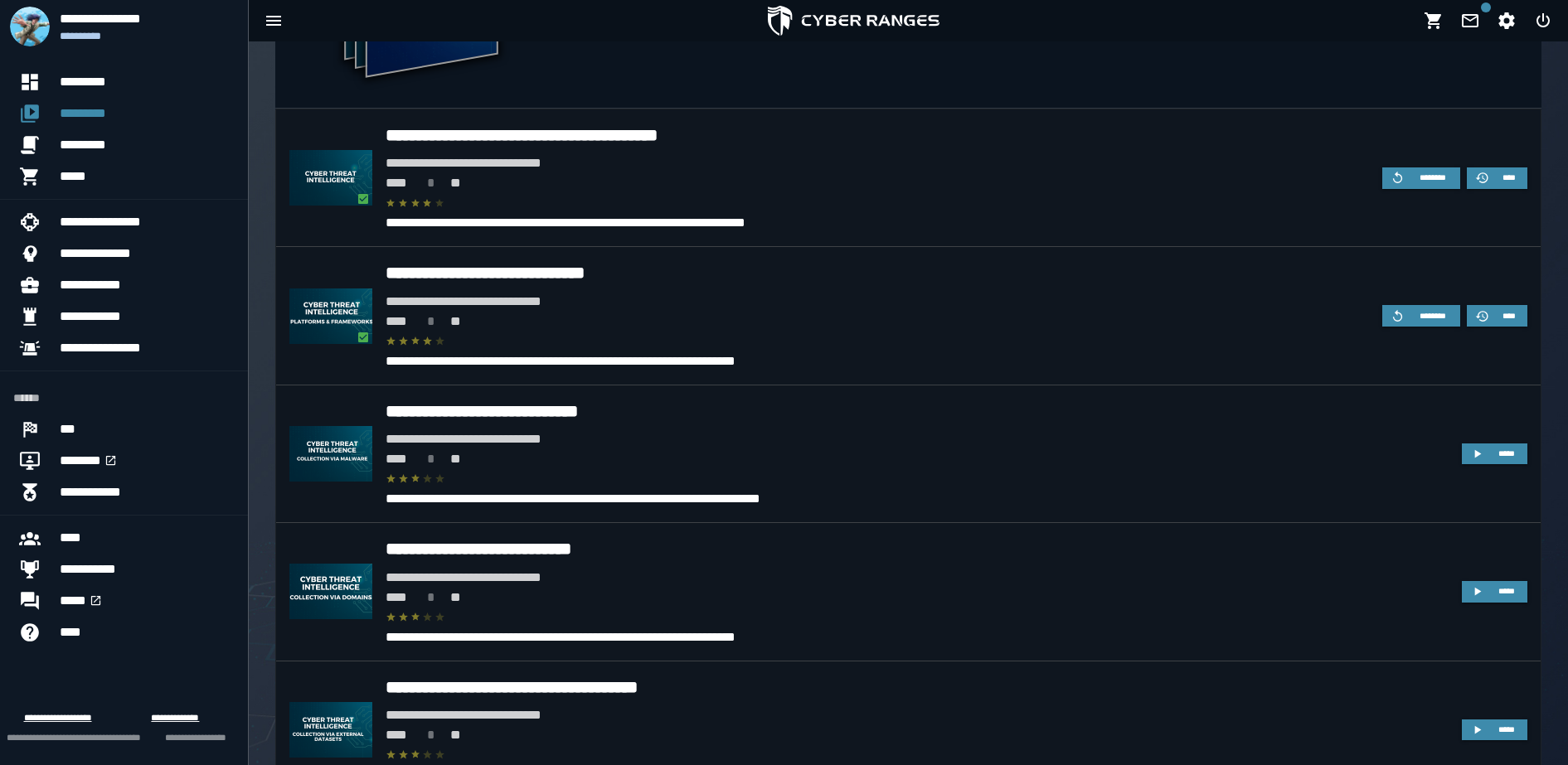 scroll, scrollTop: 646, scrollLeft: 0, axis: vertical 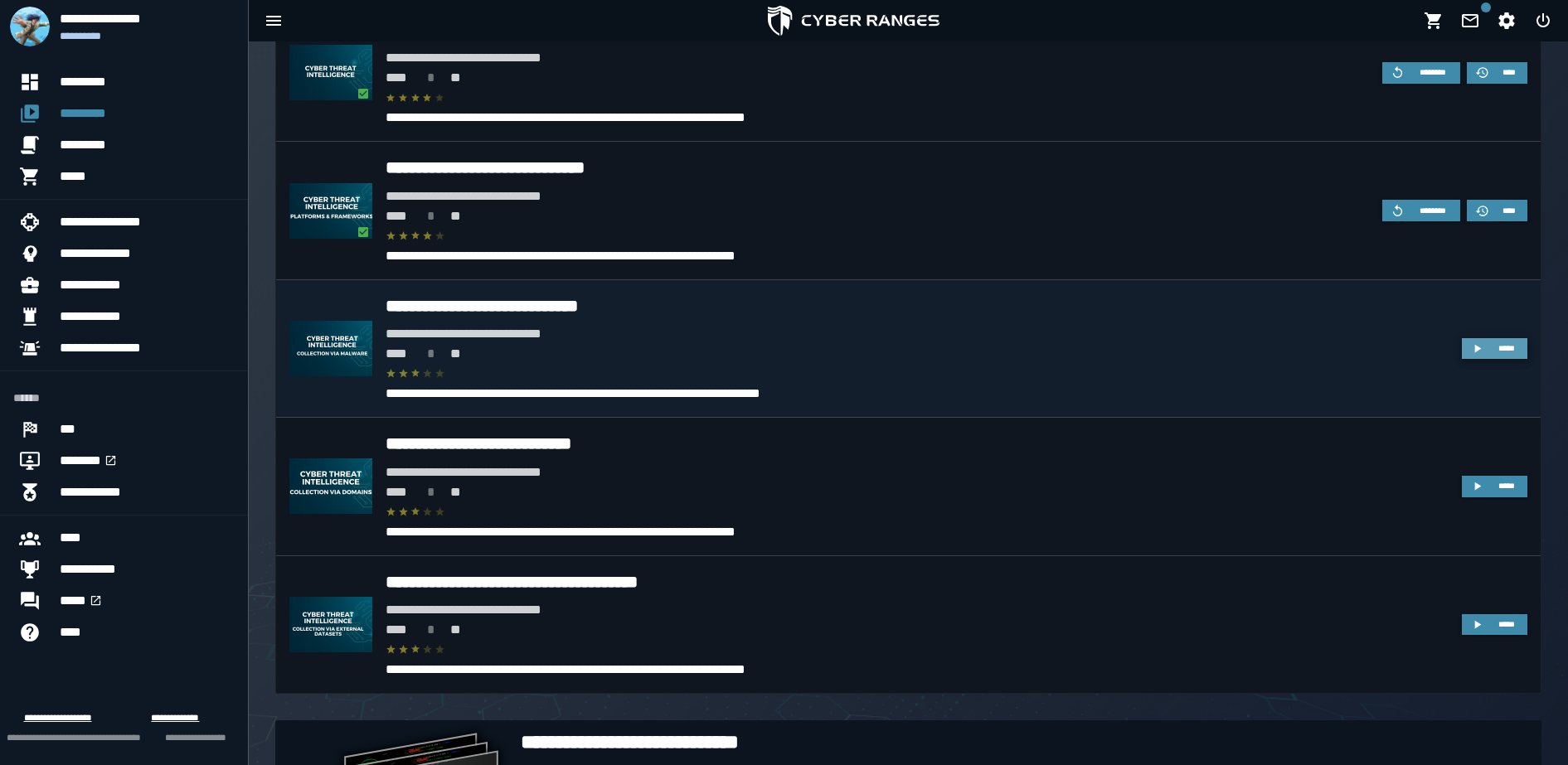 click on "*****" at bounding box center [1507, 348] 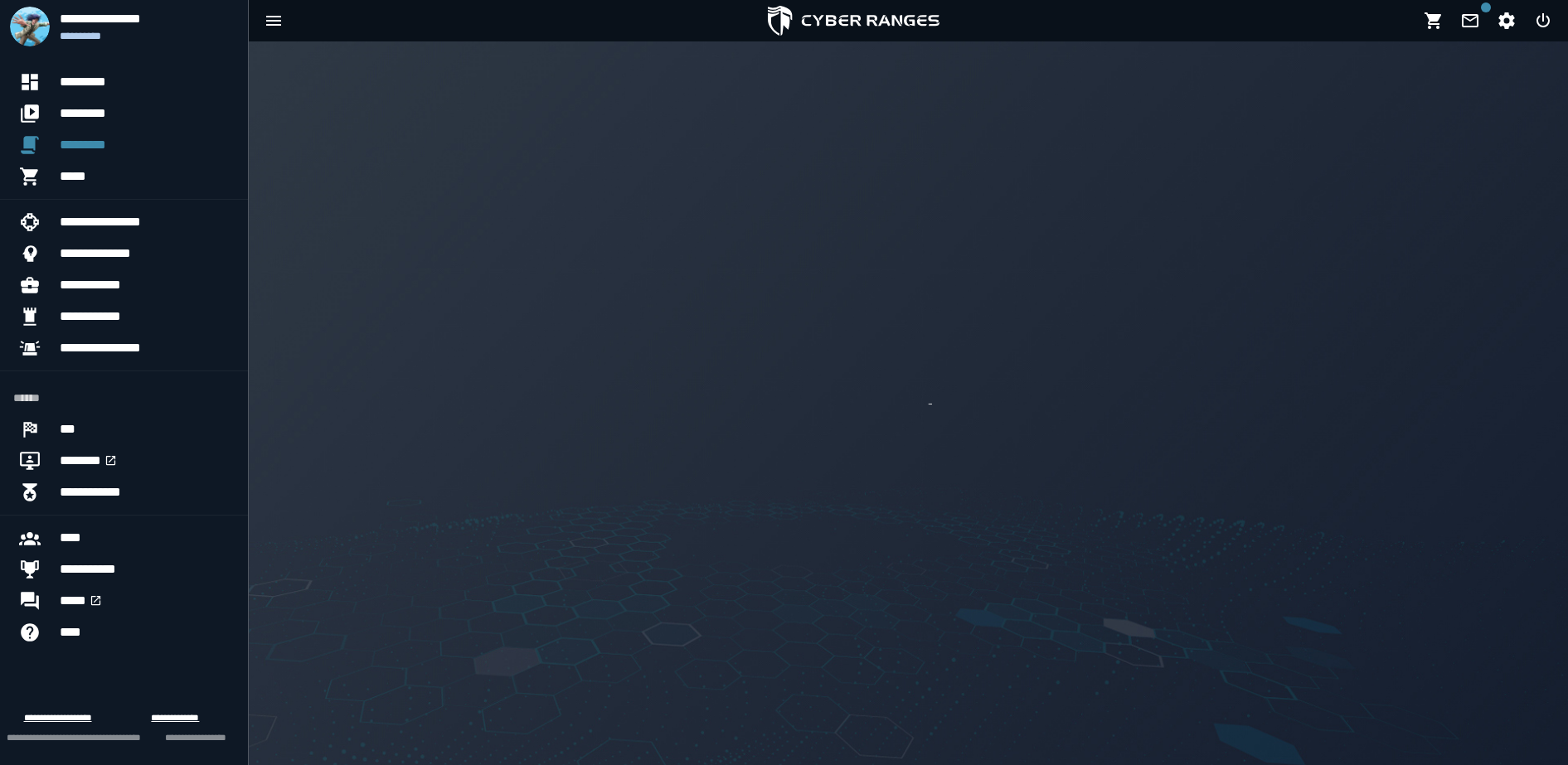 scroll, scrollTop: 0, scrollLeft: 0, axis: both 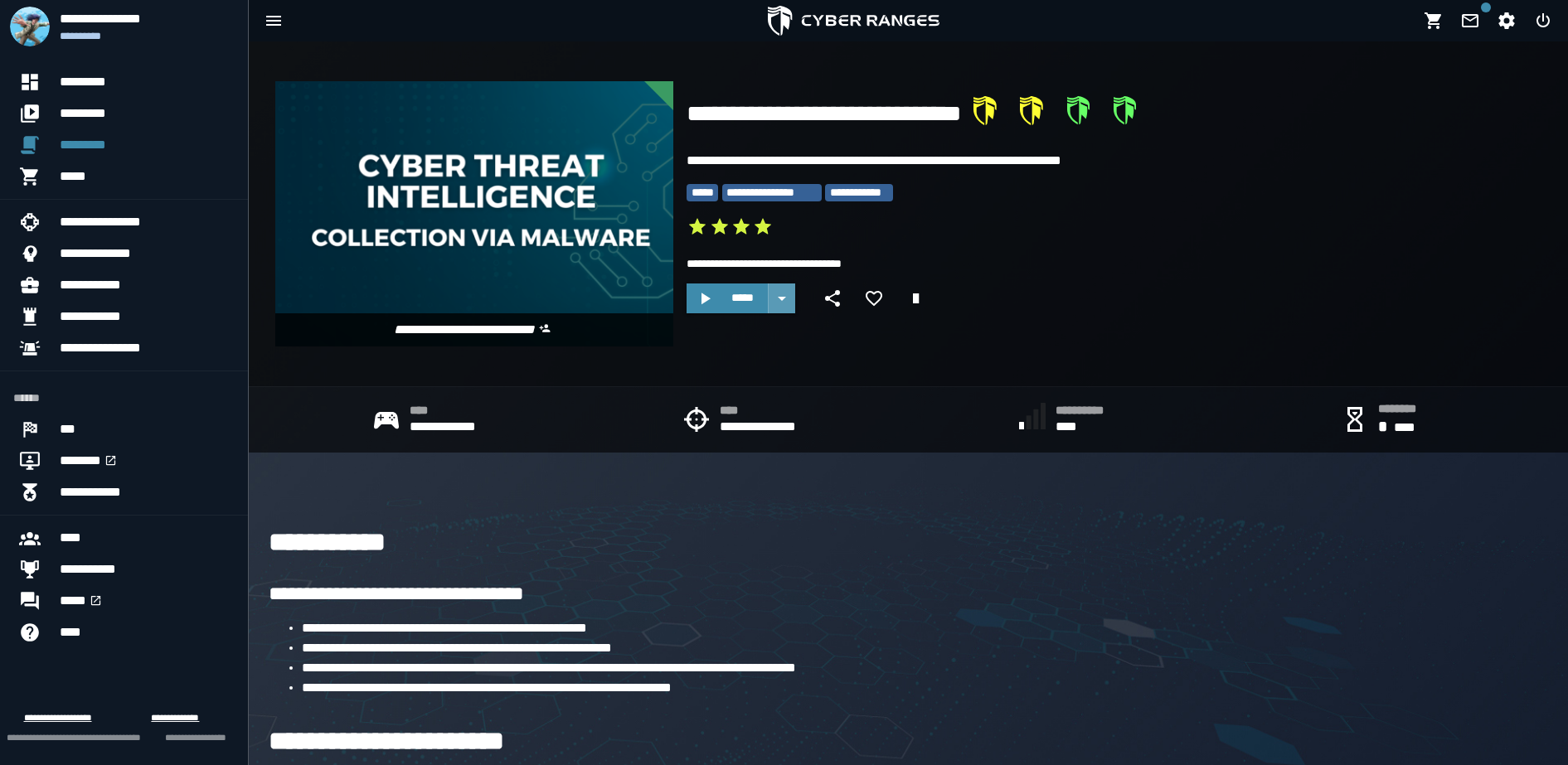 click 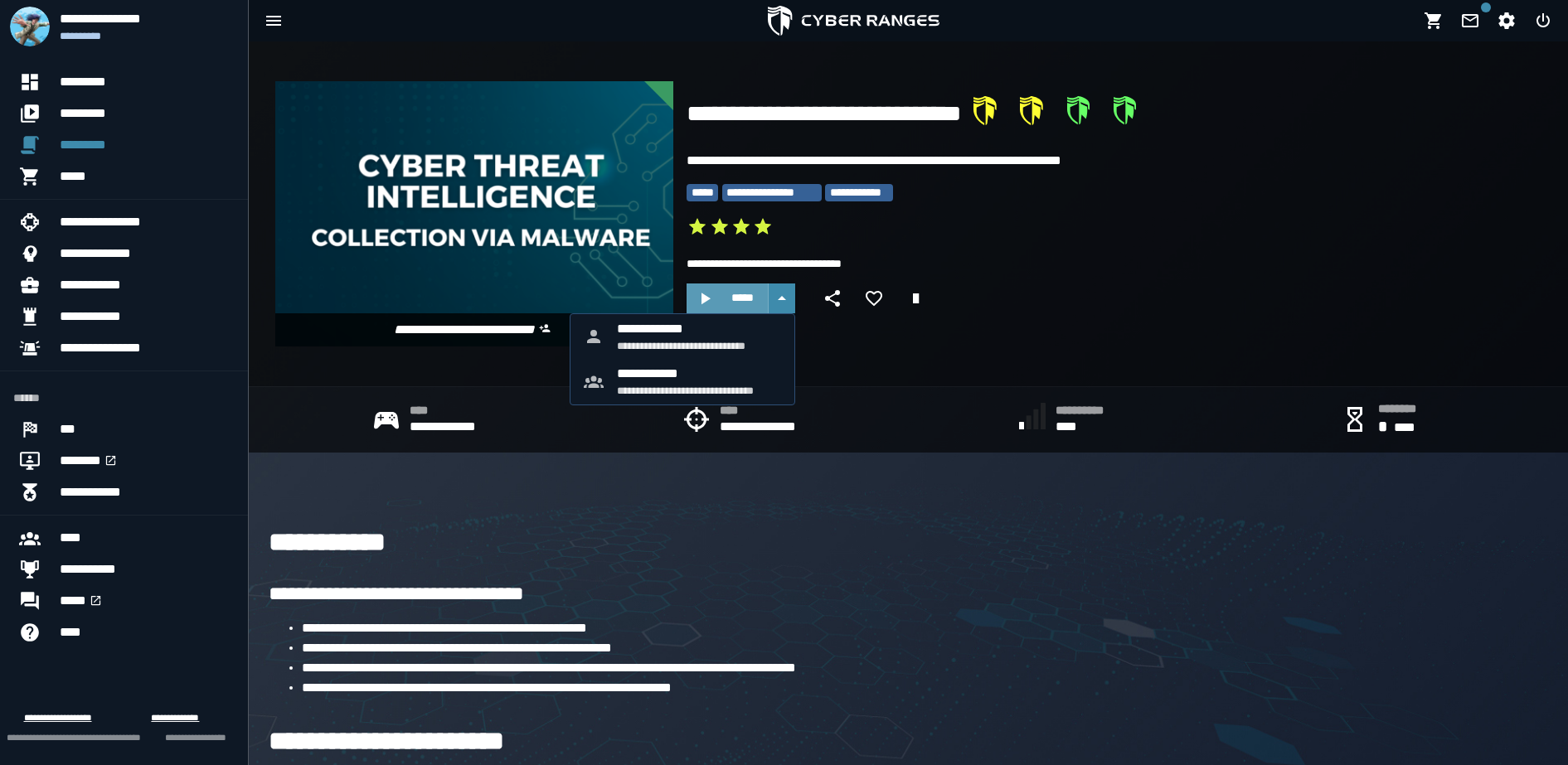 click on "*****" at bounding box center [742, 298] 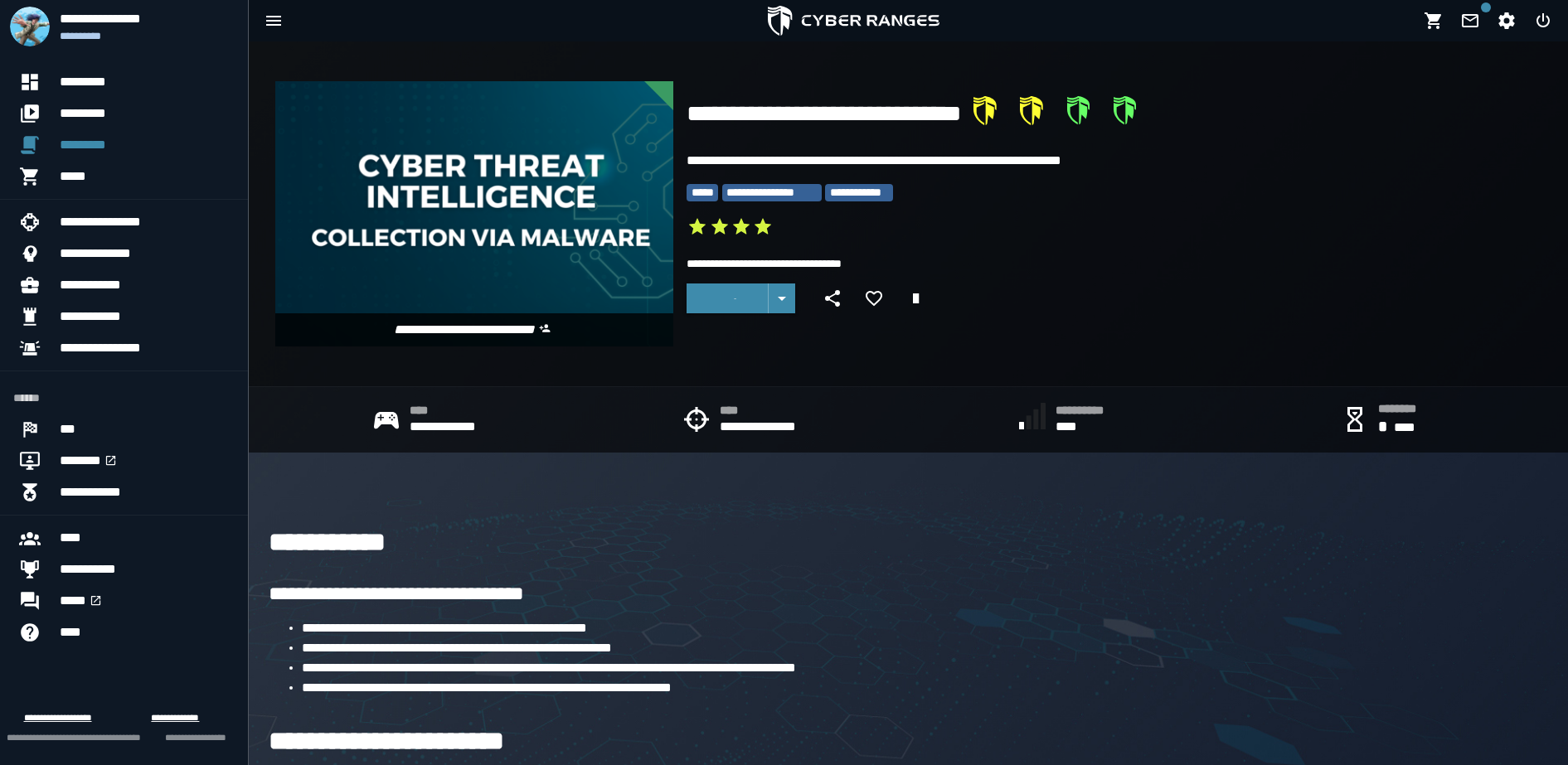 click at bounding box center (727, 298) 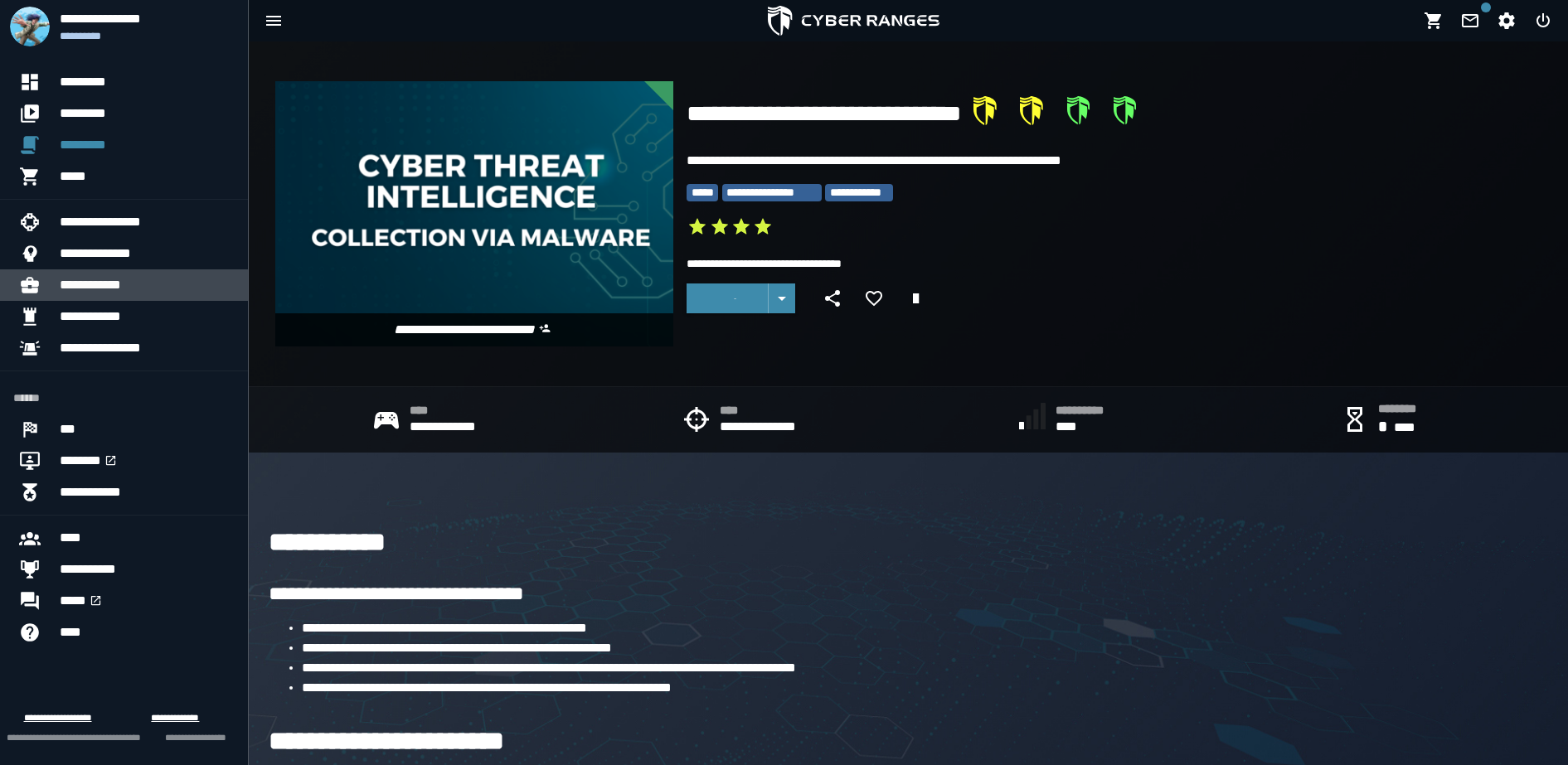 click on "**********" at bounding box center [147, 285] 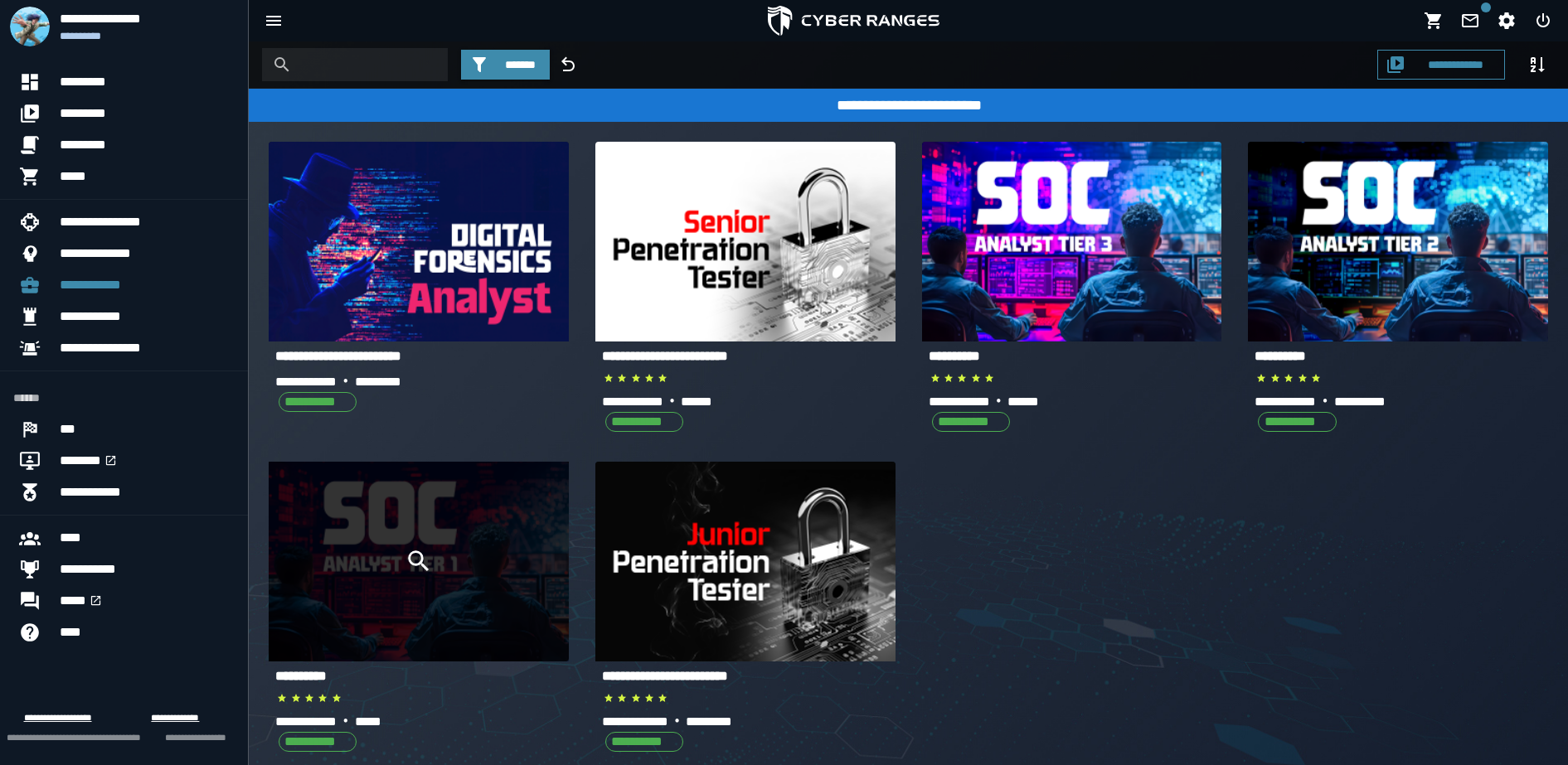 click 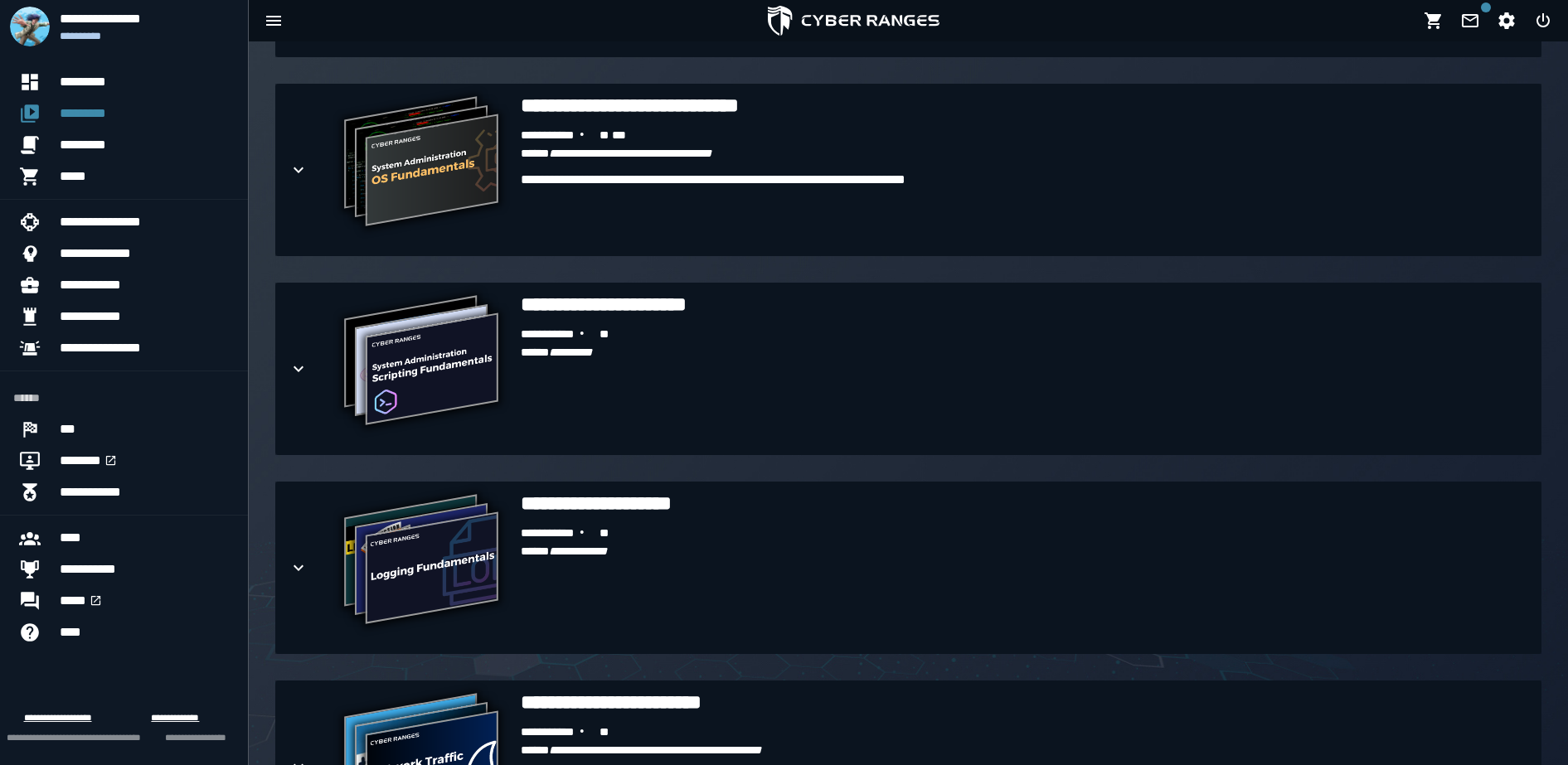 scroll, scrollTop: 610, scrollLeft: 0, axis: vertical 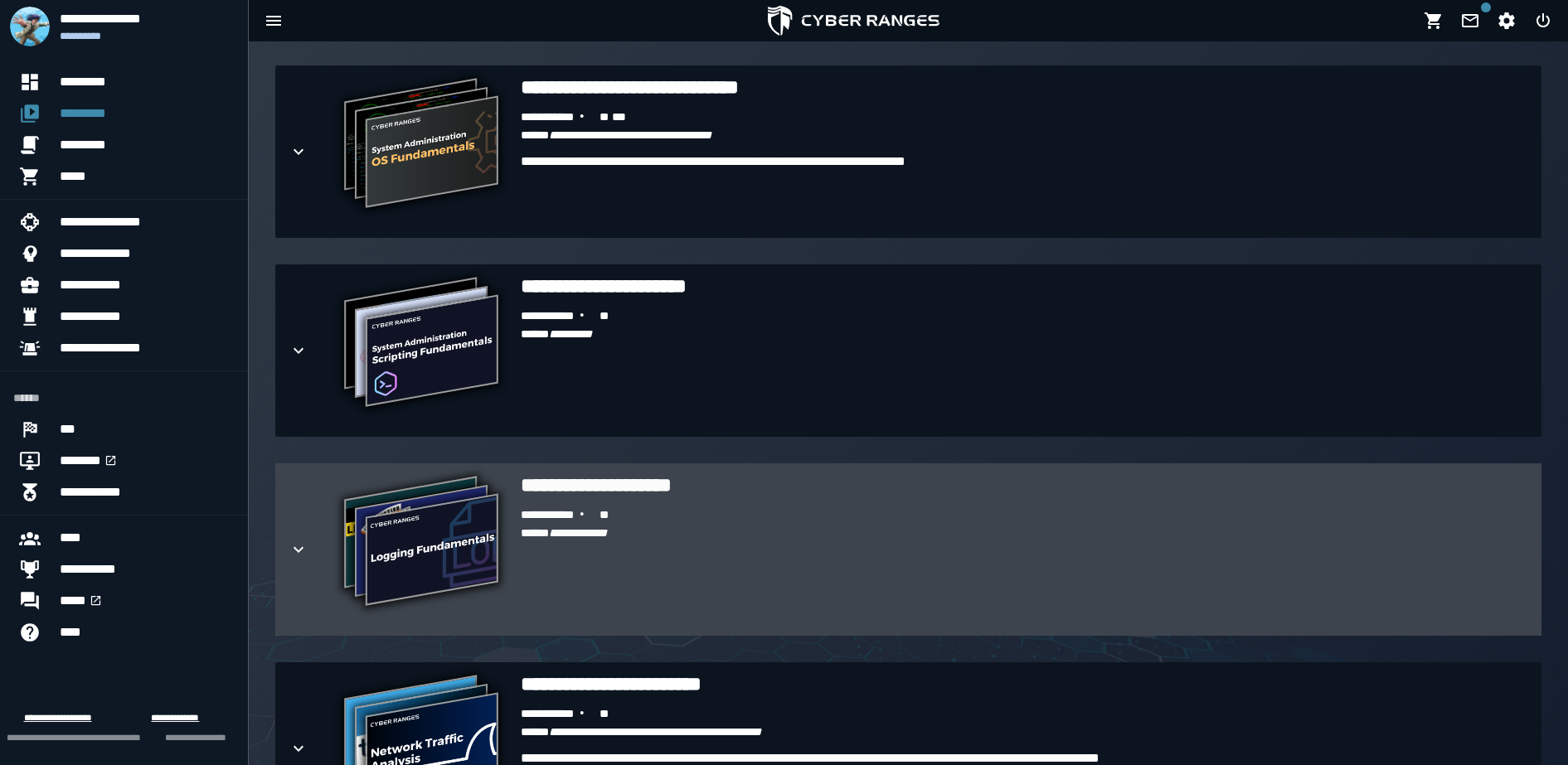 click on "**********" at bounding box center [421, 543] 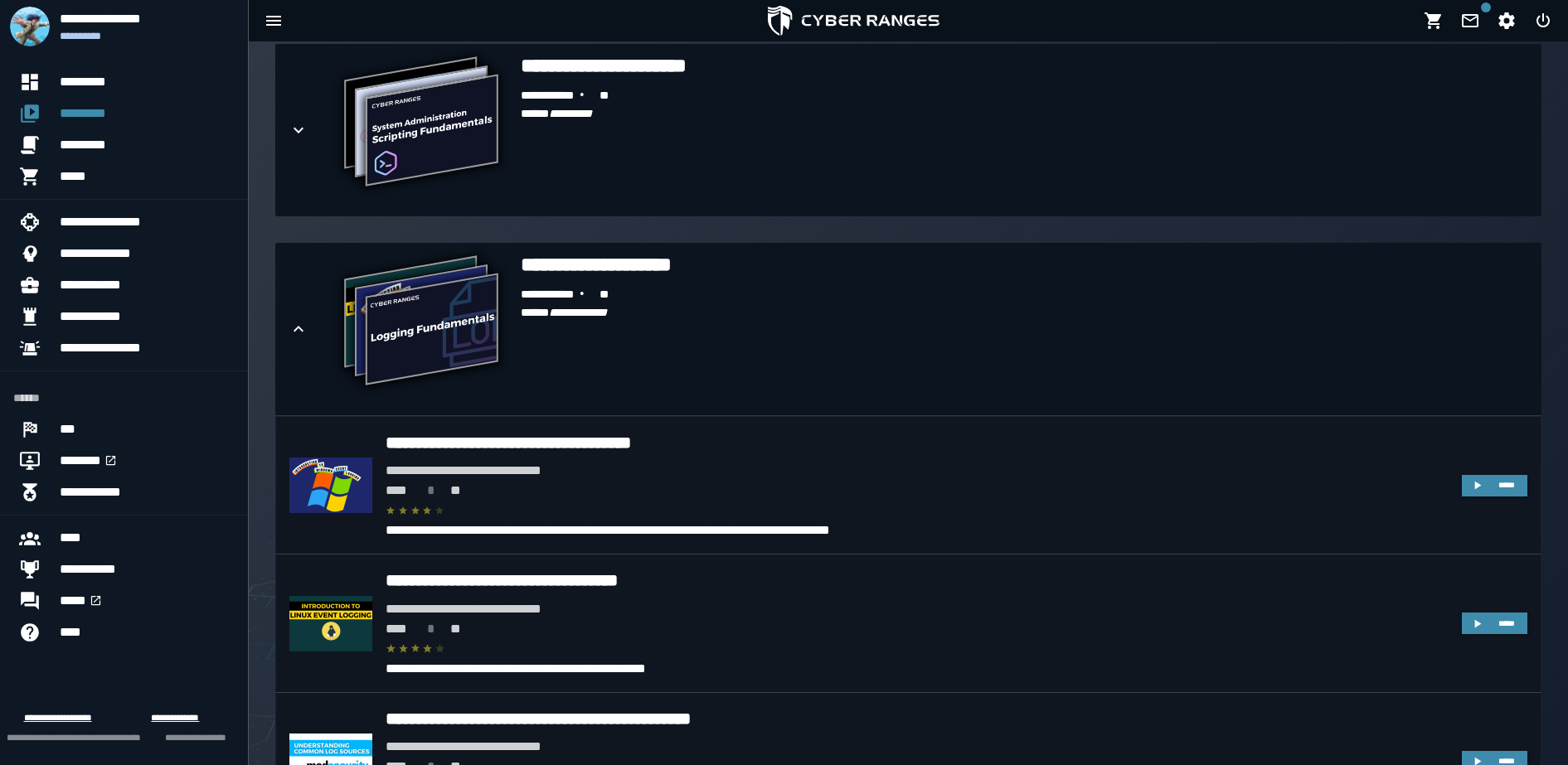 scroll, scrollTop: 845, scrollLeft: 0, axis: vertical 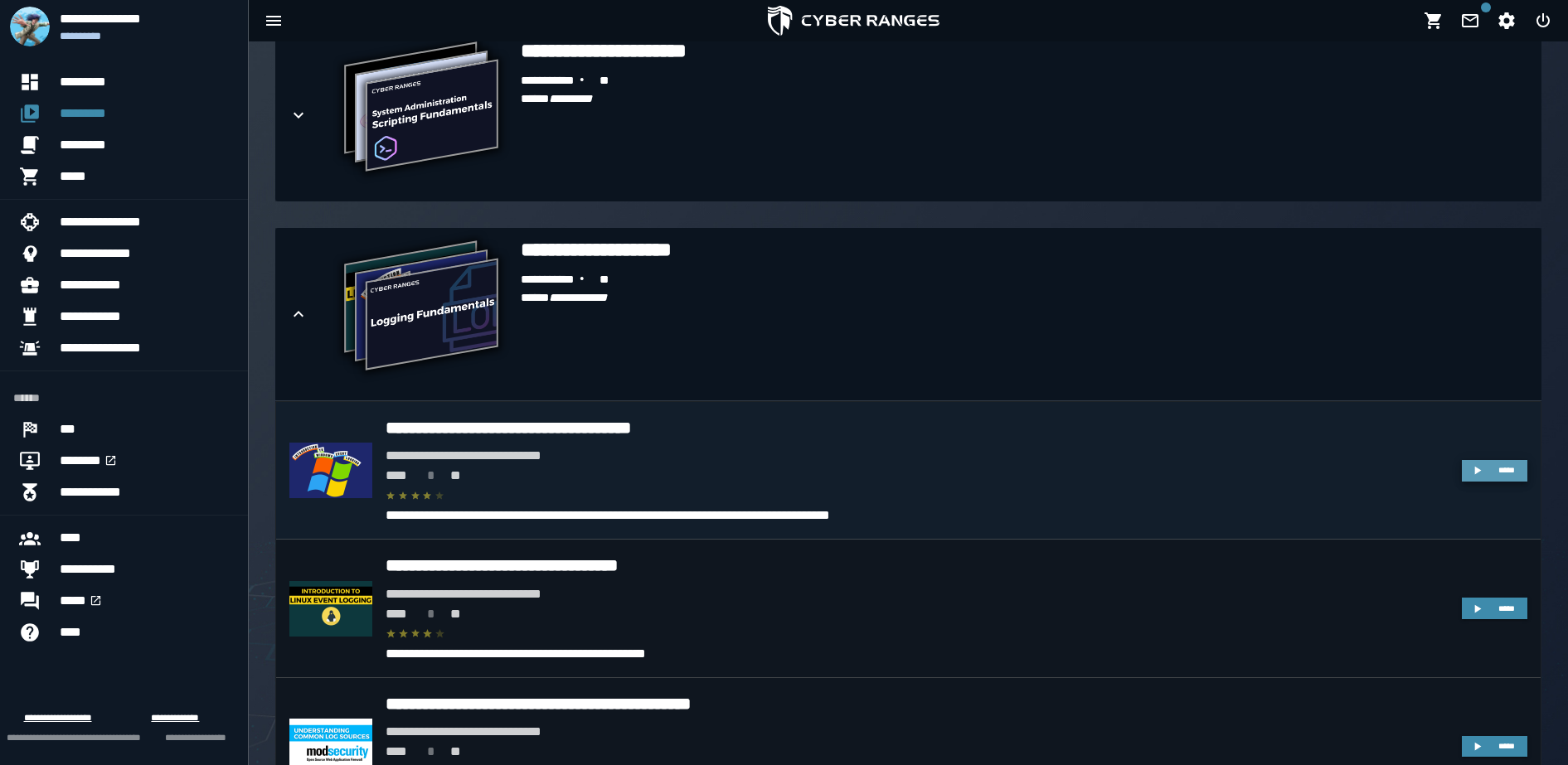 click on "*****" at bounding box center (1494, 471) 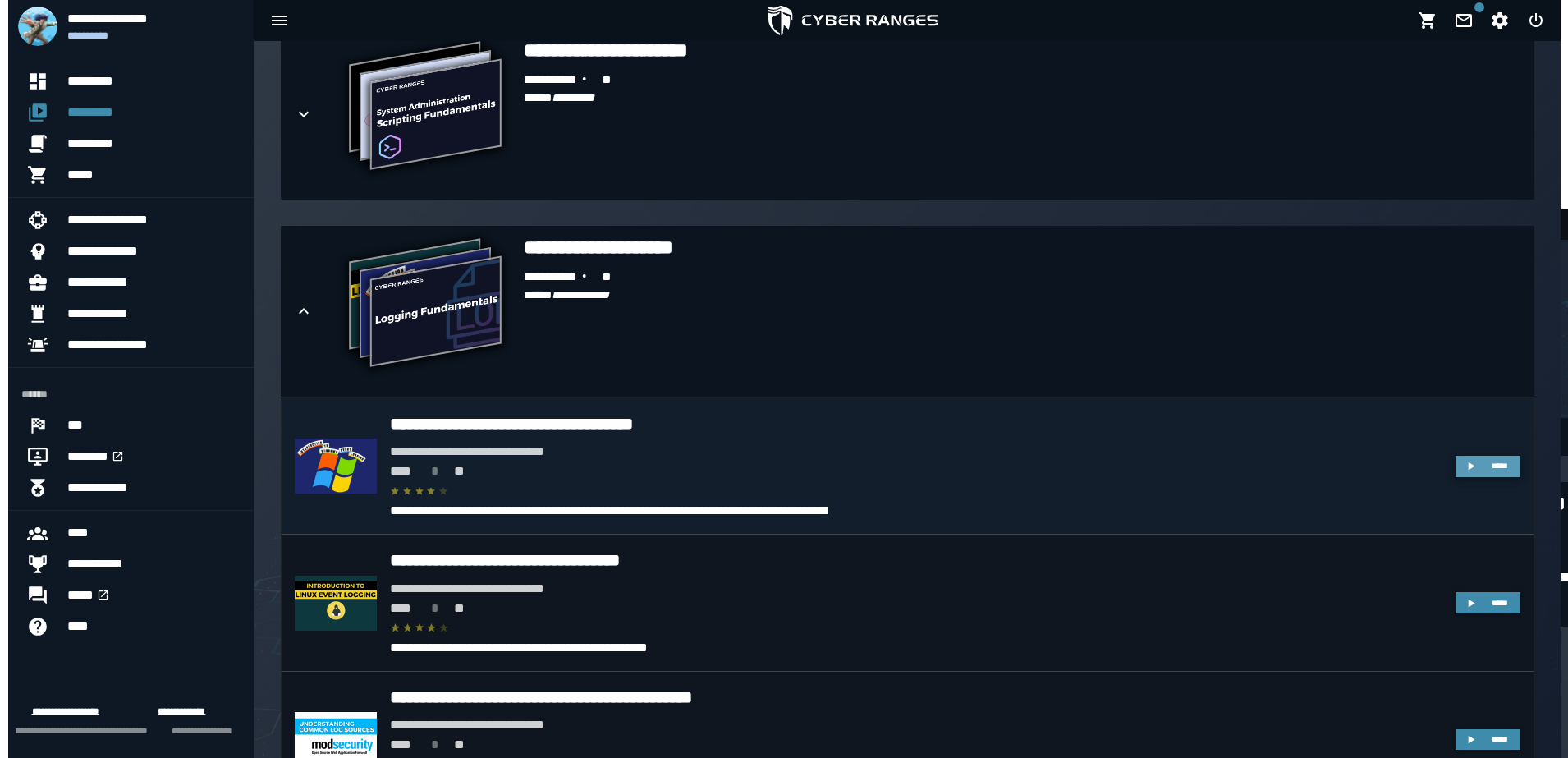 scroll, scrollTop: 0, scrollLeft: 0, axis: both 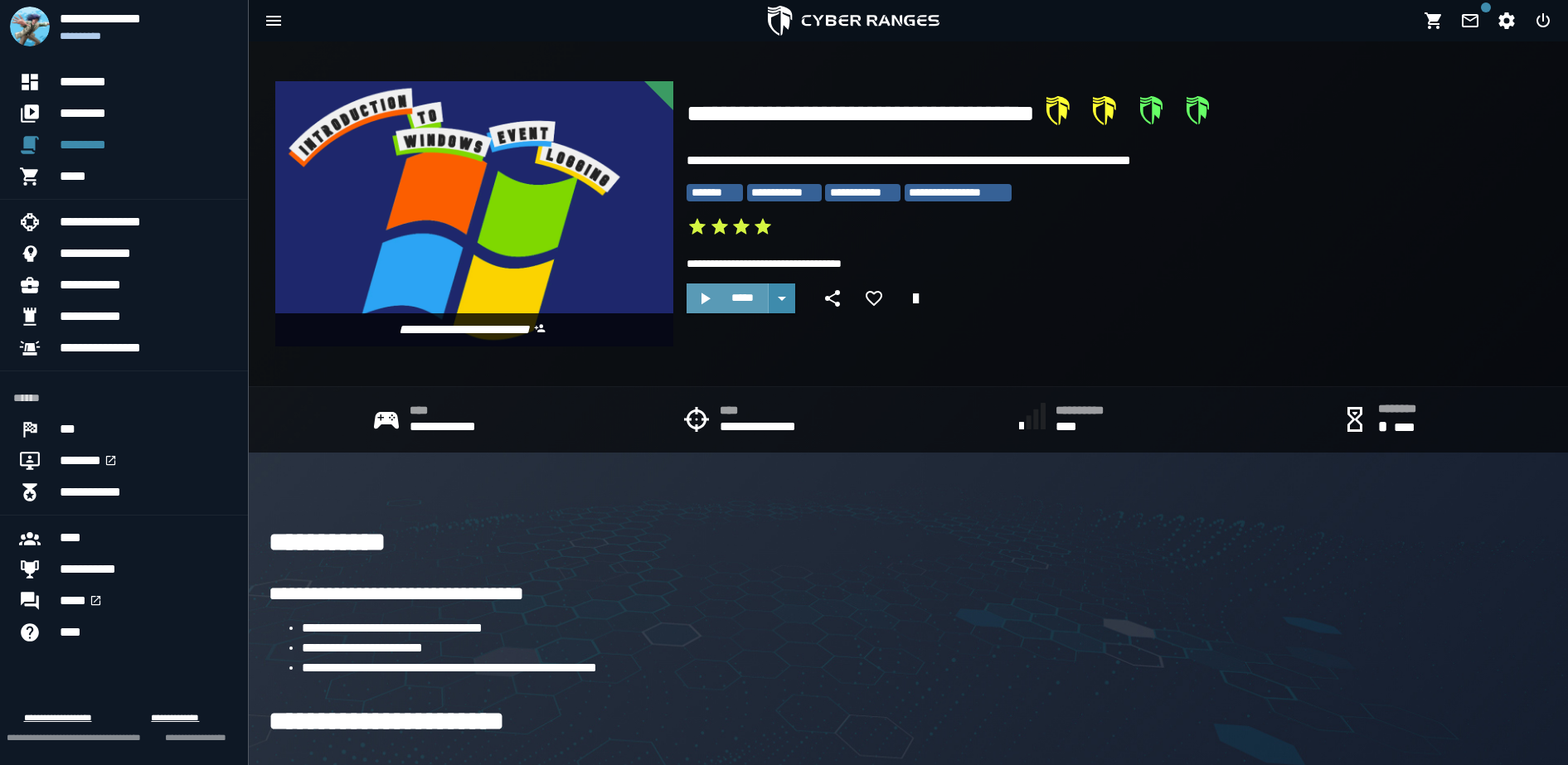 click on "*****" at bounding box center (742, 298) 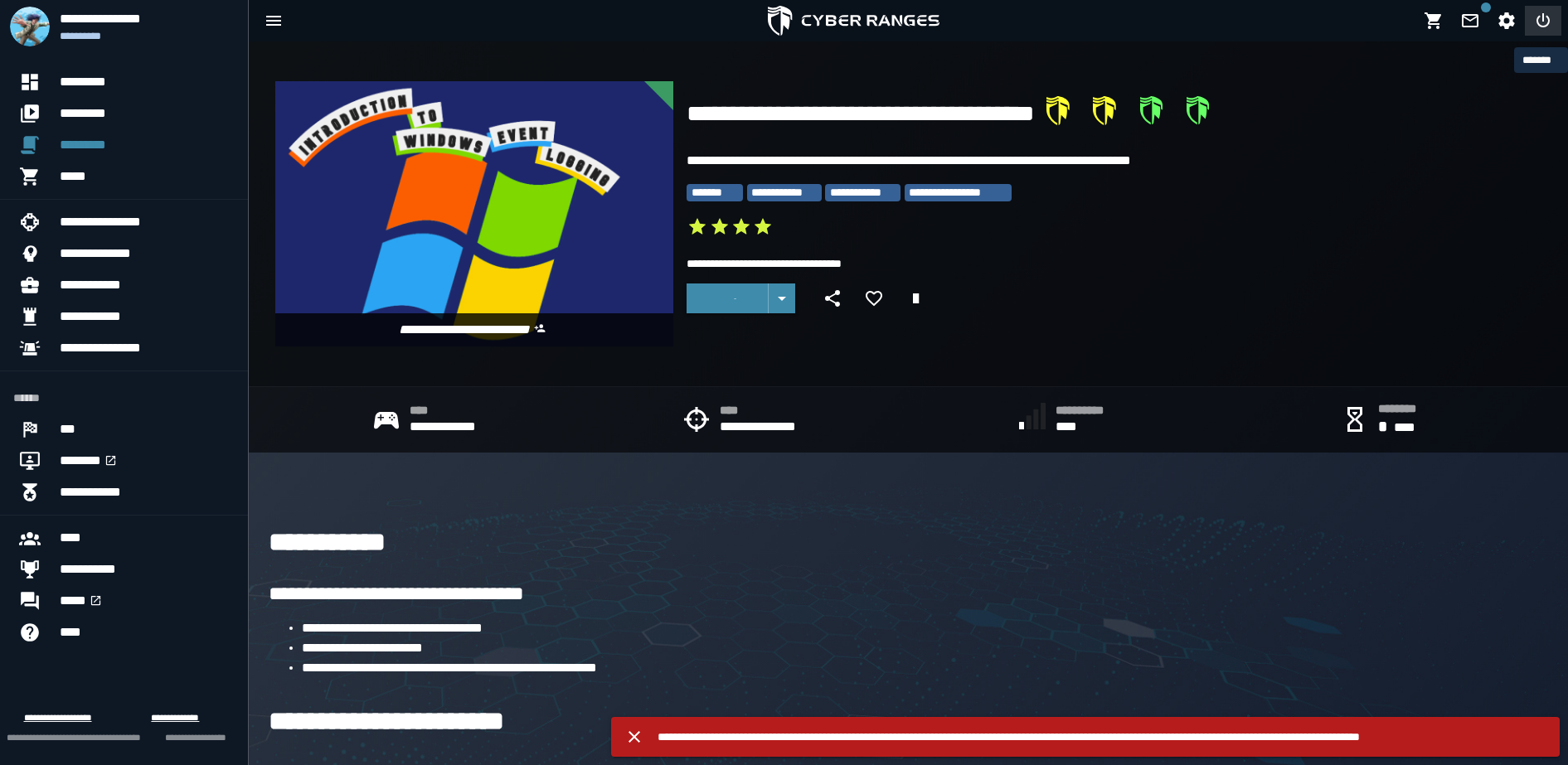 click 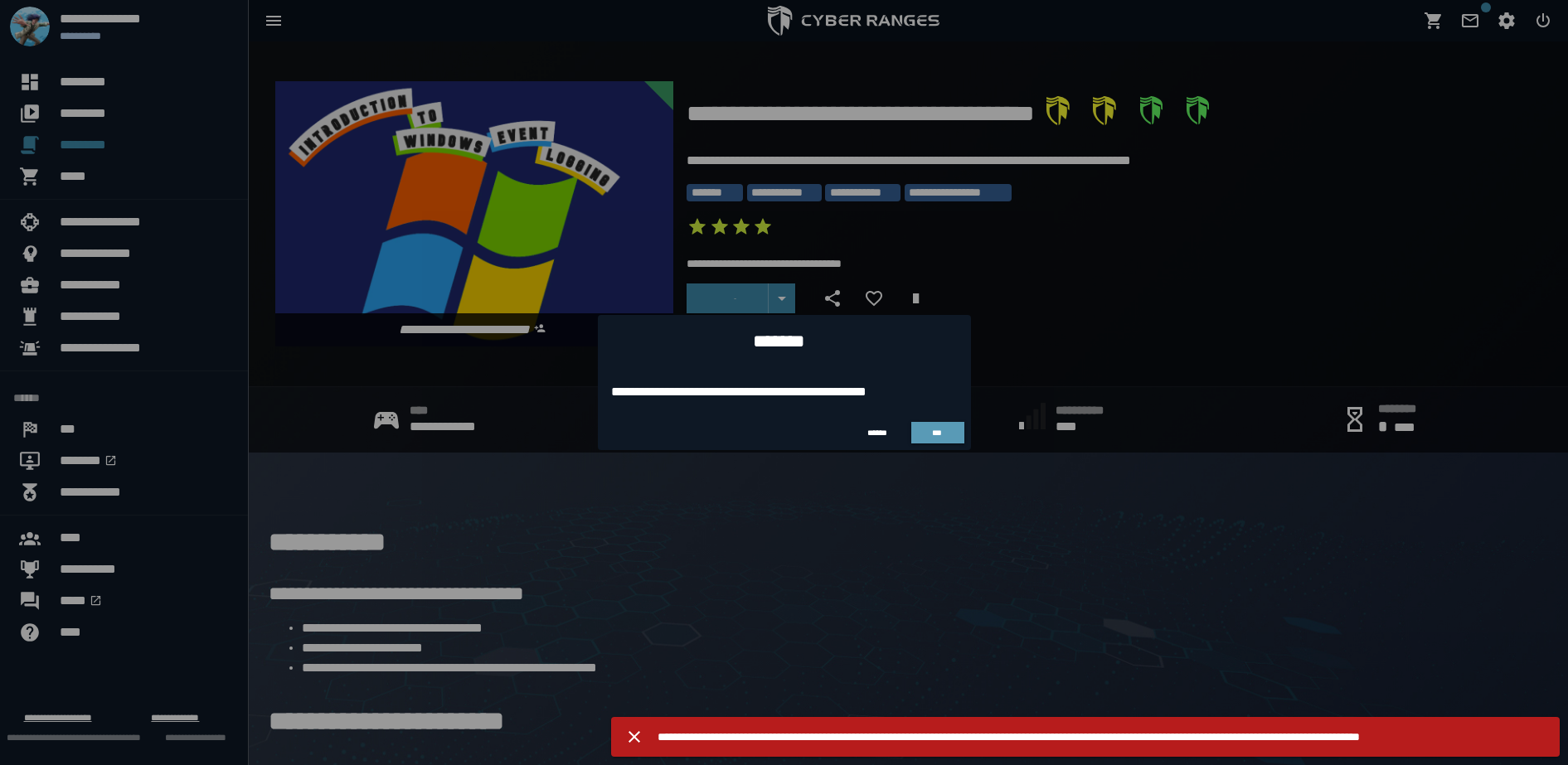 click on "***" at bounding box center (938, 433) 